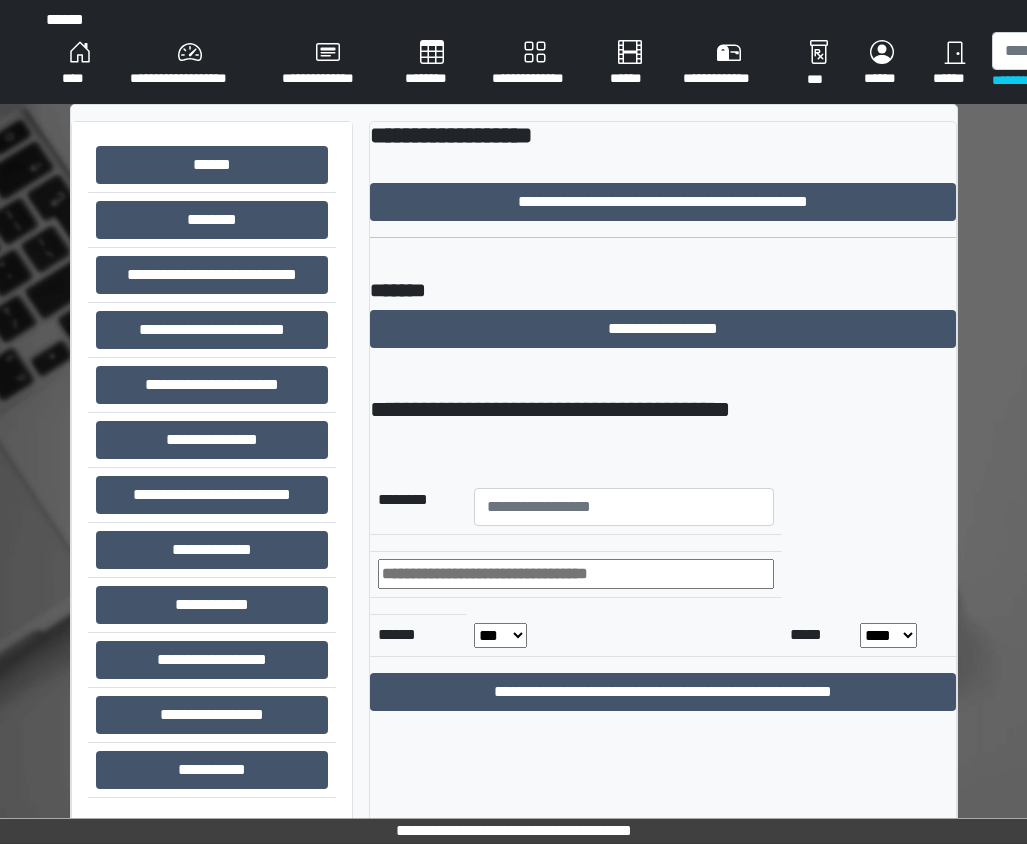 scroll, scrollTop: 0, scrollLeft: 0, axis: both 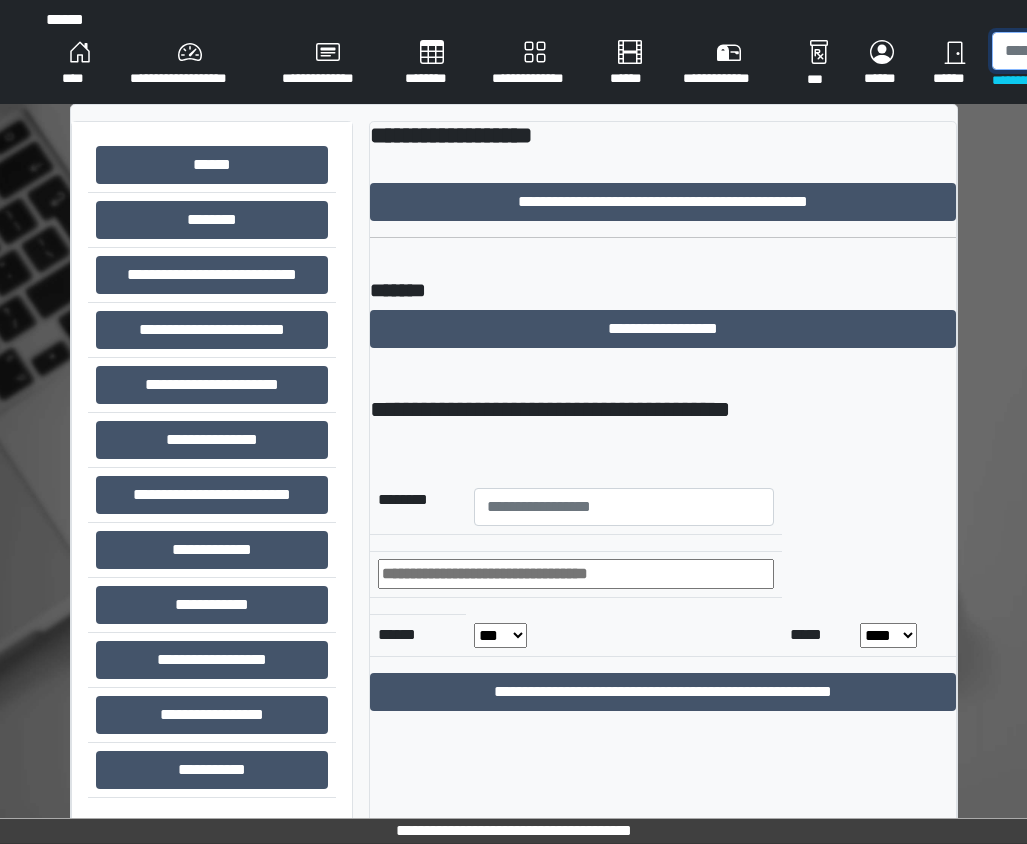 click at bounding box center [1095, 51] 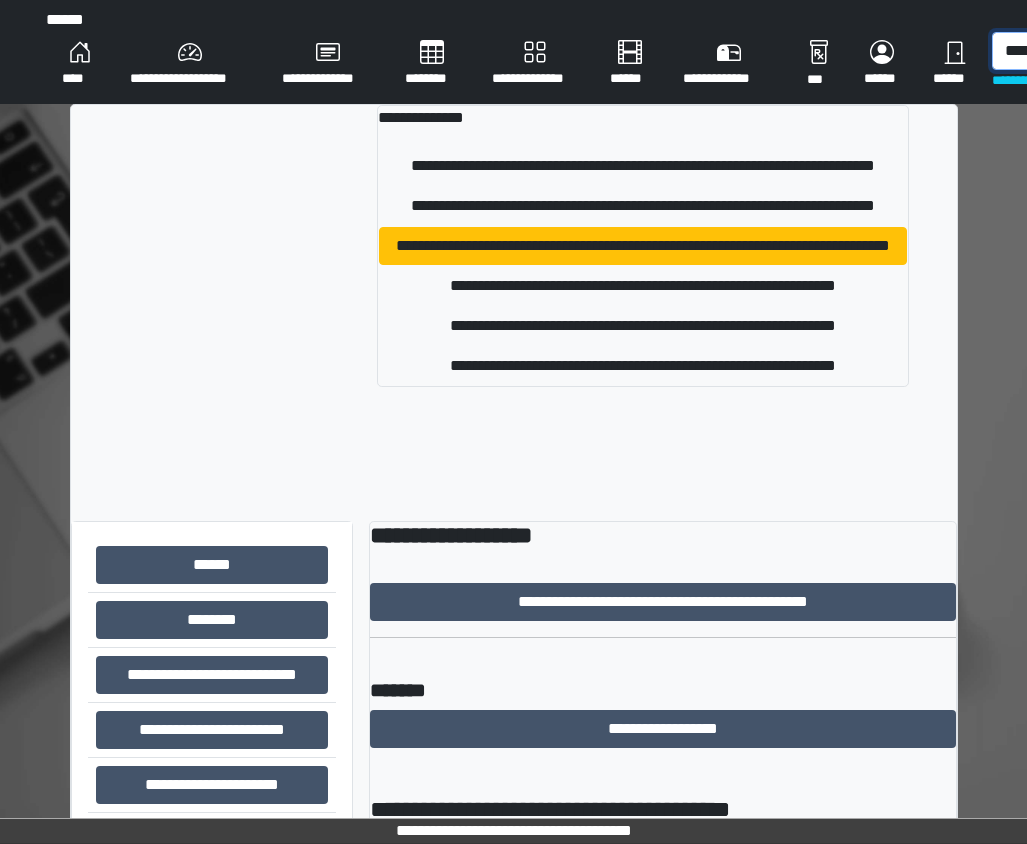scroll, scrollTop: 0, scrollLeft: 9, axis: horizontal 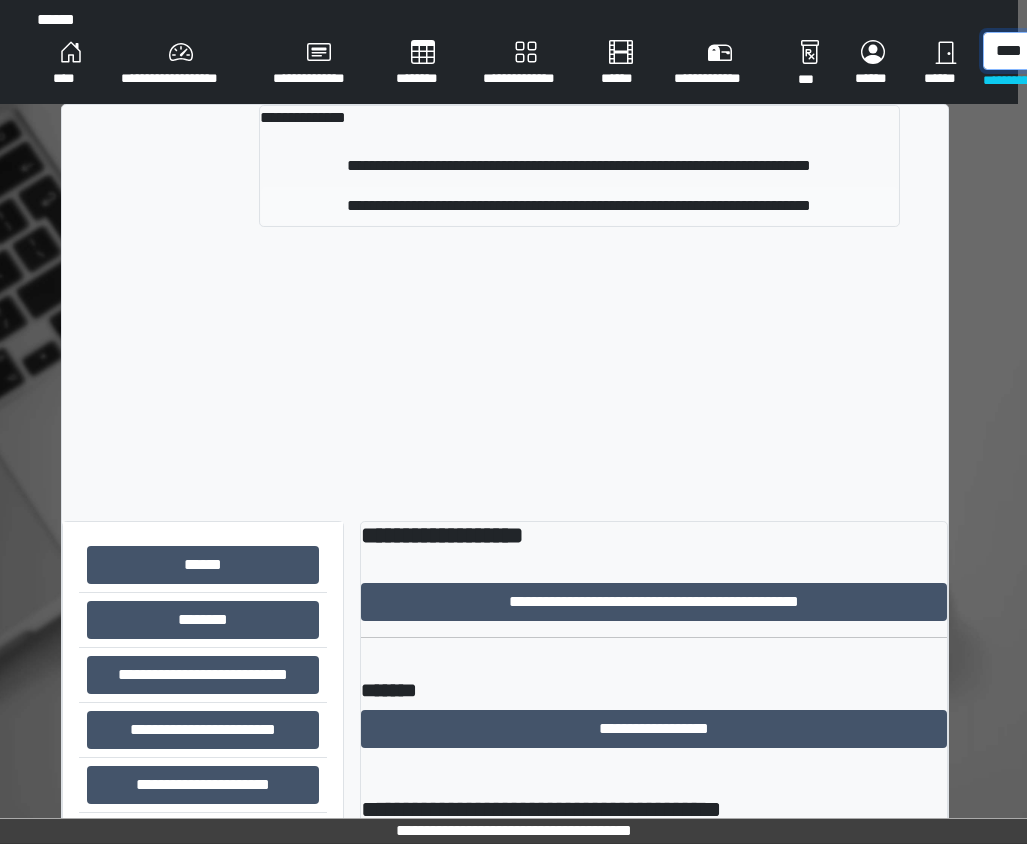 type on "****" 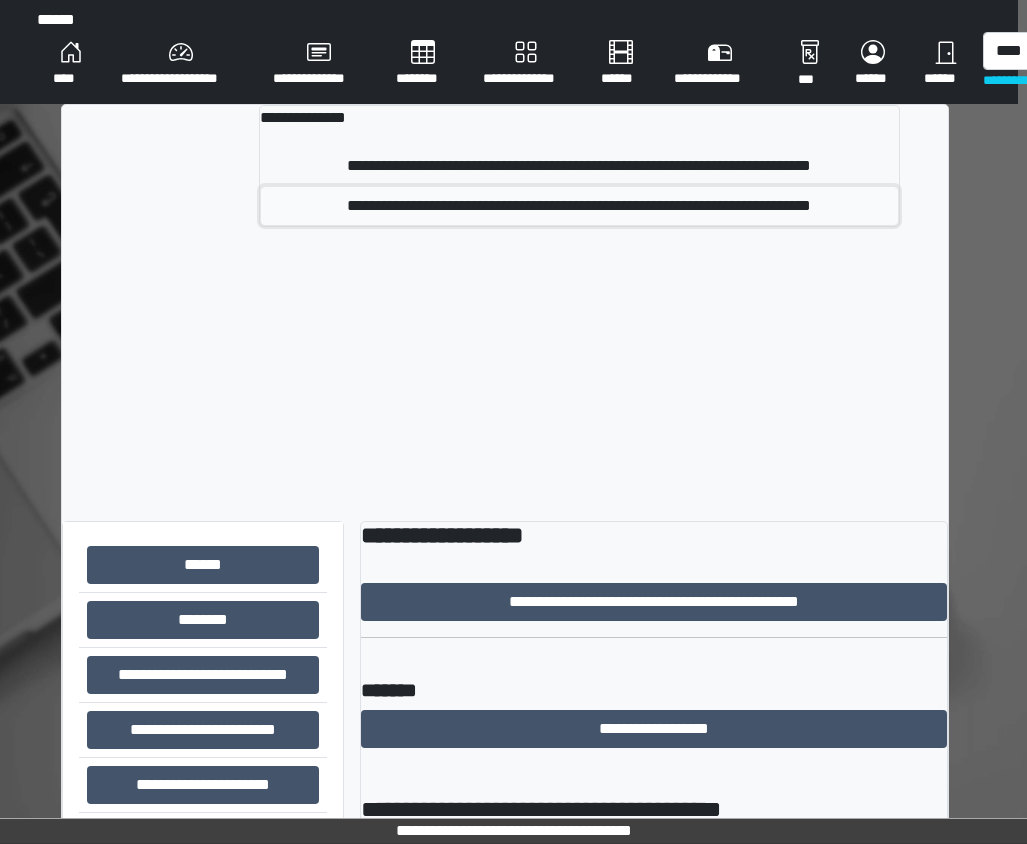 click on "**********" at bounding box center [579, 206] 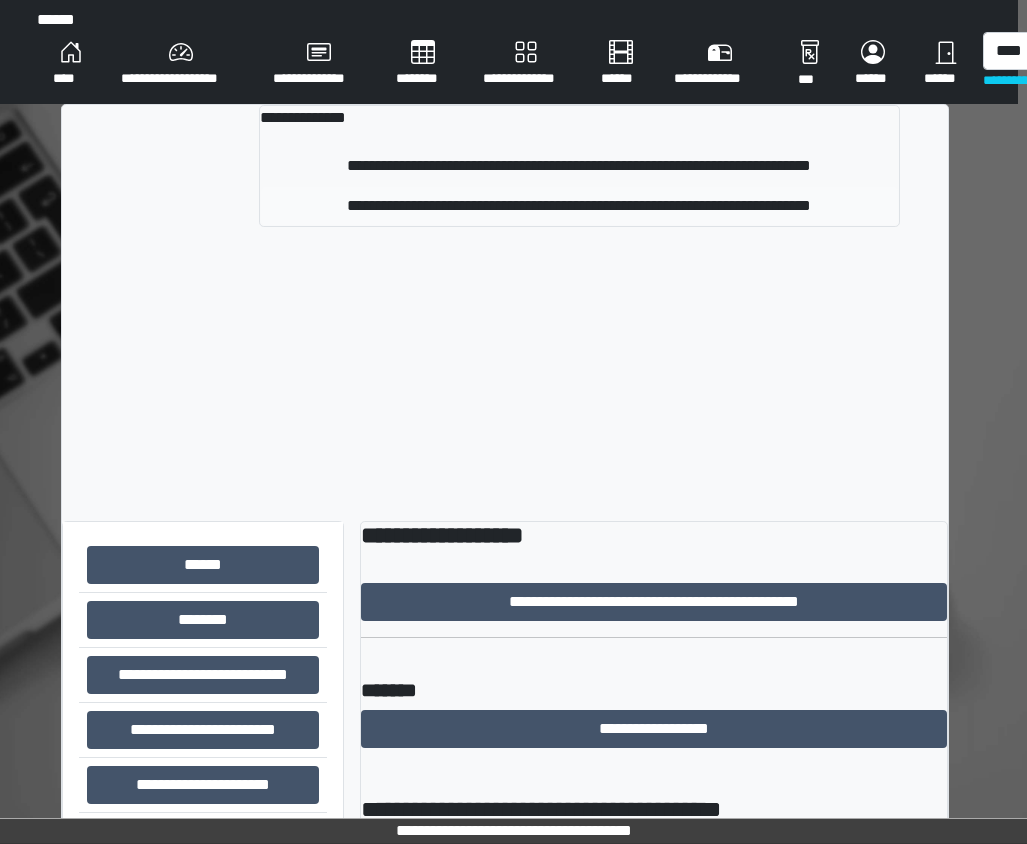 type 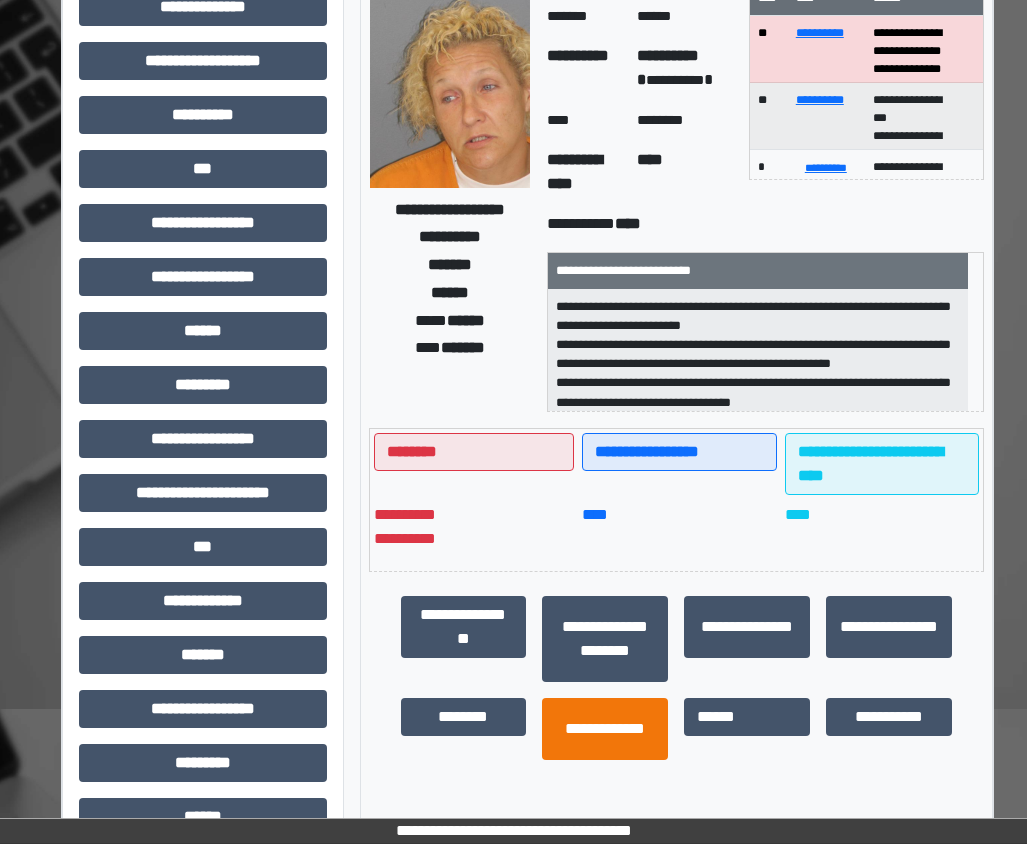 scroll, scrollTop: 354, scrollLeft: 9, axis: both 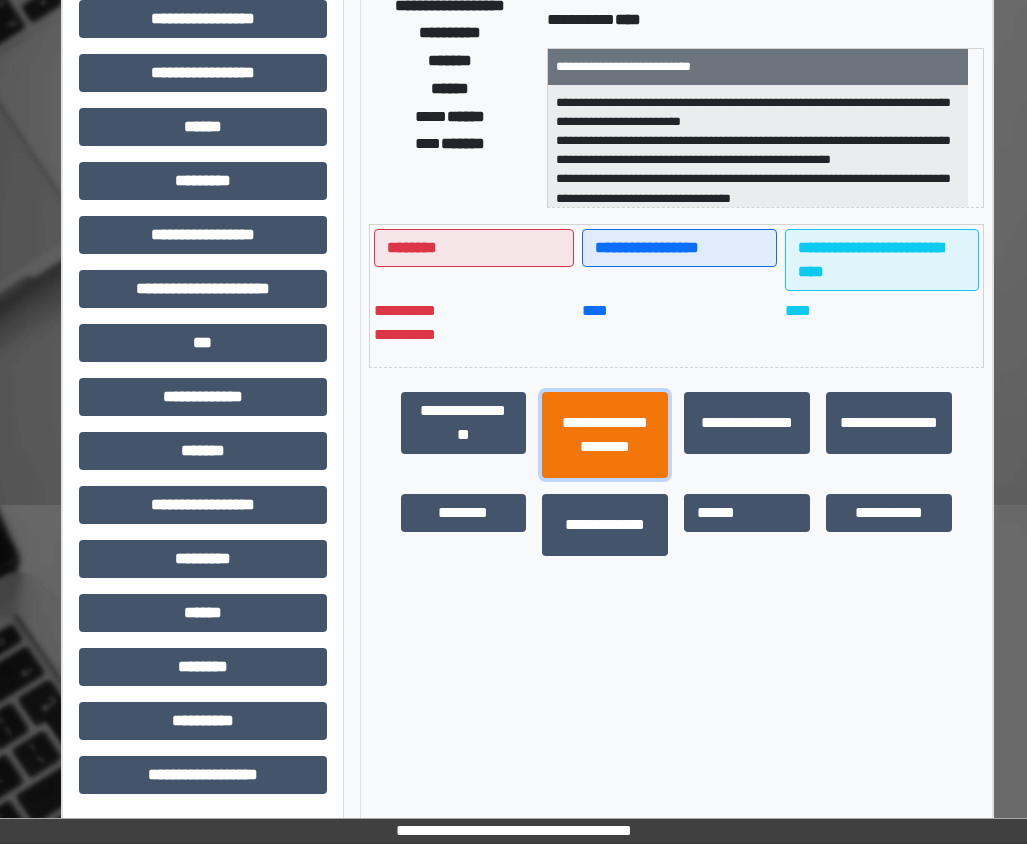 click on "**********" at bounding box center [605, 435] 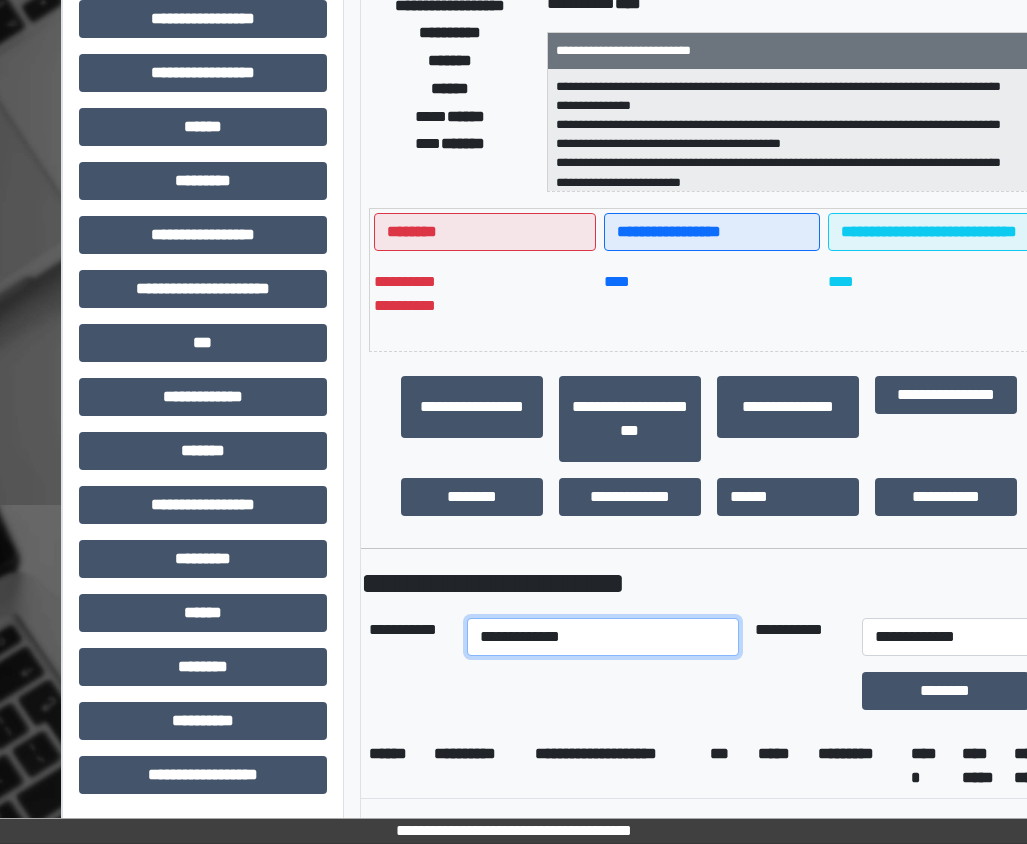 click on "**********" at bounding box center (603, 637) 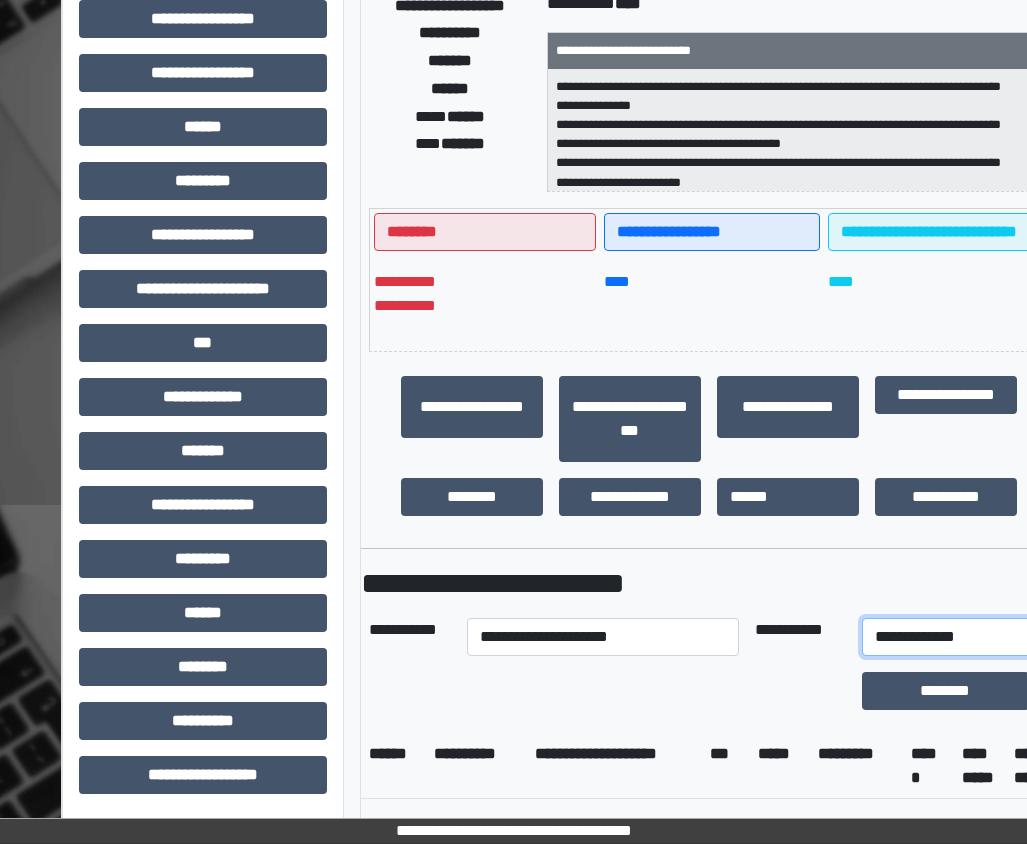 click on "**********" at bounding box center (955, 637) 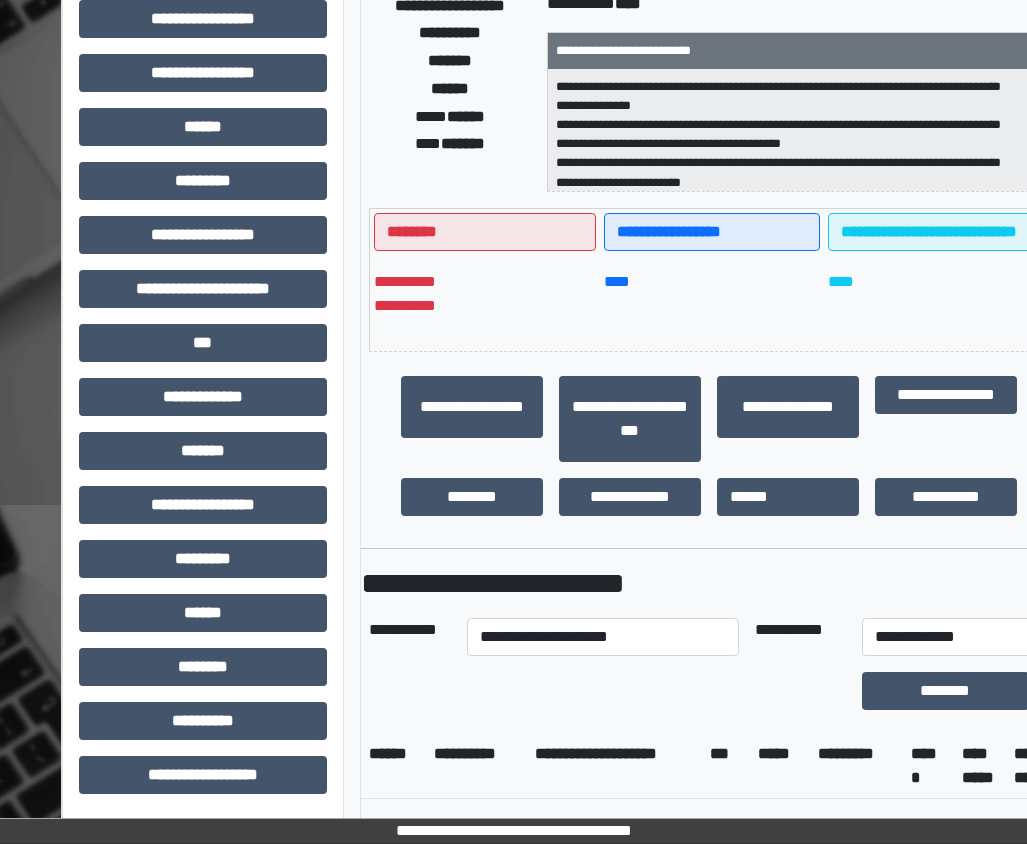 click on "***" at bounding box center (726, 766) 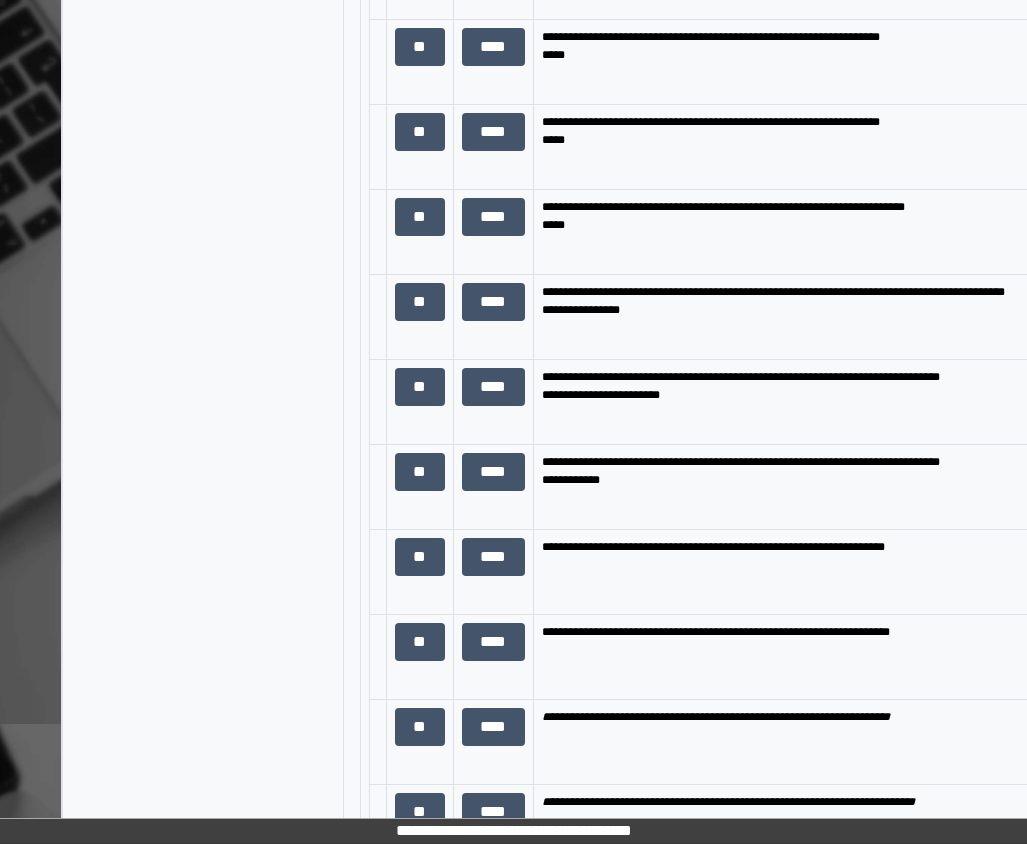 scroll, scrollTop: 1854, scrollLeft: 9, axis: both 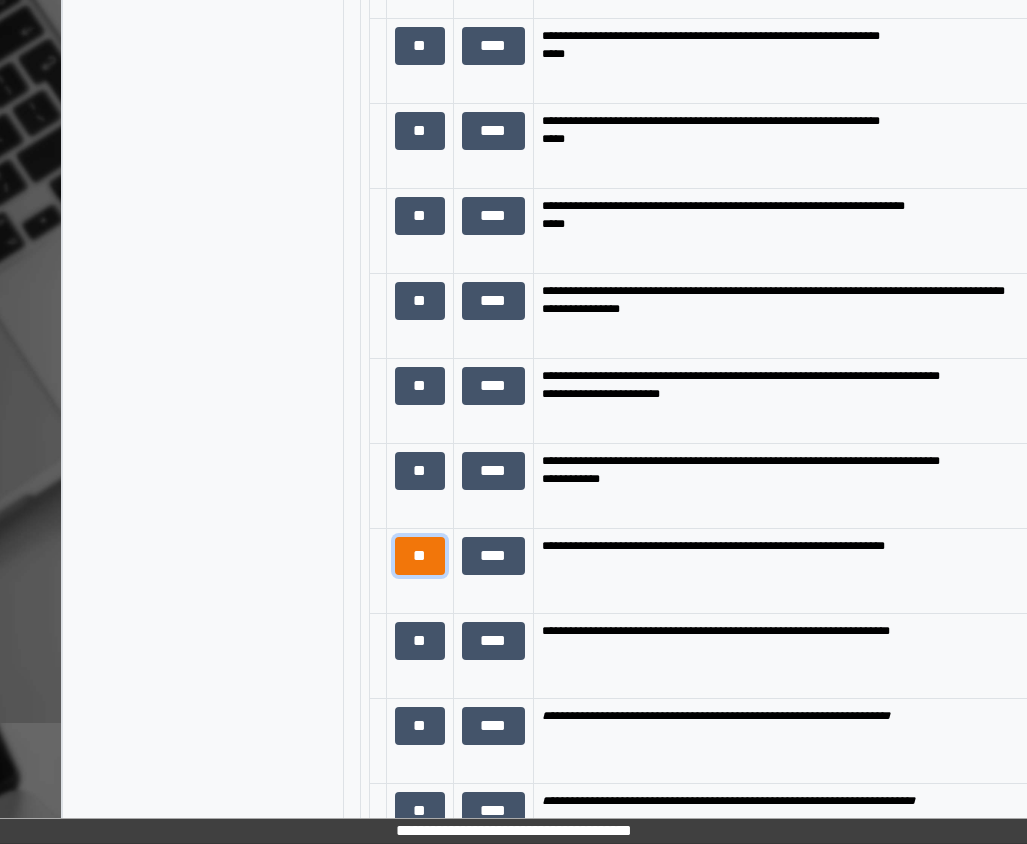 click on "**" at bounding box center (420, 556) 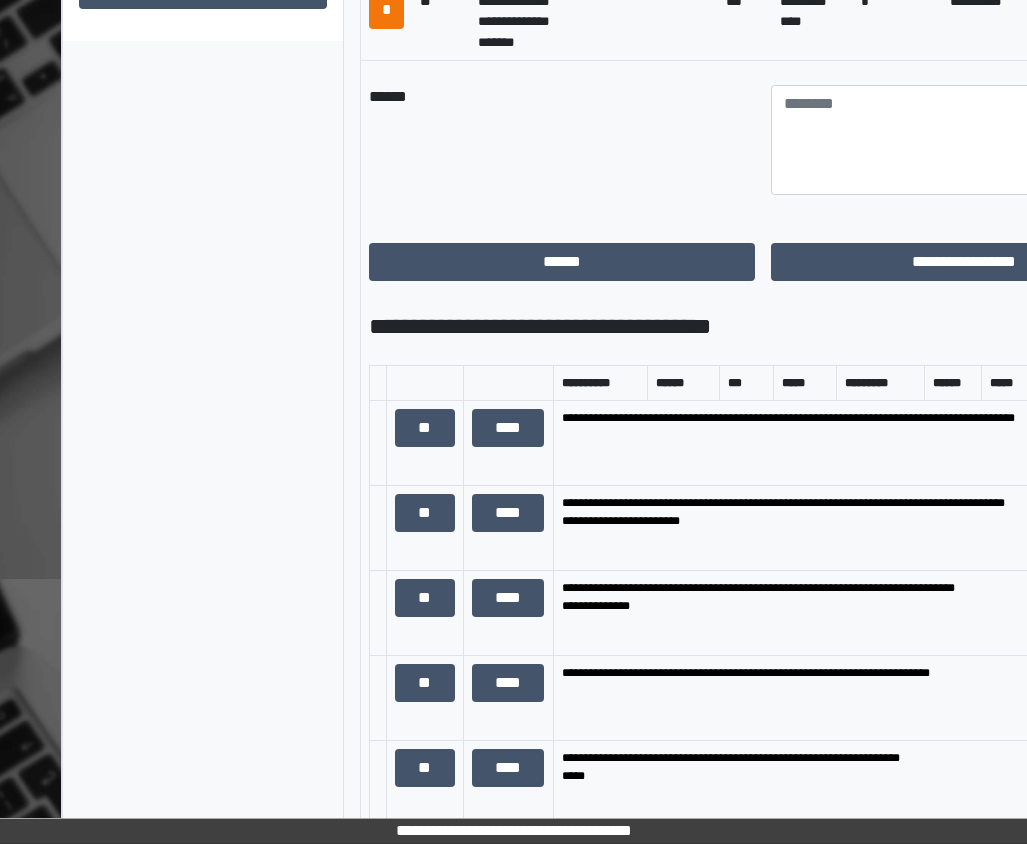 scroll, scrollTop: 954, scrollLeft: 9, axis: both 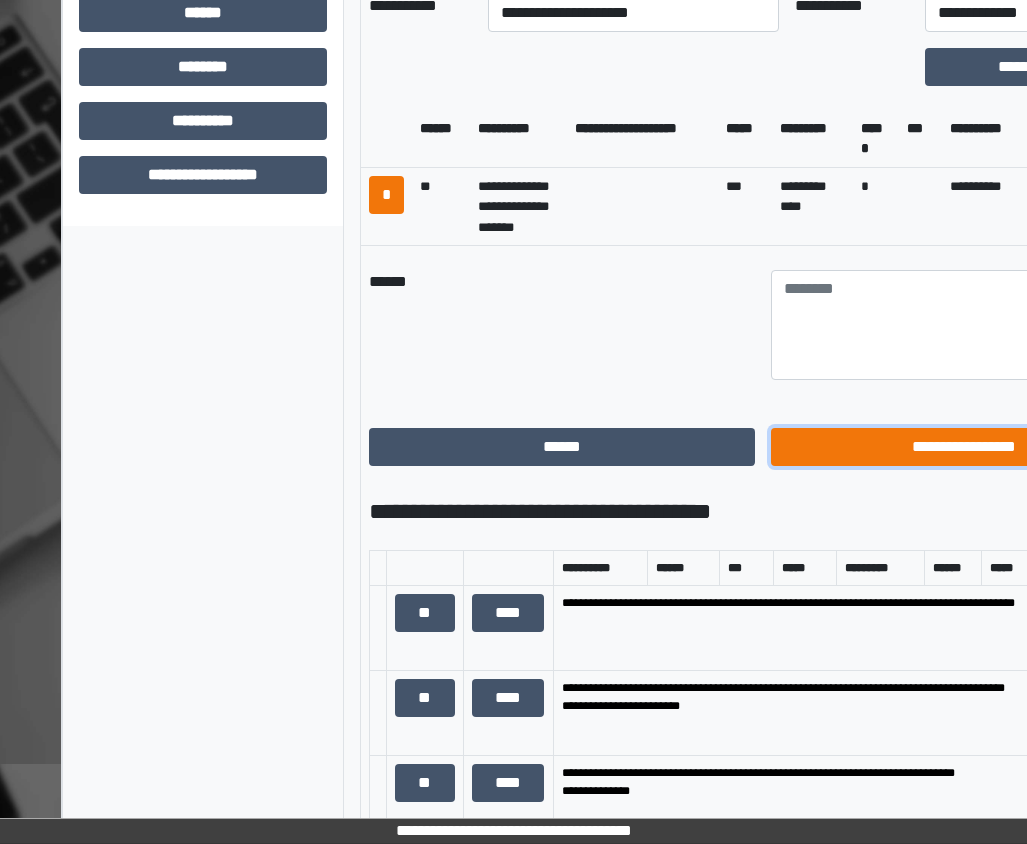 click on "**********" at bounding box center (964, 447) 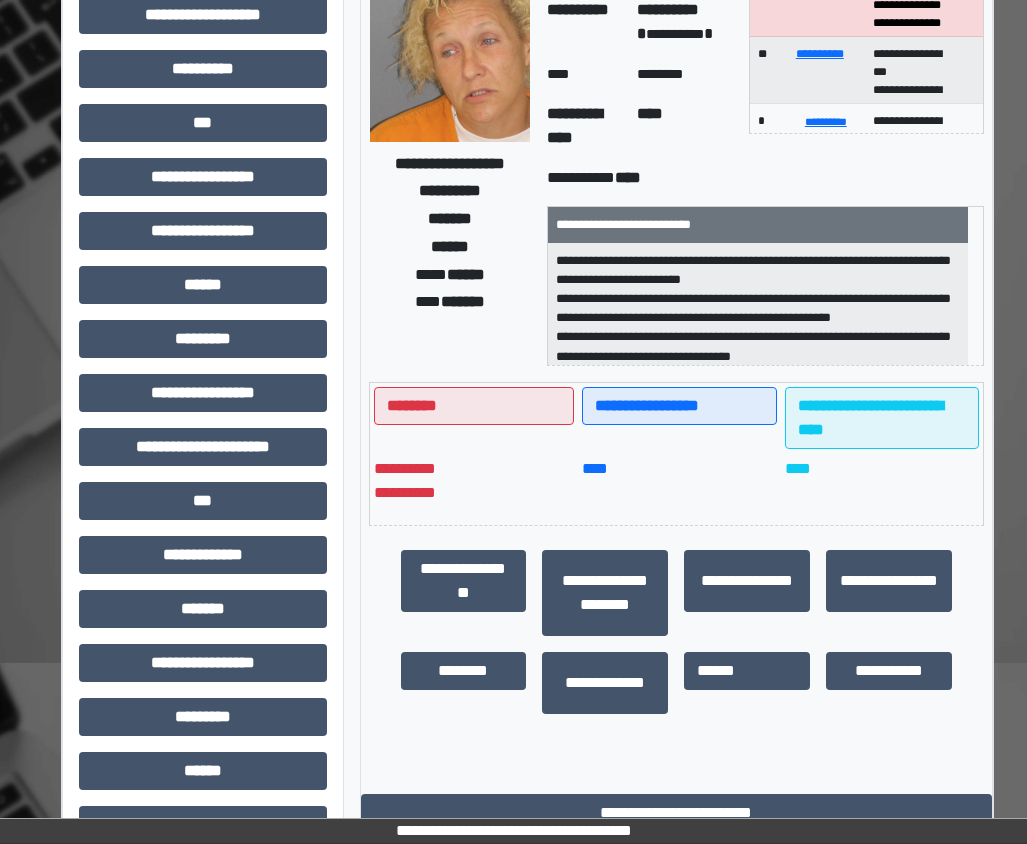 scroll, scrollTop: 0, scrollLeft: 9, axis: horizontal 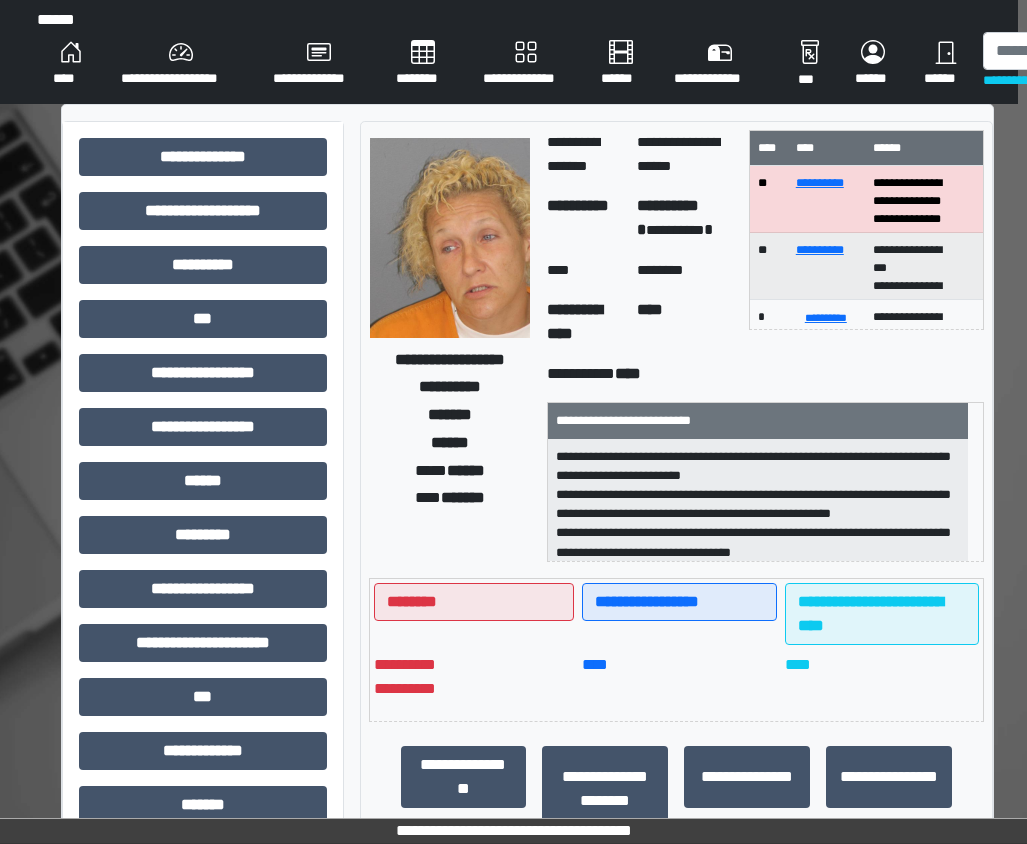 click on "****" at bounding box center (71, 64) 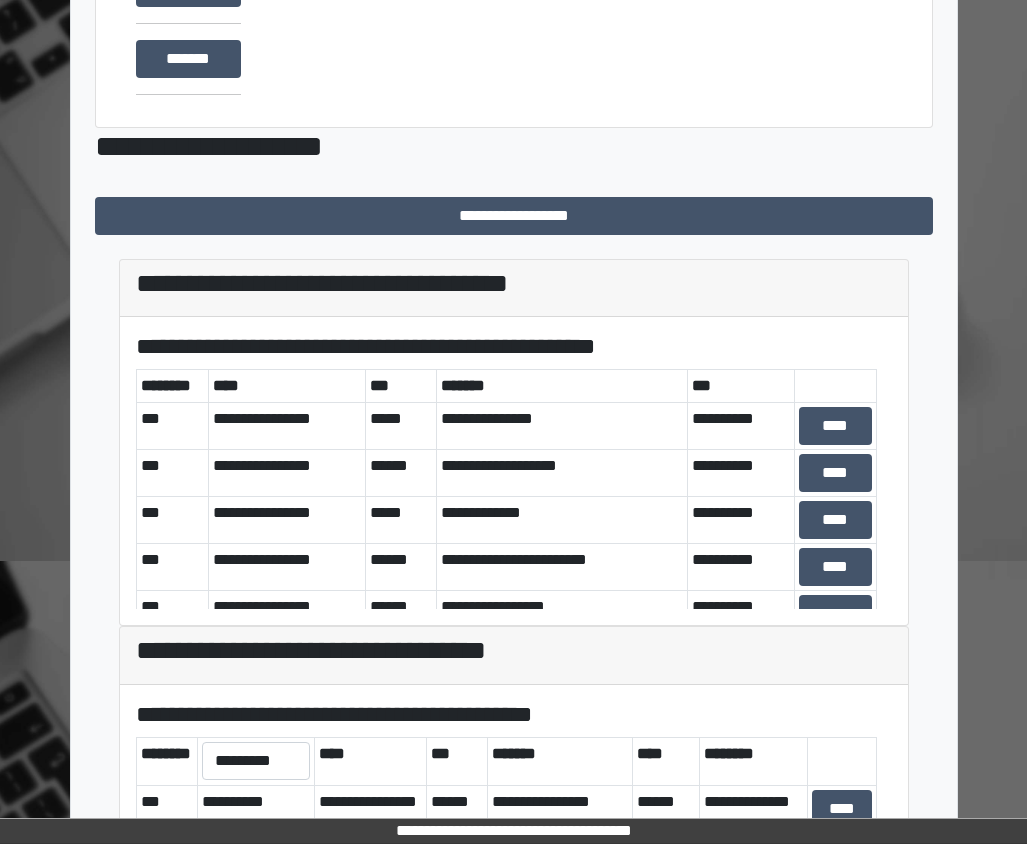 scroll, scrollTop: 489, scrollLeft: 0, axis: vertical 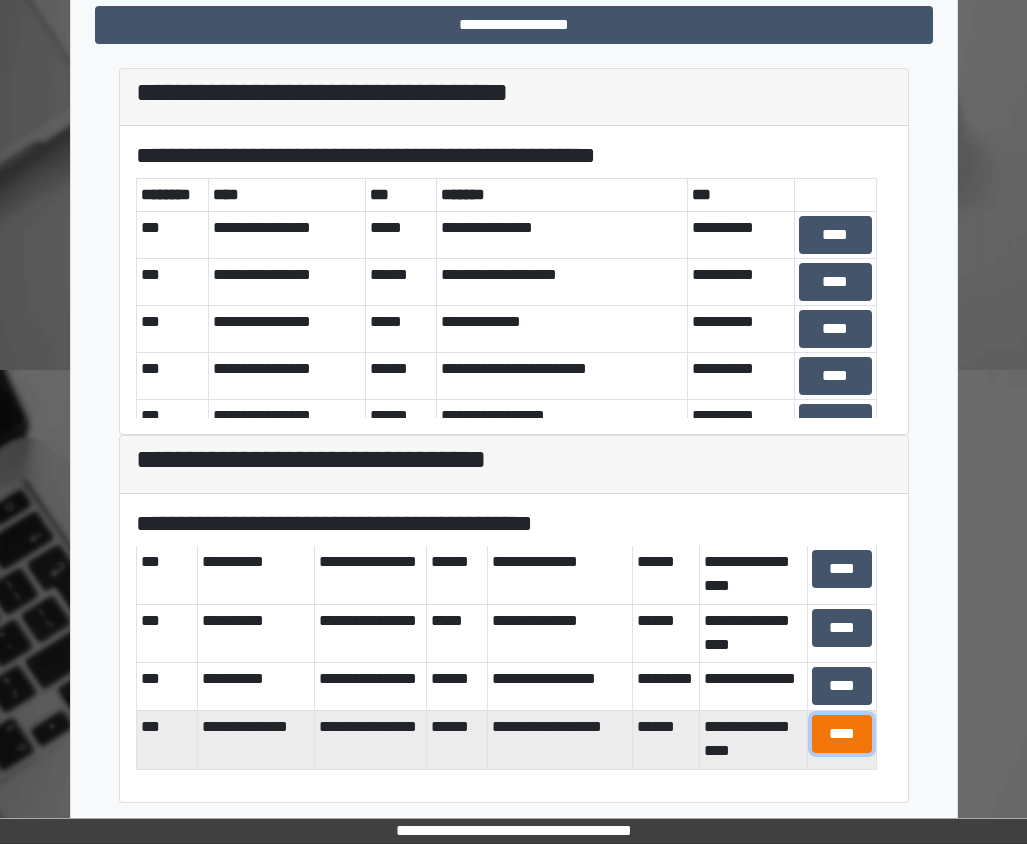 click on "****" at bounding box center (842, 734) 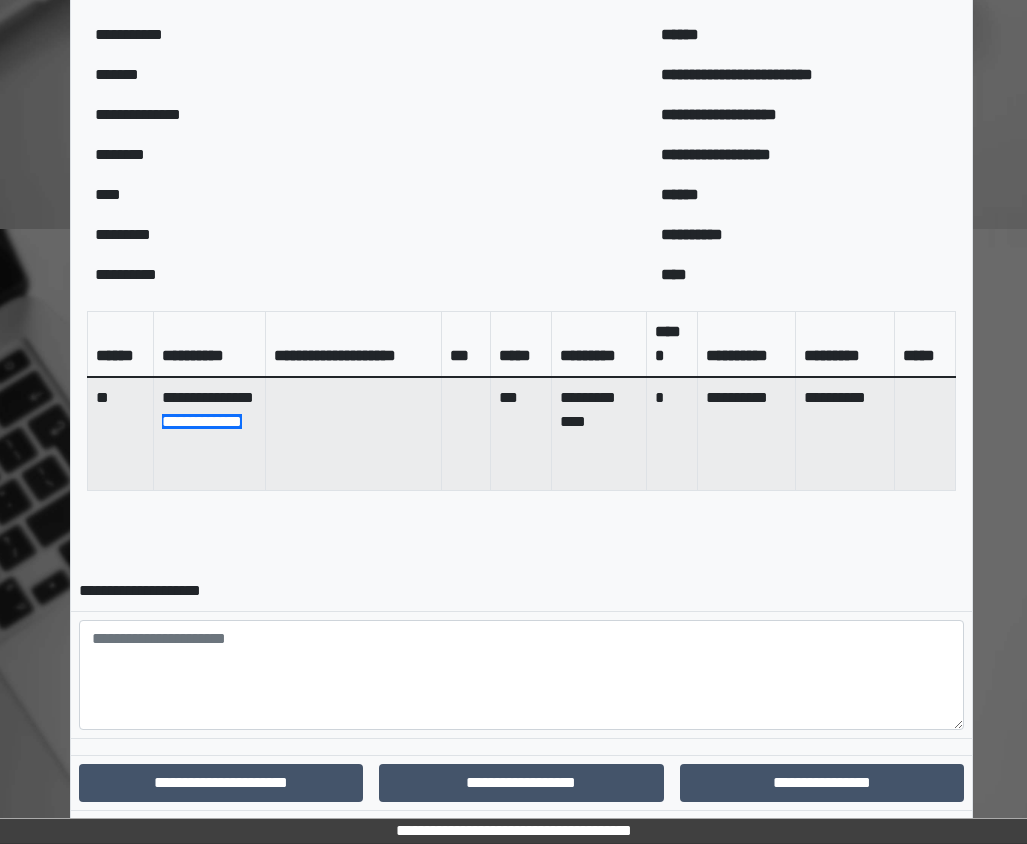 scroll, scrollTop: 678, scrollLeft: 0, axis: vertical 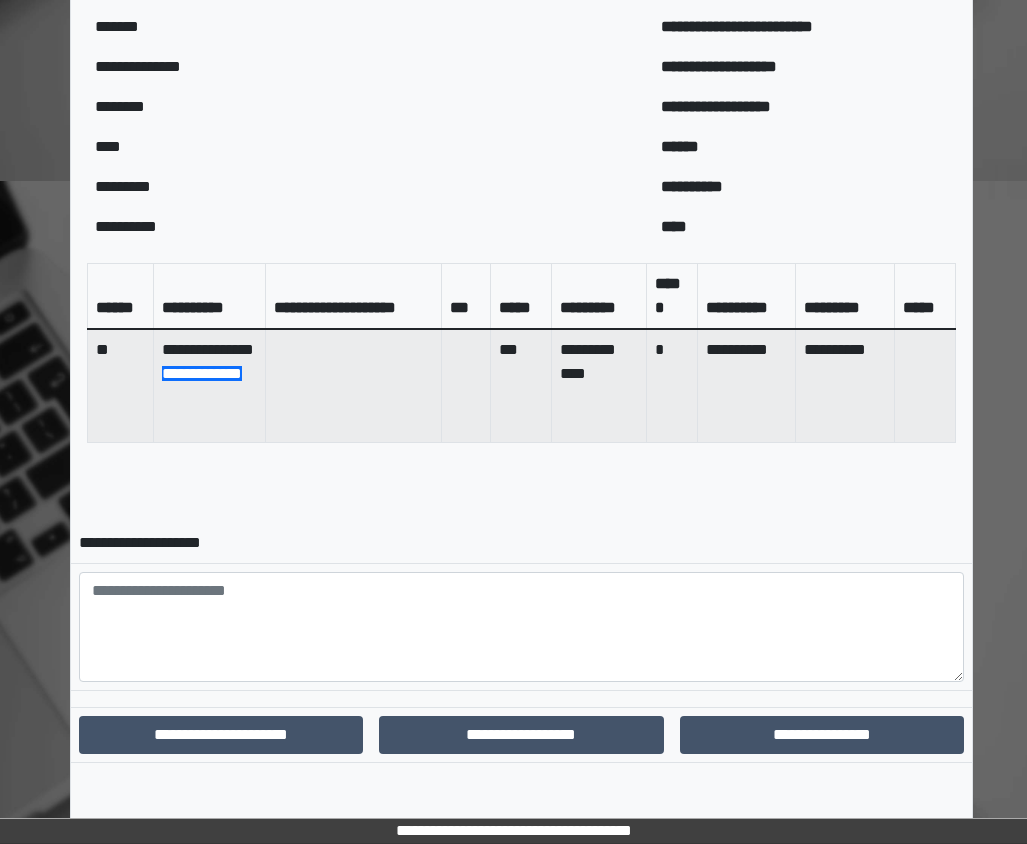 click on "**********" at bounding box center (522, 543) 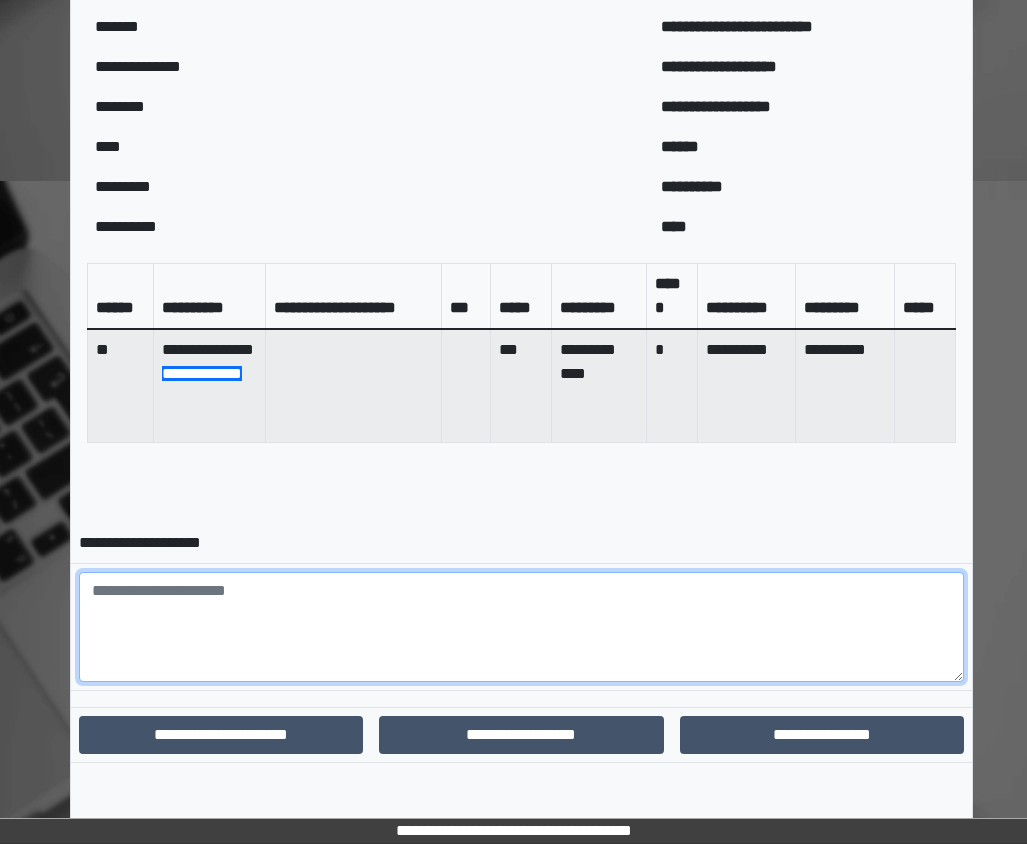 drag, startPoint x: 268, startPoint y: 595, endPoint x: 282, endPoint y: 595, distance: 14 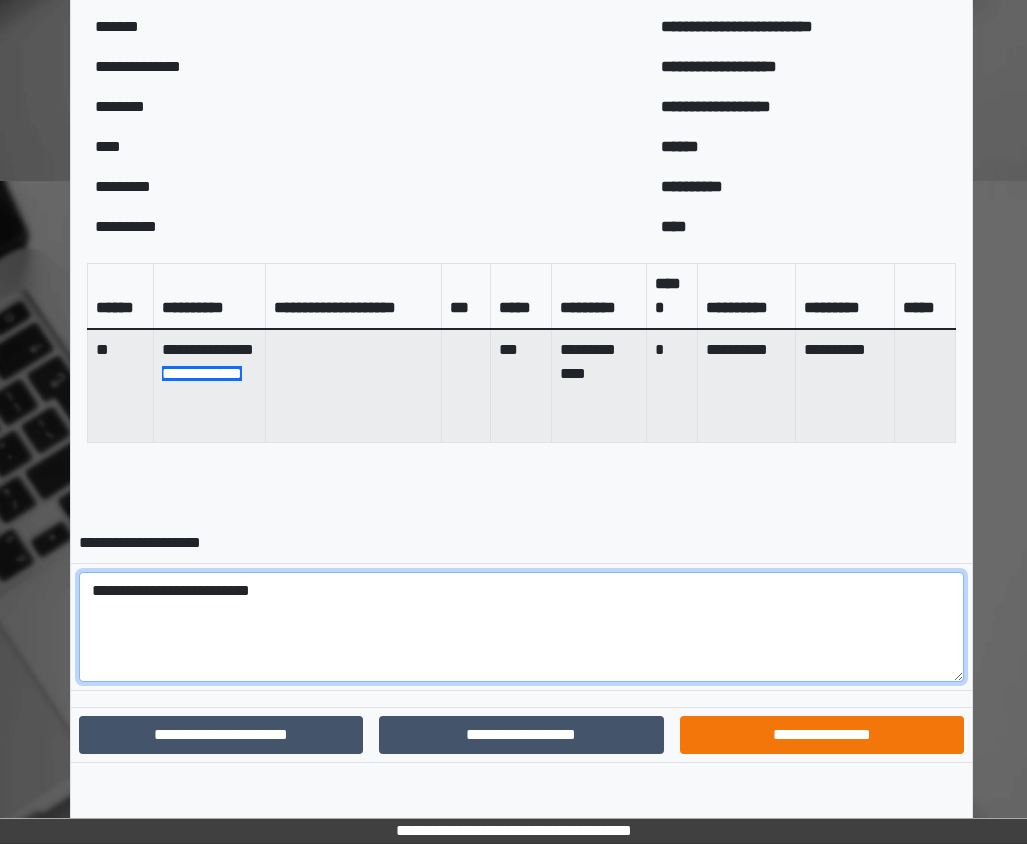 type on "**********" 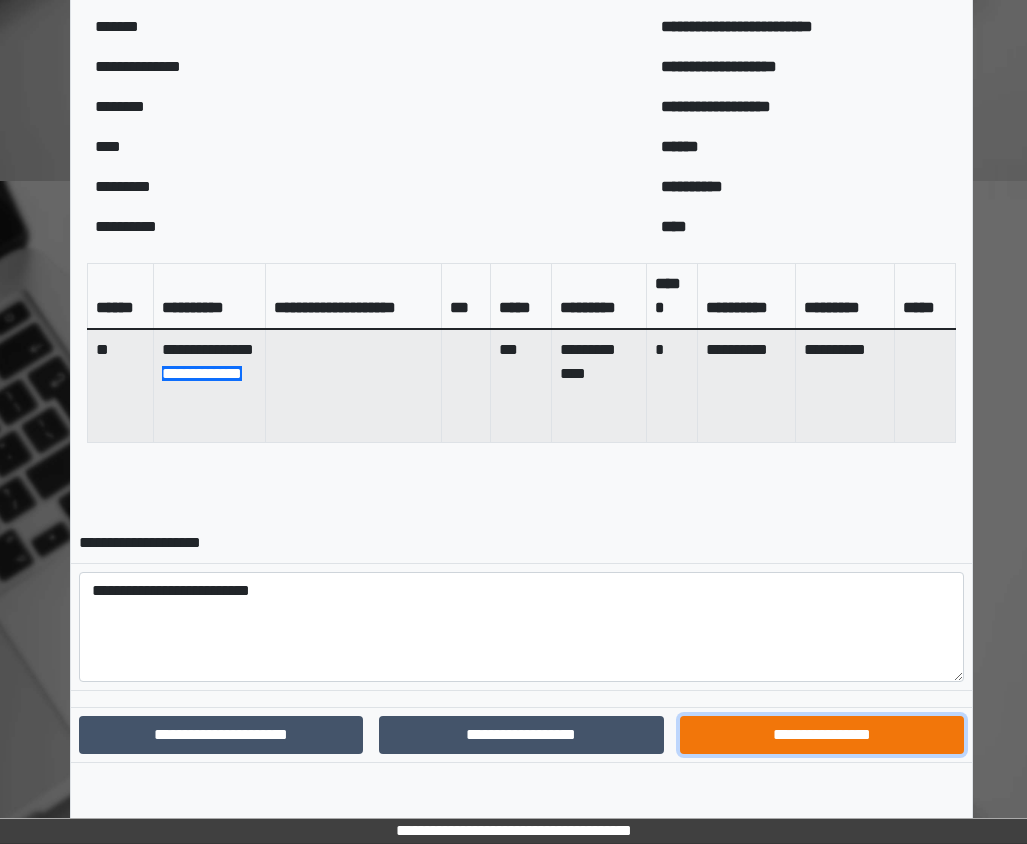 click on "**********" at bounding box center (822, 735) 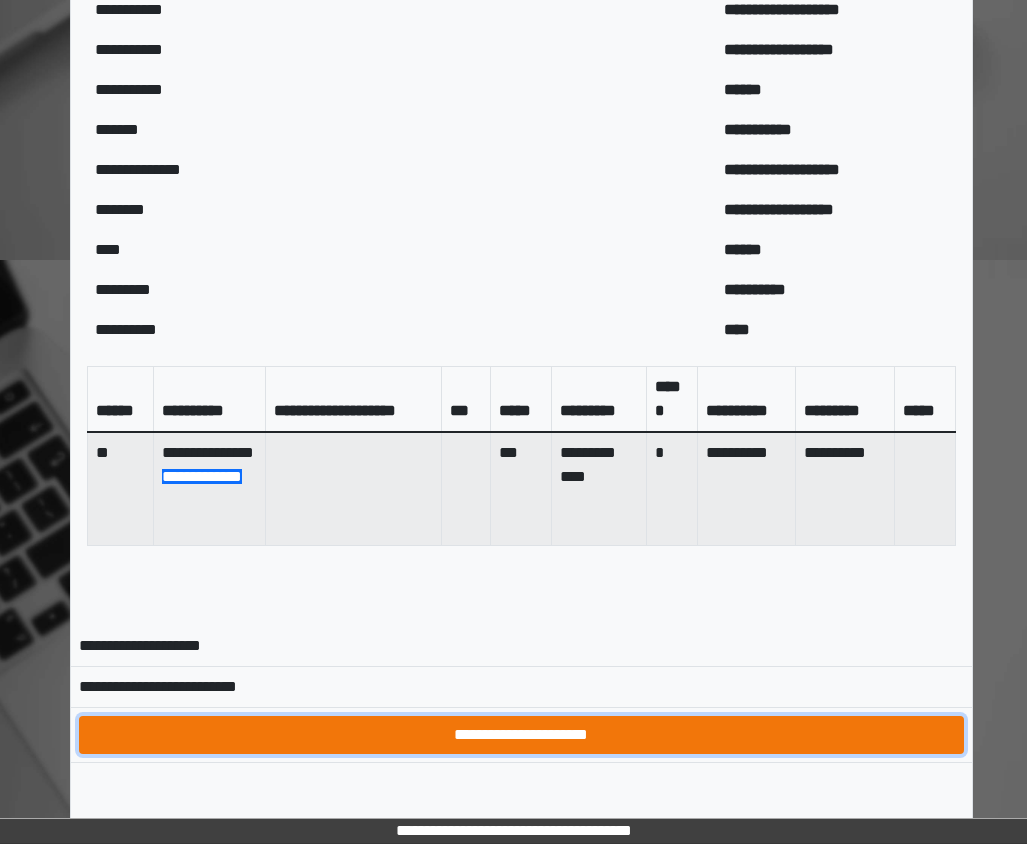 click on "**********" at bounding box center (522, 735) 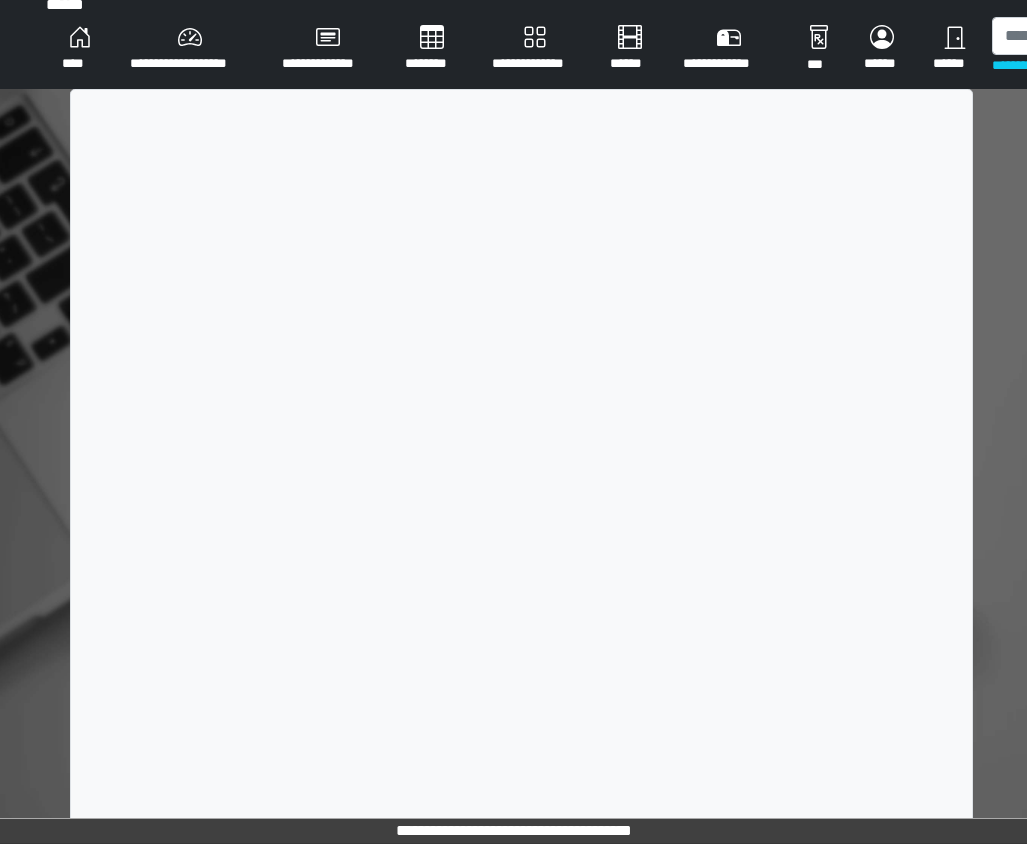 scroll, scrollTop: 489, scrollLeft: 0, axis: vertical 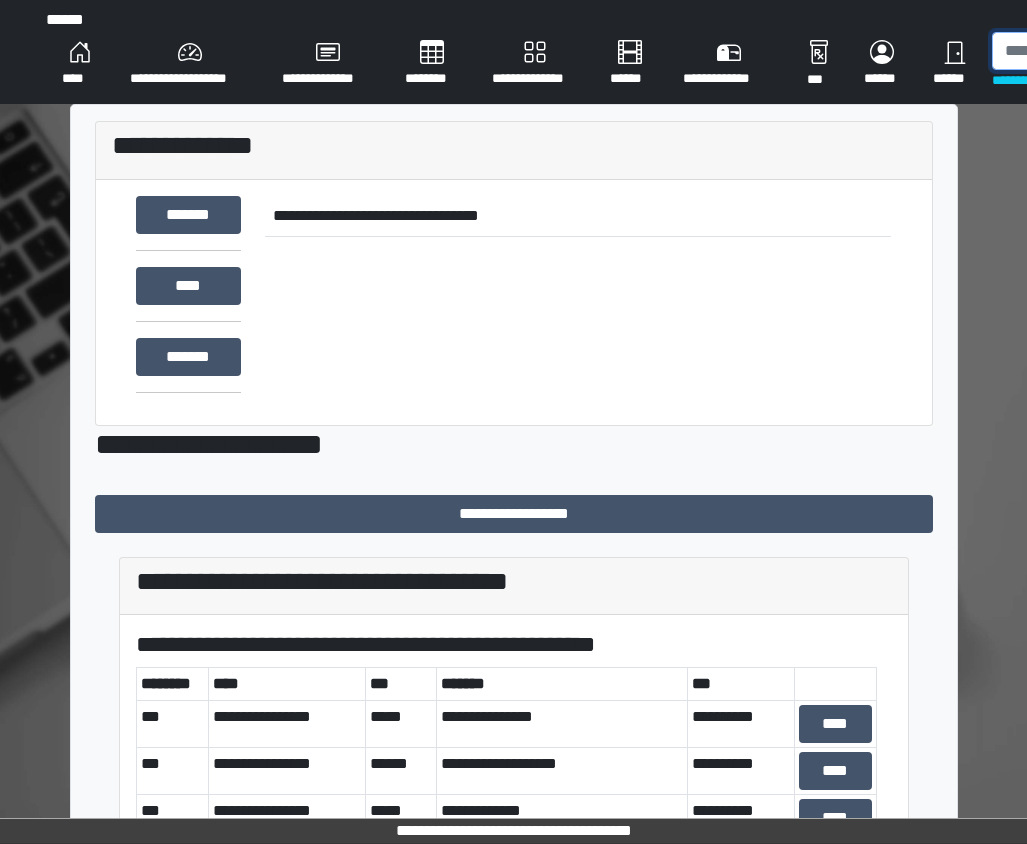 click at bounding box center (1095, 51) 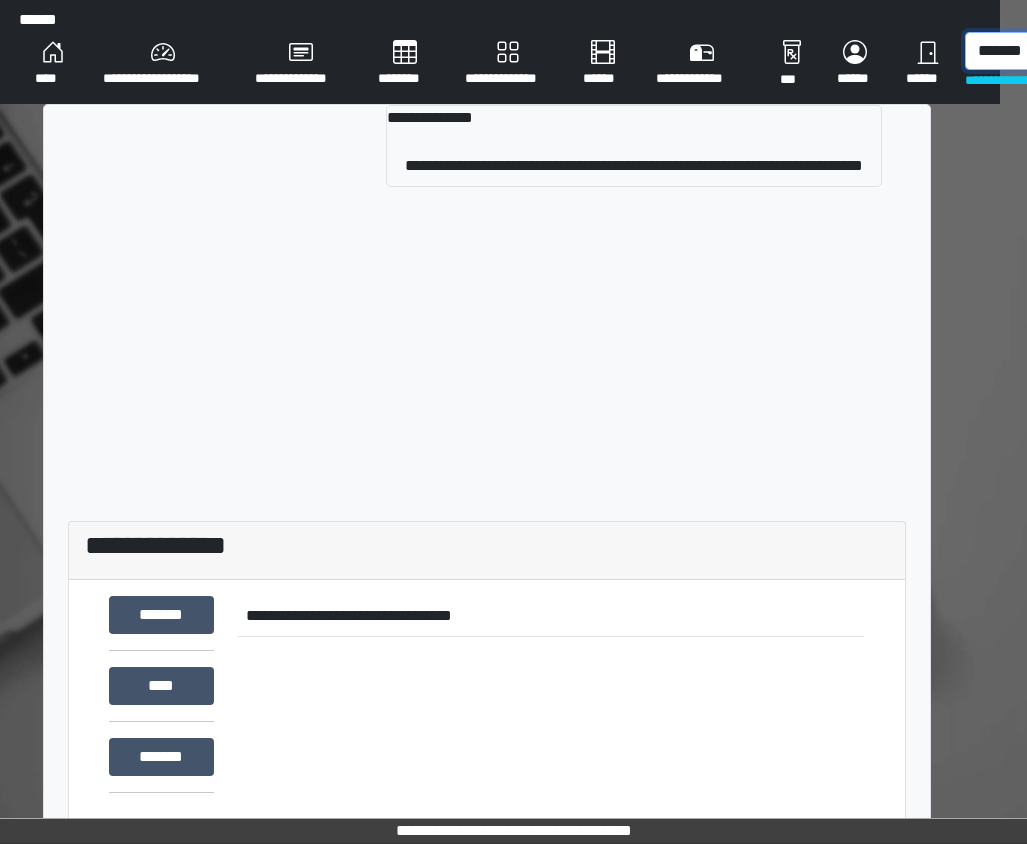 scroll, scrollTop: 0, scrollLeft: 38, axis: horizontal 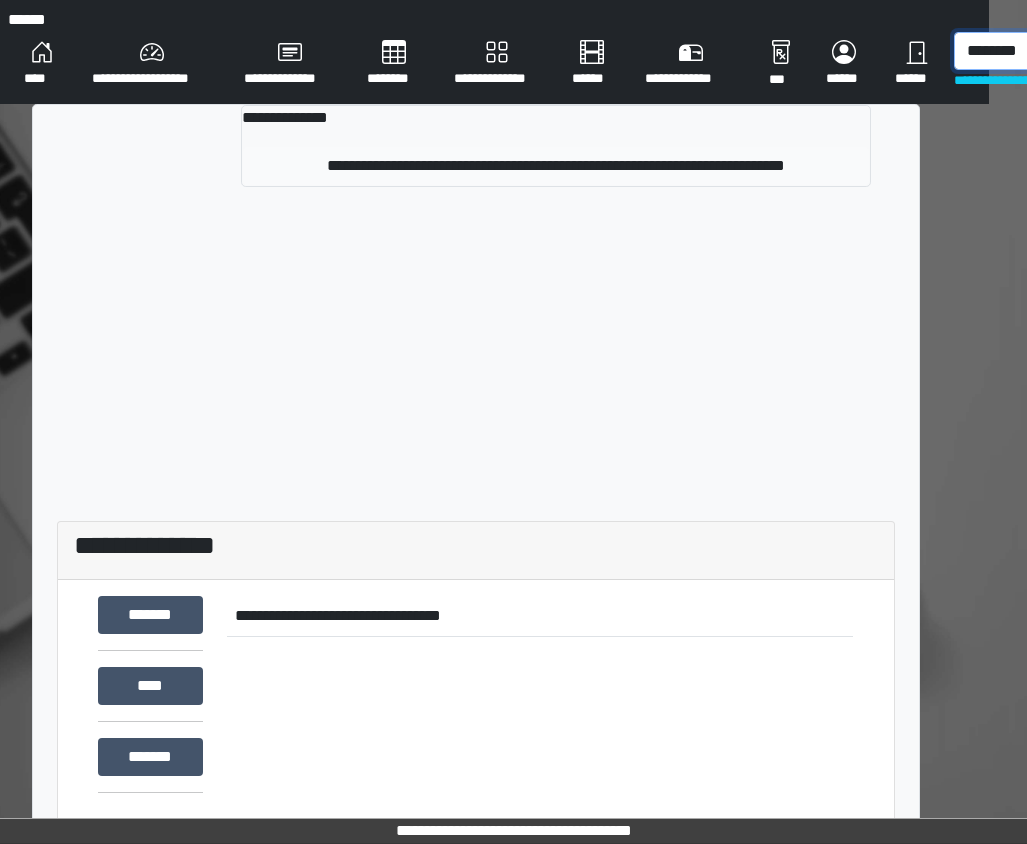 type on "********" 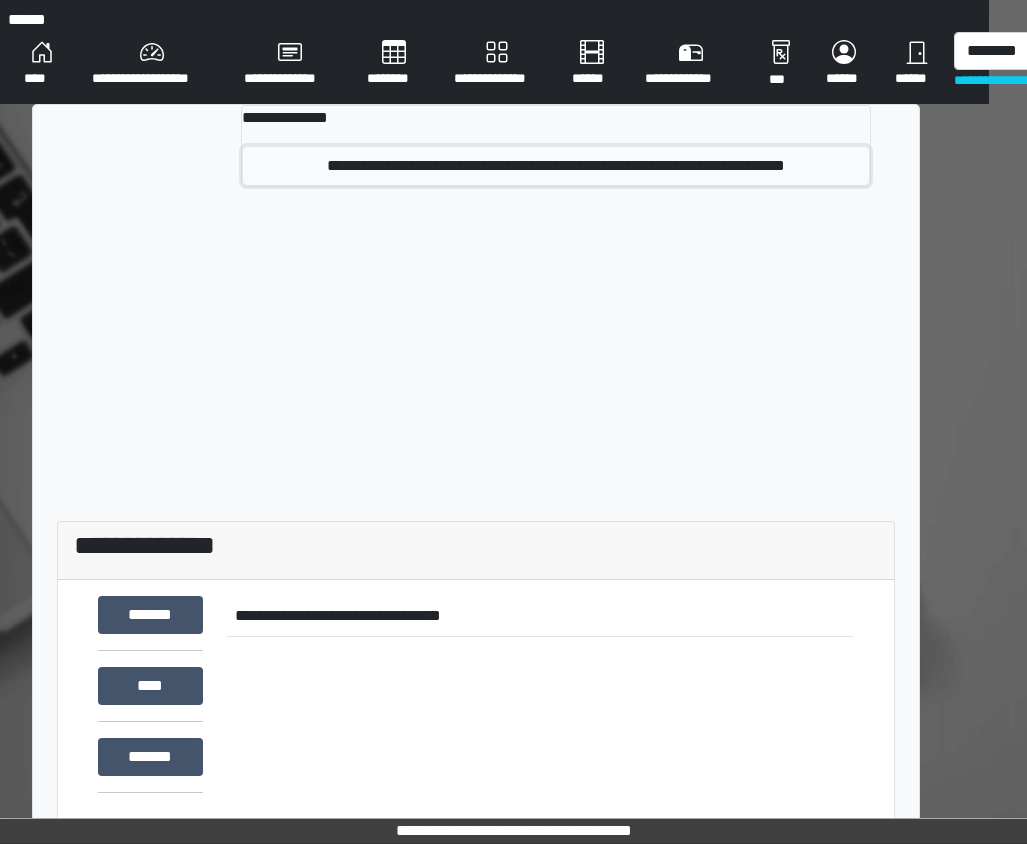 click on "**********" at bounding box center (555, 166) 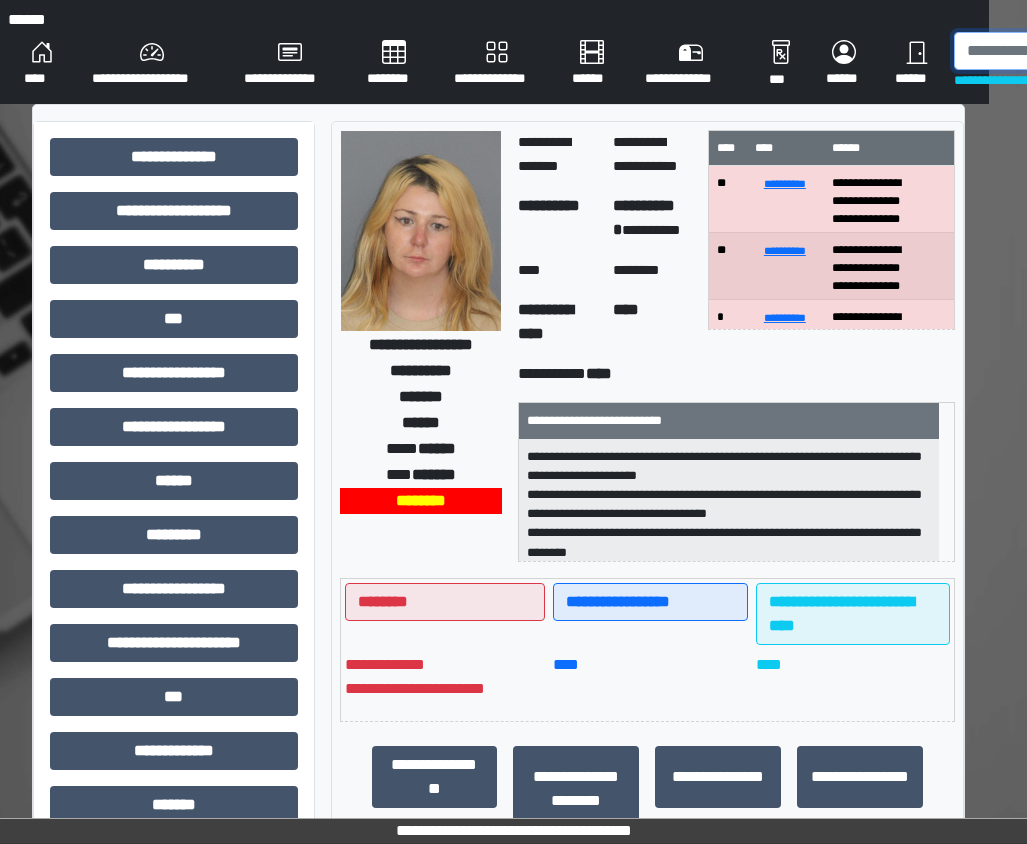 click at bounding box center [1057, 51] 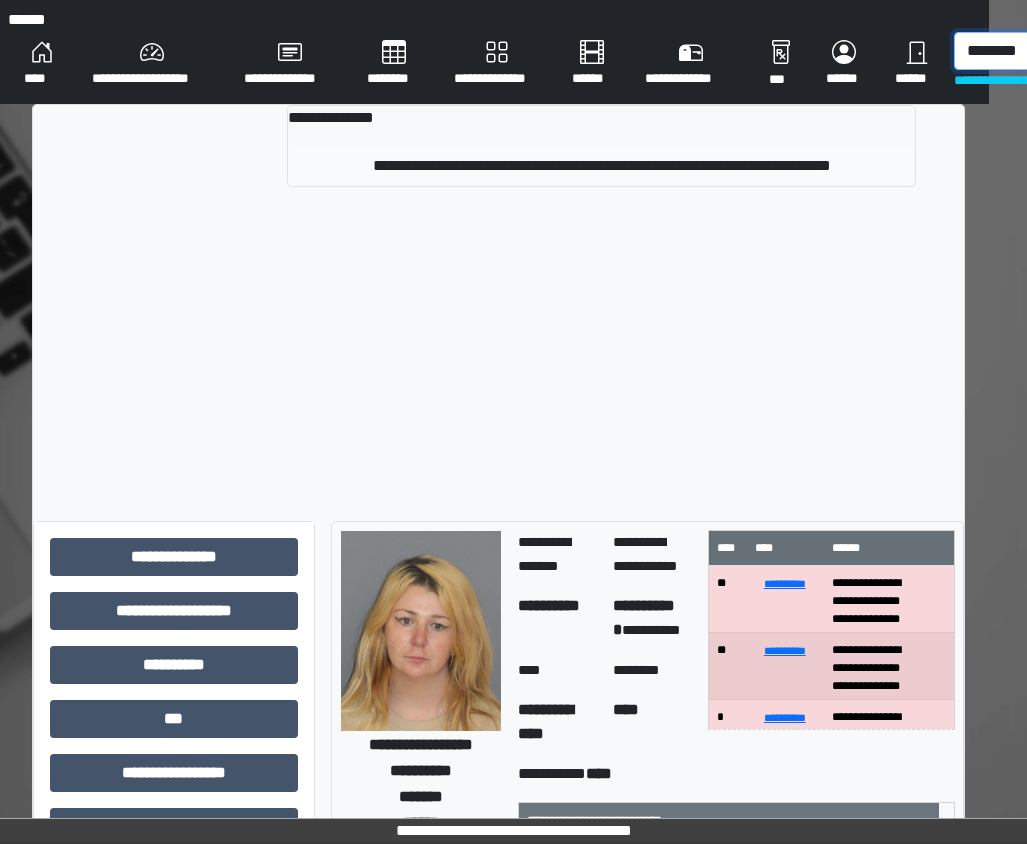 type on "********" 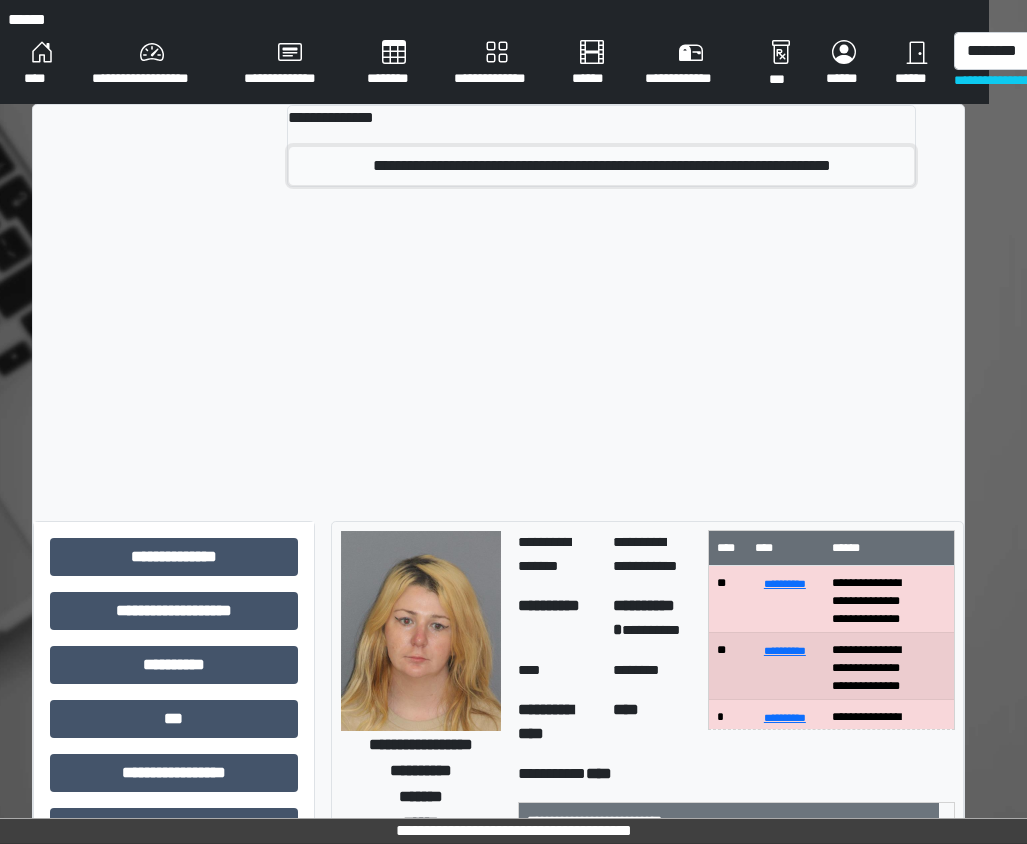 click on "**********" at bounding box center [601, 166] 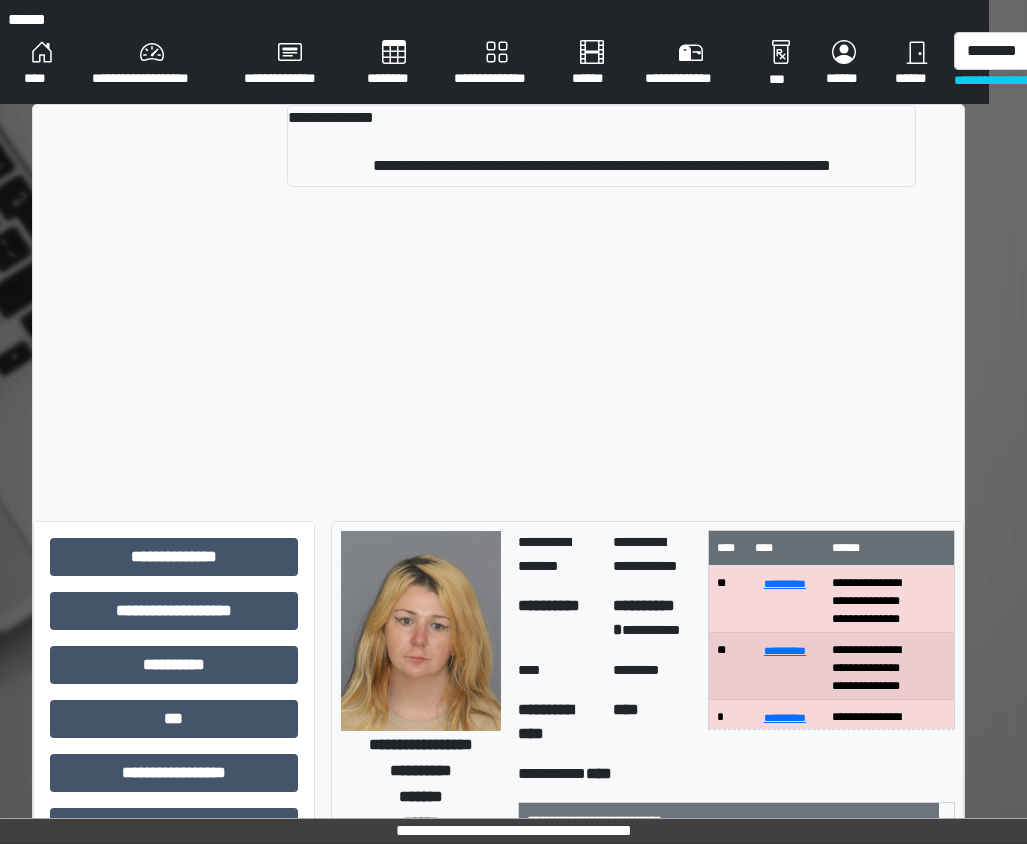 type 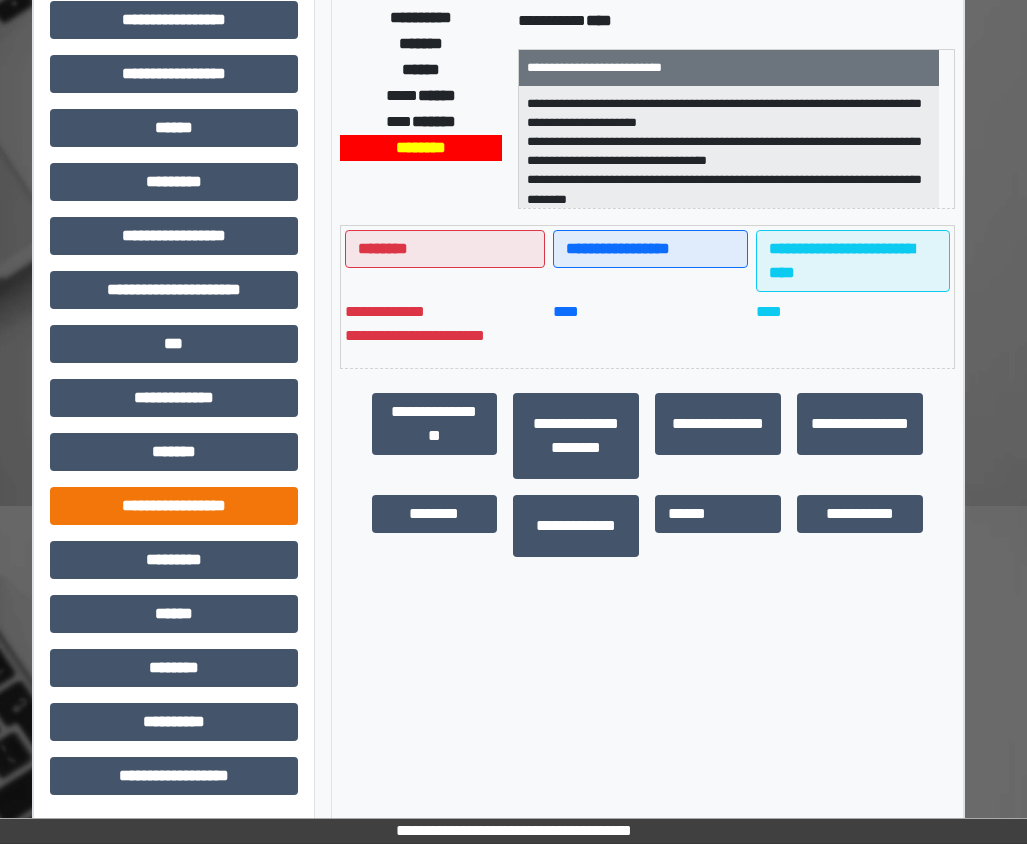 scroll, scrollTop: 354, scrollLeft: 38, axis: both 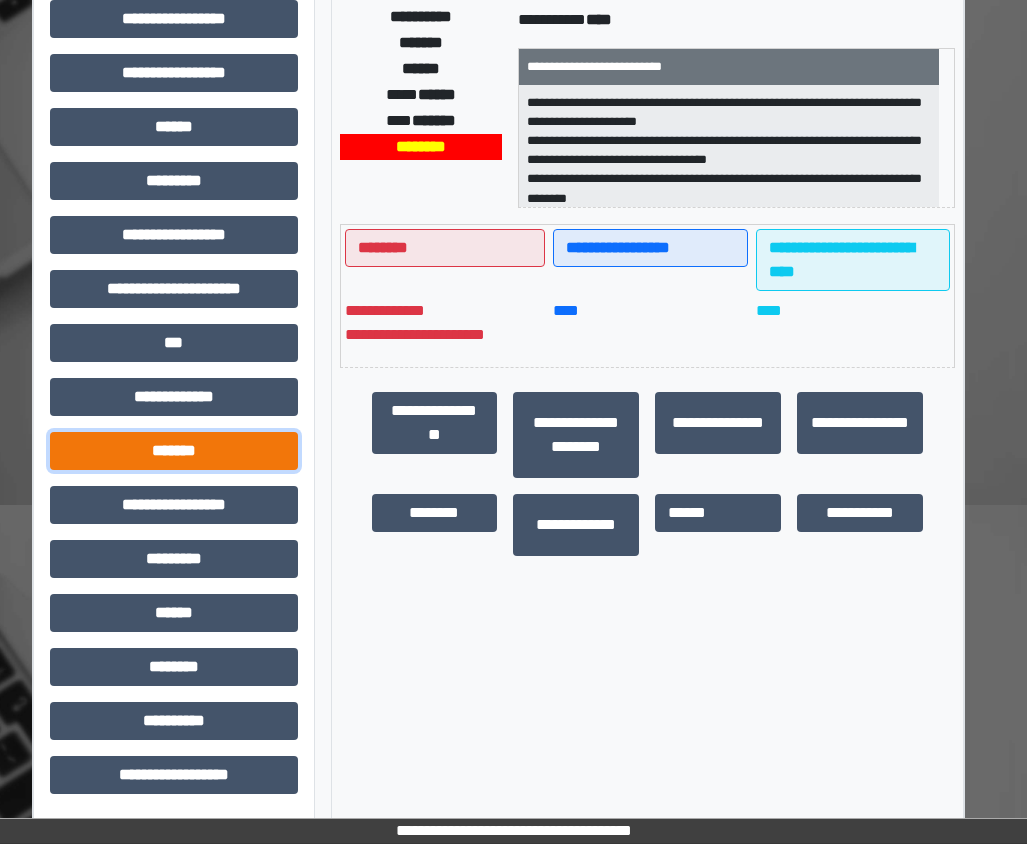 click on "*******" at bounding box center (174, 451) 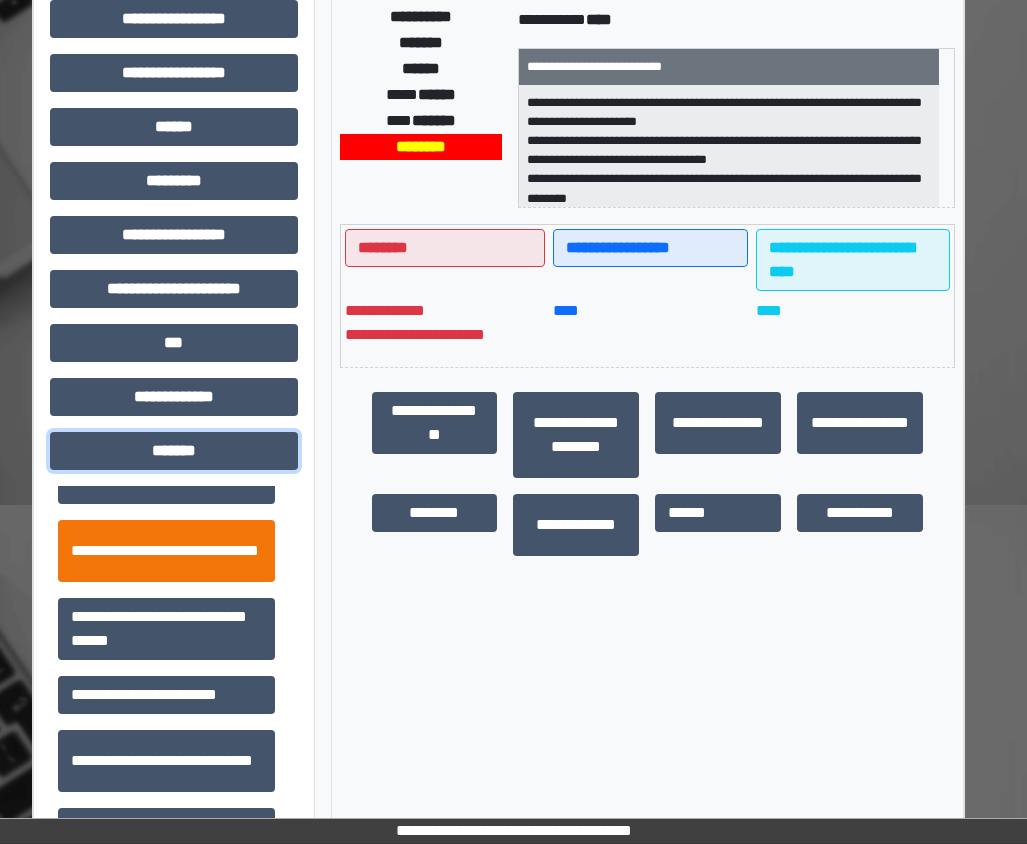 scroll, scrollTop: 722, scrollLeft: 0, axis: vertical 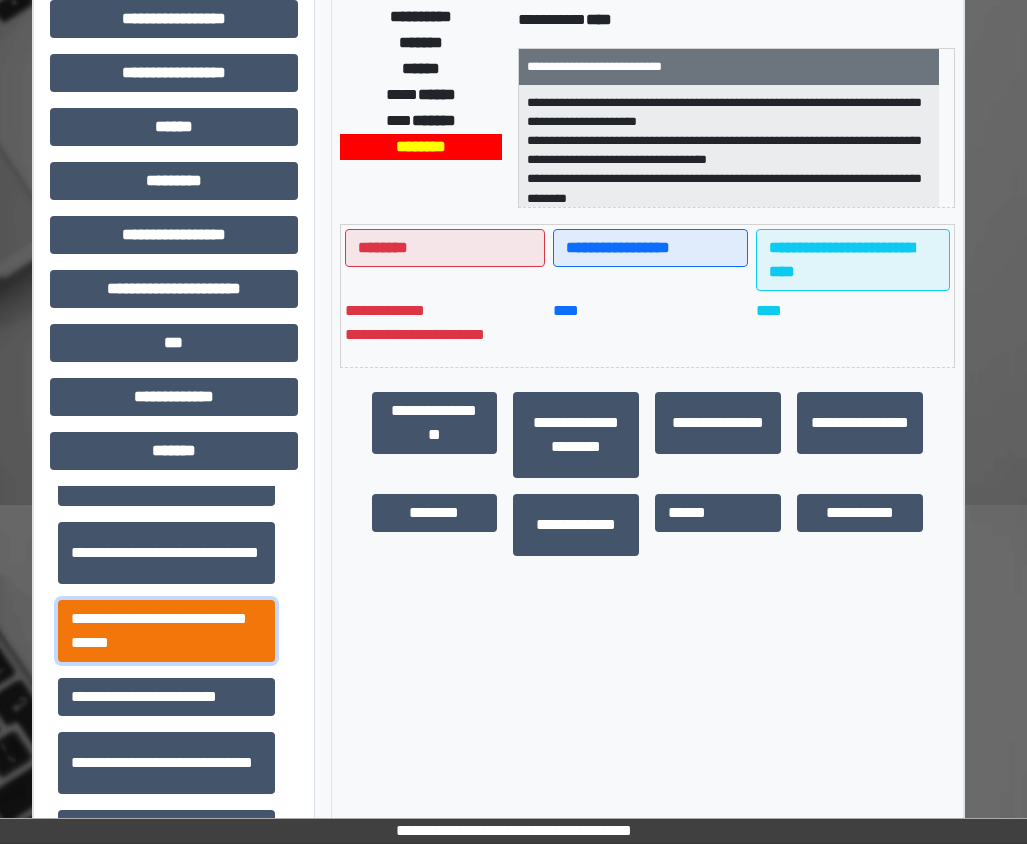 click on "**********" at bounding box center [166, 631] 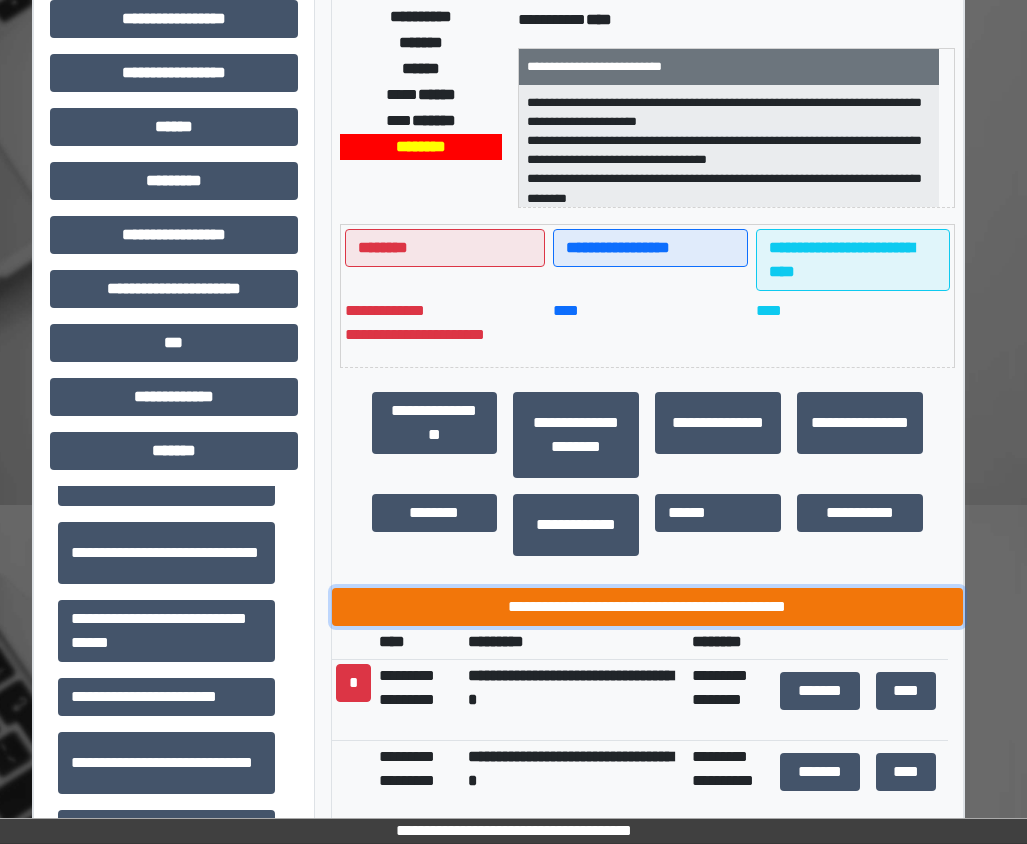 click on "**********" at bounding box center (648, 607) 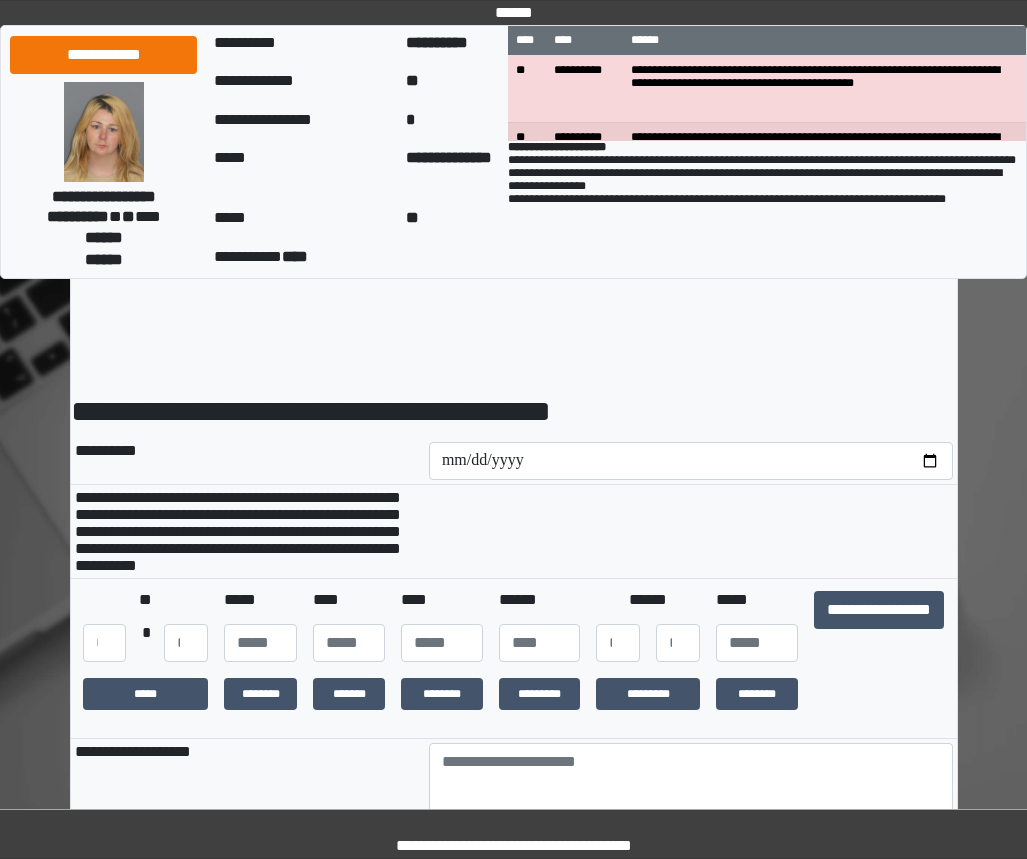 scroll, scrollTop: 0, scrollLeft: 0, axis: both 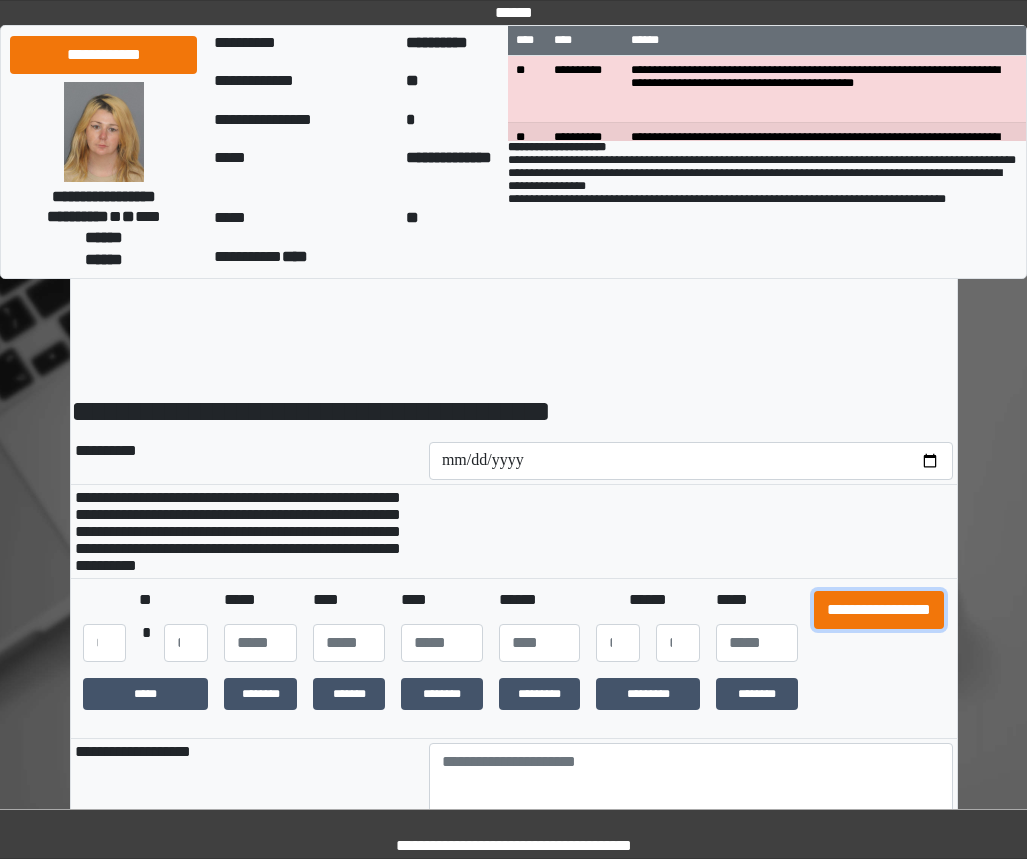 click on "**********" at bounding box center (879, 610) 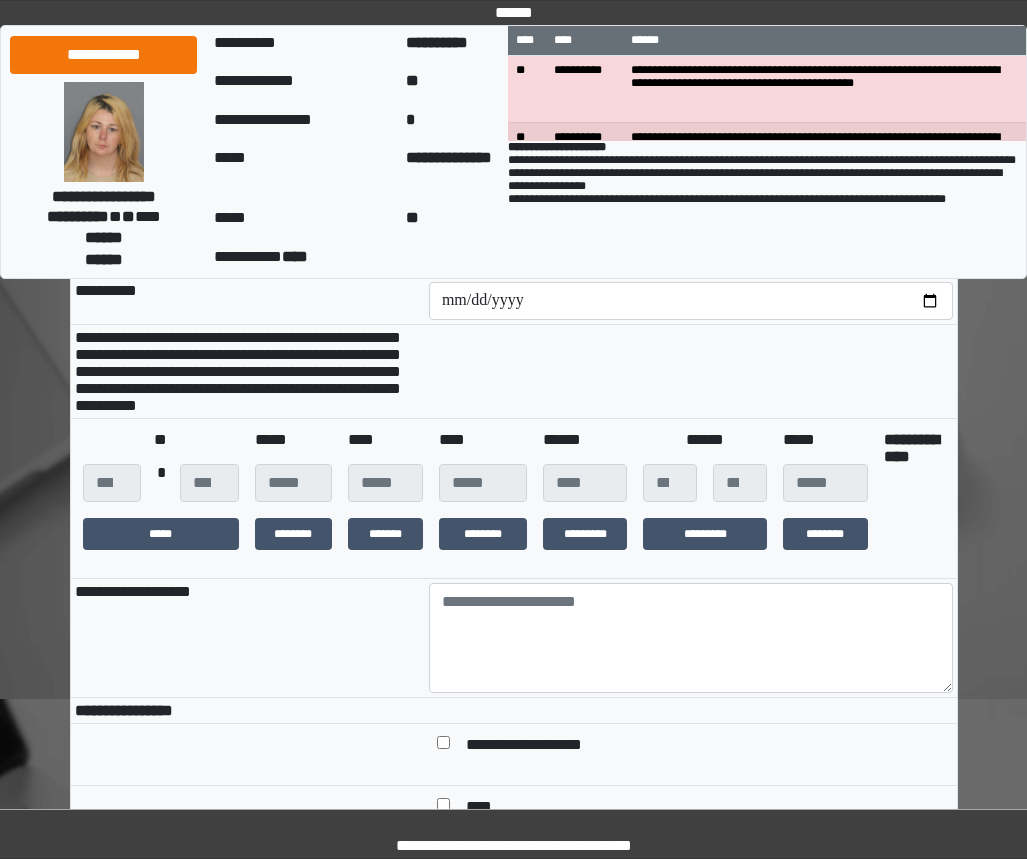 scroll, scrollTop: 300, scrollLeft: 0, axis: vertical 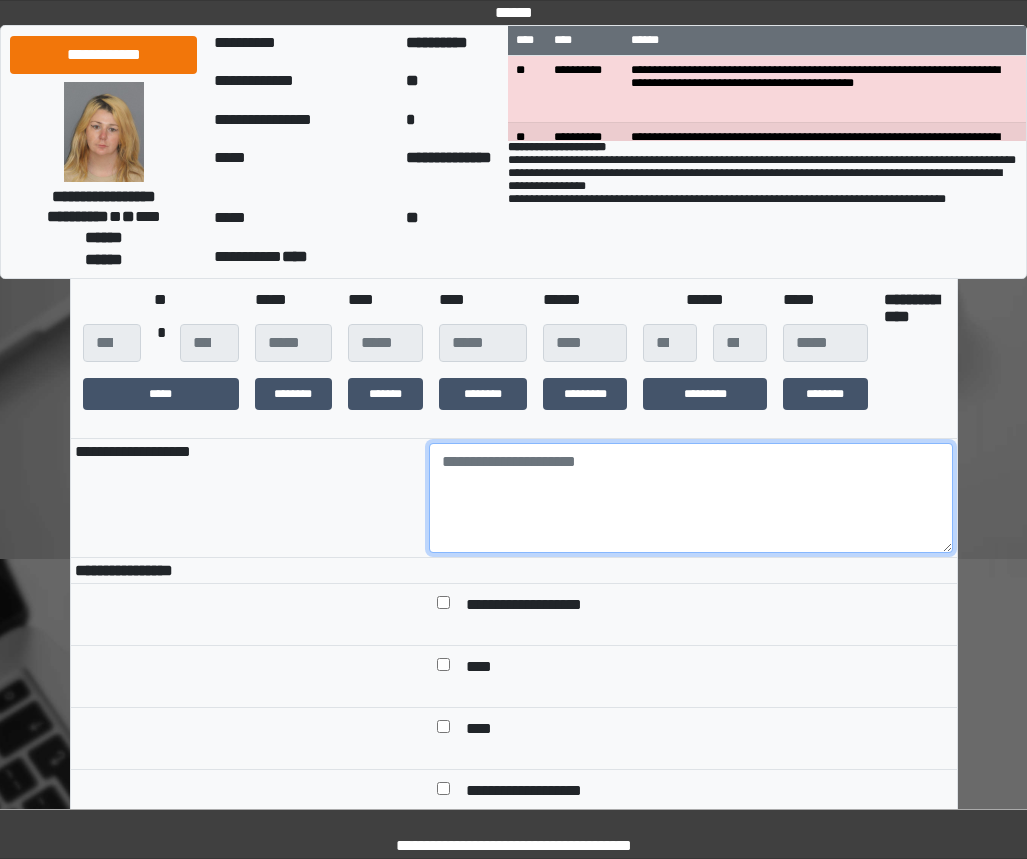click at bounding box center [691, 498] 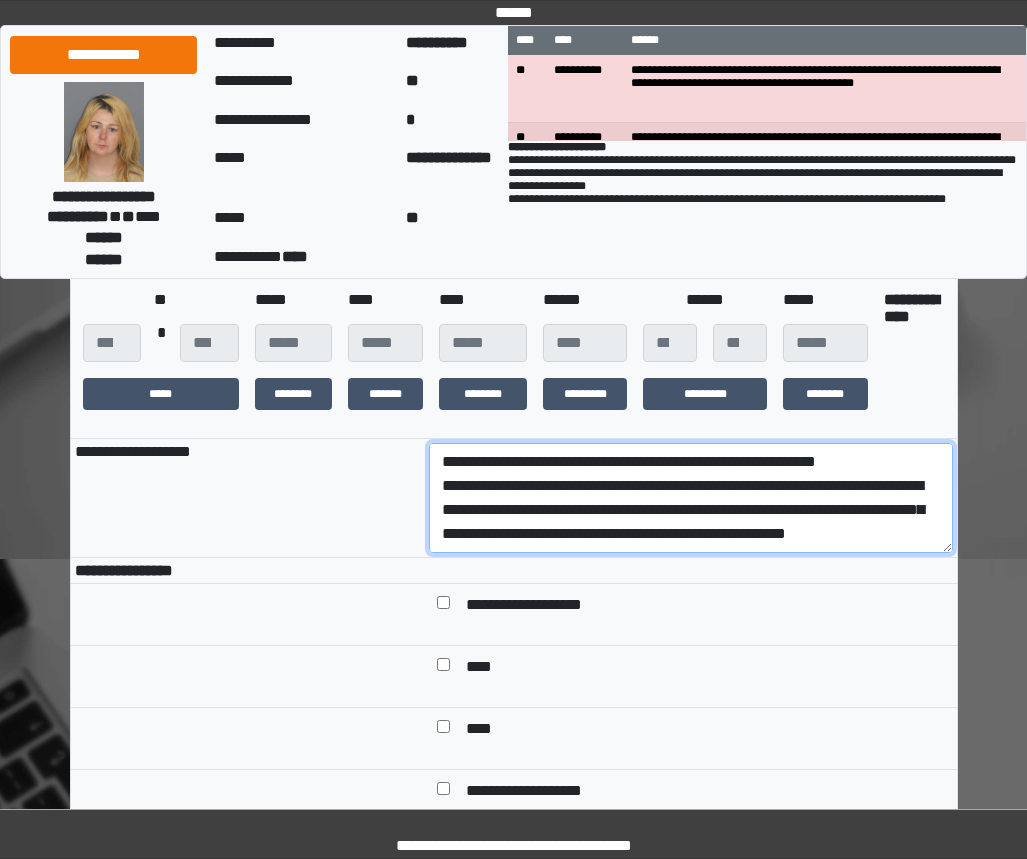 scroll, scrollTop: 136, scrollLeft: 0, axis: vertical 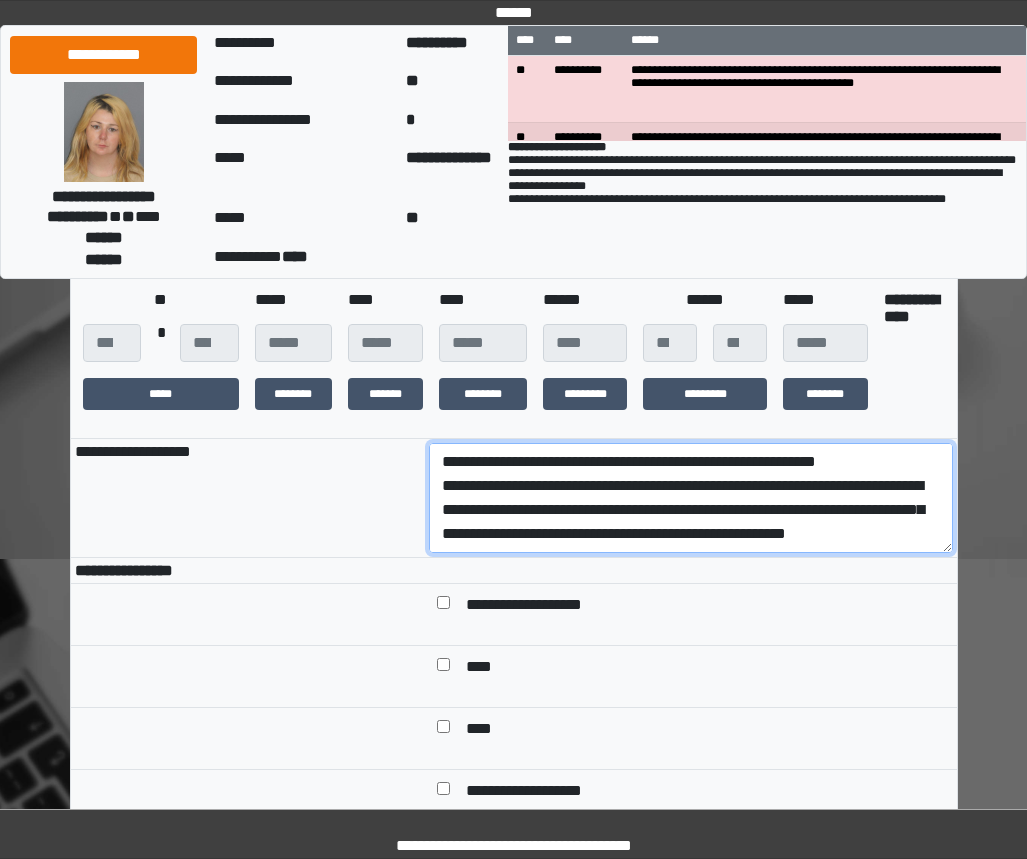 drag, startPoint x: 666, startPoint y: 542, endPoint x: 375, endPoint y: 505, distance: 293.3428 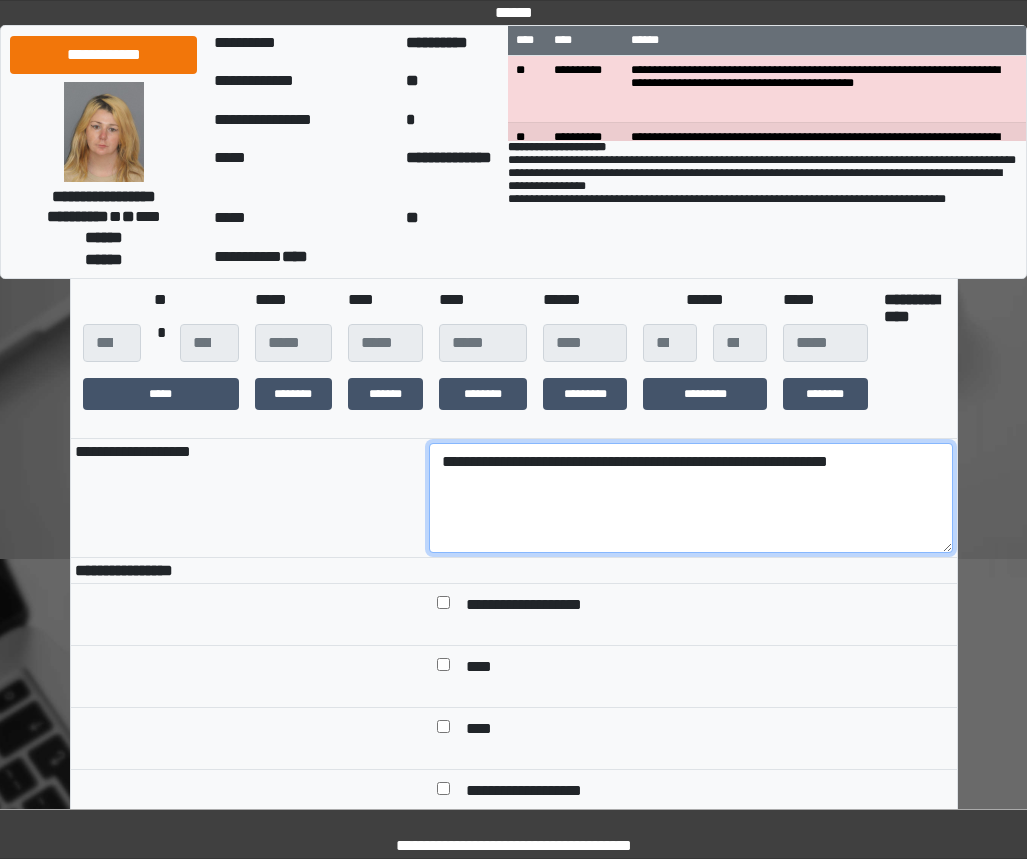 type on "**********" 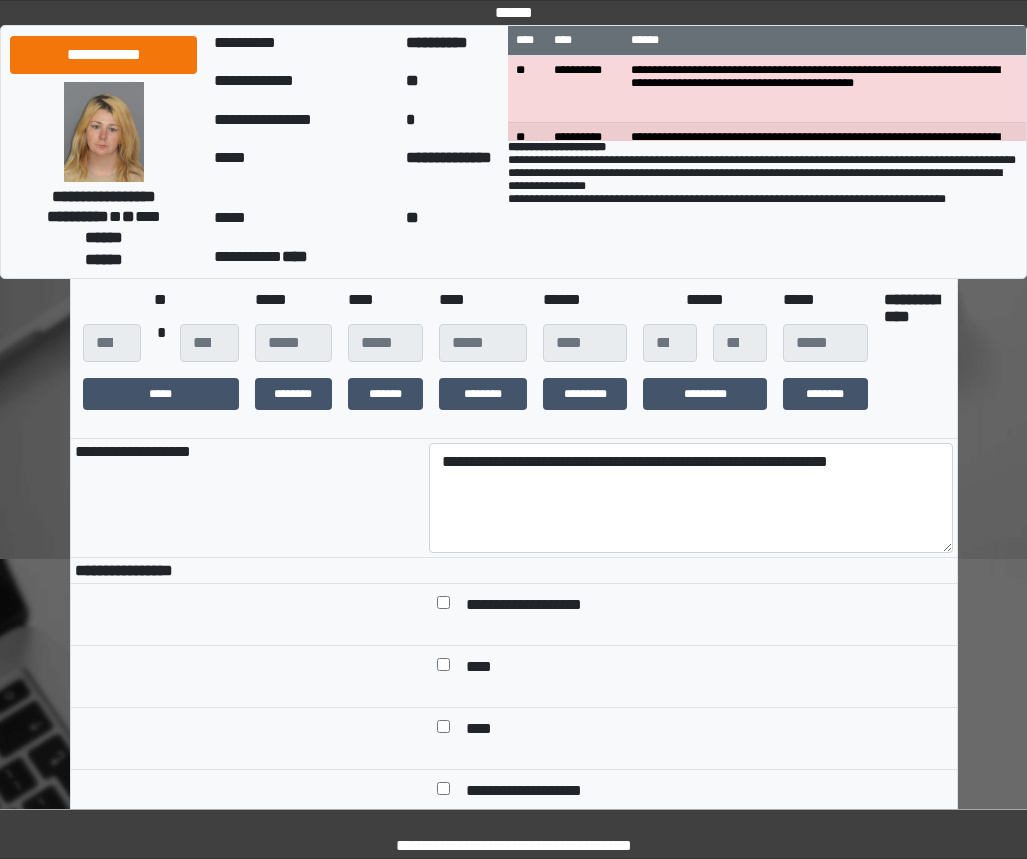 click on "**********" at bounding box center [541, 606] 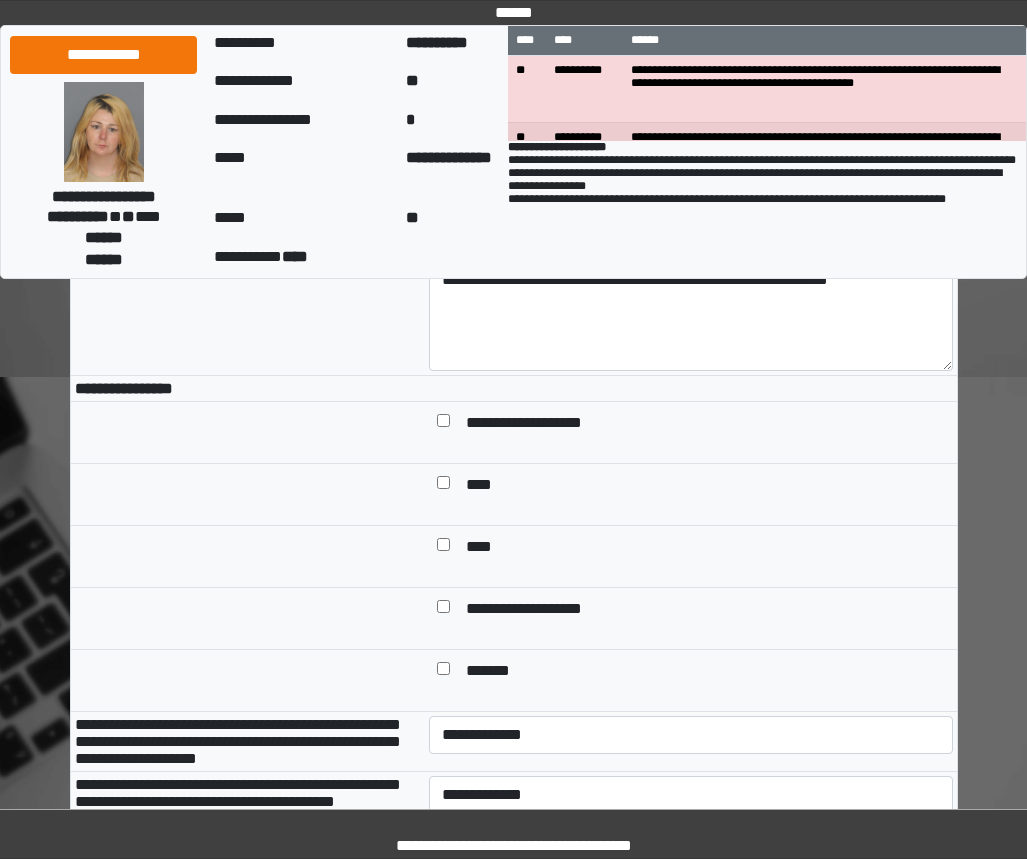 scroll, scrollTop: 800, scrollLeft: 0, axis: vertical 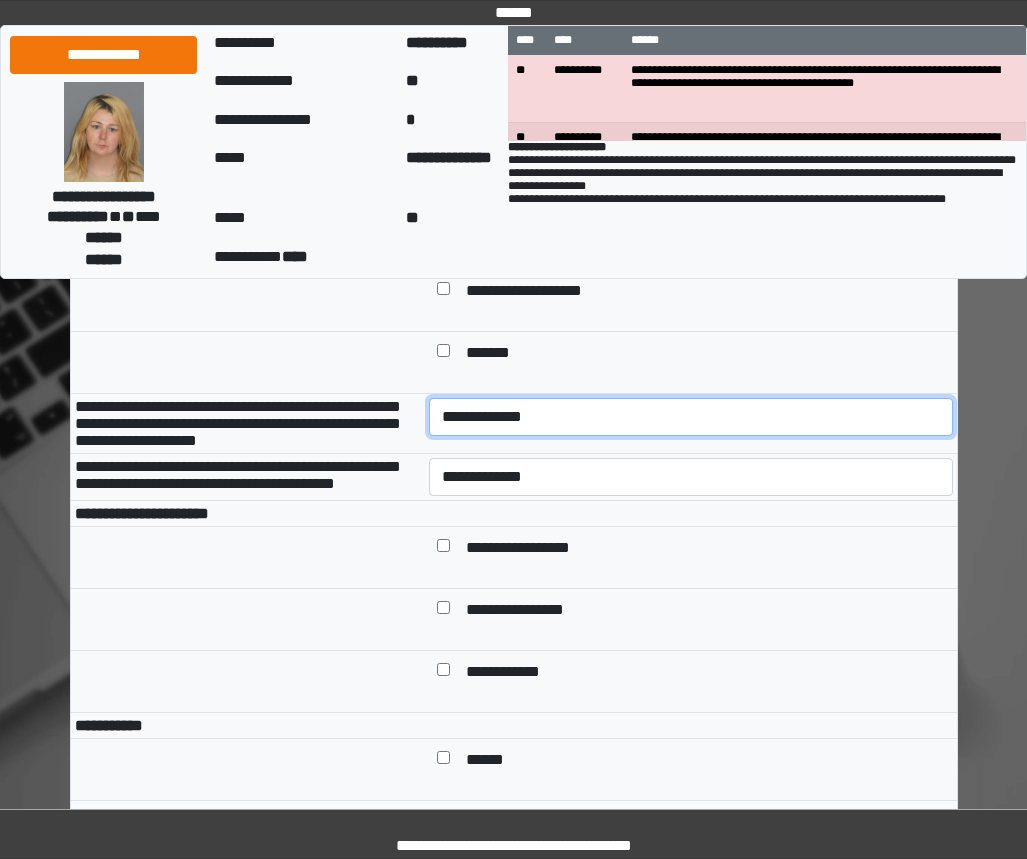 drag, startPoint x: 554, startPoint y: 438, endPoint x: 552, endPoint y: 462, distance: 24.083189 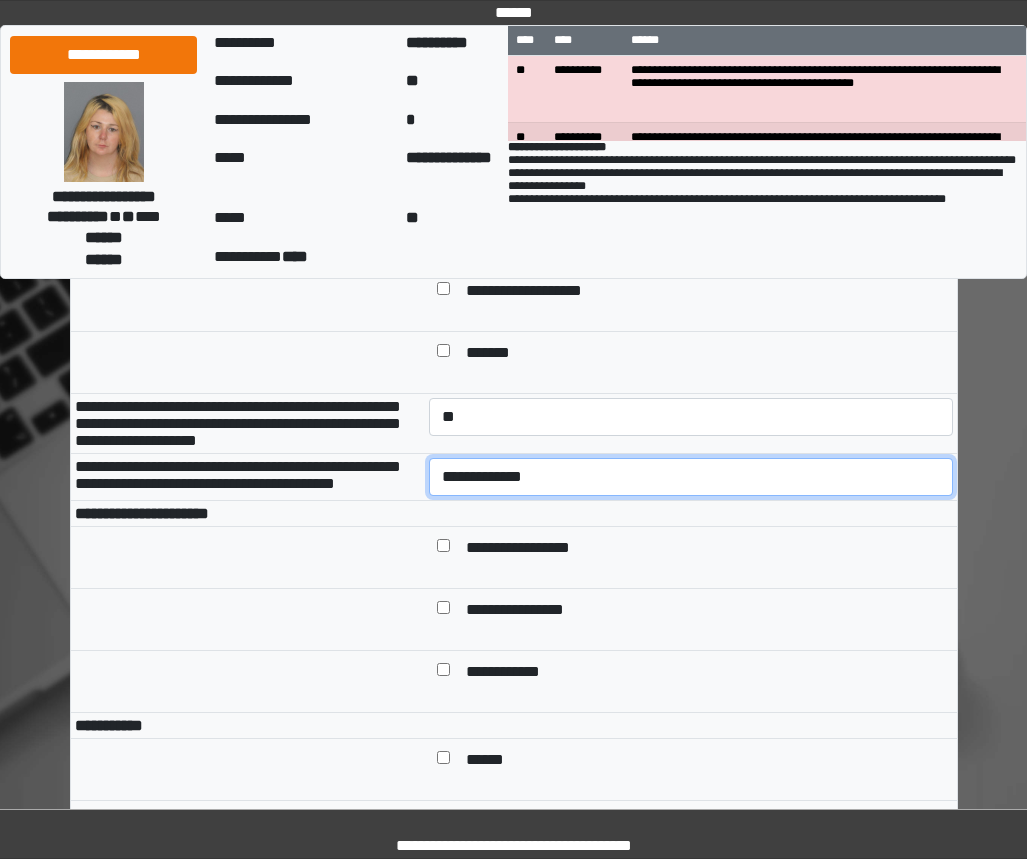 click on "**********" at bounding box center [691, 477] 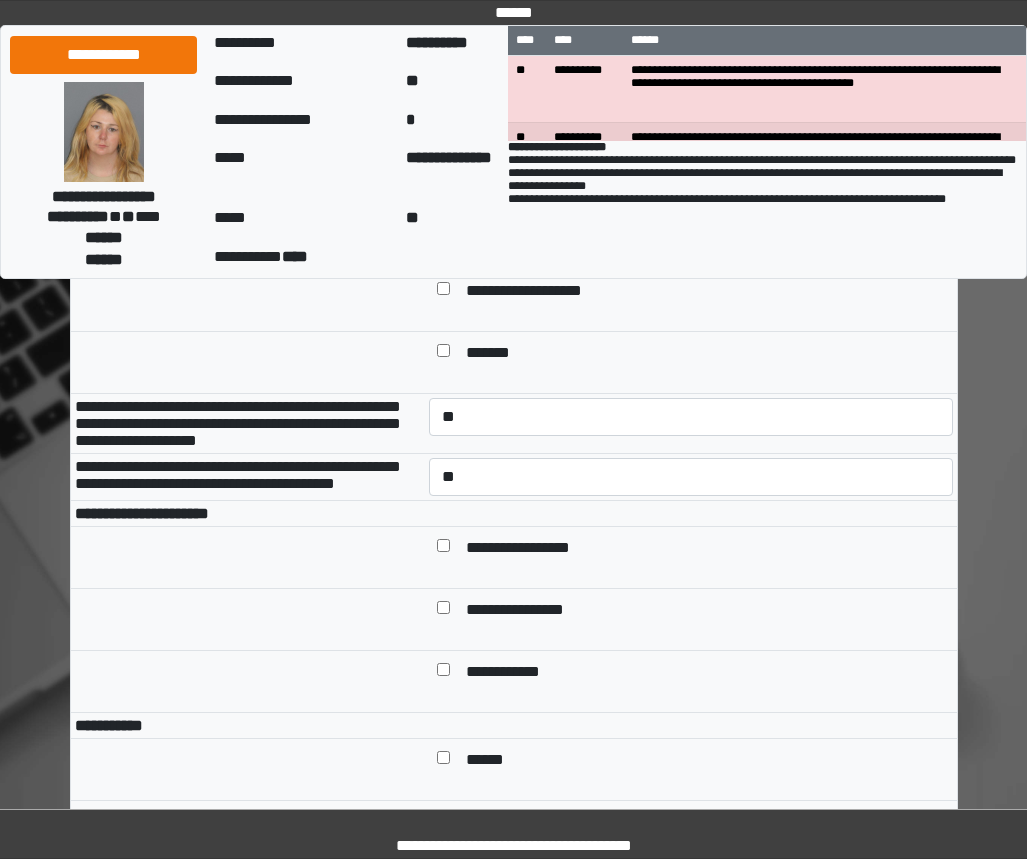 click on "**********" at bounding box center (691, 557) 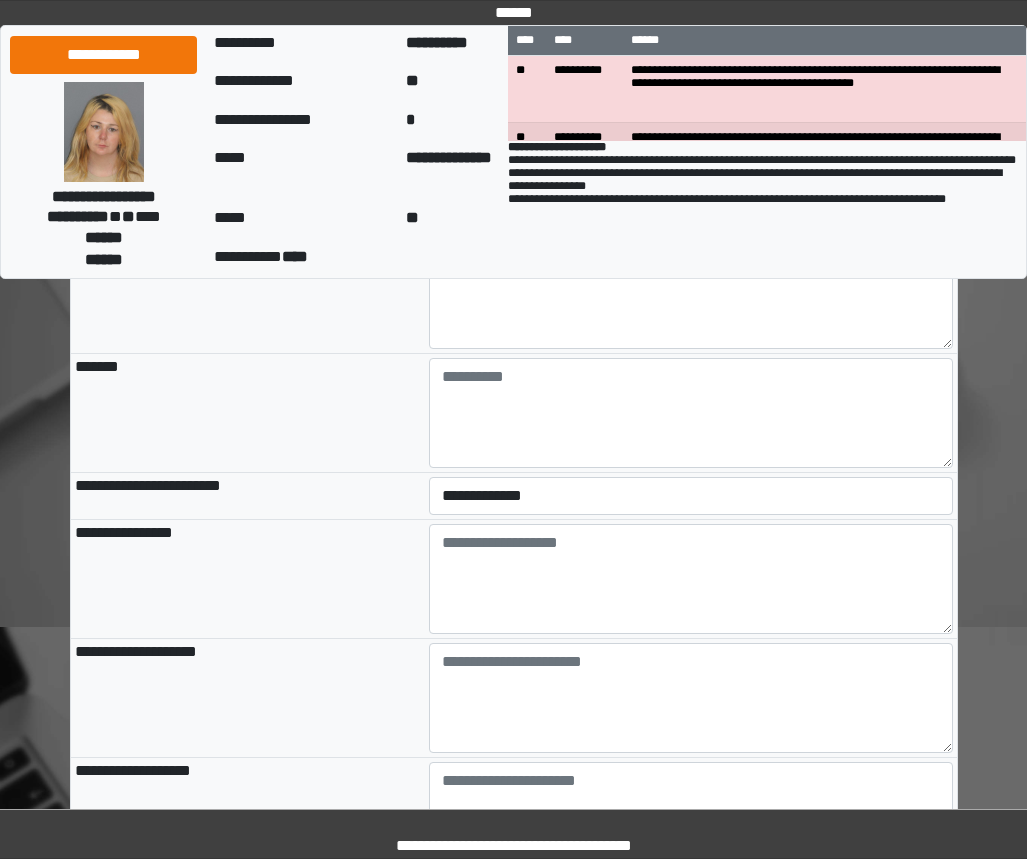 scroll, scrollTop: 2000, scrollLeft: 0, axis: vertical 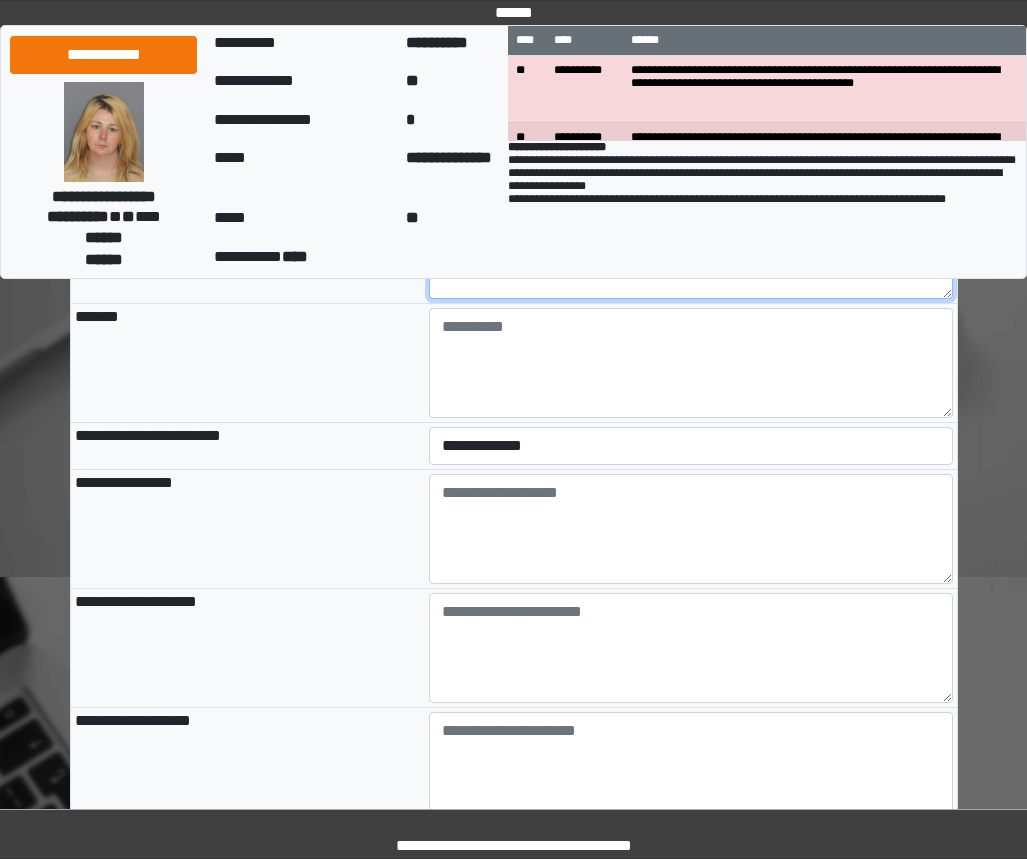 click at bounding box center [691, 244] 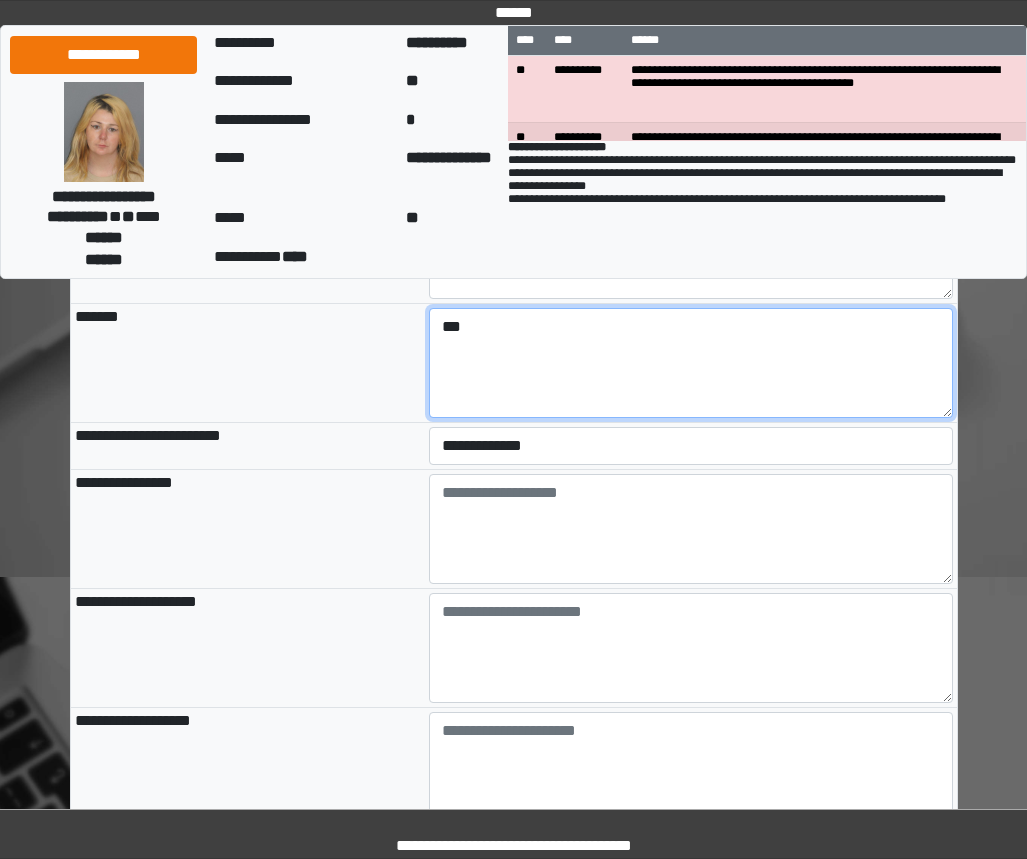 type on "***" 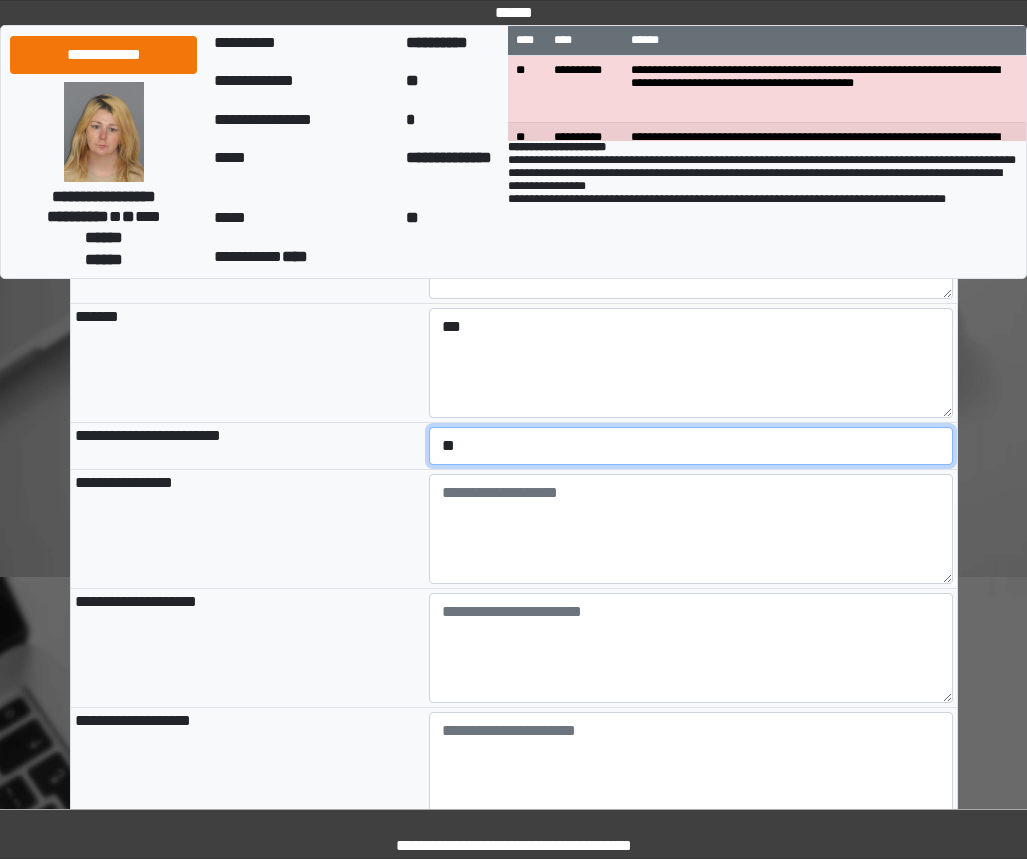 select on "*" 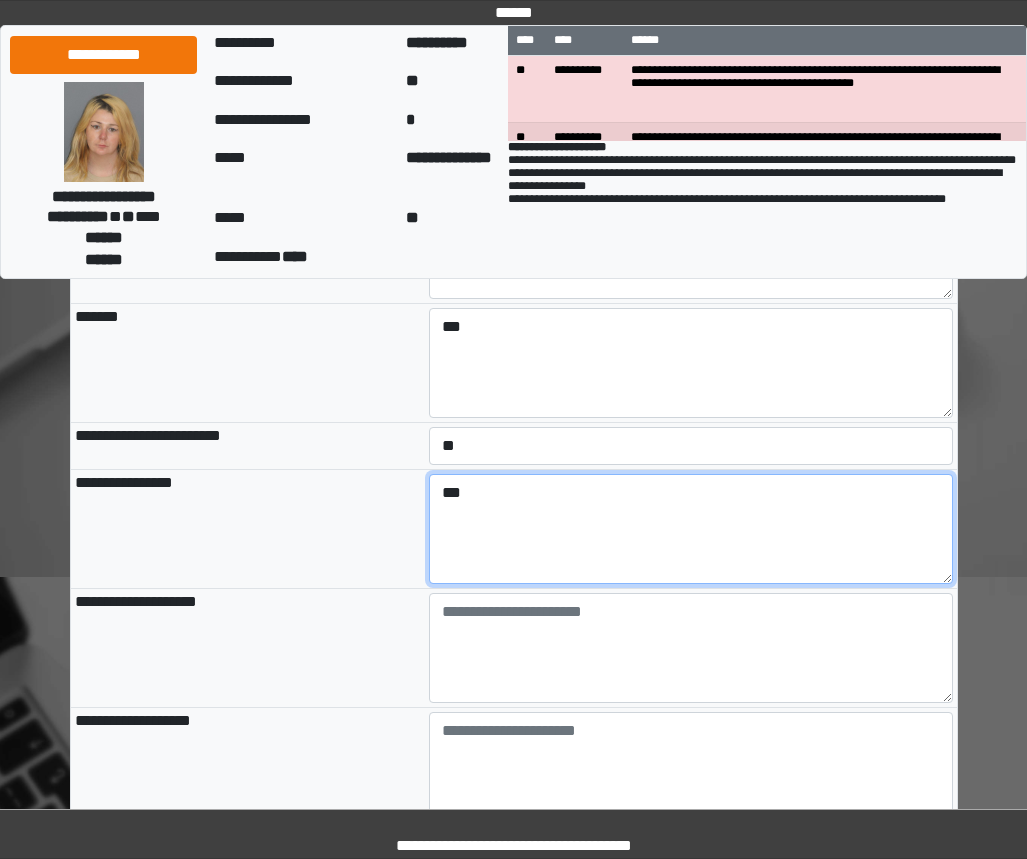 type on "***" 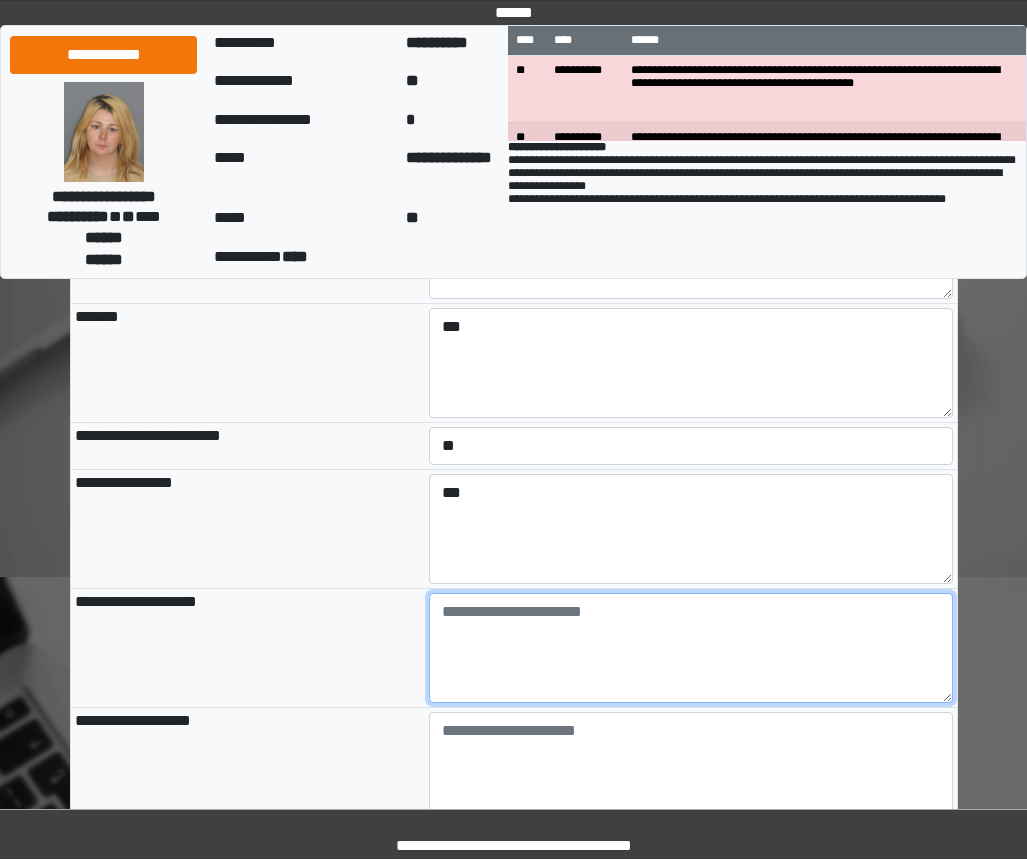paste on "**********" 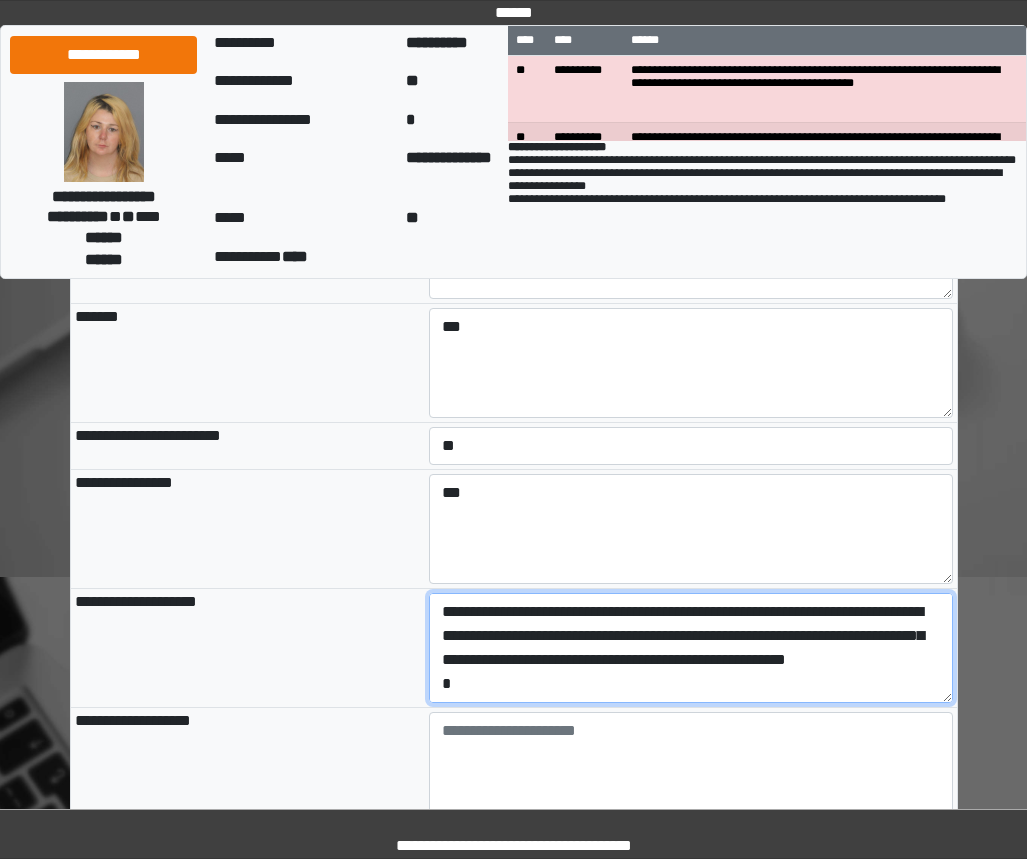 scroll, scrollTop: 88, scrollLeft: 0, axis: vertical 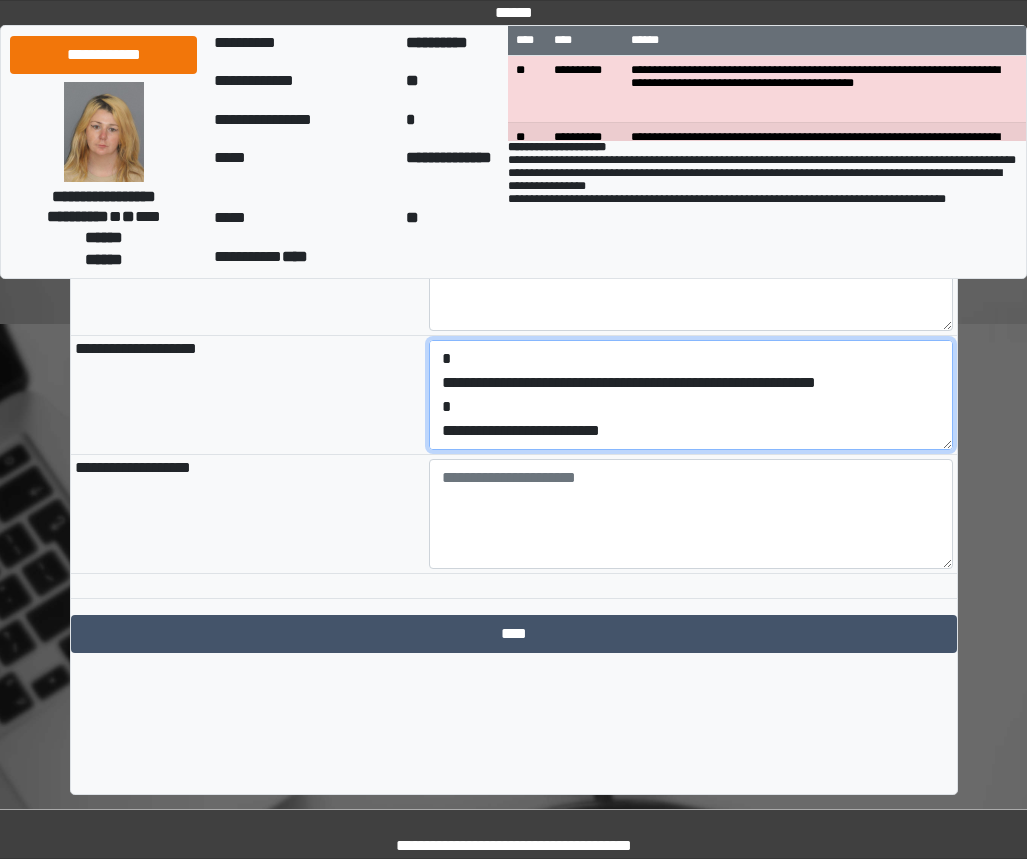 drag, startPoint x: 651, startPoint y: 513, endPoint x: 401, endPoint y: 514, distance: 250.002 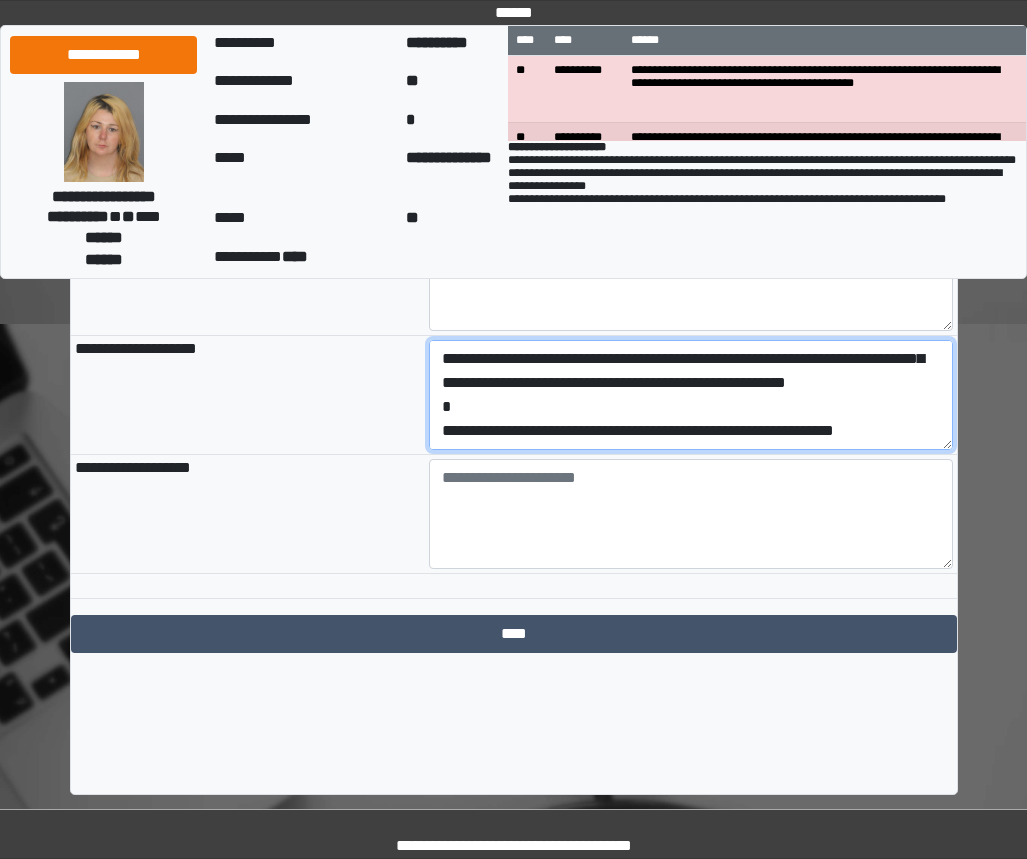 type on "**********" 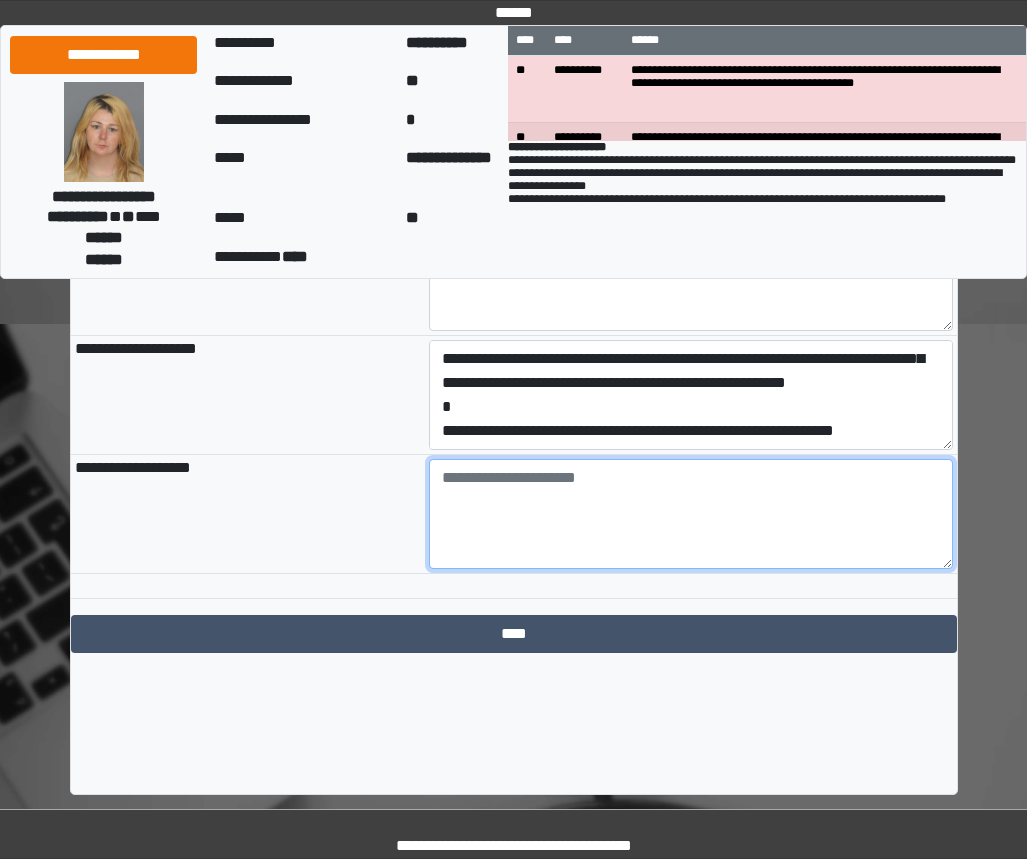 click at bounding box center [691, 514] 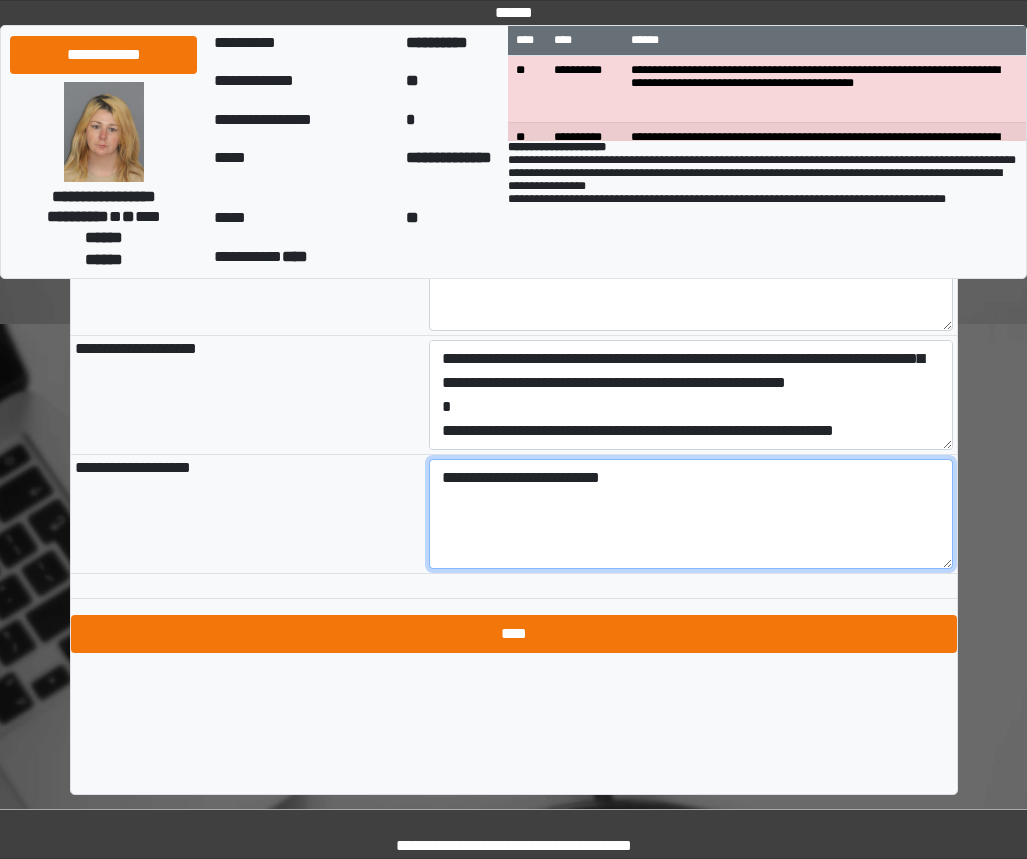 type on "**********" 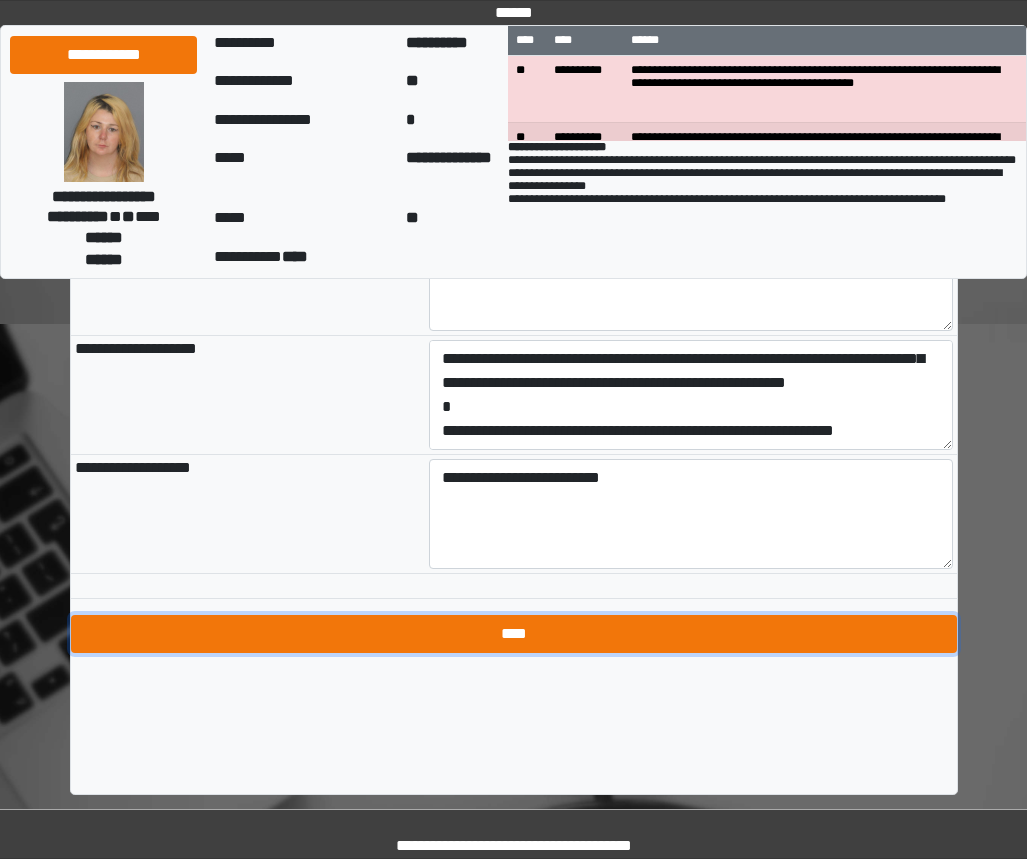 click on "****" at bounding box center [514, 634] 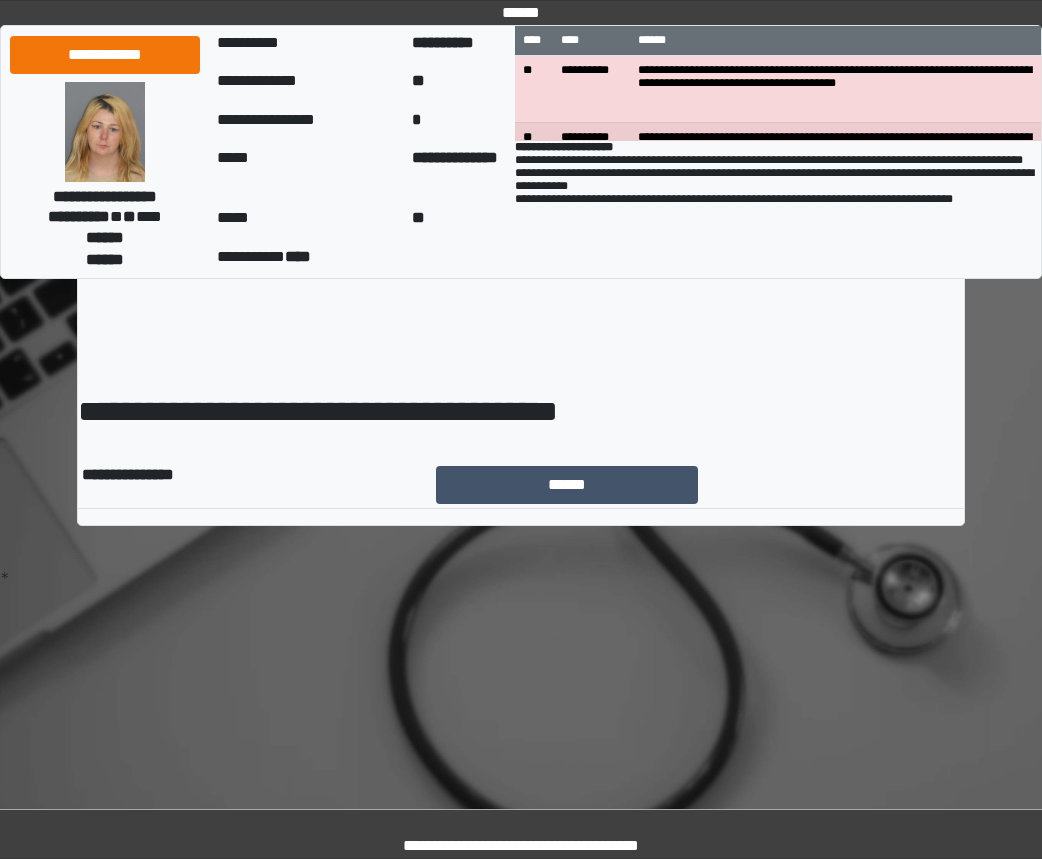 scroll, scrollTop: 0, scrollLeft: 0, axis: both 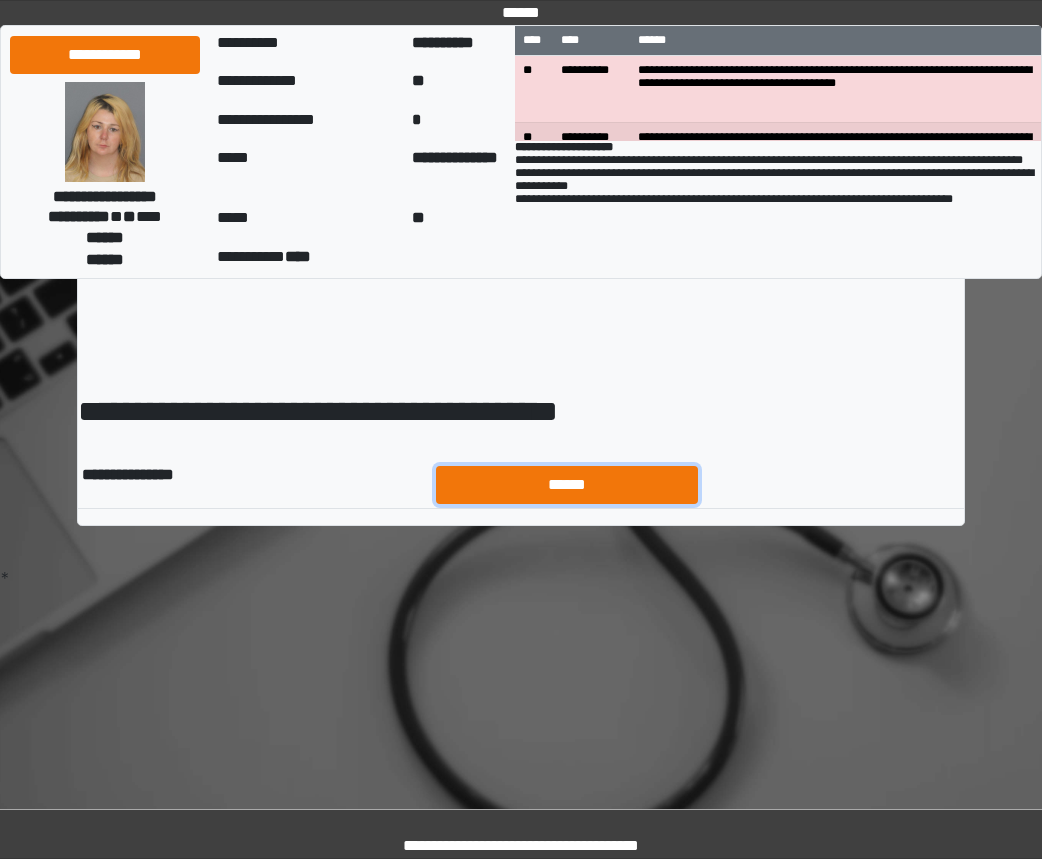 click on "******" at bounding box center (567, 485) 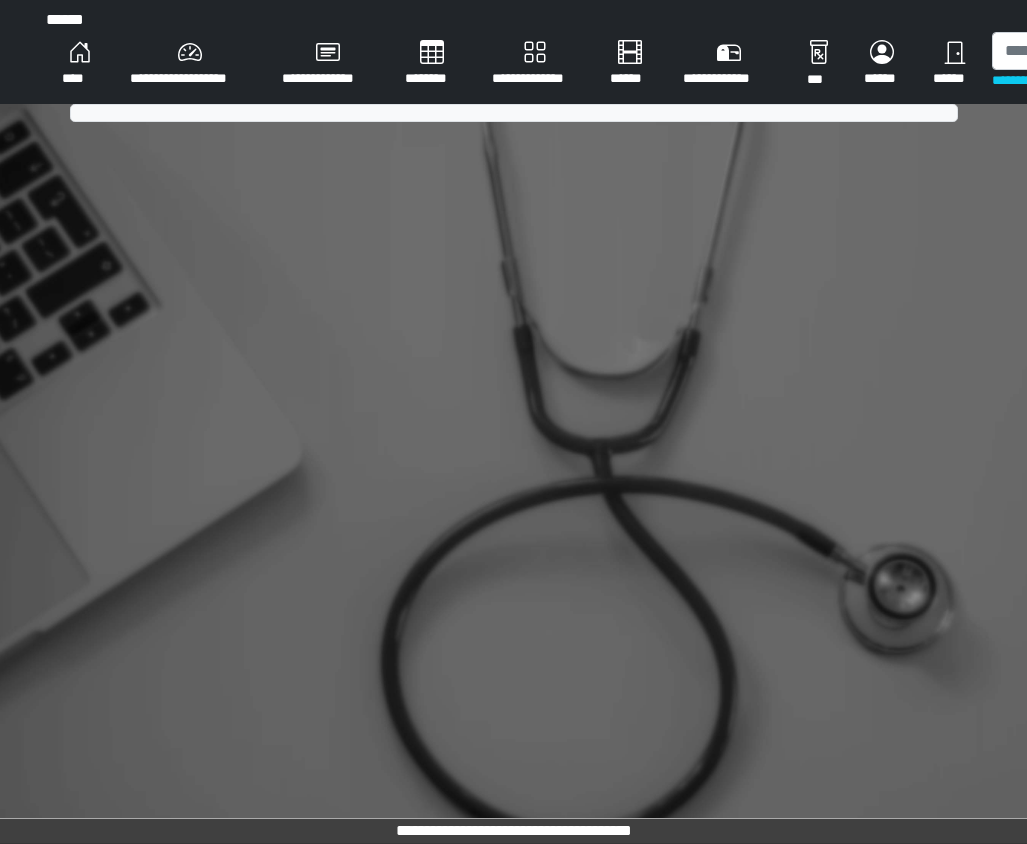 scroll, scrollTop: 0, scrollLeft: 0, axis: both 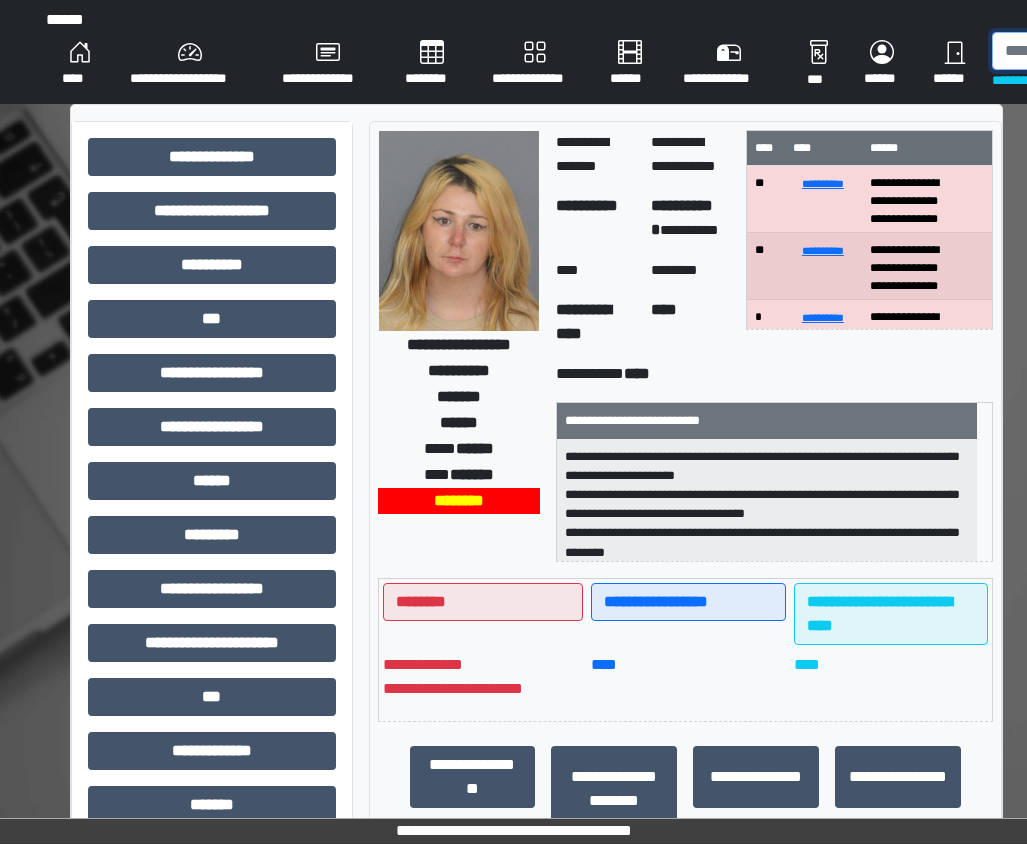 click at bounding box center (1095, 51) 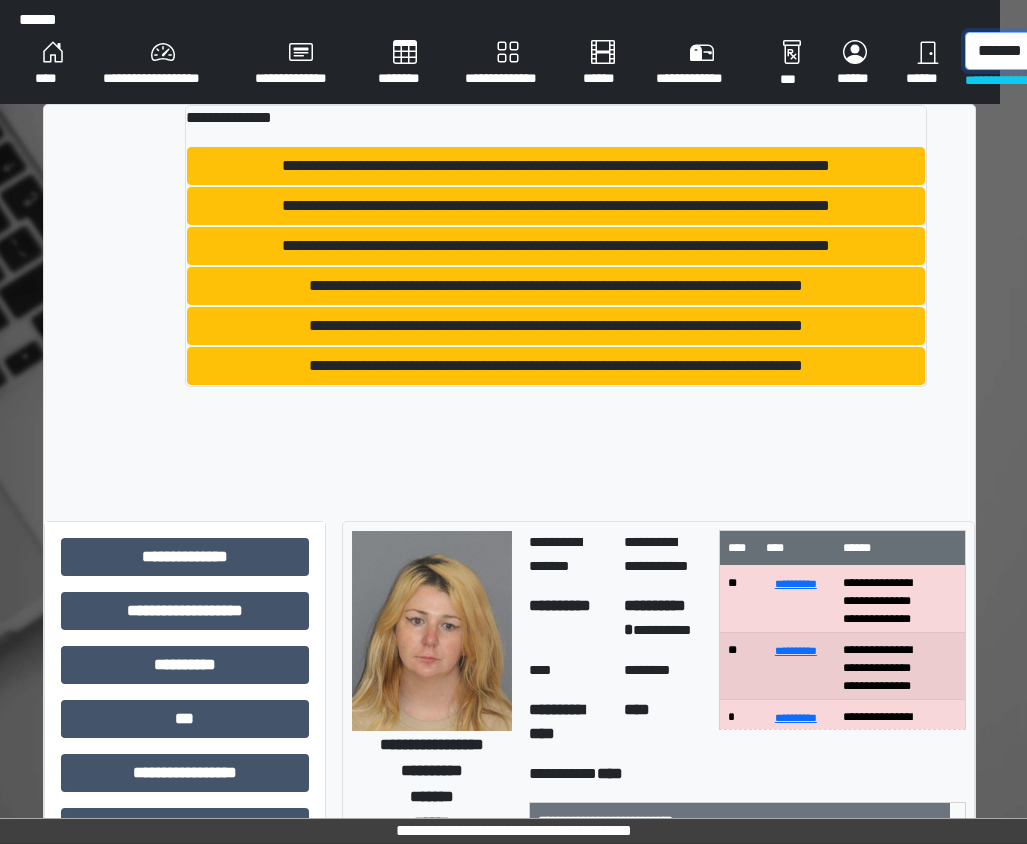 scroll, scrollTop: 0, scrollLeft: 37, axis: horizontal 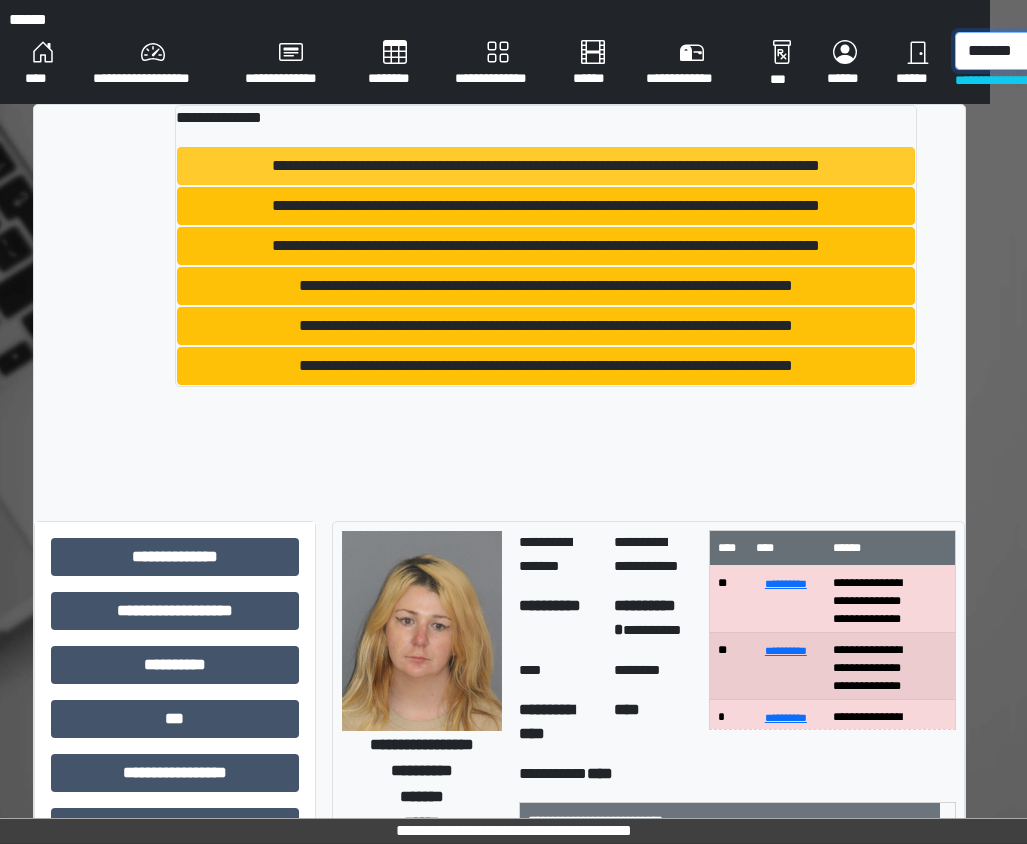 type on "*******" 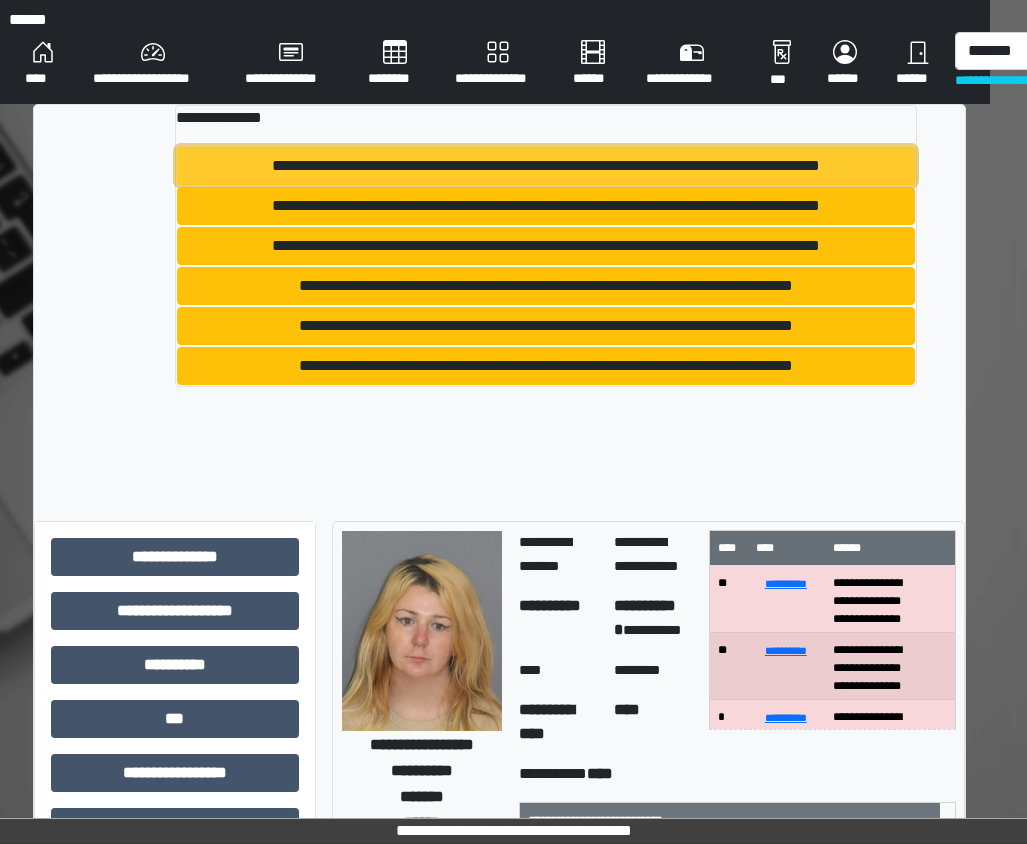 click on "**********" at bounding box center [546, 166] 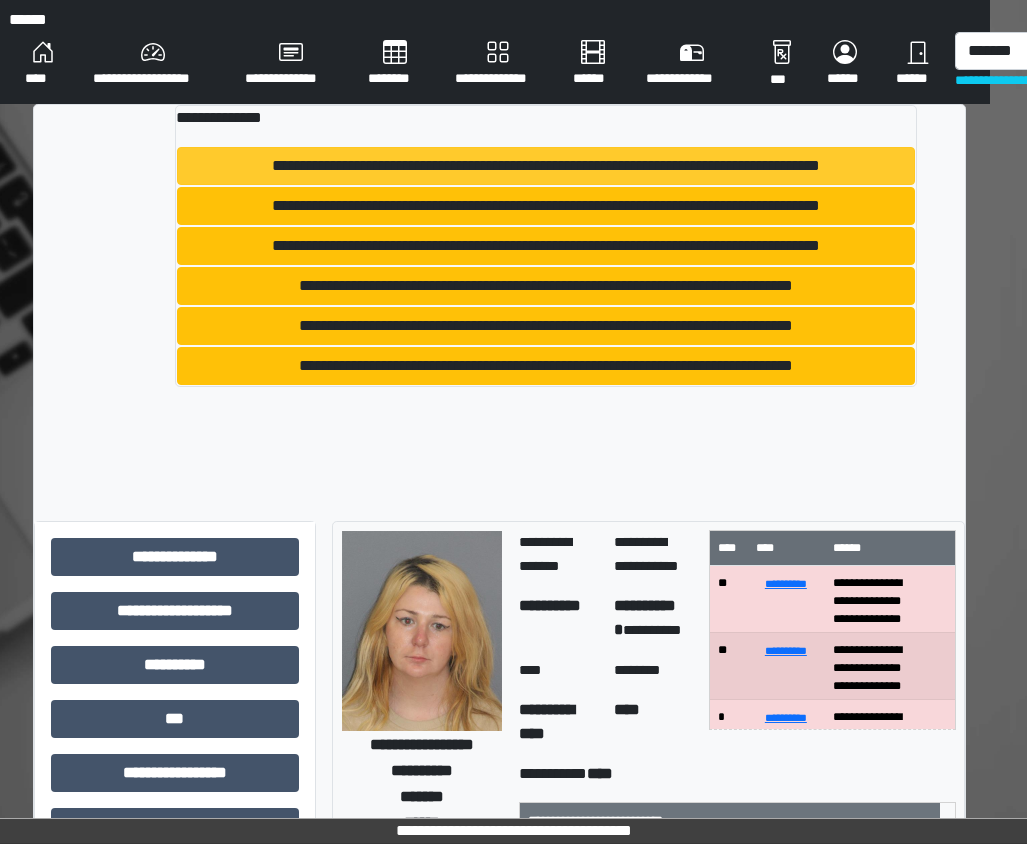 type 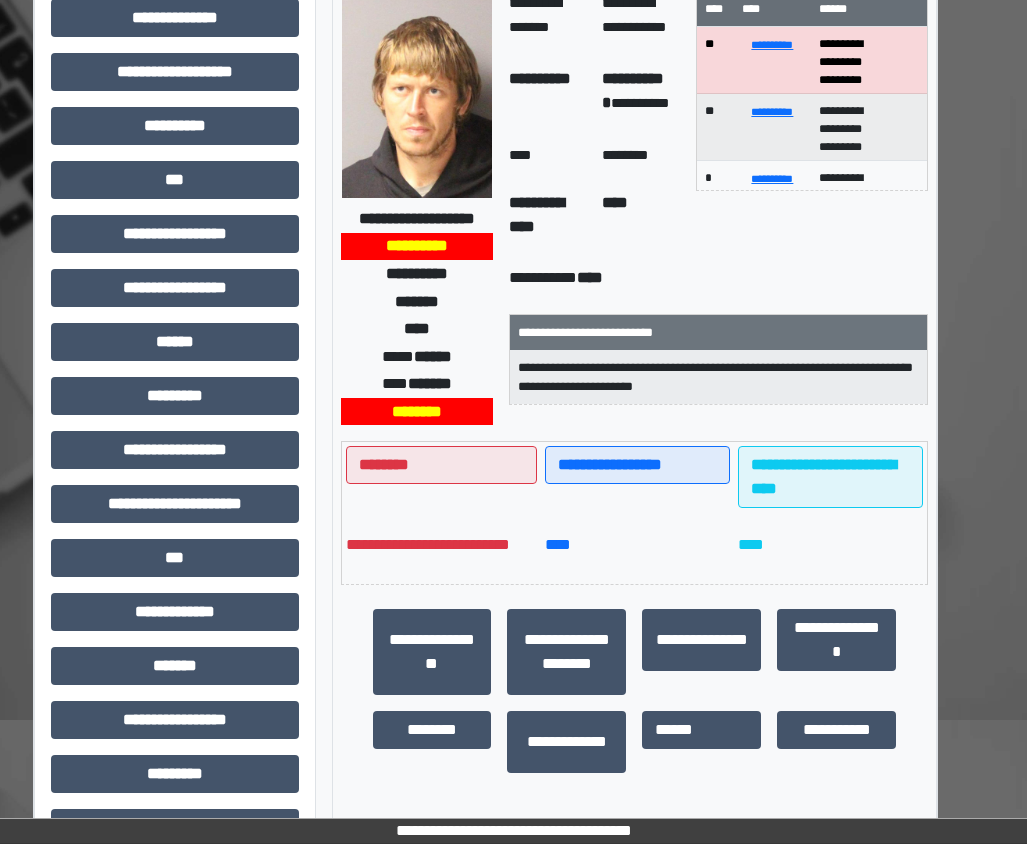 scroll, scrollTop: 354, scrollLeft: 37, axis: both 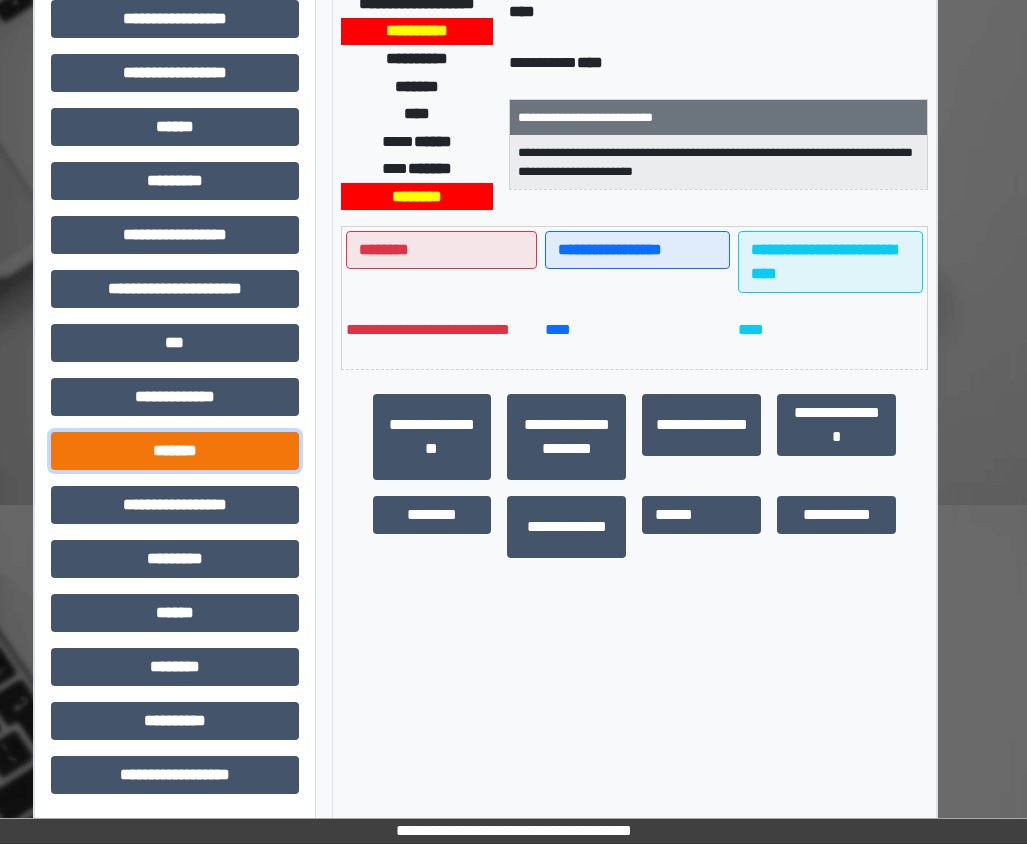 click on "*******" at bounding box center [175, 451] 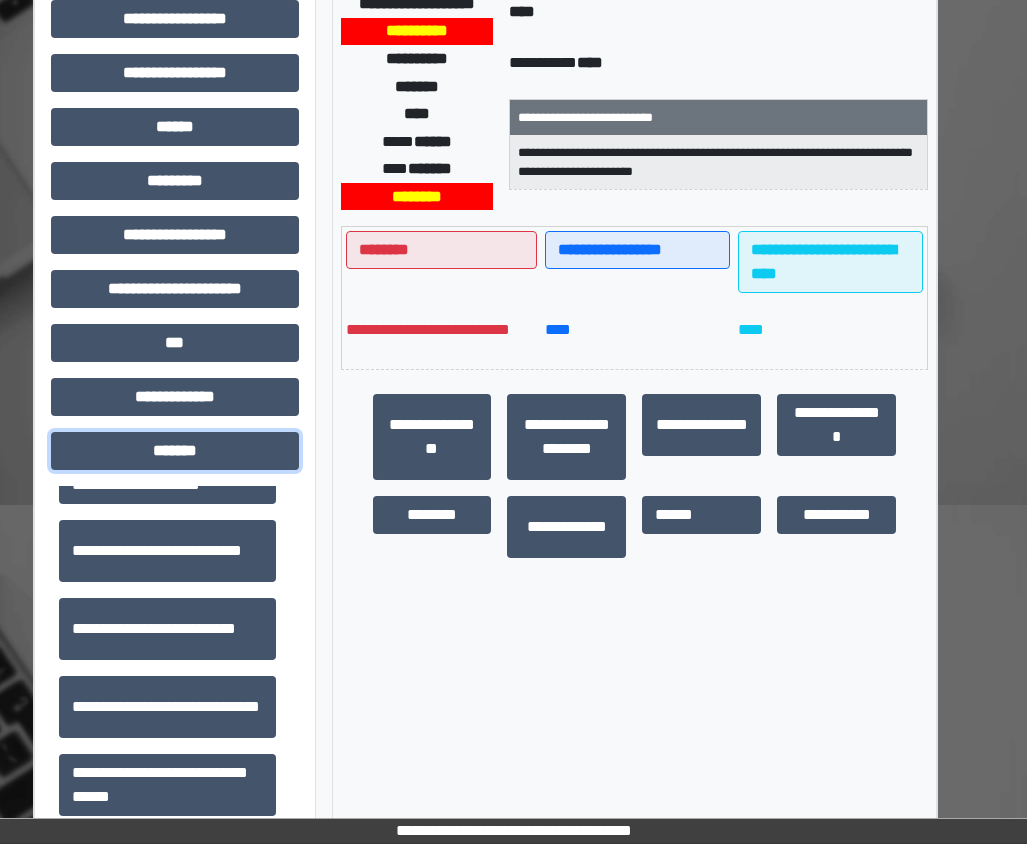 scroll, scrollTop: 600, scrollLeft: 0, axis: vertical 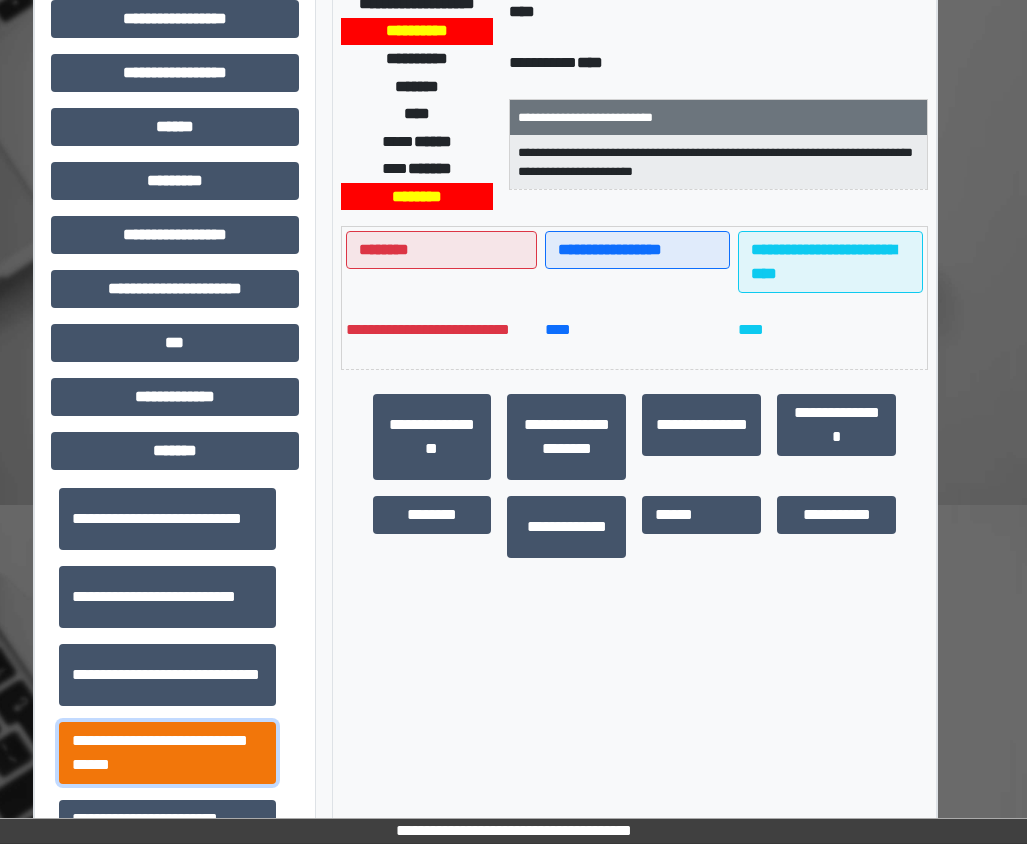 click on "**********" at bounding box center [167, 753] 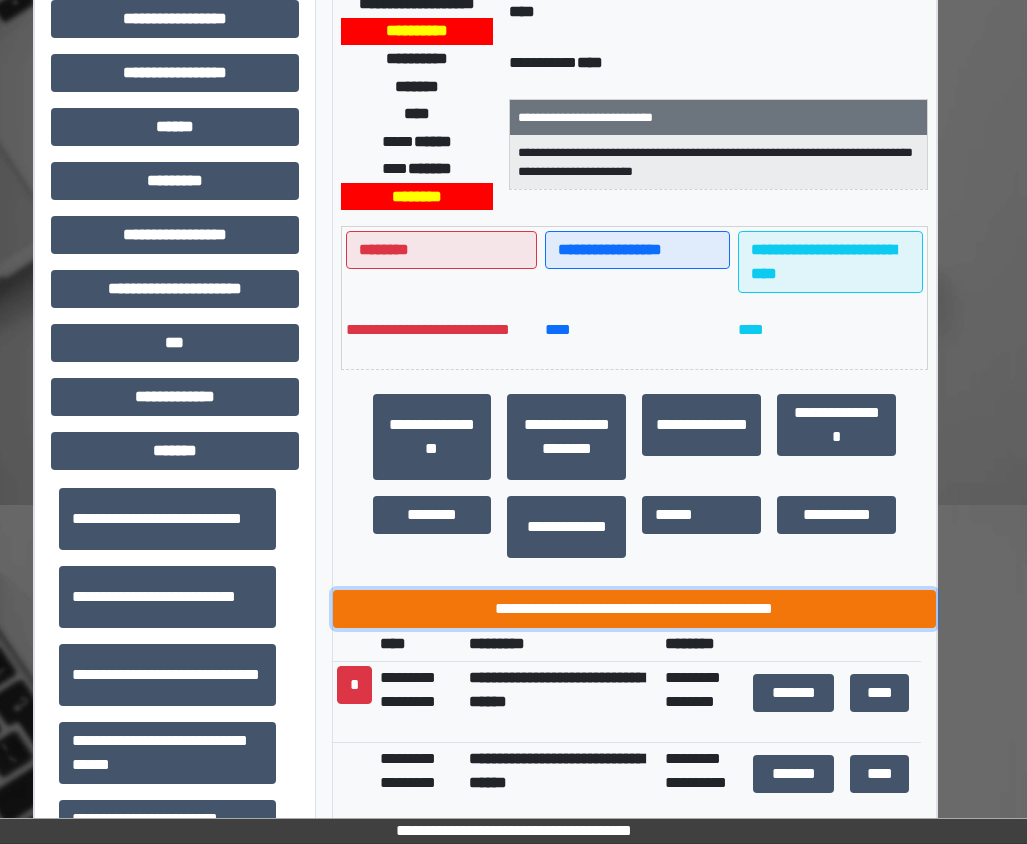 click on "**********" at bounding box center (635, 609) 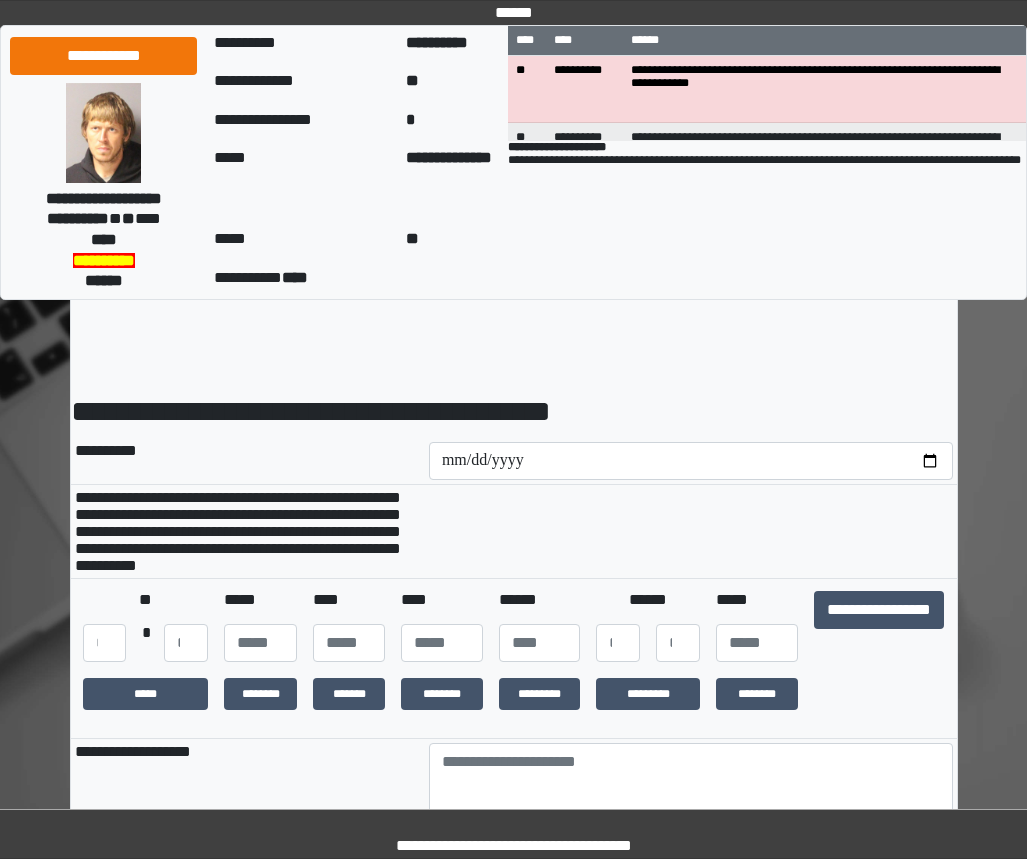 scroll, scrollTop: 0, scrollLeft: 0, axis: both 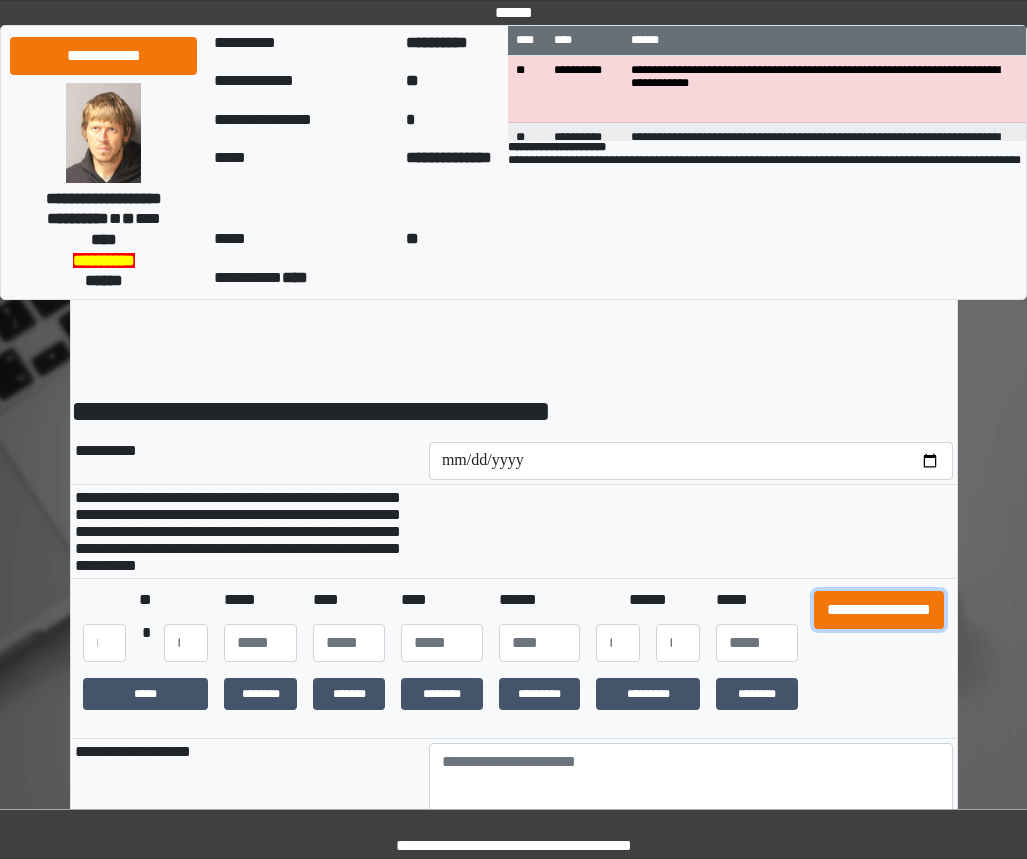 click on "**********" at bounding box center [879, 610] 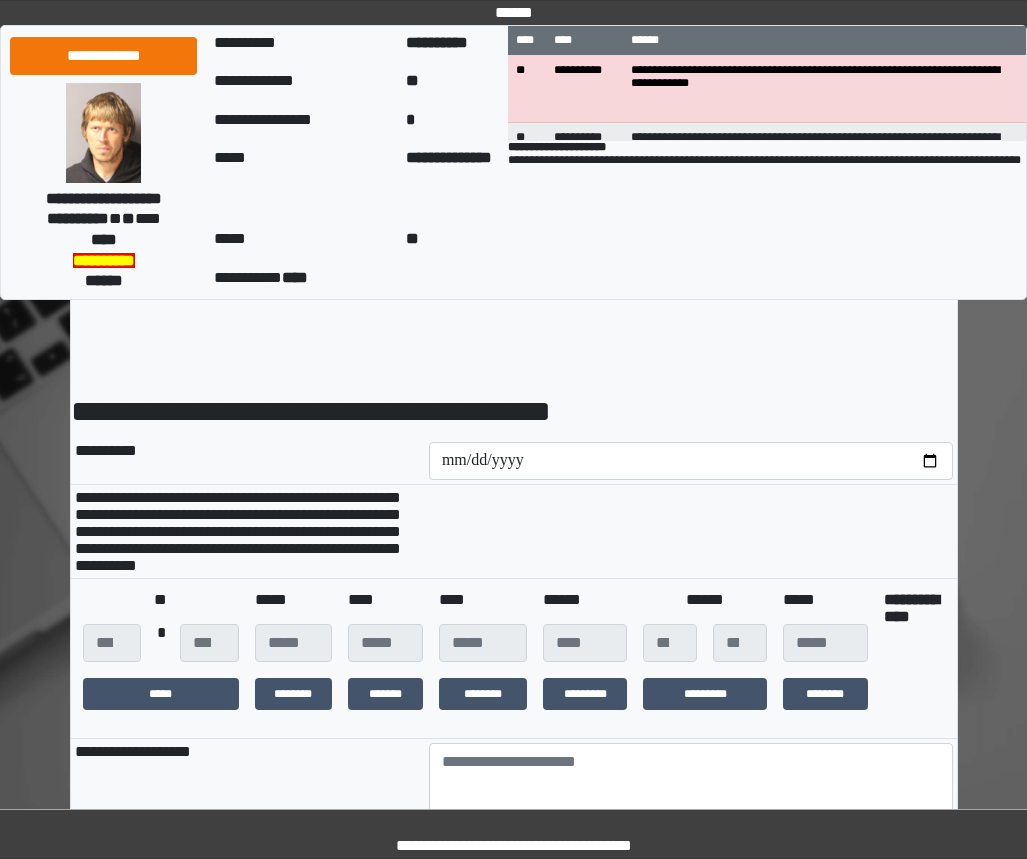 click on "**********" at bounding box center (514, 1544) 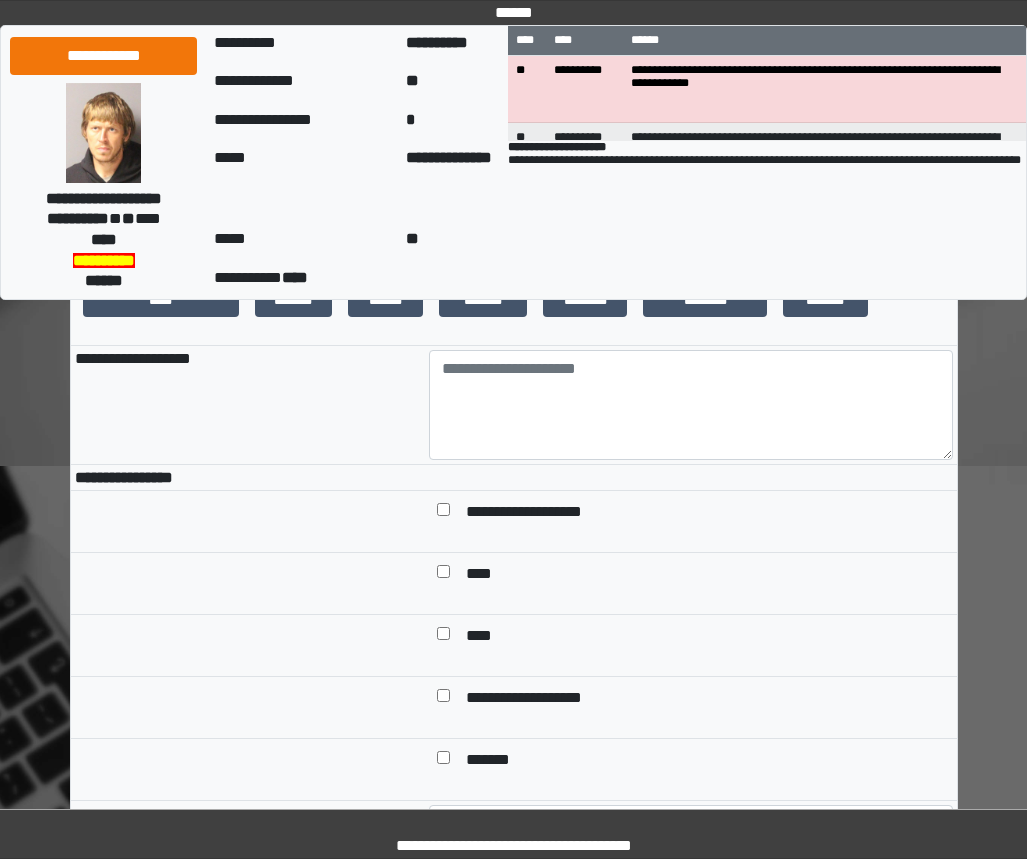 scroll, scrollTop: 400, scrollLeft: 0, axis: vertical 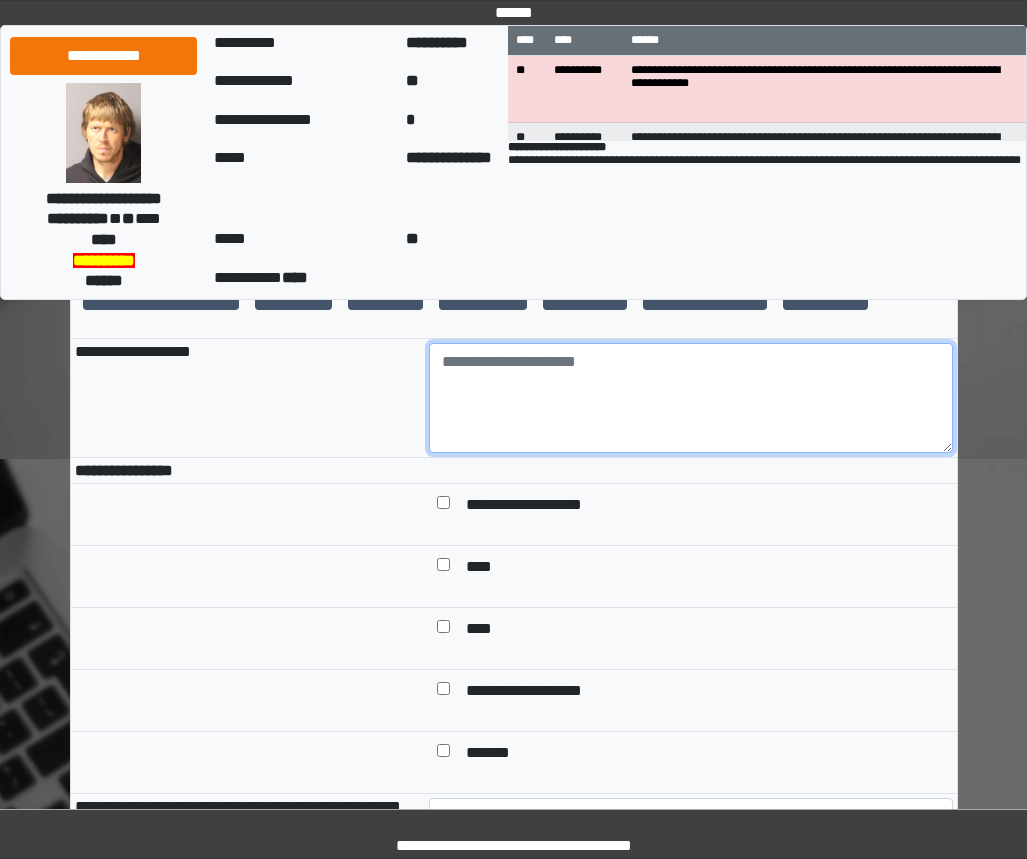 click at bounding box center (691, 398) 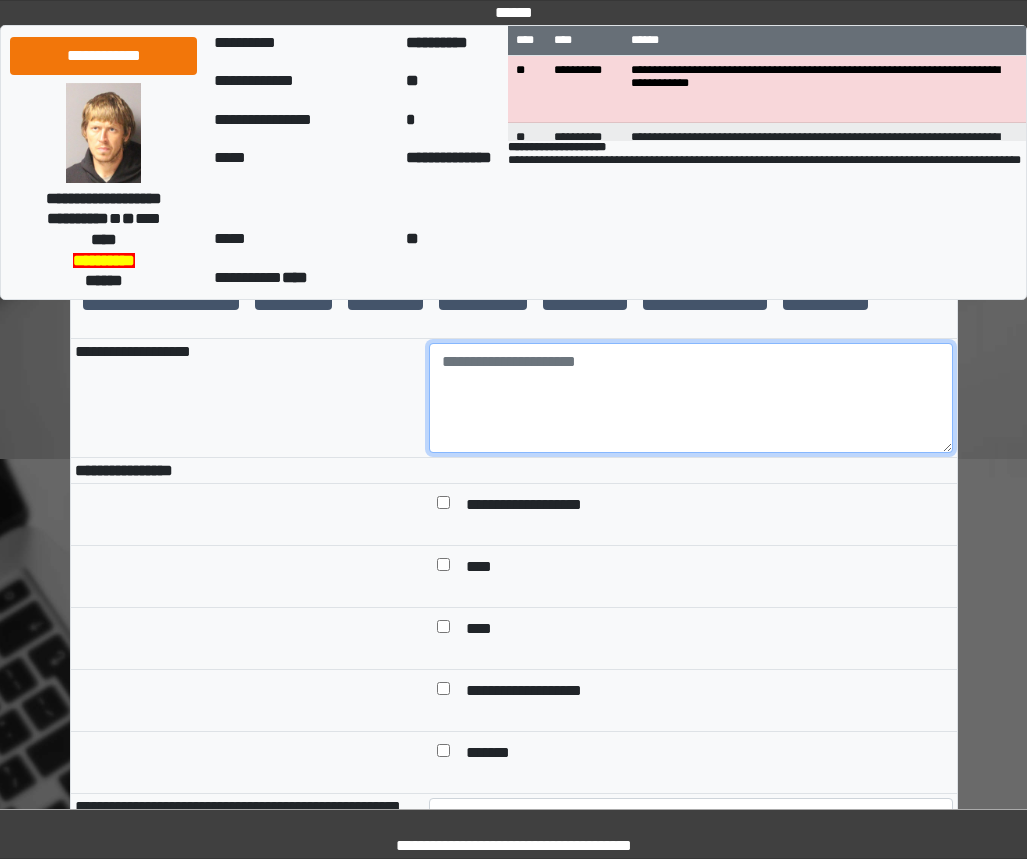 click at bounding box center [691, 398] 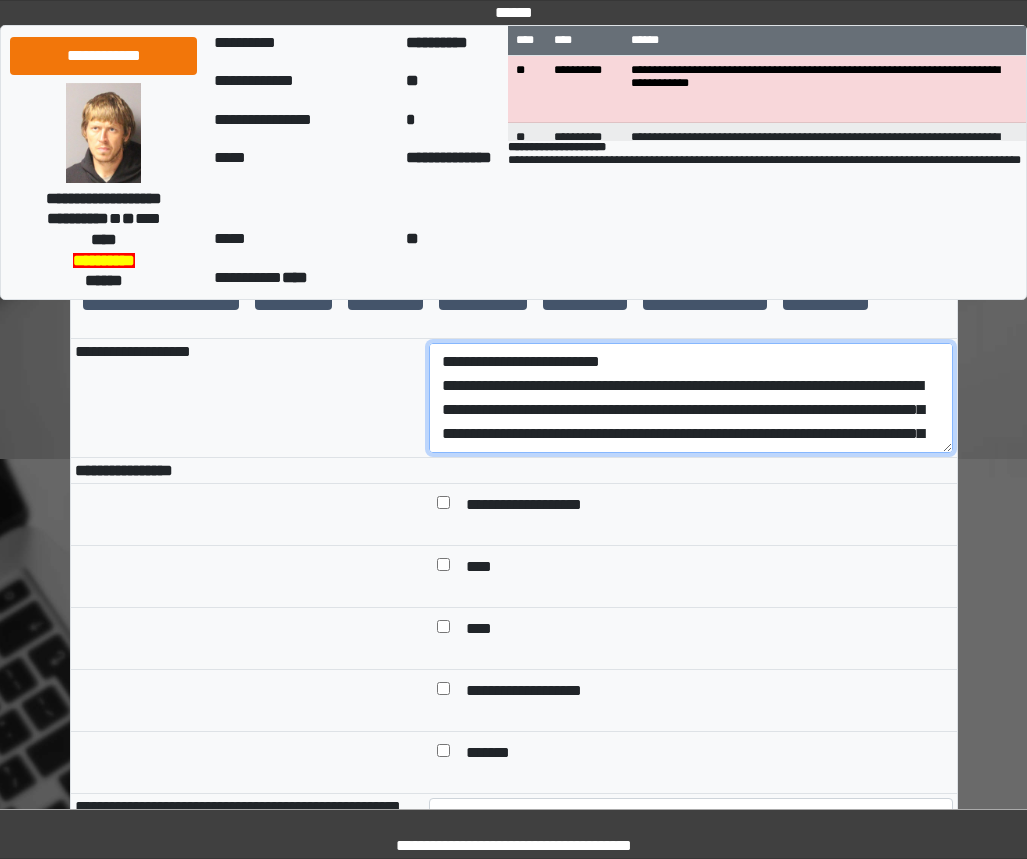 scroll, scrollTop: 160, scrollLeft: 0, axis: vertical 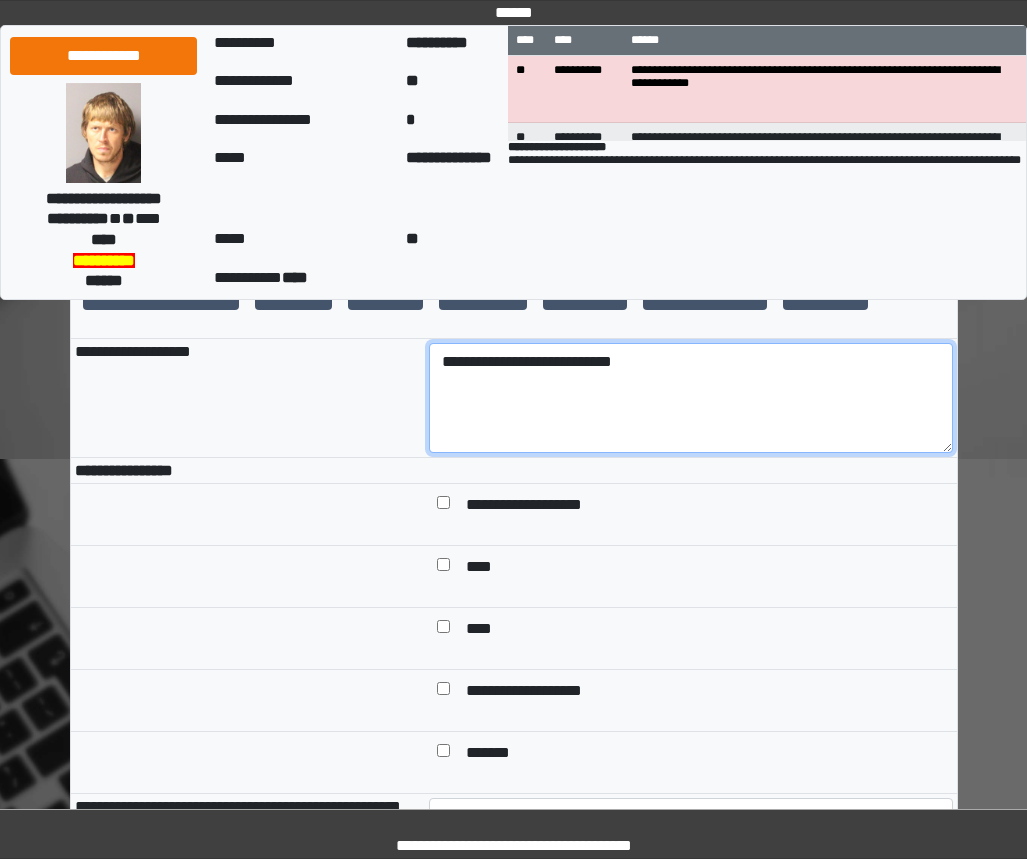 type on "**********" 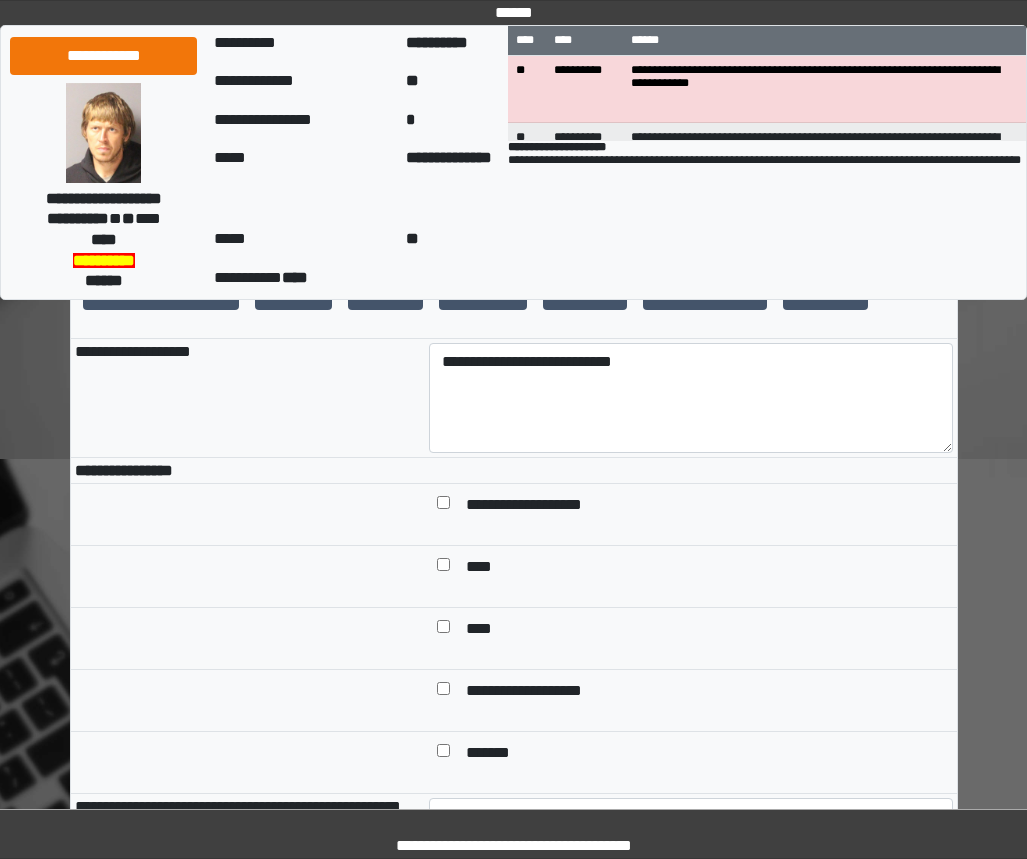 click on "**********" at bounding box center (542, 692) 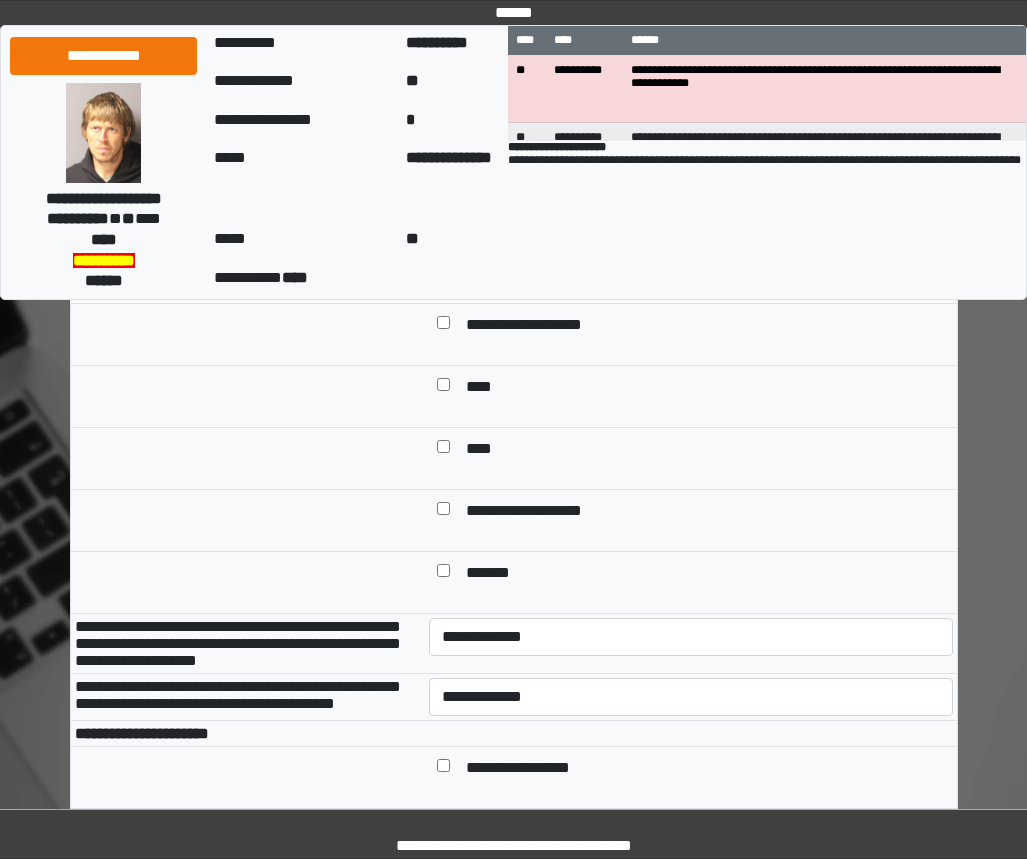 scroll, scrollTop: 800, scrollLeft: 0, axis: vertical 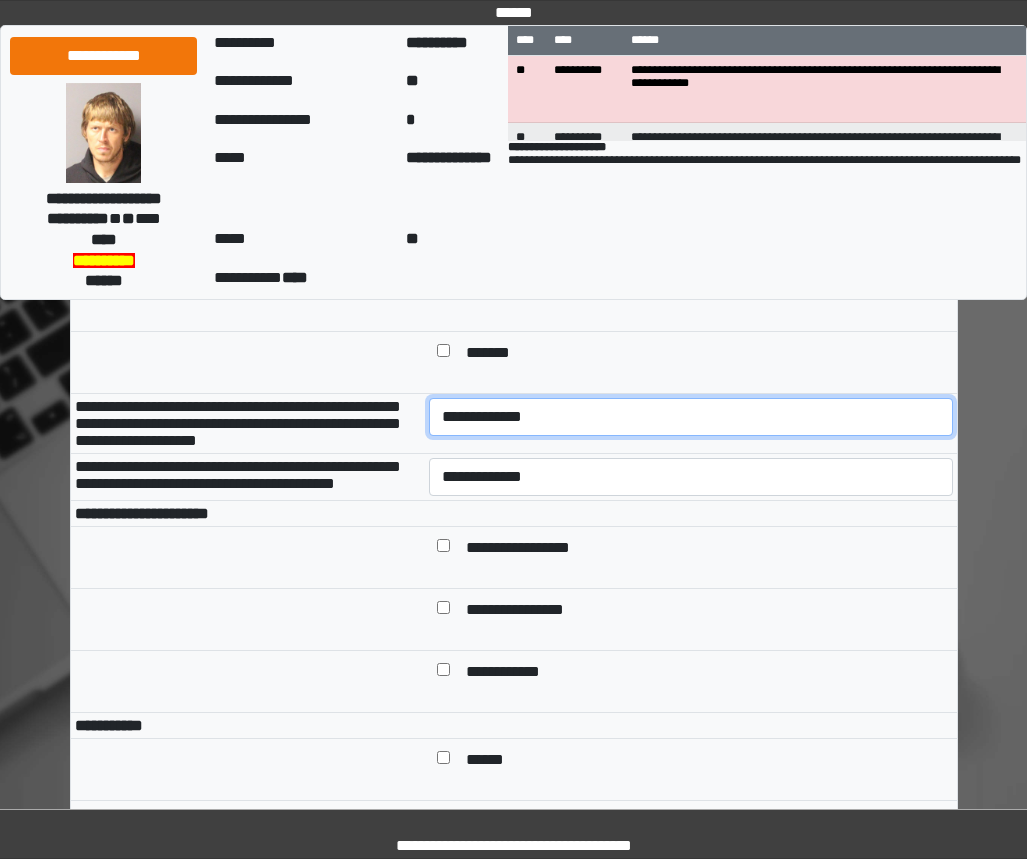 click on "**********" at bounding box center [691, 417] 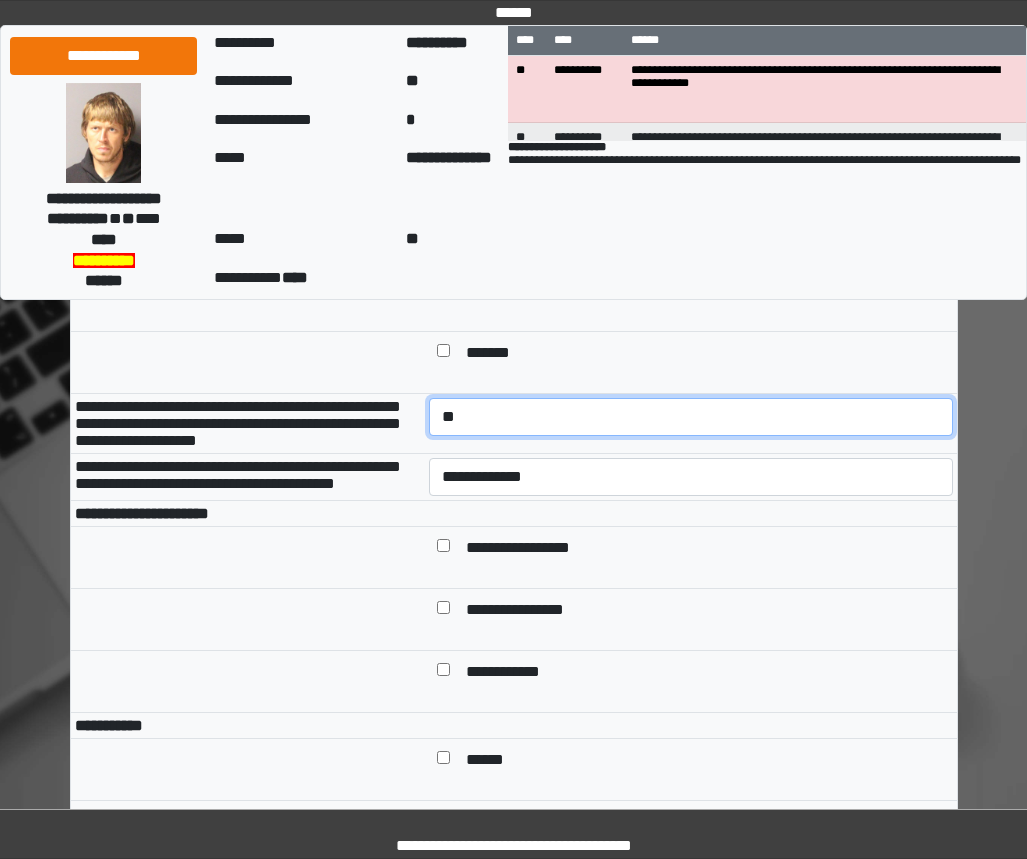 click on "**********" at bounding box center [691, 417] 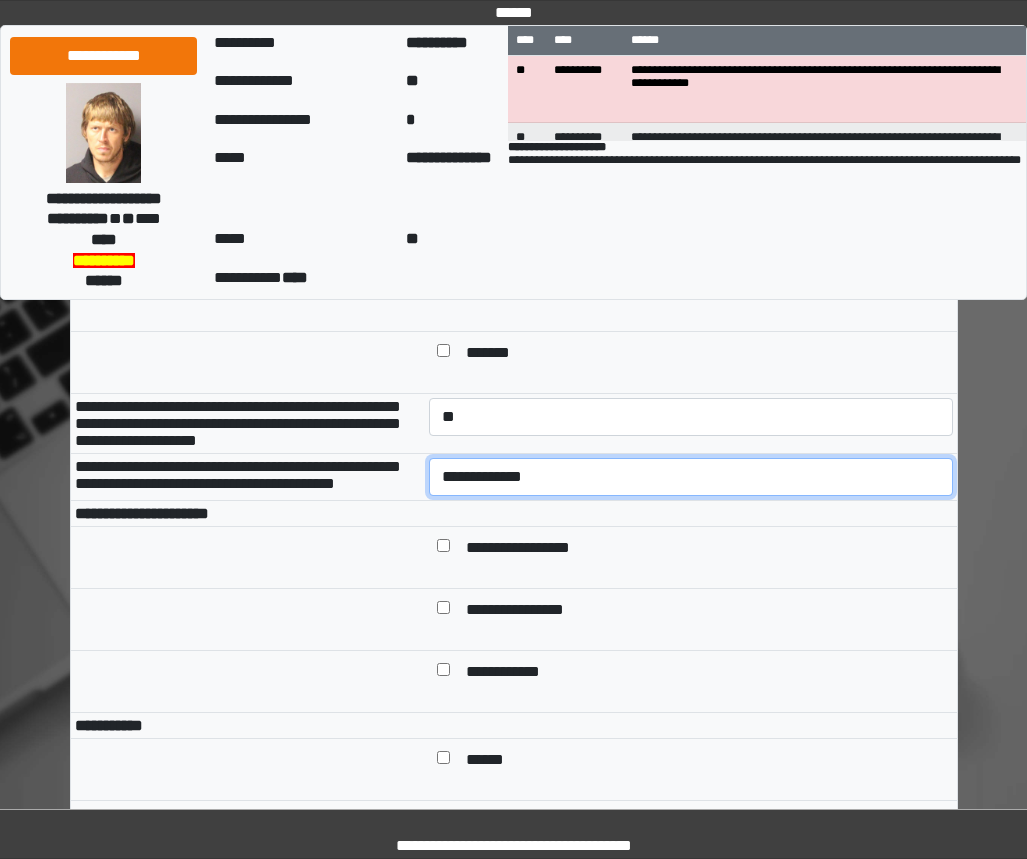 drag, startPoint x: 547, startPoint y: 519, endPoint x: 548, endPoint y: 535, distance: 16.03122 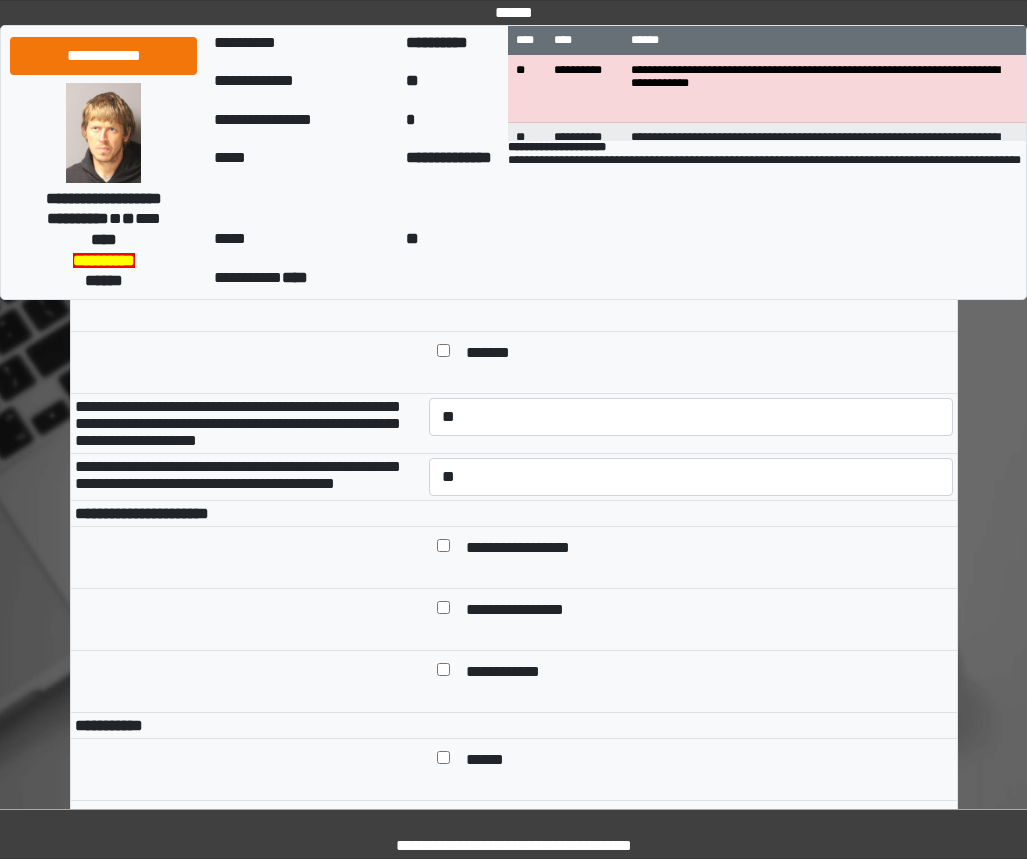 click on "**********" at bounding box center (705, 611) 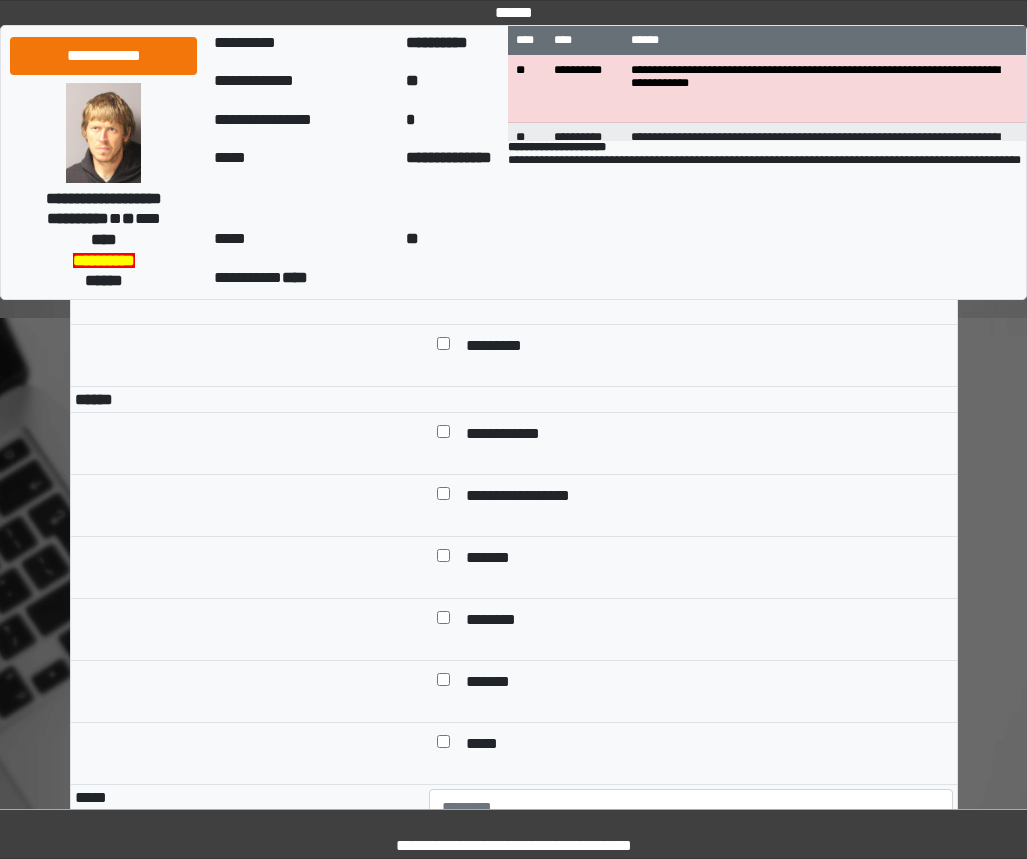 scroll, scrollTop: 1900, scrollLeft: 0, axis: vertical 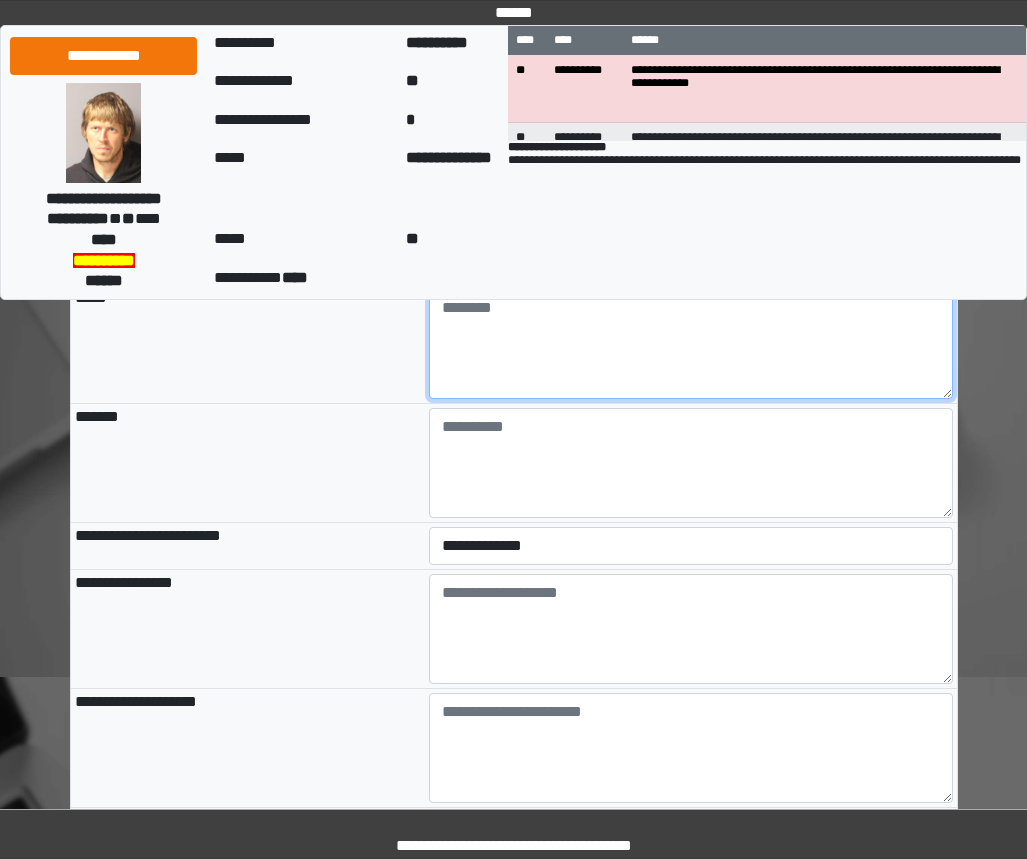 click at bounding box center [691, 344] 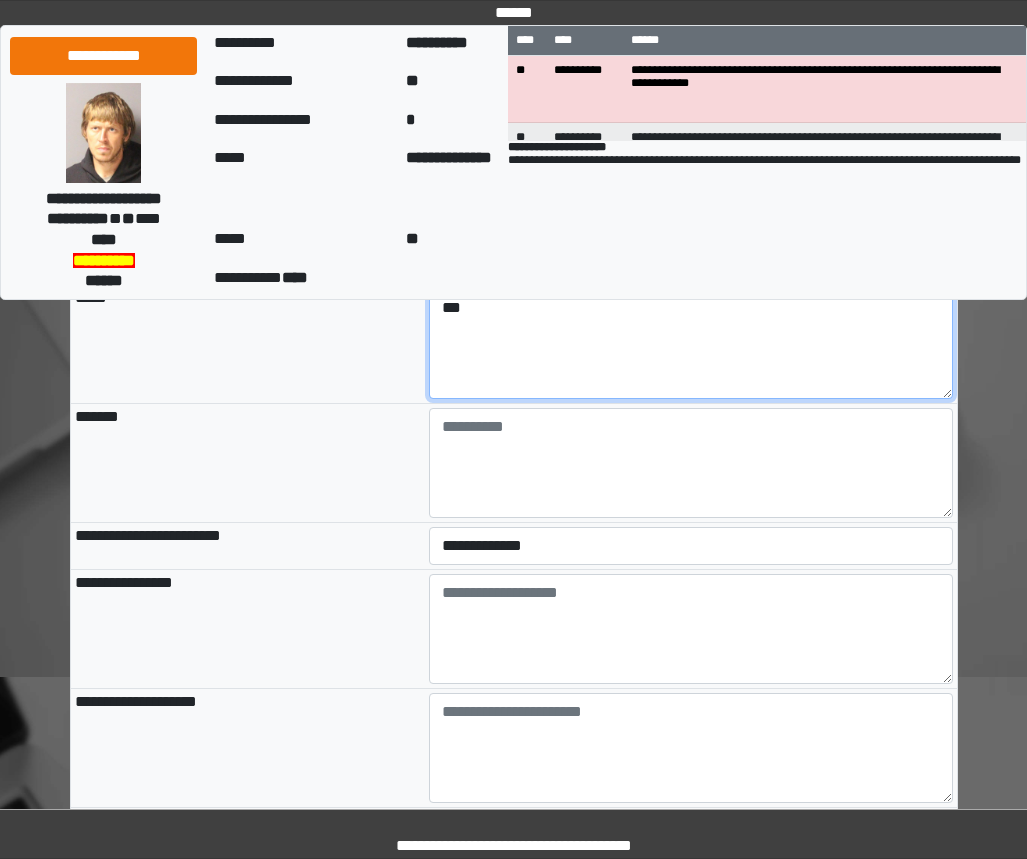 type on "***" 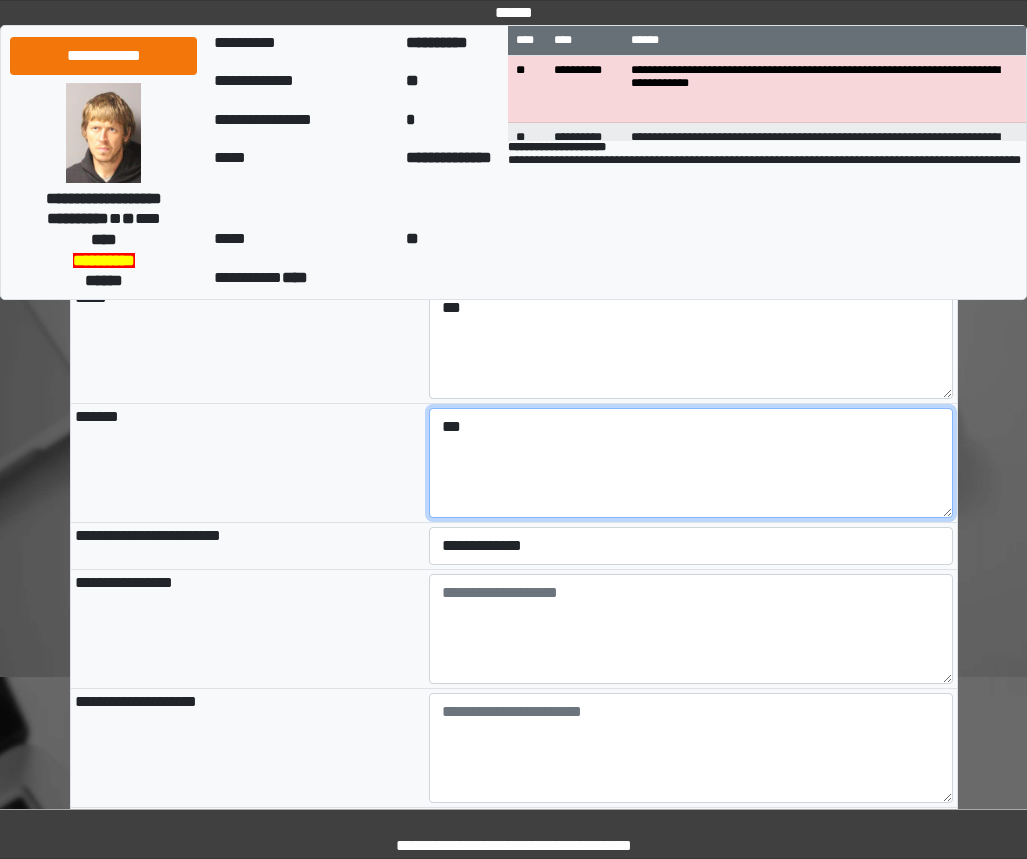 type on "***" 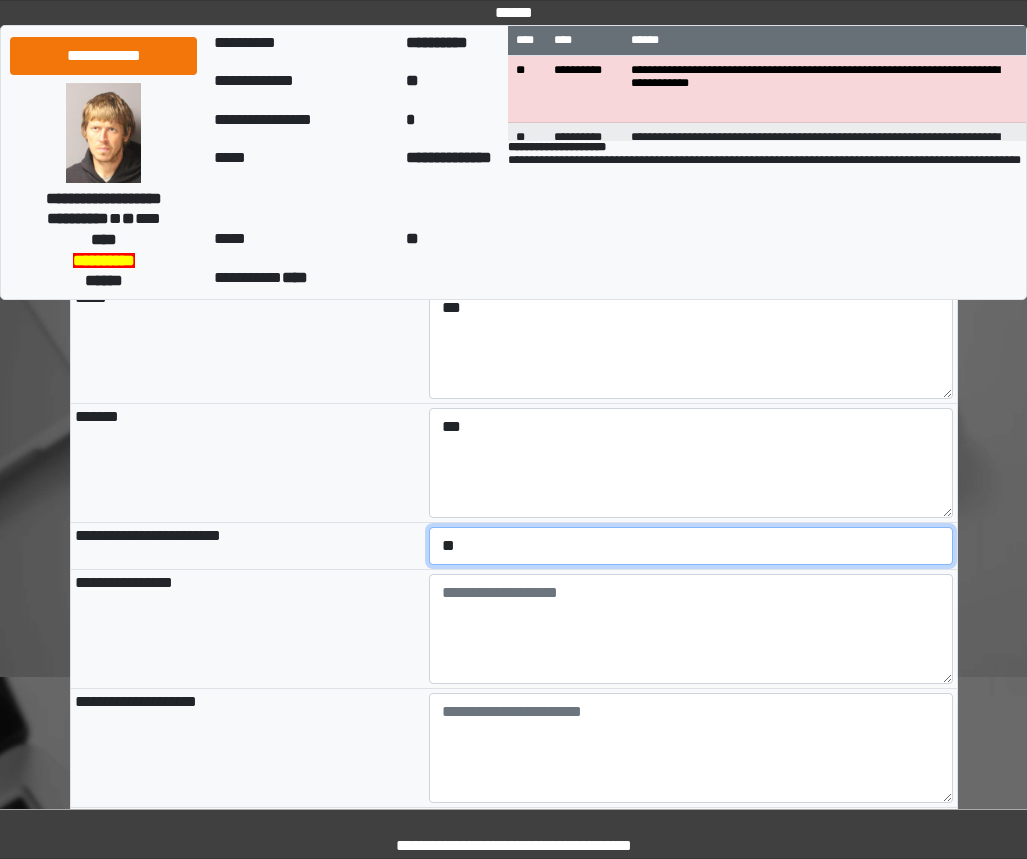 select on "*" 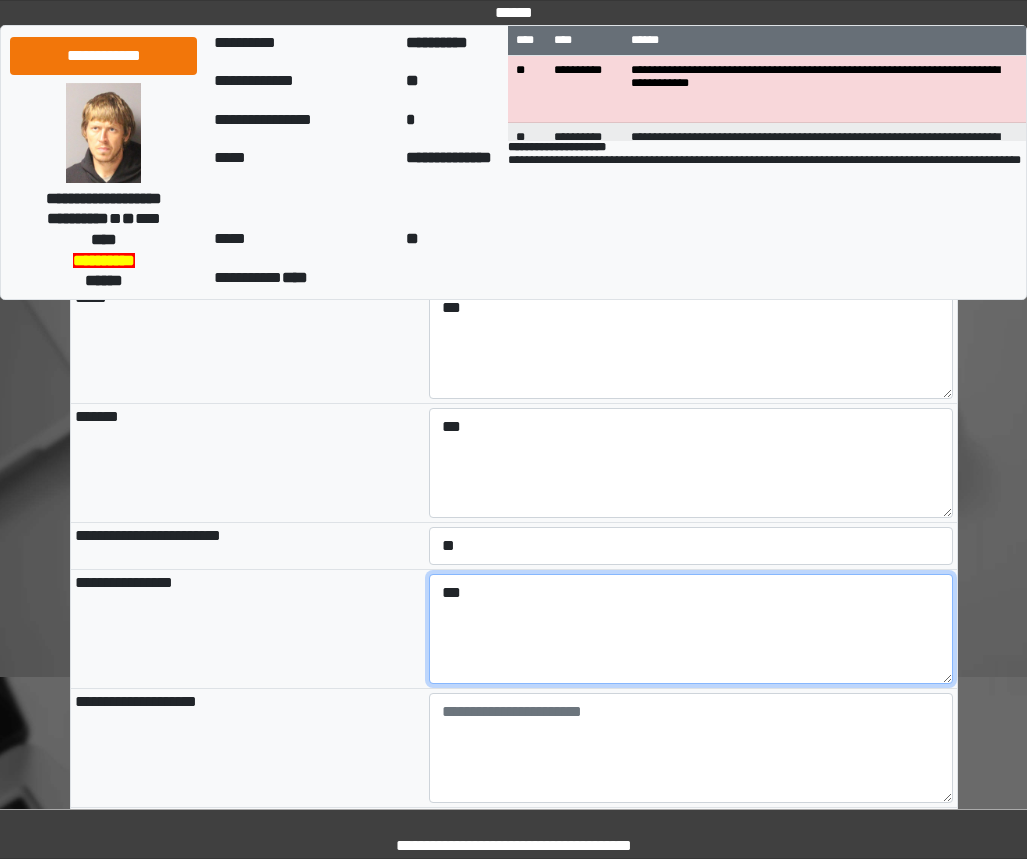 type on "***" 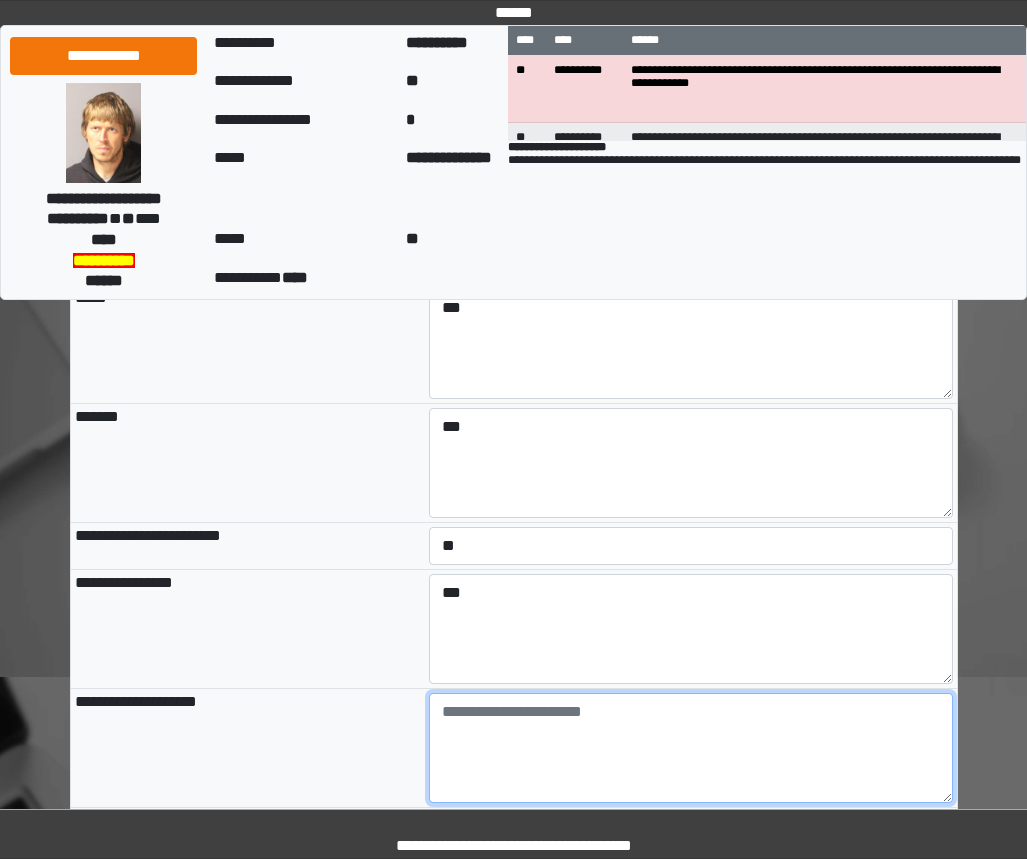 paste on "**********" 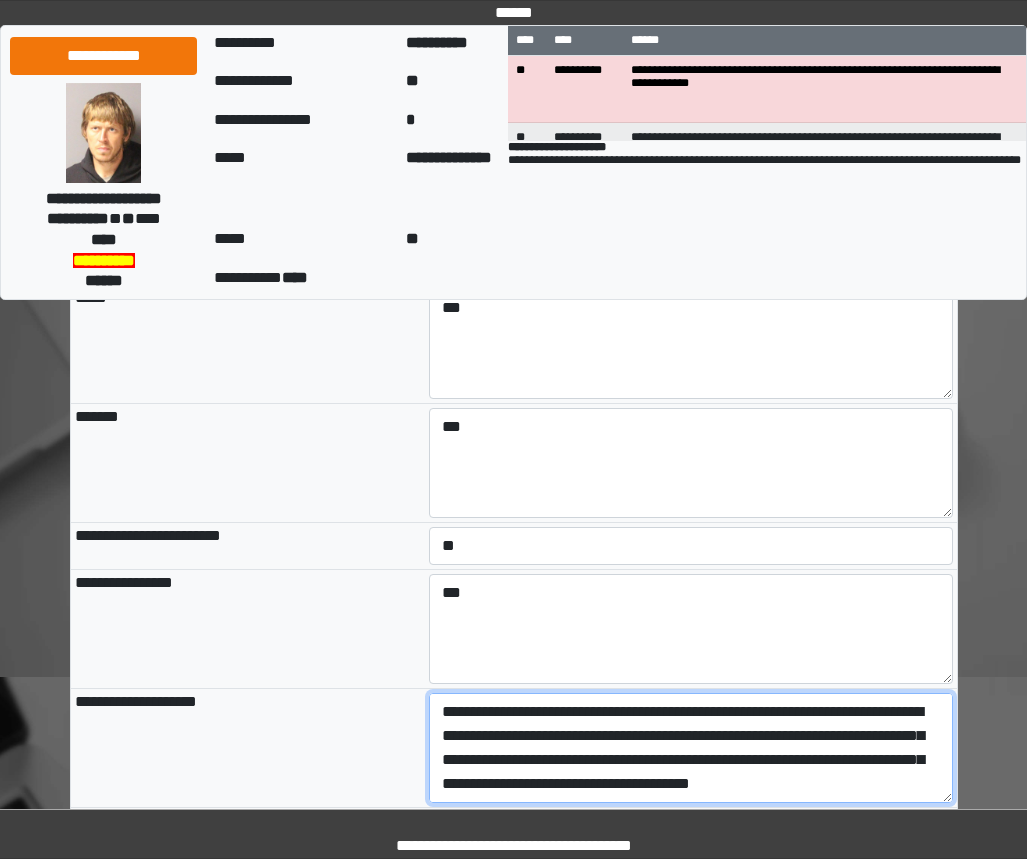 scroll, scrollTop: 1920, scrollLeft: 0, axis: vertical 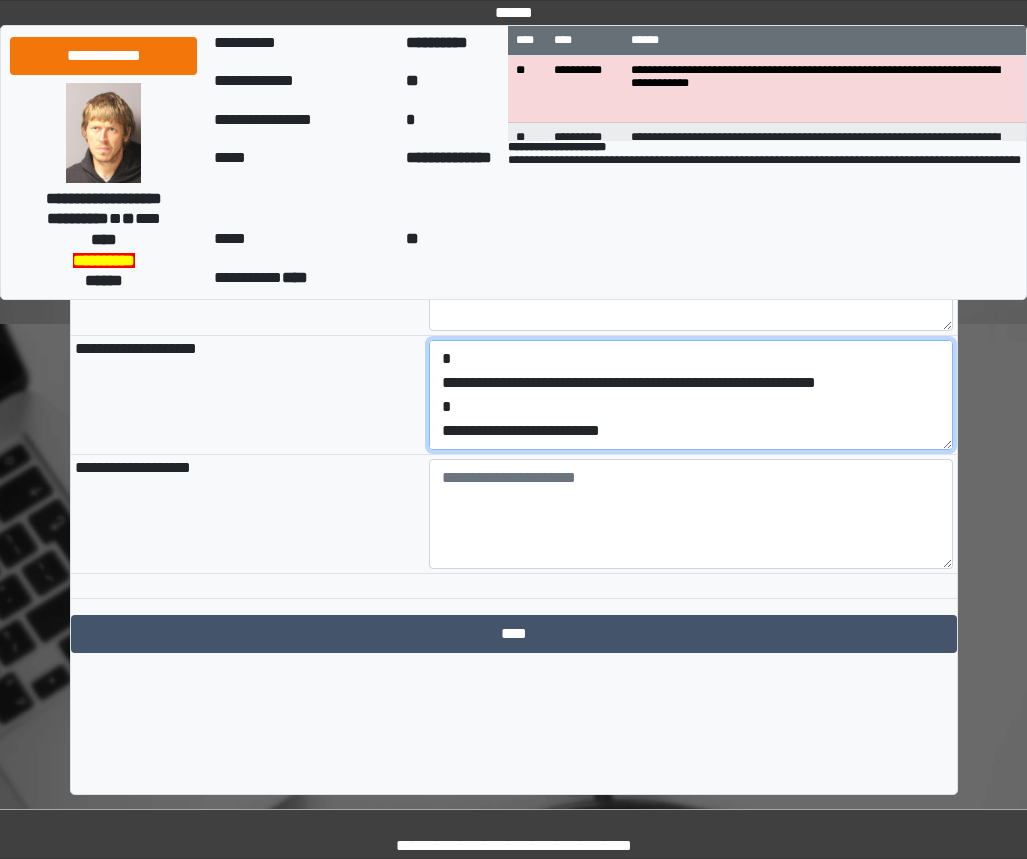 drag, startPoint x: 659, startPoint y: 517, endPoint x: 267, endPoint y: 517, distance: 392 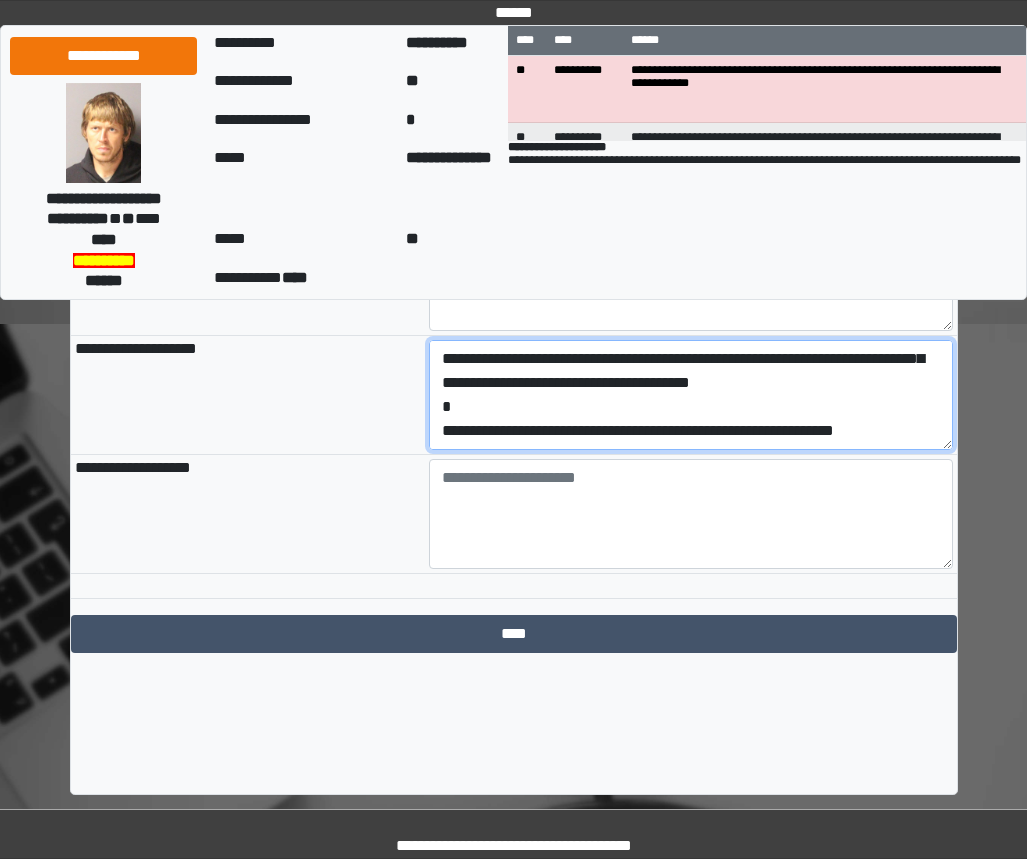 type on "**********" 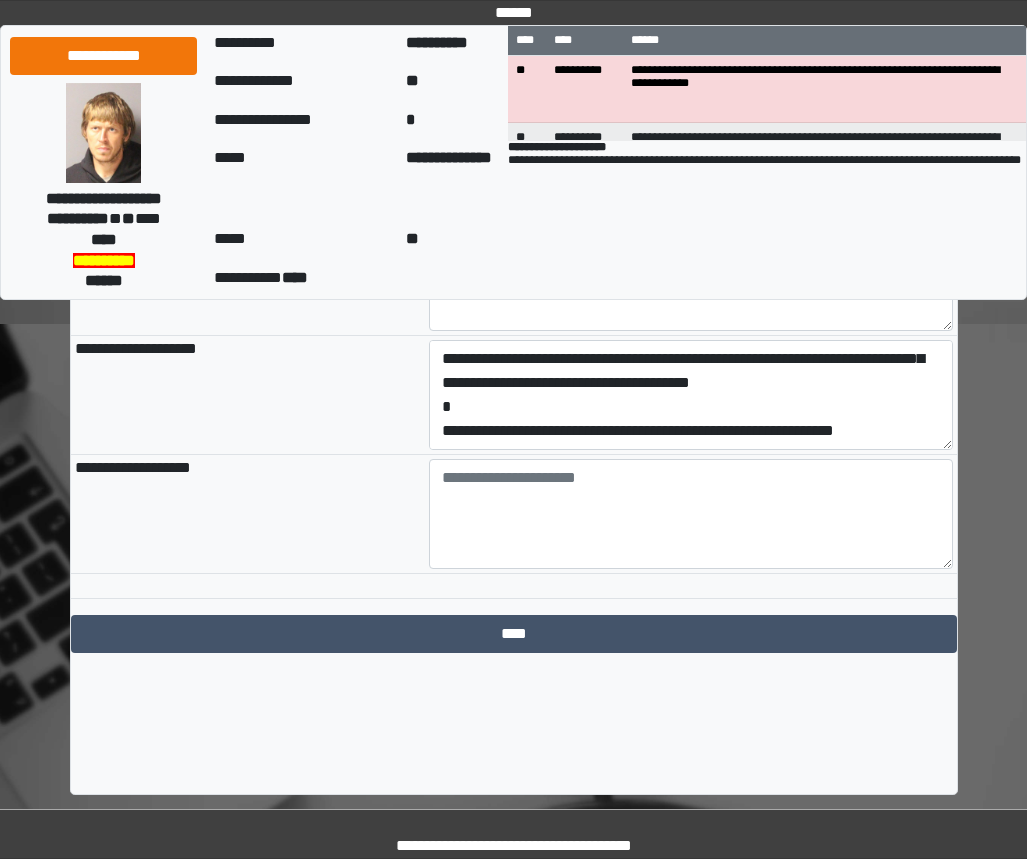 click at bounding box center (514, 594) 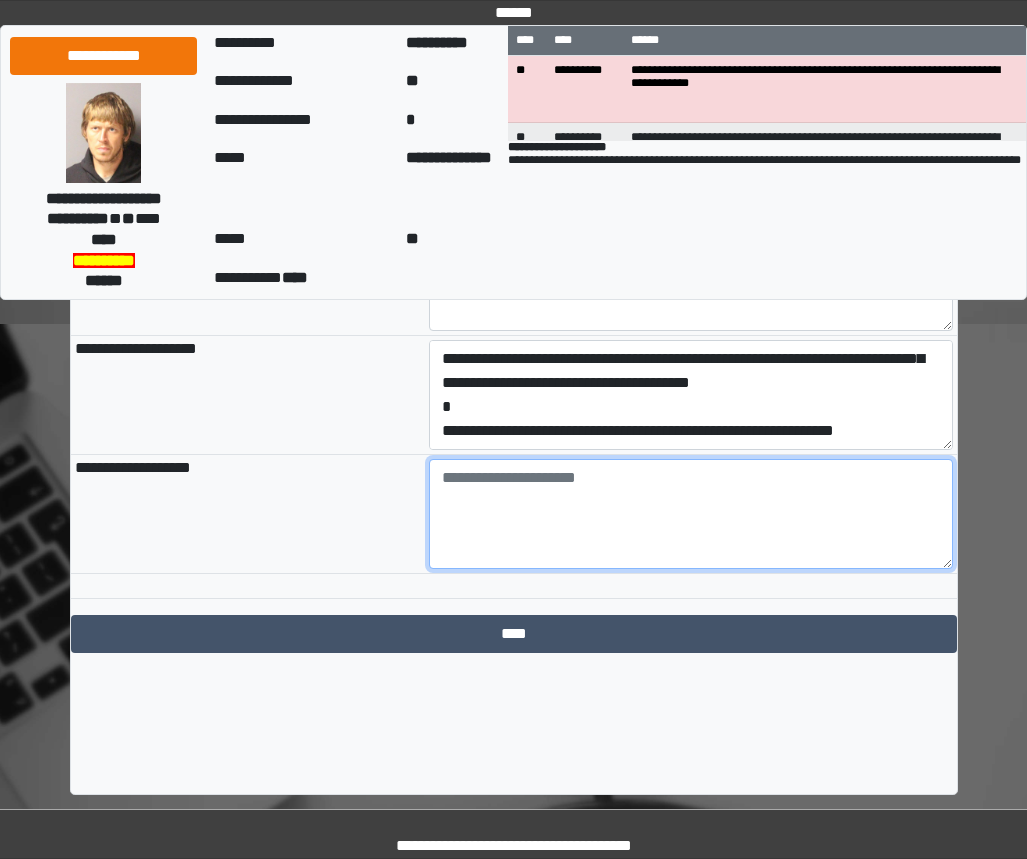 click at bounding box center [691, 514] 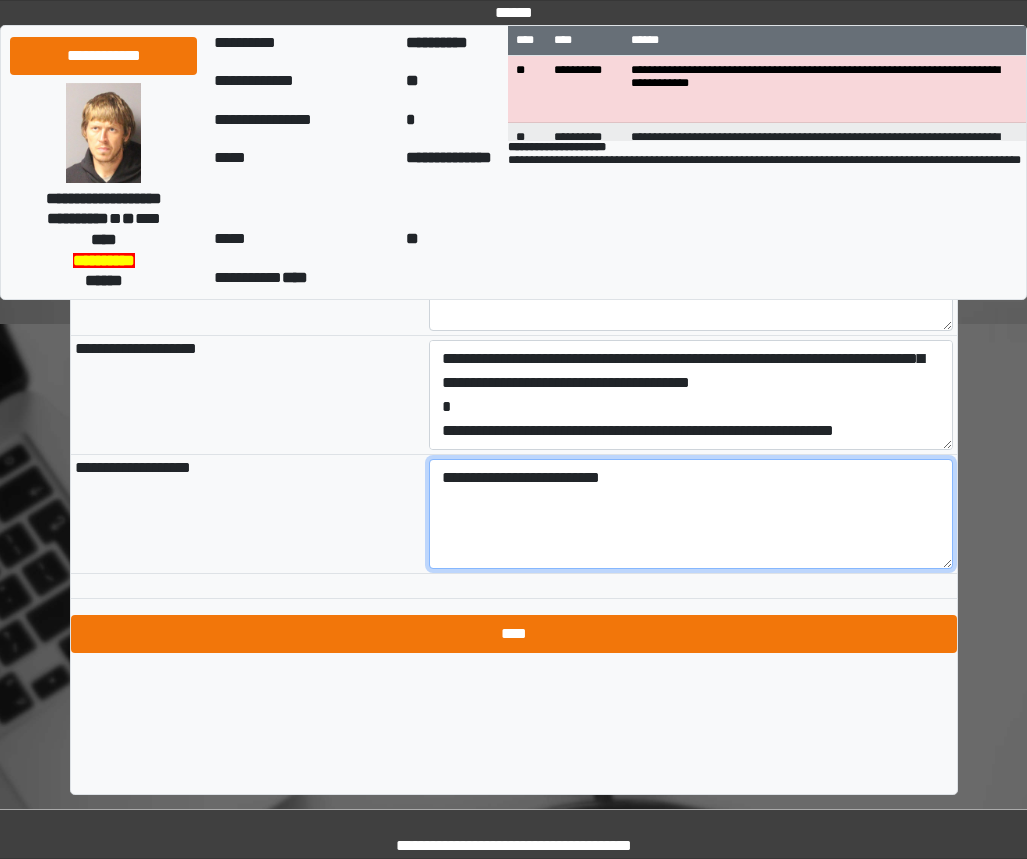 type on "**********" 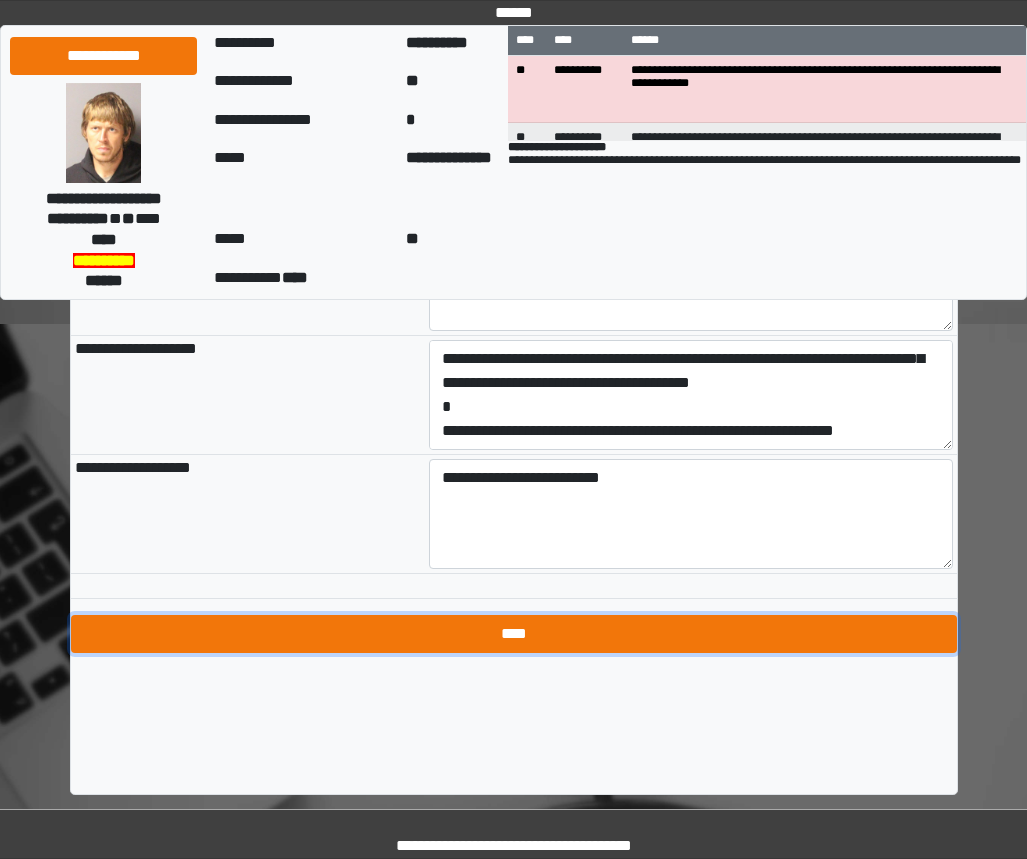 click on "****" at bounding box center [514, 634] 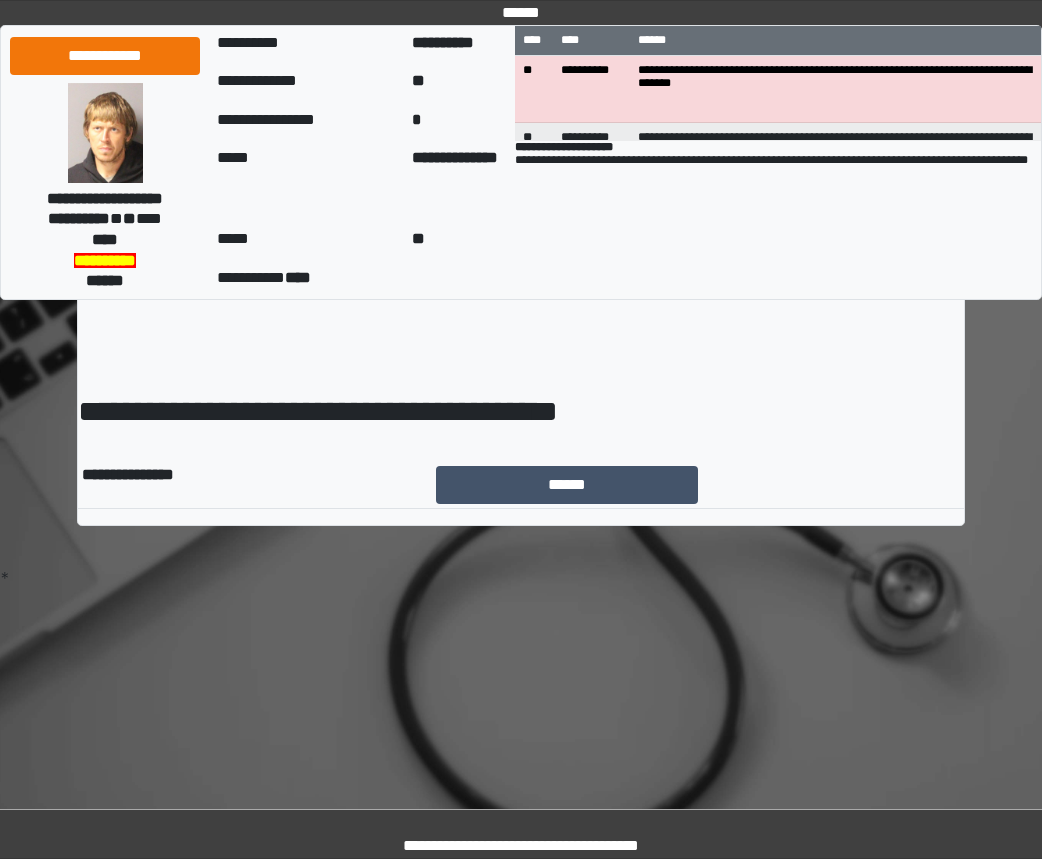 scroll, scrollTop: 0, scrollLeft: 0, axis: both 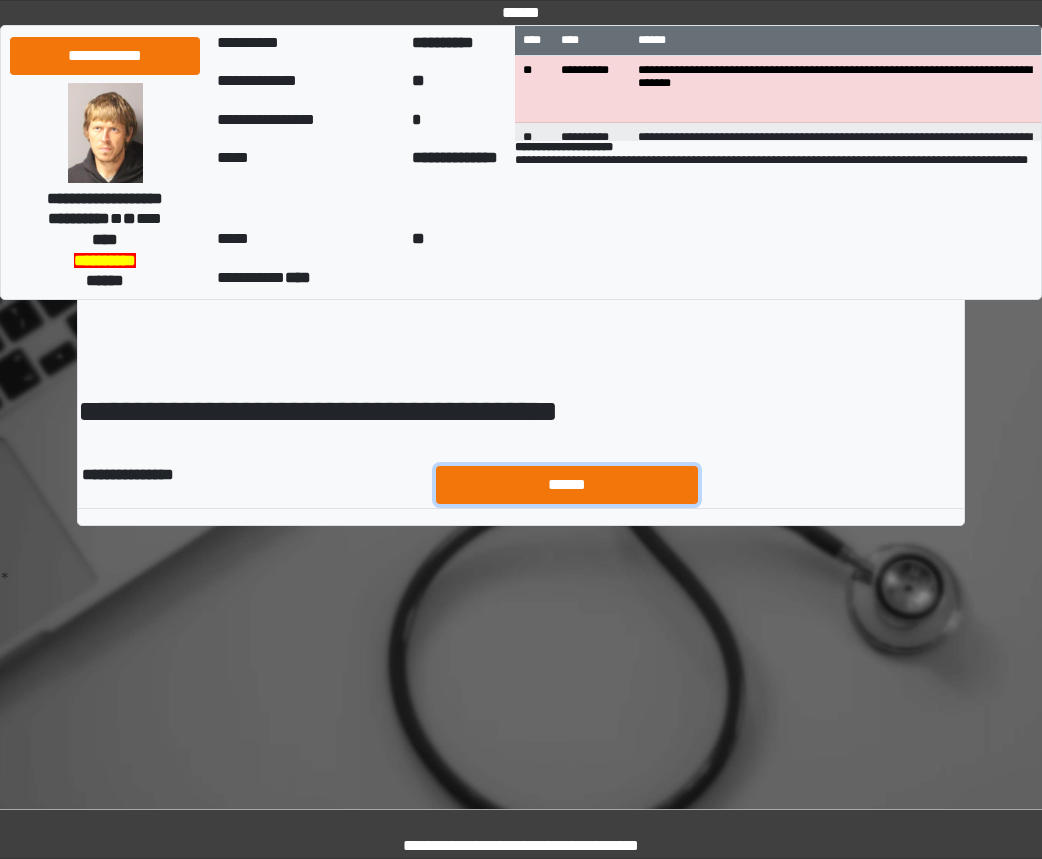 click on "******" at bounding box center [567, 485] 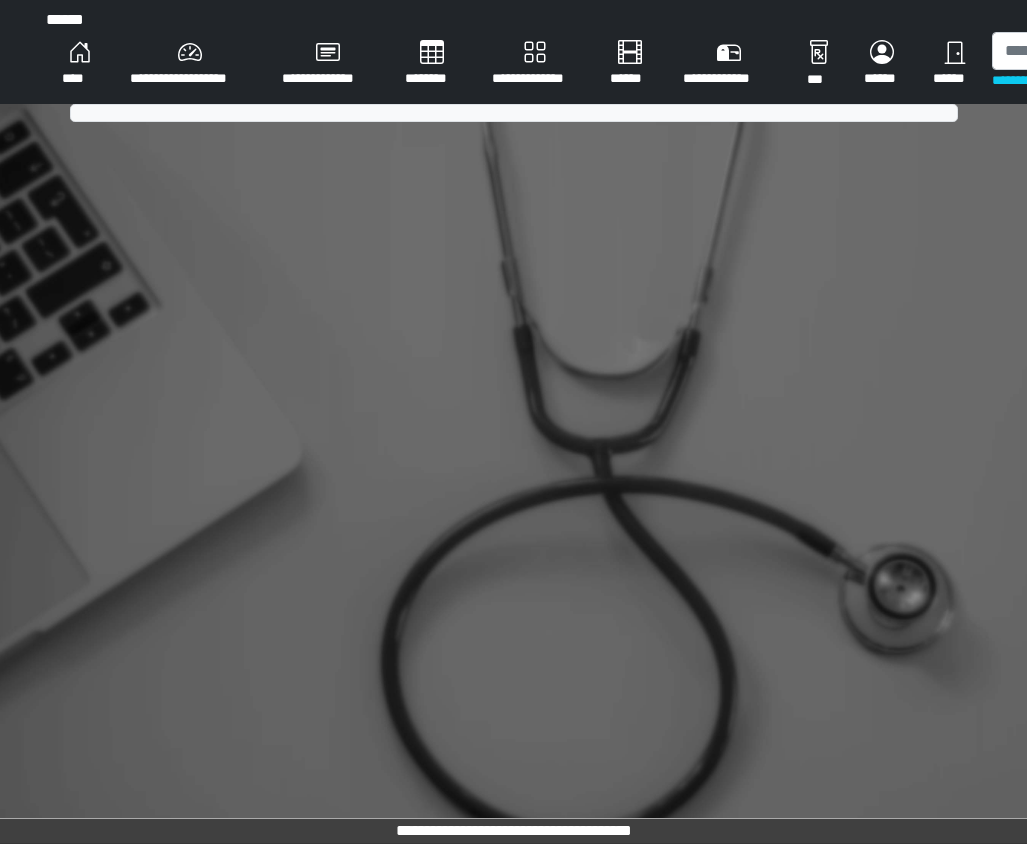scroll, scrollTop: 0, scrollLeft: 0, axis: both 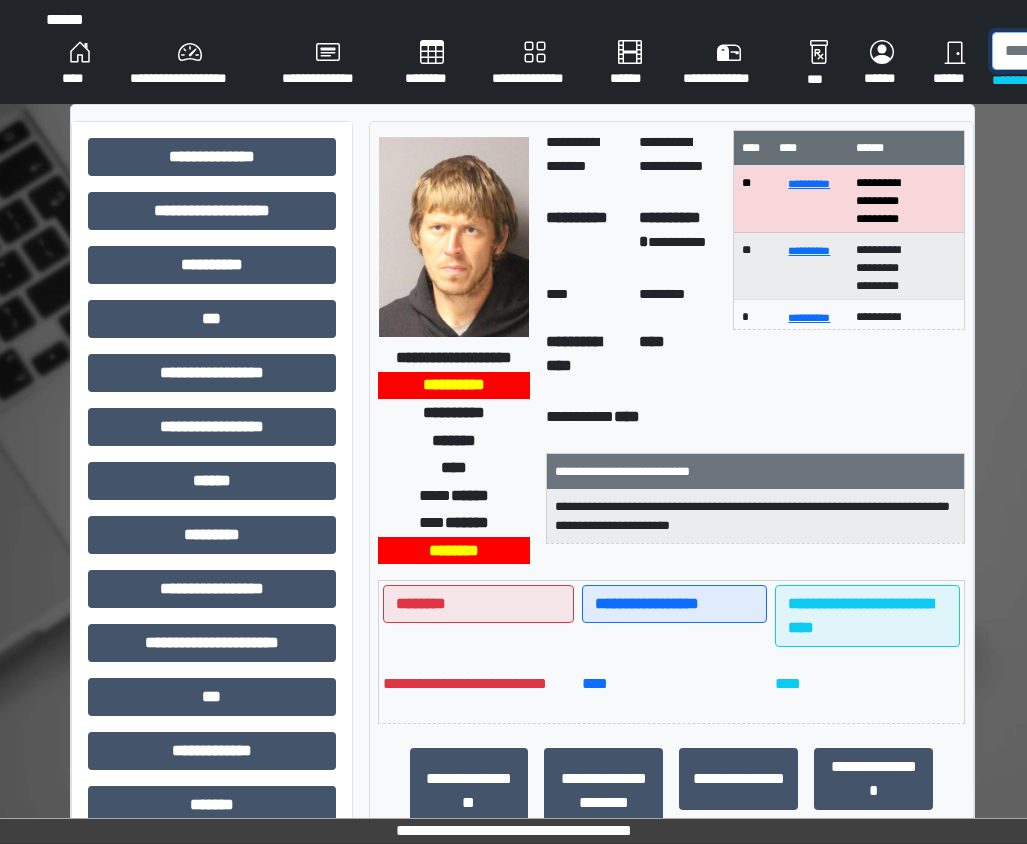 click at bounding box center (1095, 51) 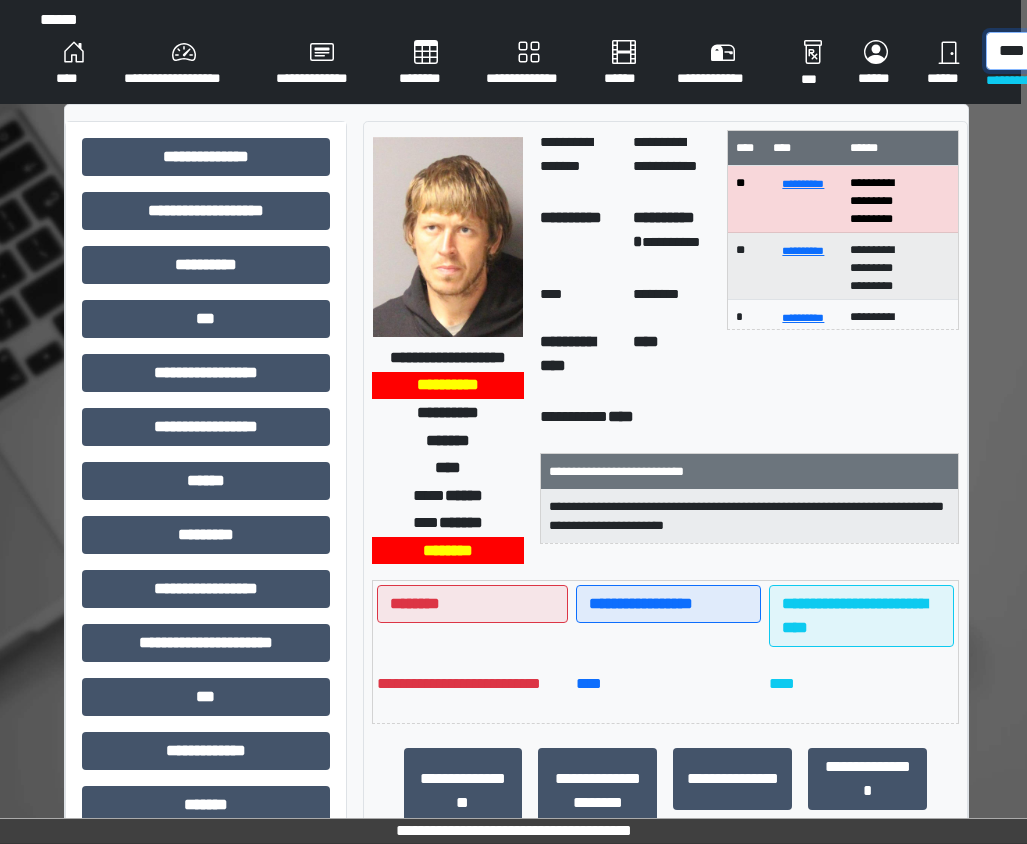 scroll, scrollTop: 0, scrollLeft: 14, axis: horizontal 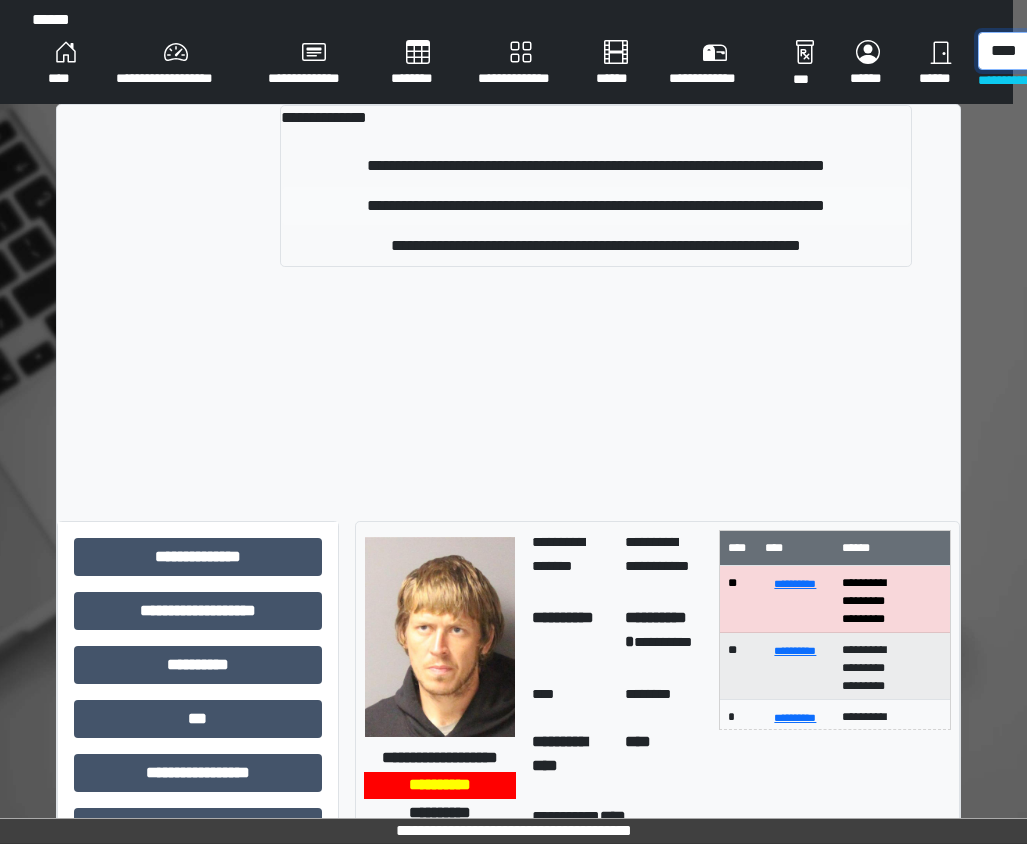 type on "****" 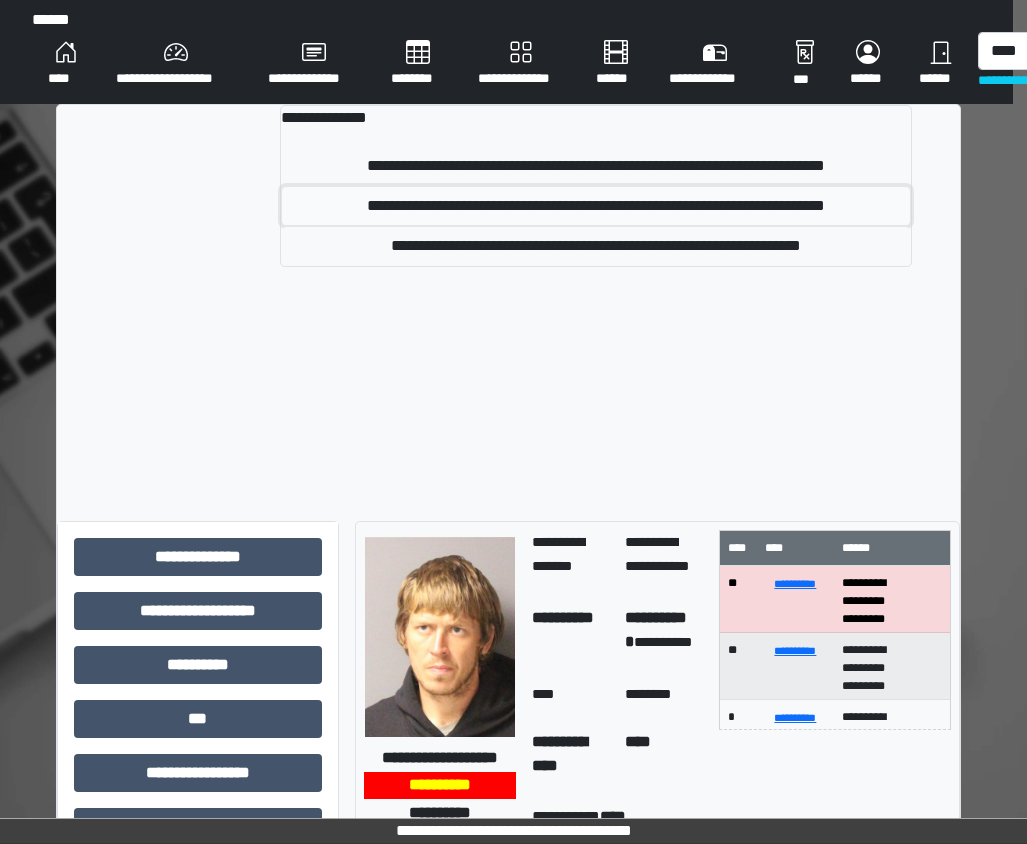 click on "**********" at bounding box center [596, 206] 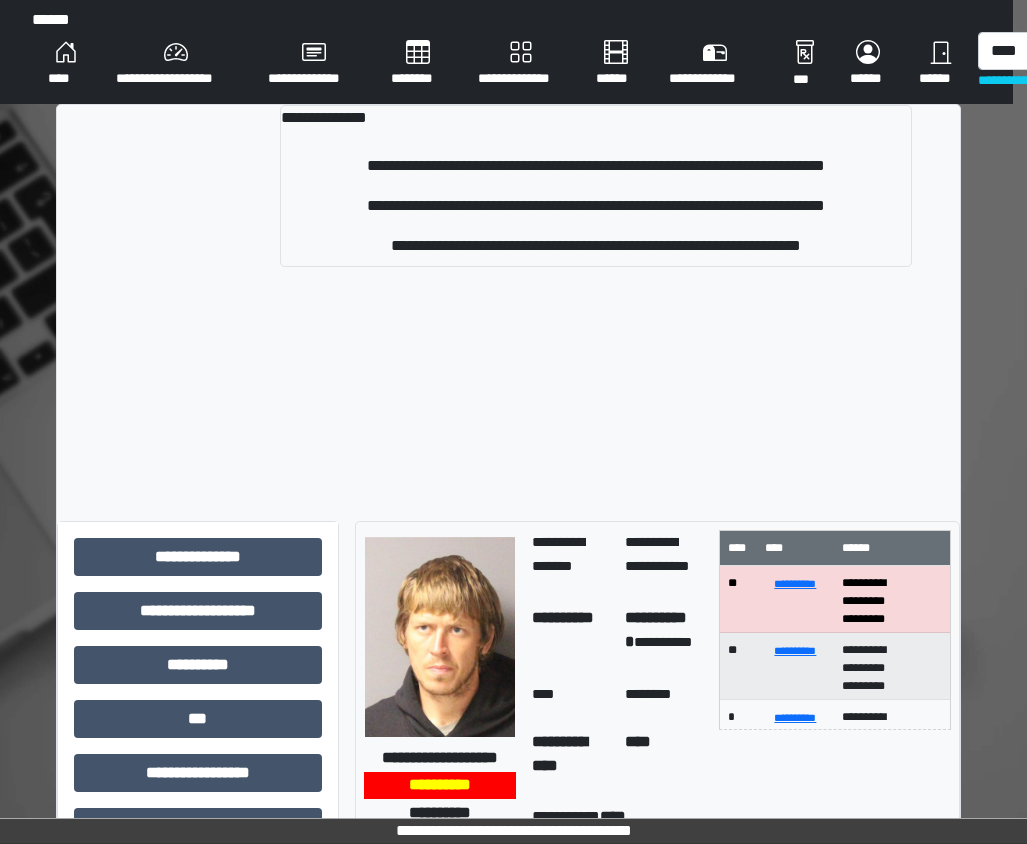 type 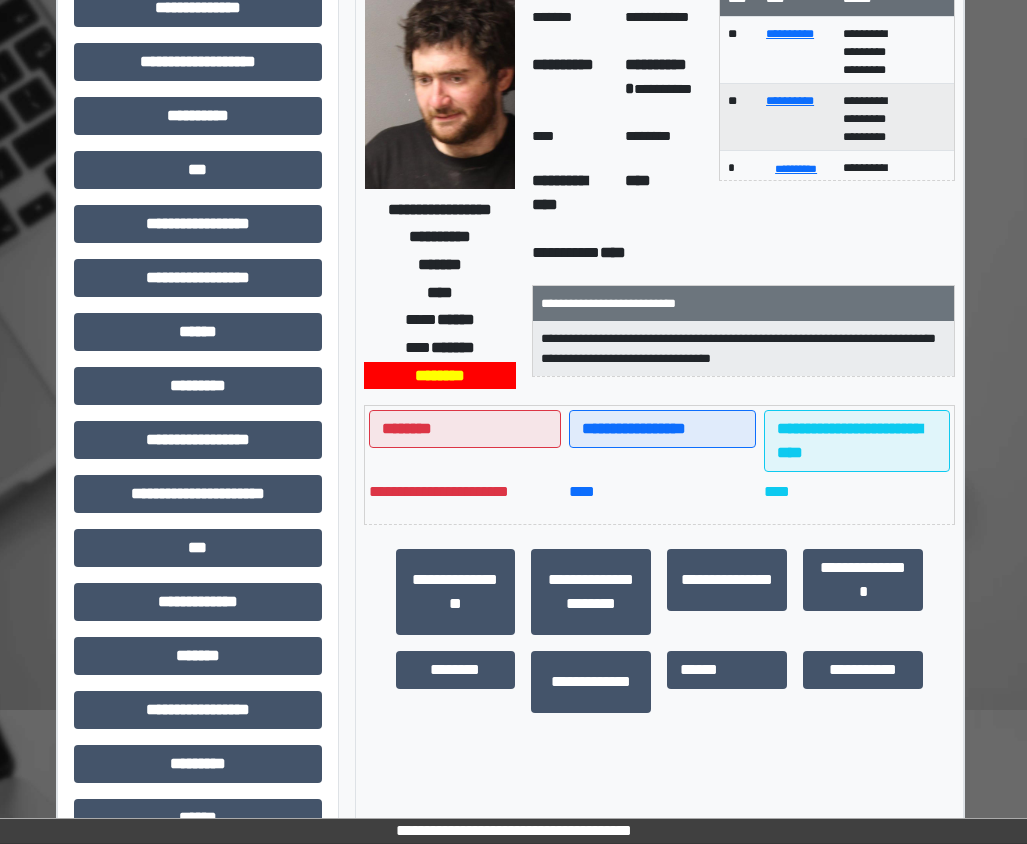 scroll, scrollTop: 354, scrollLeft: 14, axis: both 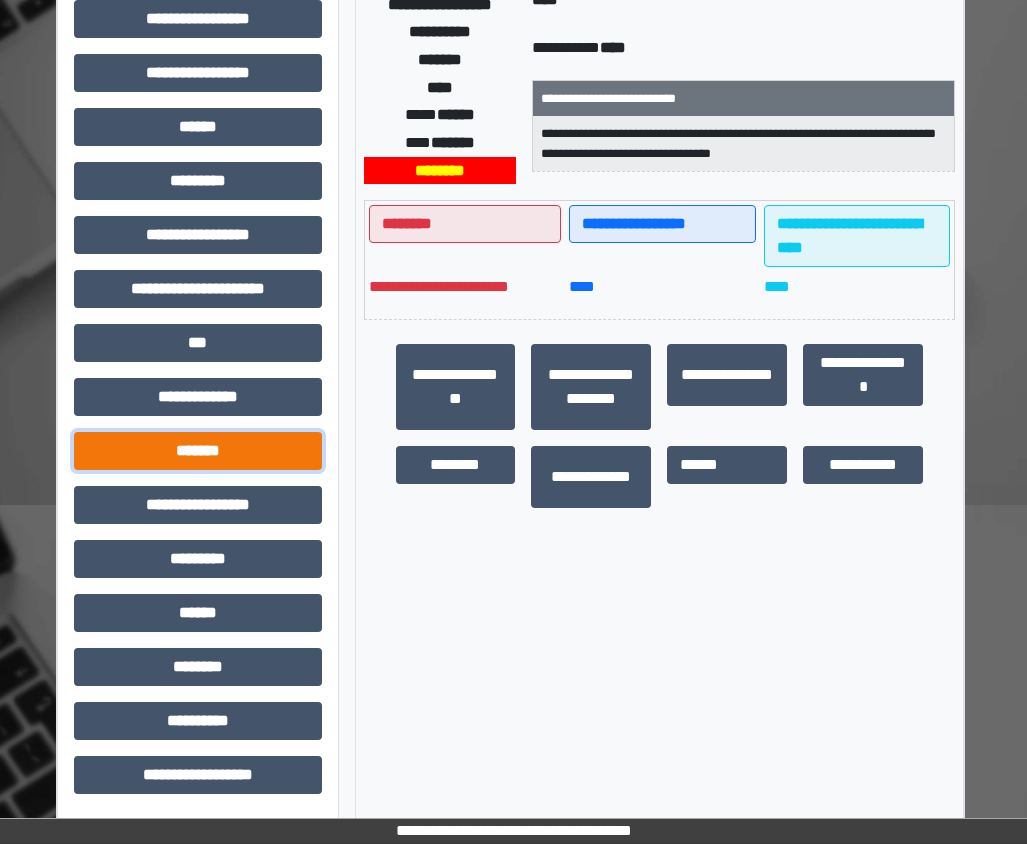 click on "*******" at bounding box center [198, 451] 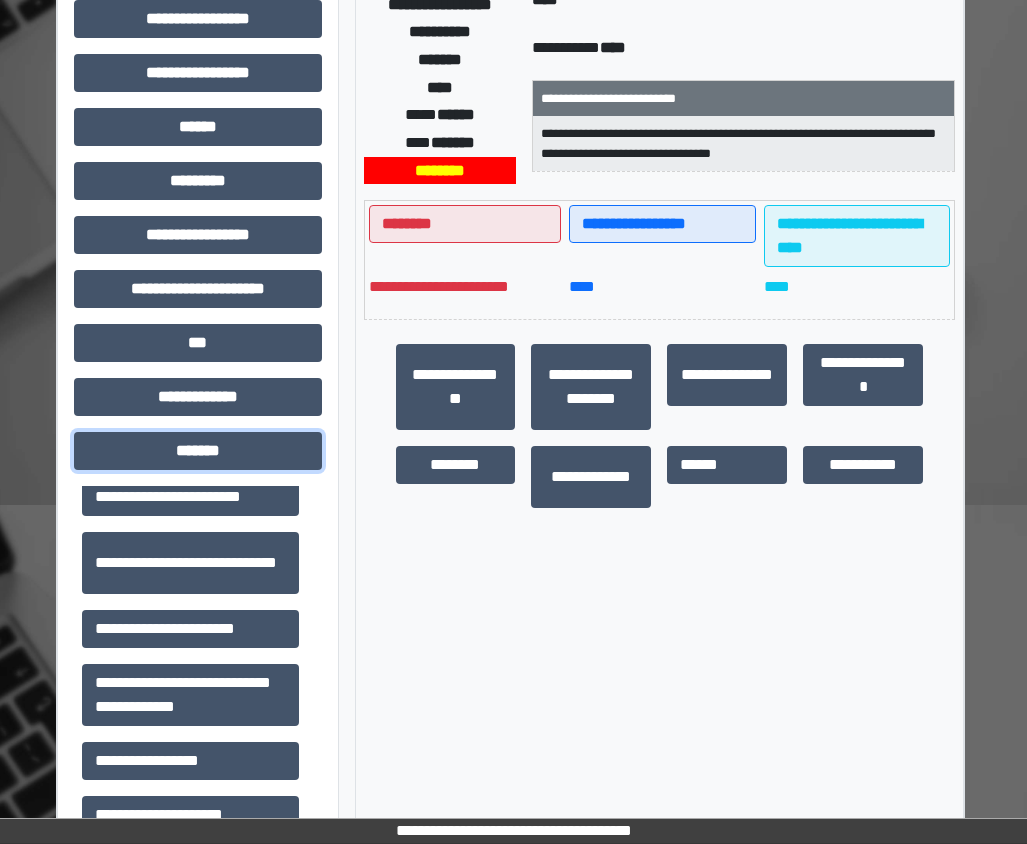 scroll, scrollTop: 822, scrollLeft: 0, axis: vertical 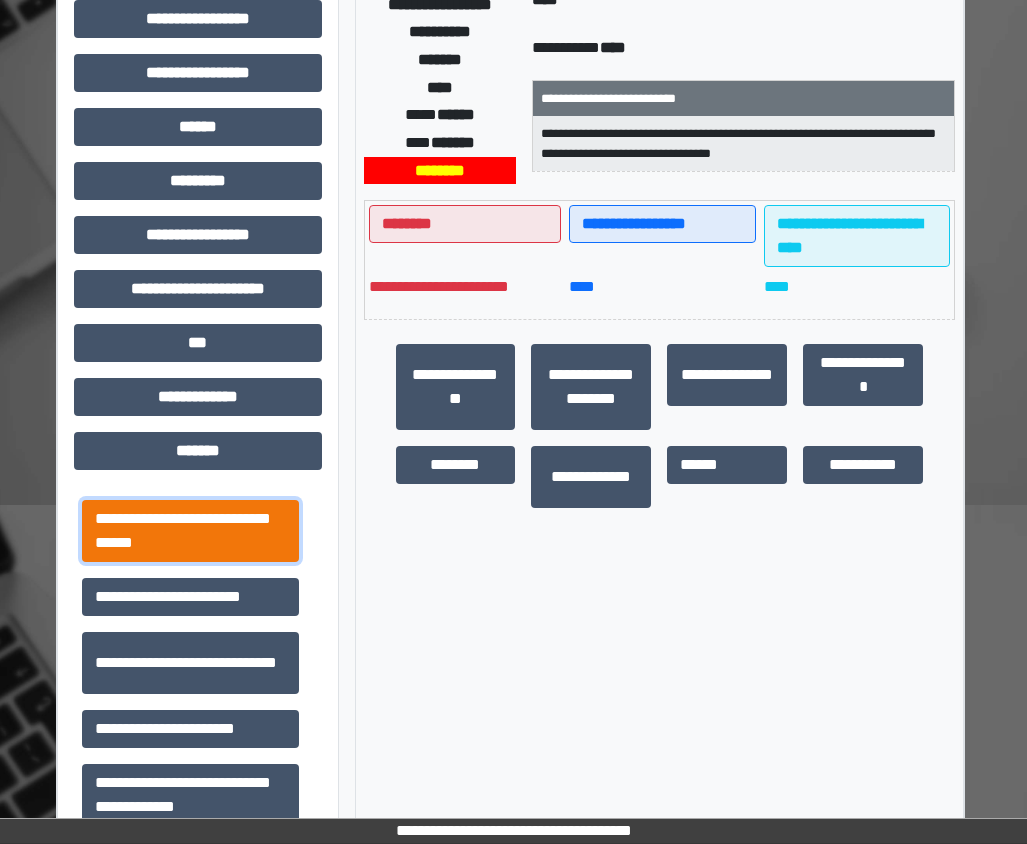 click on "**********" at bounding box center (190, 531) 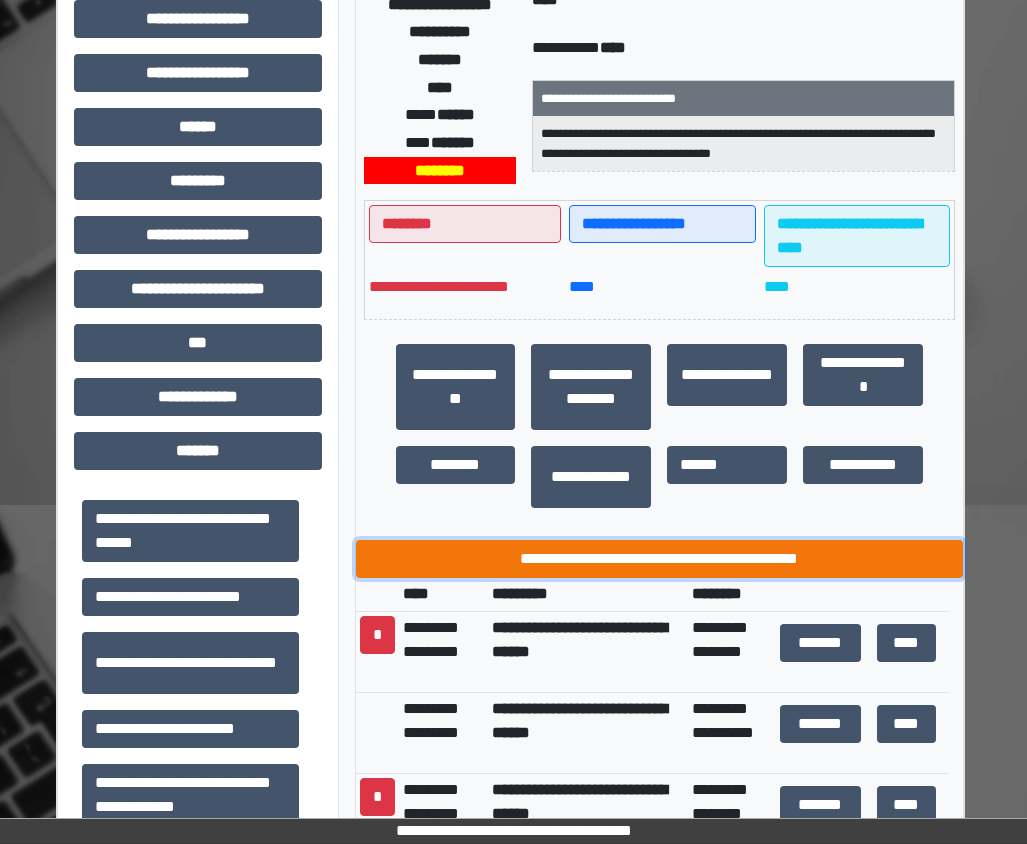 click on "**********" at bounding box center [660, 559] 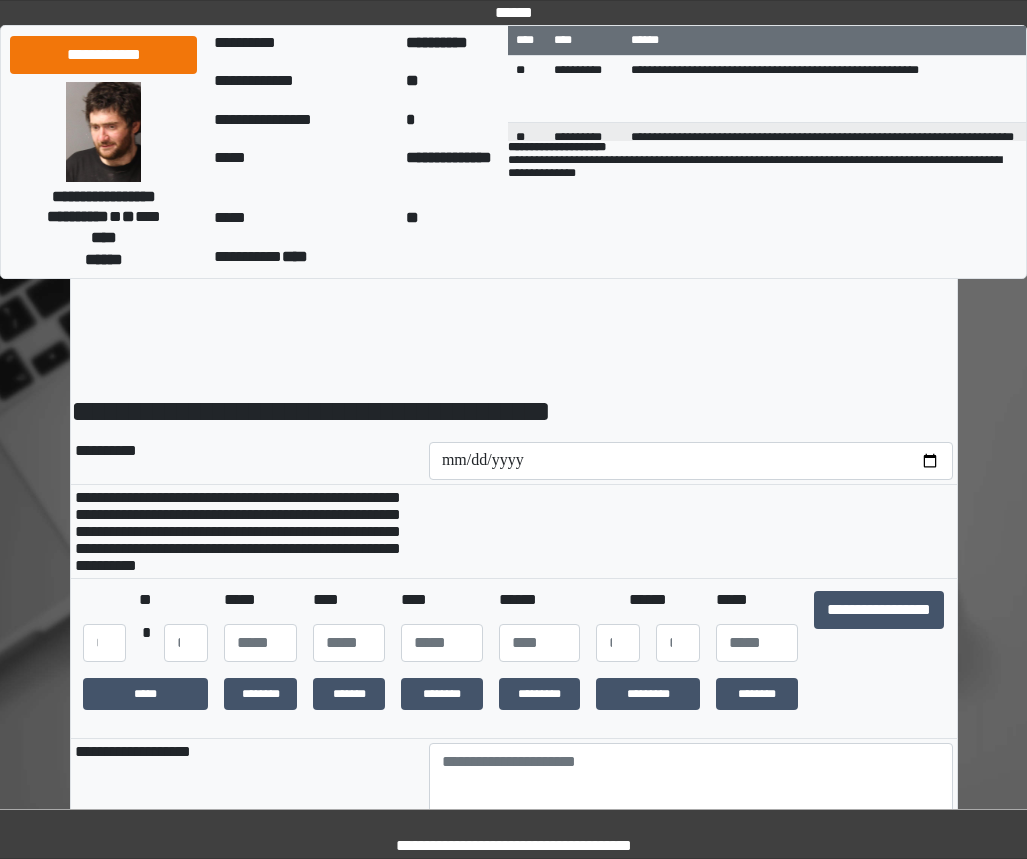 scroll, scrollTop: 0, scrollLeft: 0, axis: both 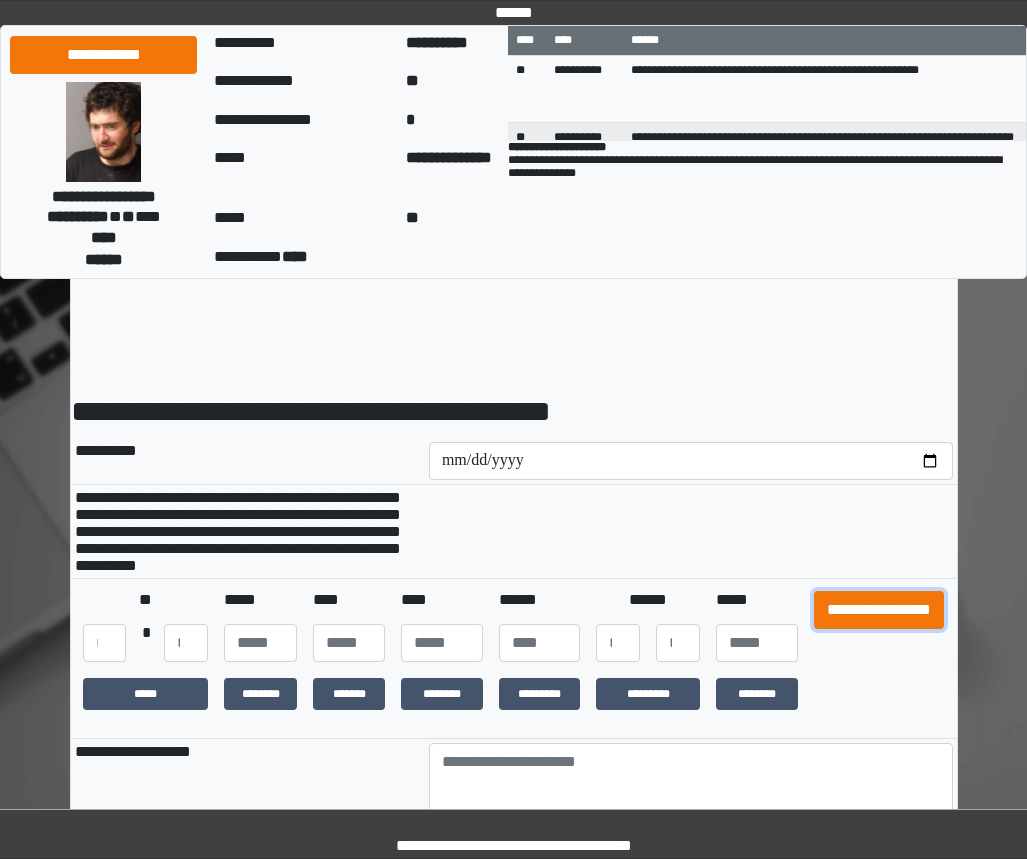 click on "**********" at bounding box center [879, 610] 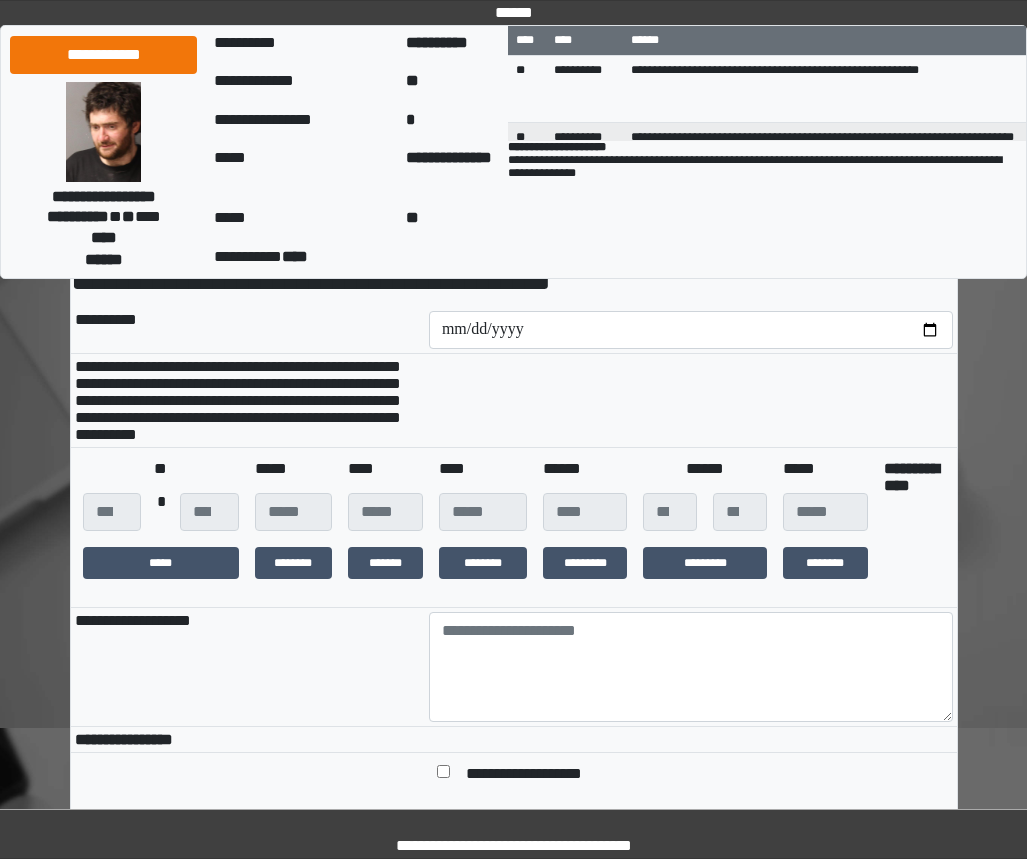 scroll, scrollTop: 300, scrollLeft: 0, axis: vertical 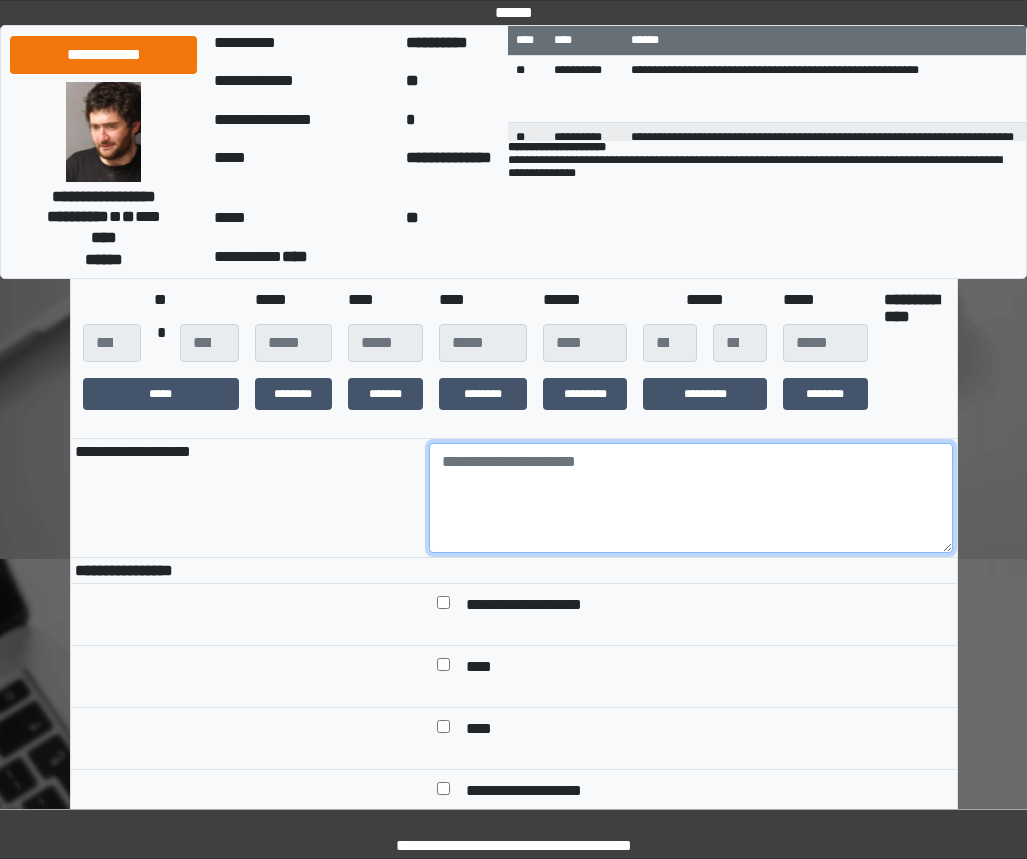 click at bounding box center [691, 498] 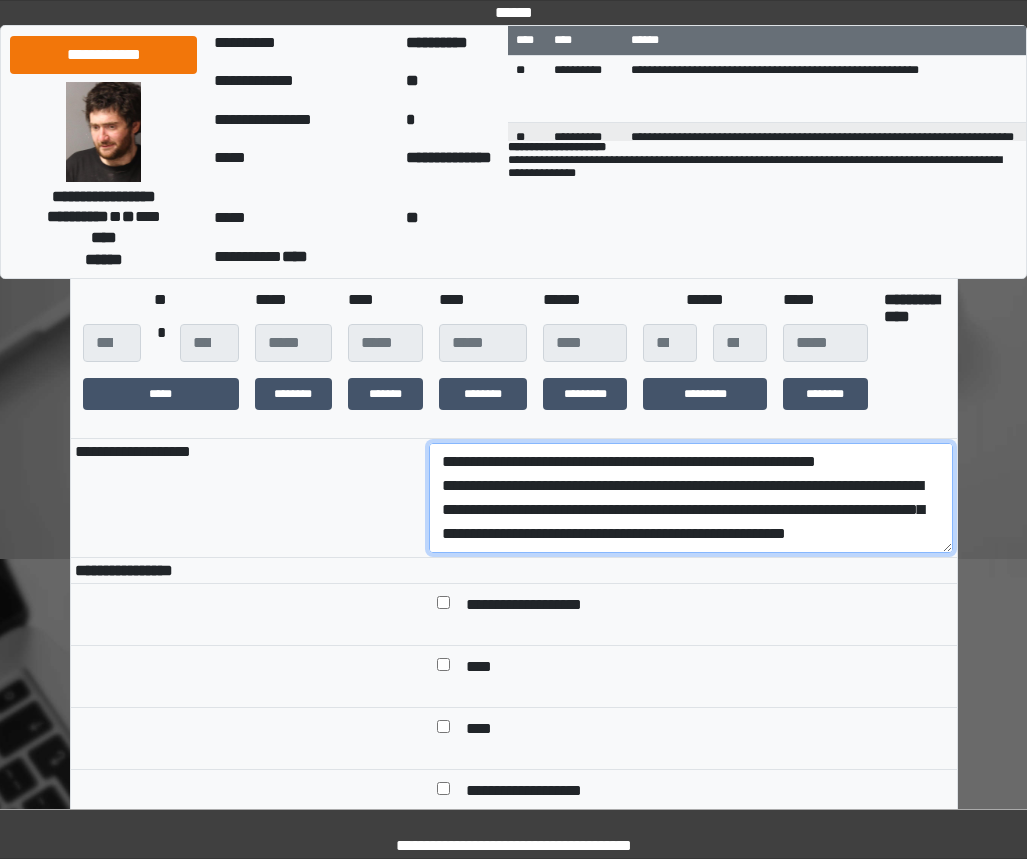 scroll, scrollTop: 136, scrollLeft: 0, axis: vertical 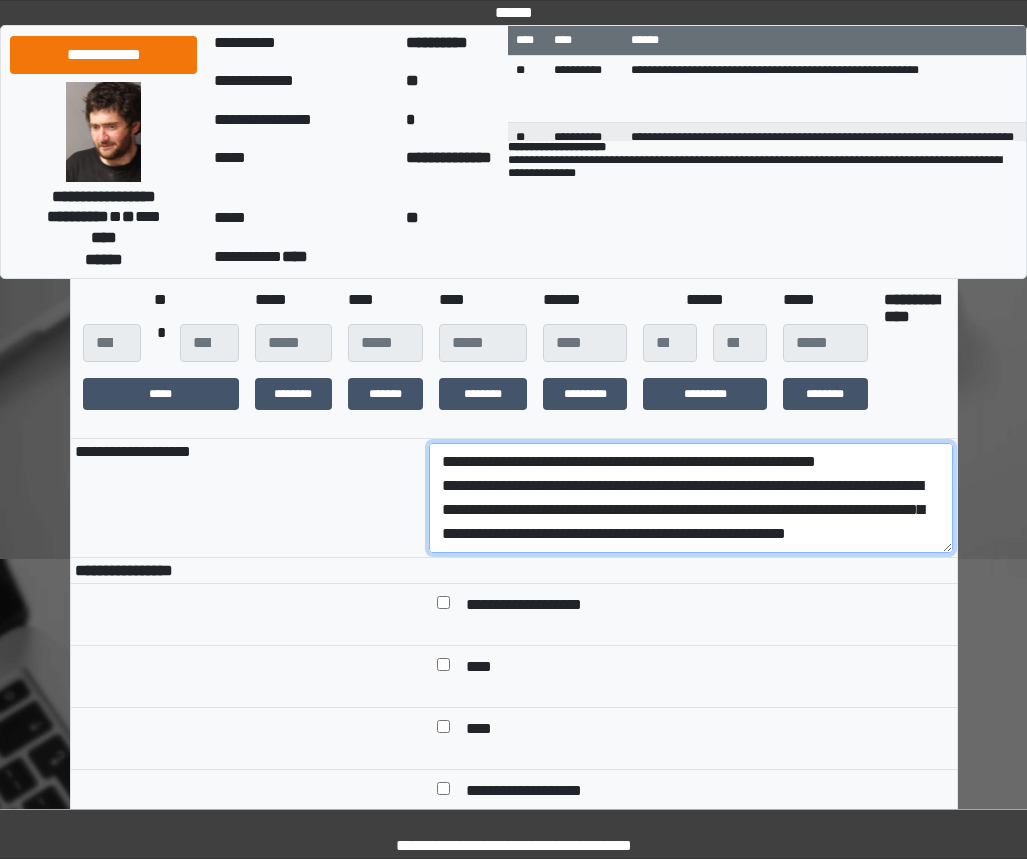 drag, startPoint x: 680, startPoint y: 541, endPoint x: 409, endPoint y: 518, distance: 271.97427 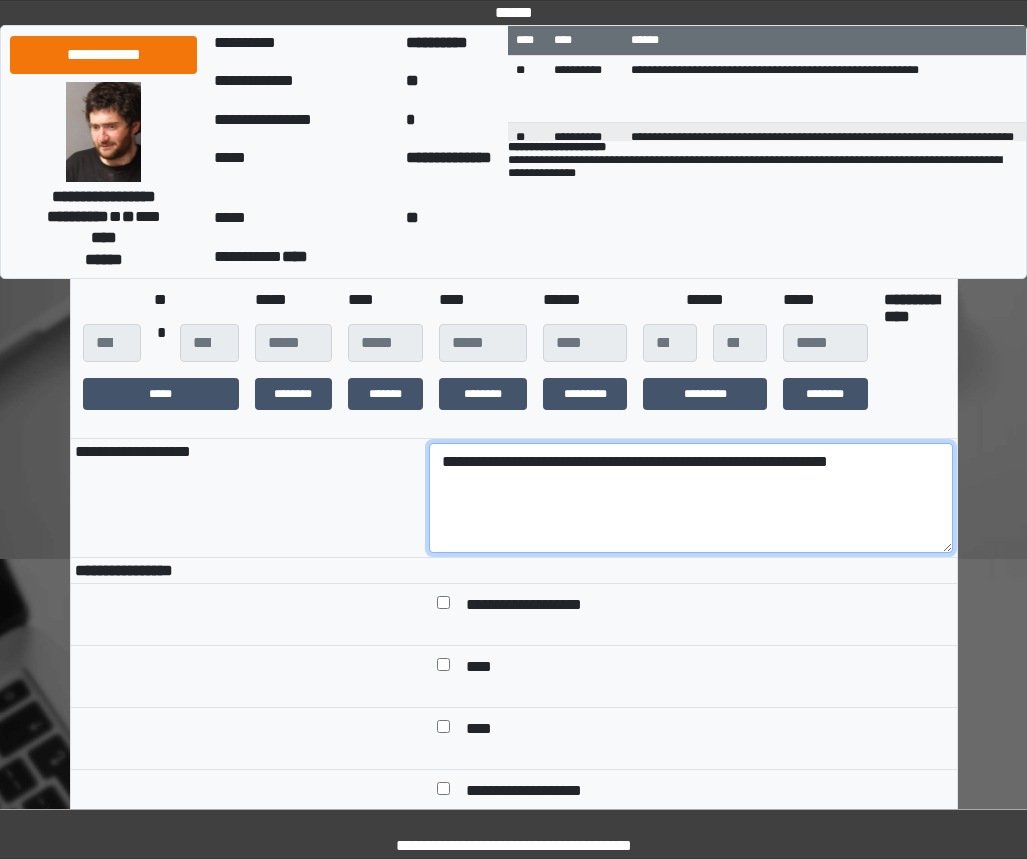 type on "**********" 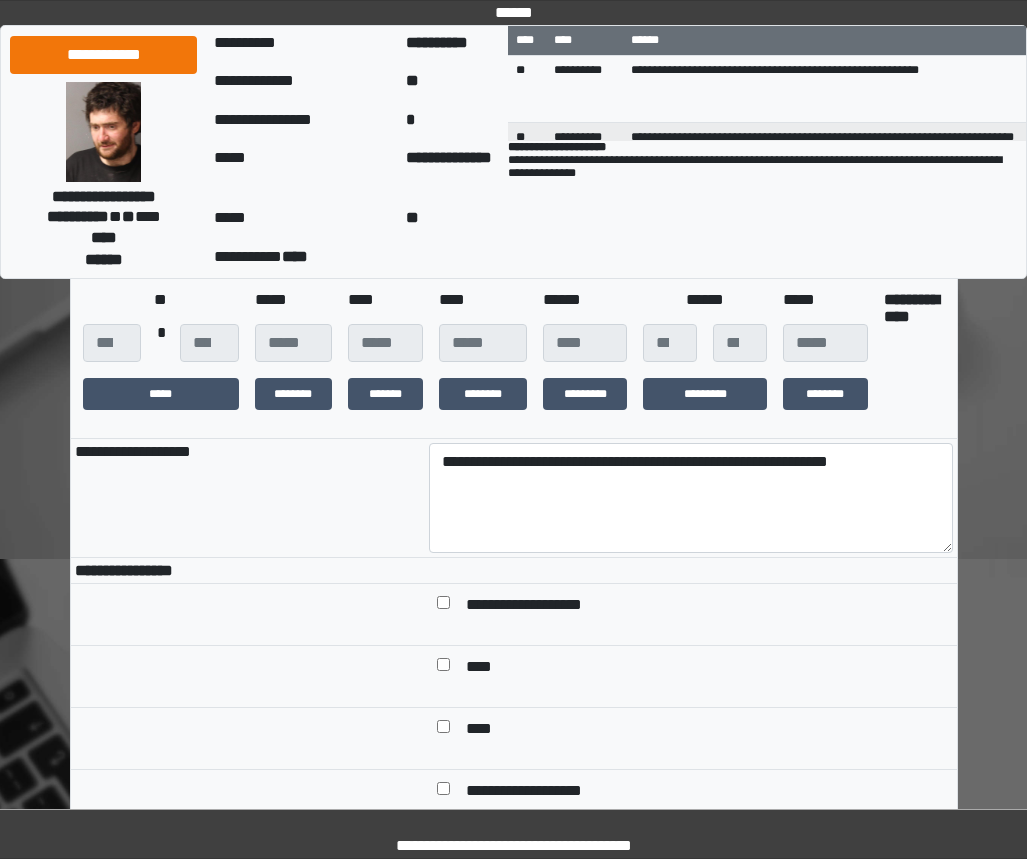 click on "**********" at bounding box center (541, 606) 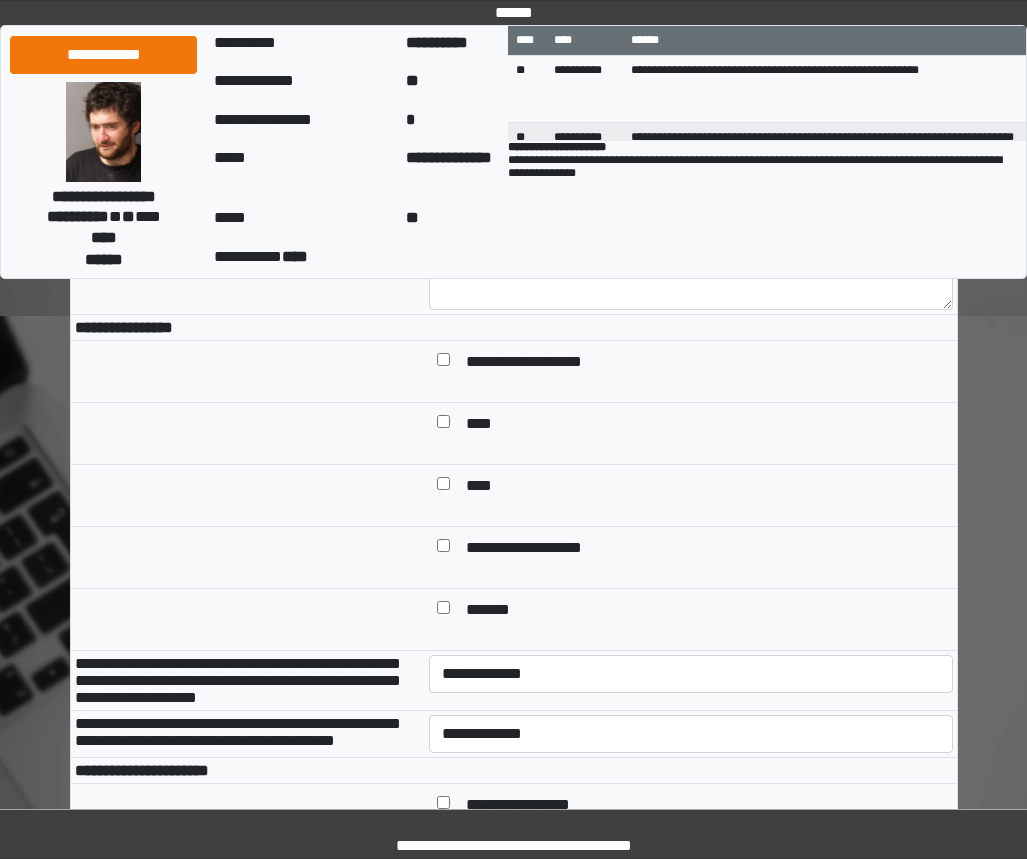 scroll, scrollTop: 700, scrollLeft: 0, axis: vertical 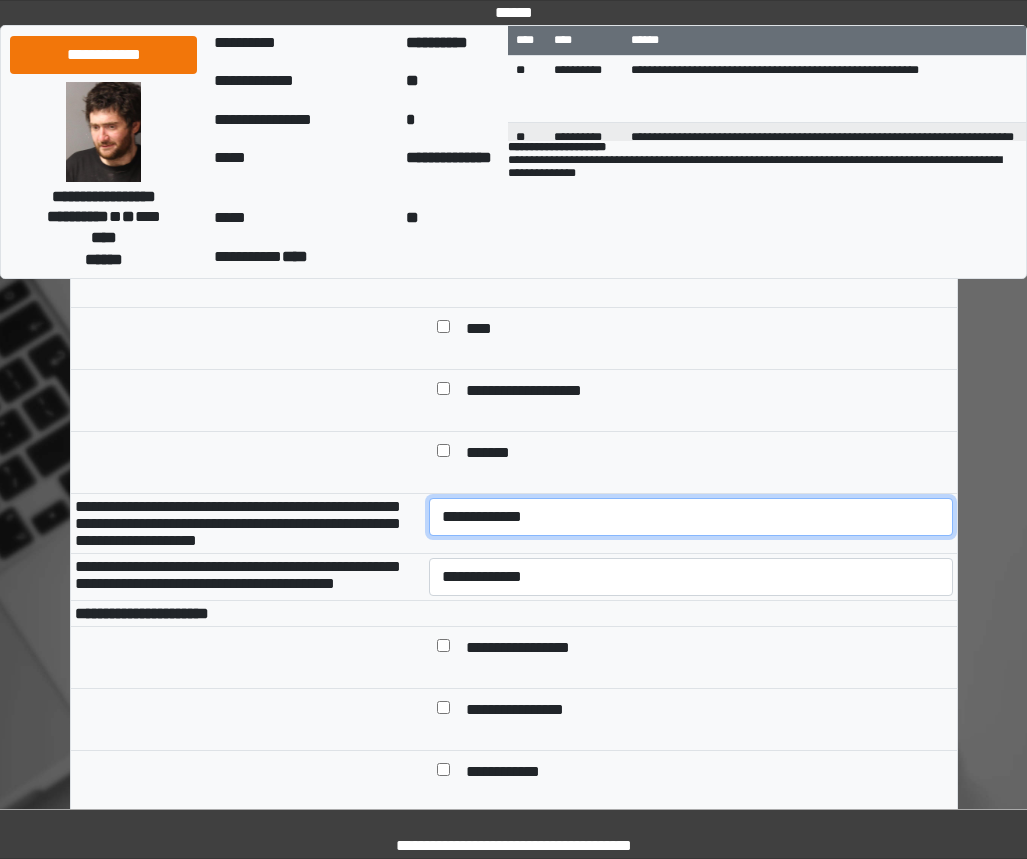 click on "**********" at bounding box center (691, 517) 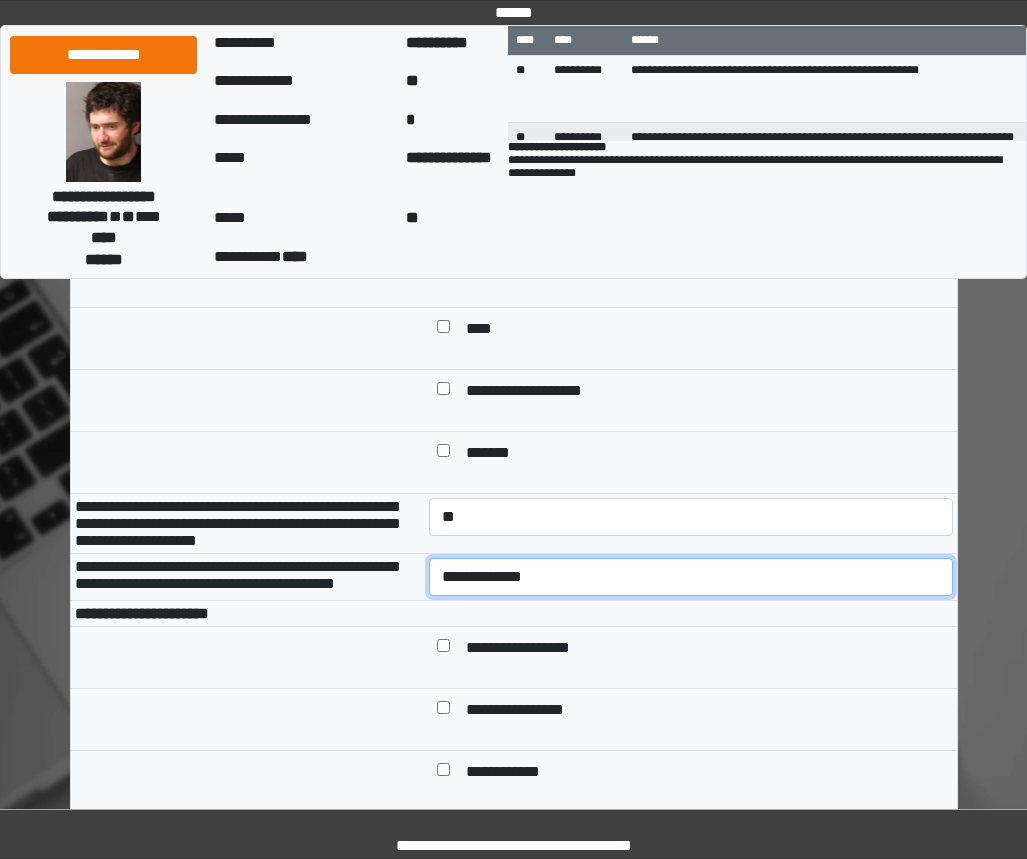 drag, startPoint x: 563, startPoint y: 602, endPoint x: 566, endPoint y: 617, distance: 15.297058 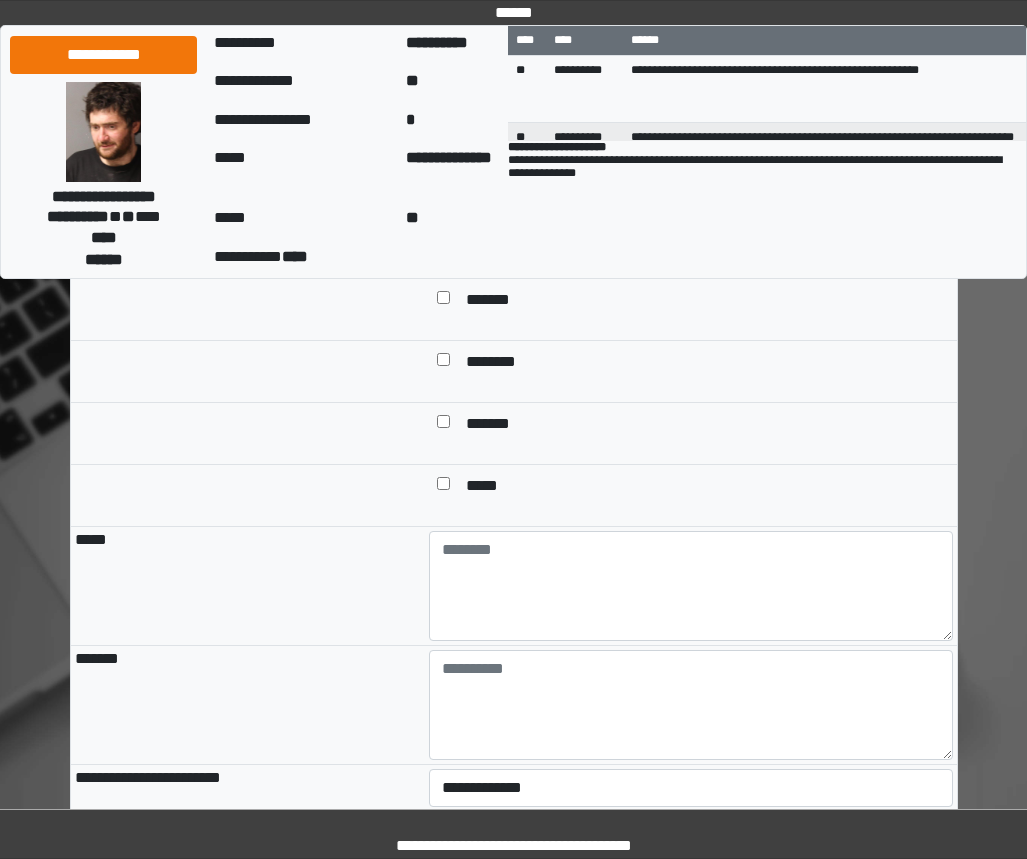 scroll, scrollTop: 1800, scrollLeft: 0, axis: vertical 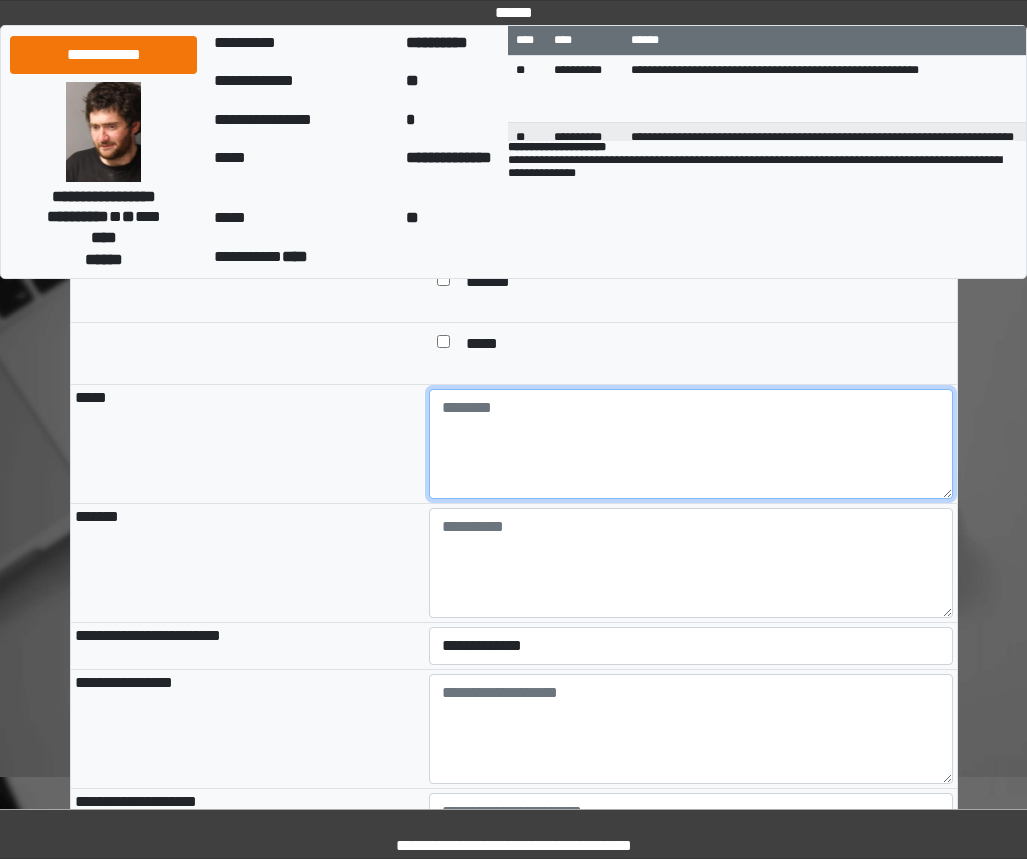 click at bounding box center (691, 444) 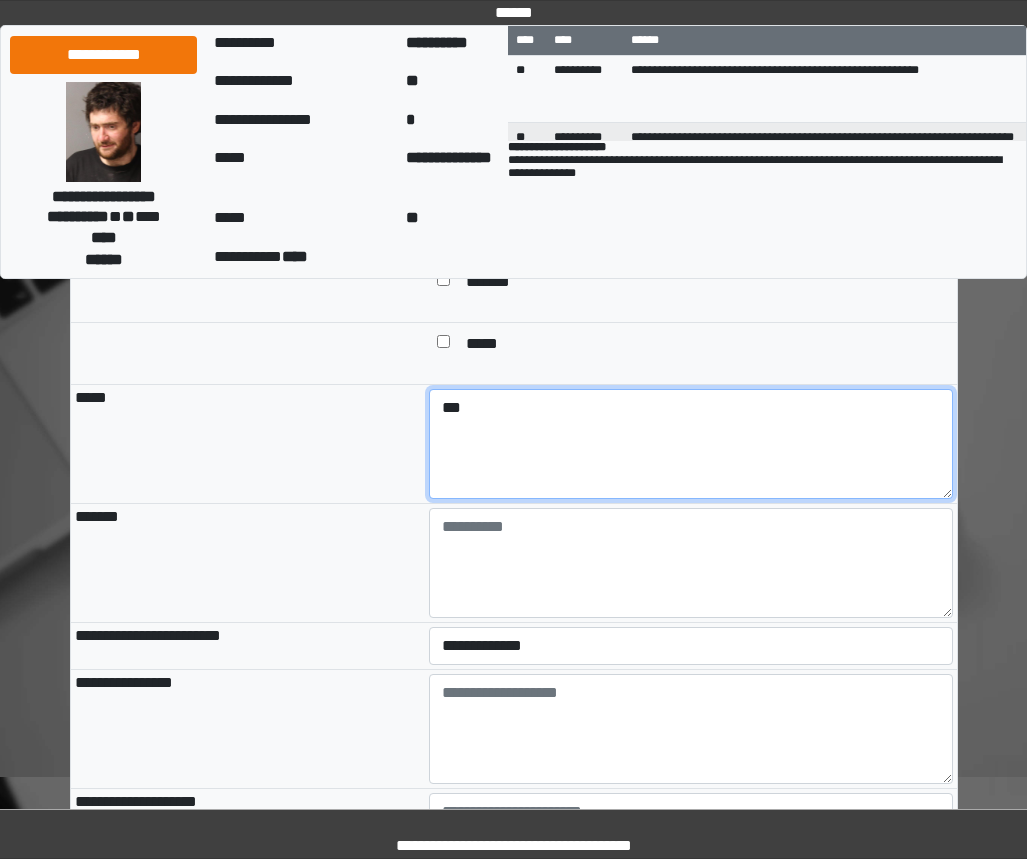type on "***" 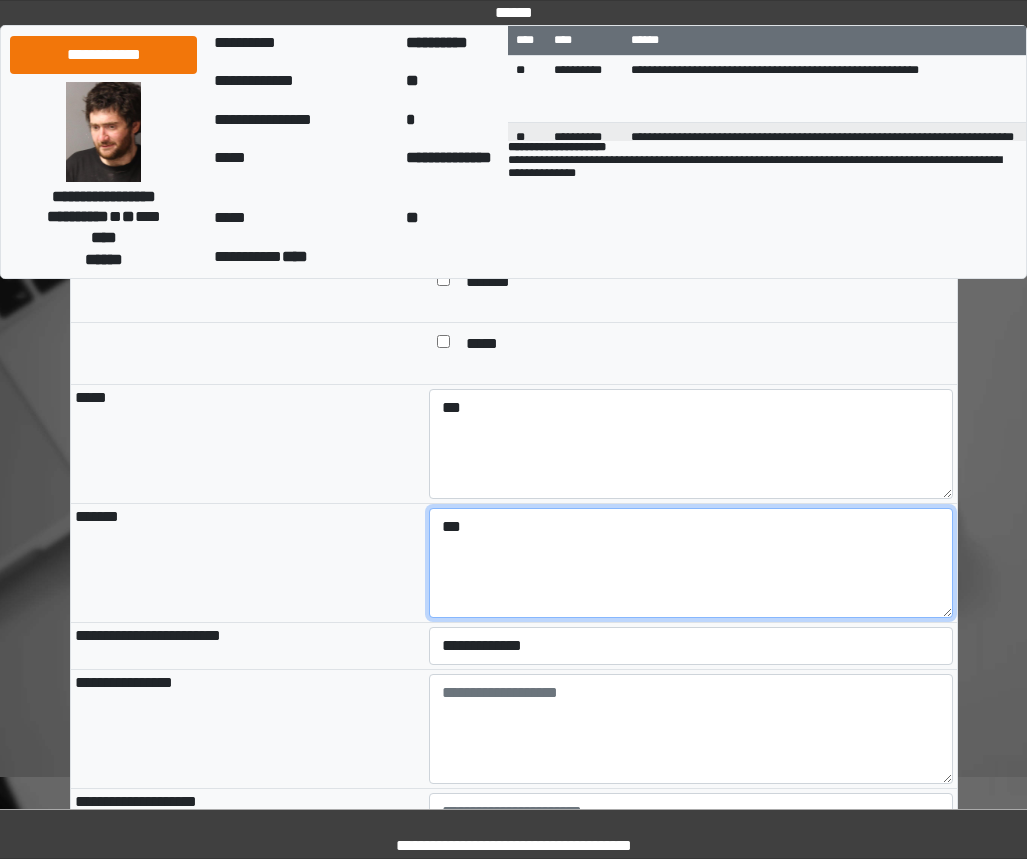 type on "***" 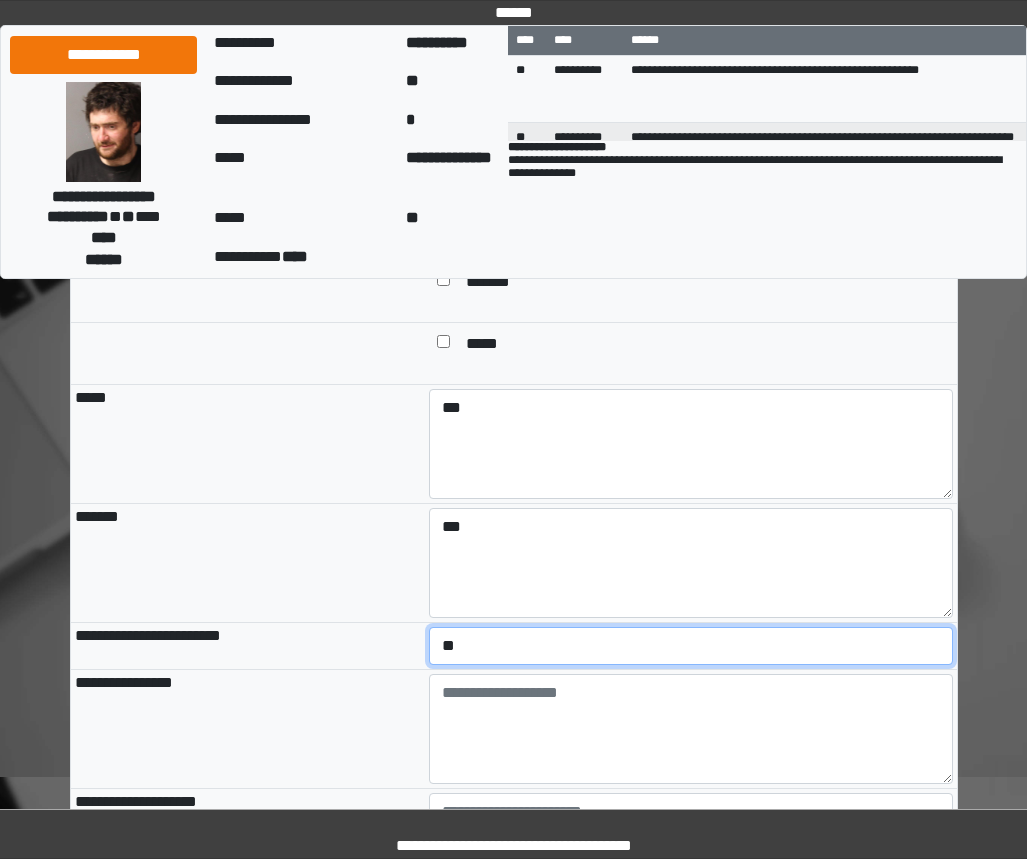 select on "*" 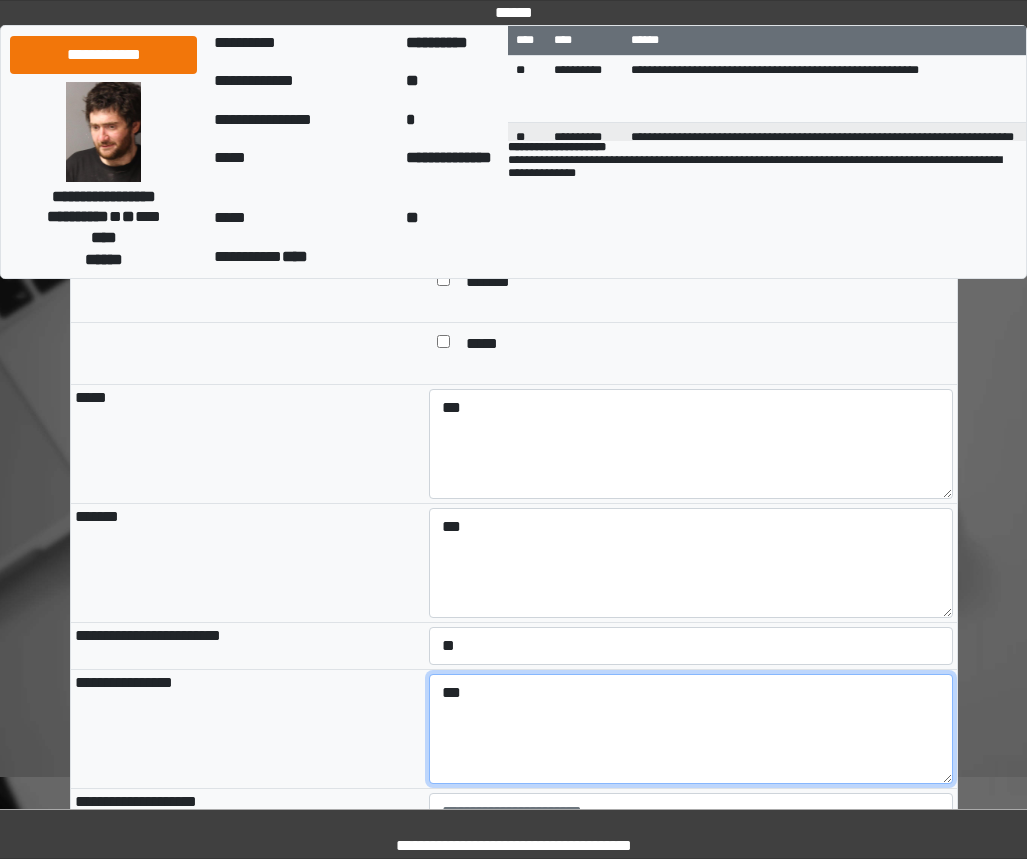 type on "***" 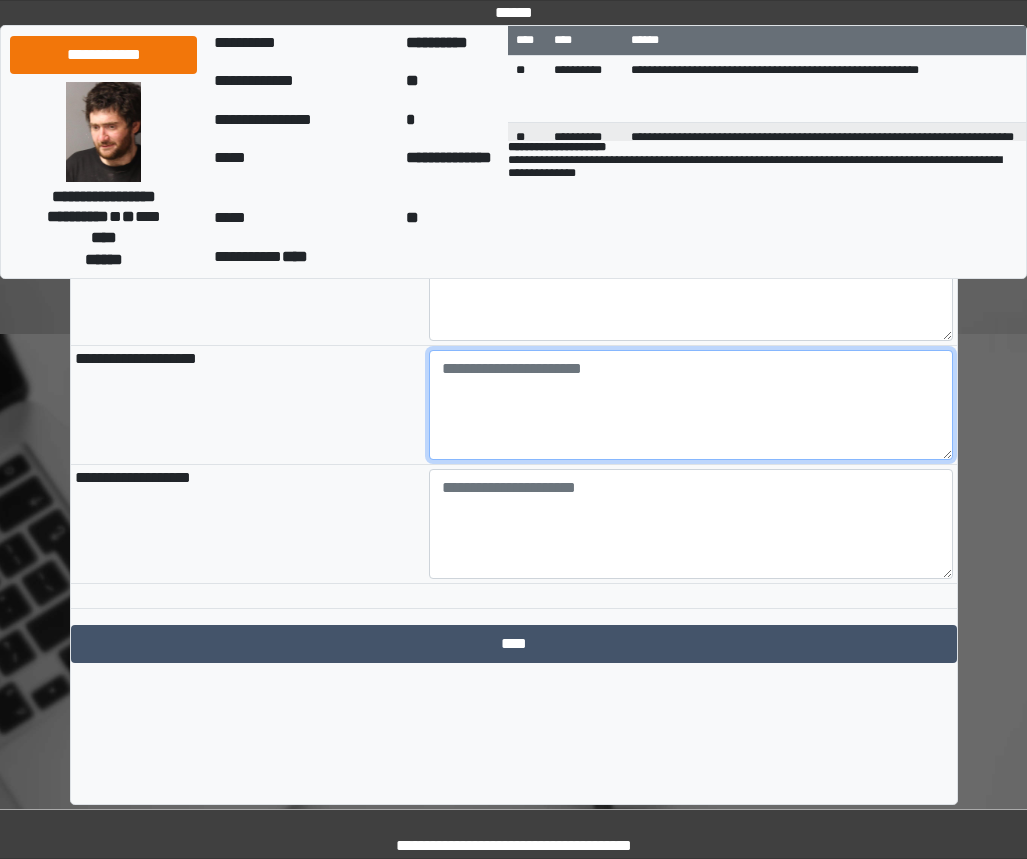 scroll, scrollTop: 2253, scrollLeft: 0, axis: vertical 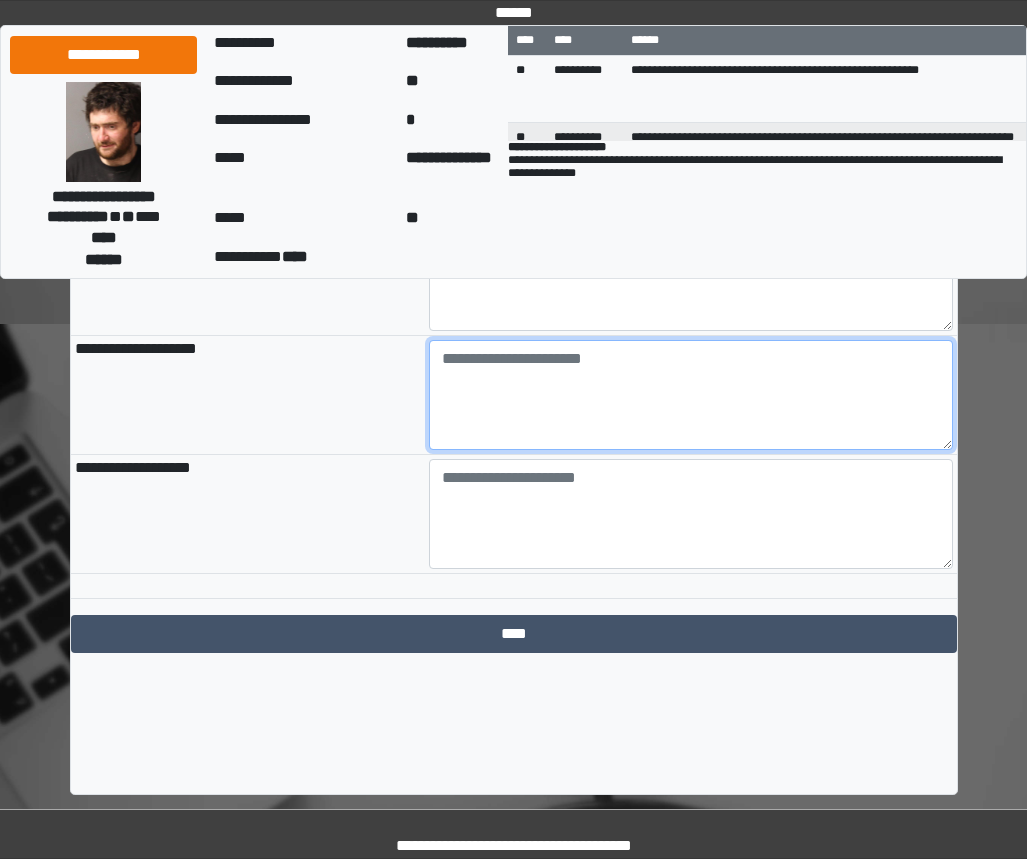 paste on "**********" 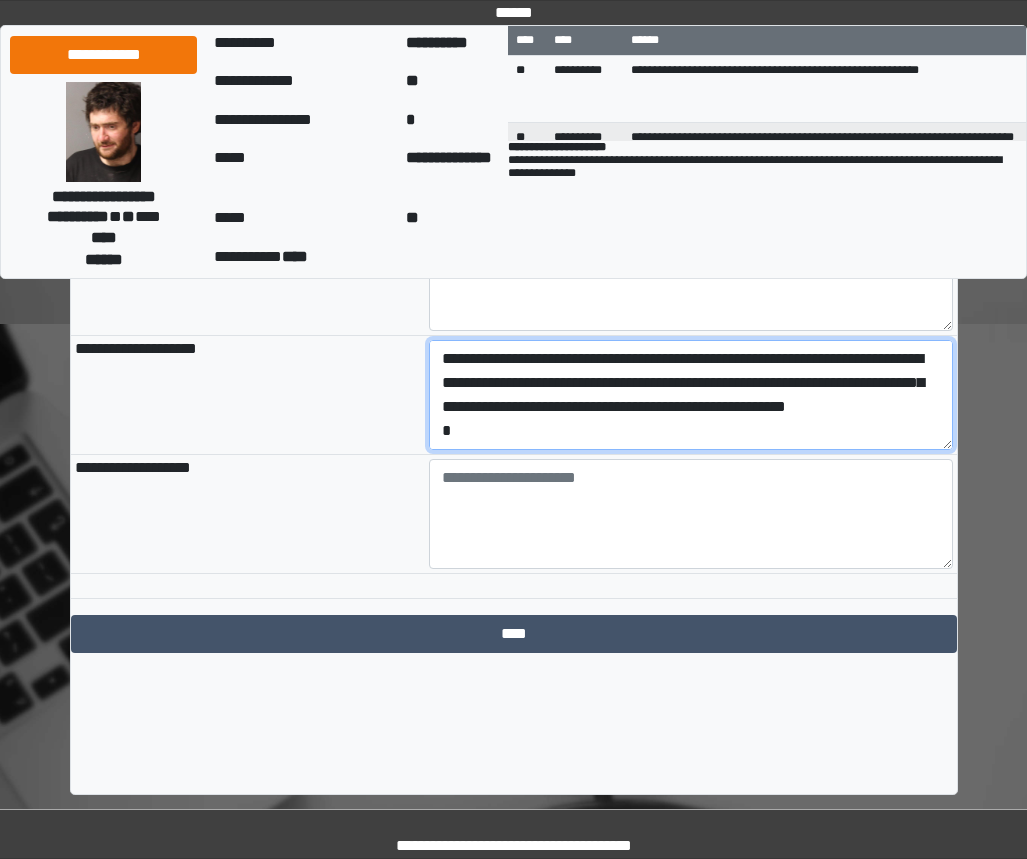 scroll, scrollTop: 88, scrollLeft: 0, axis: vertical 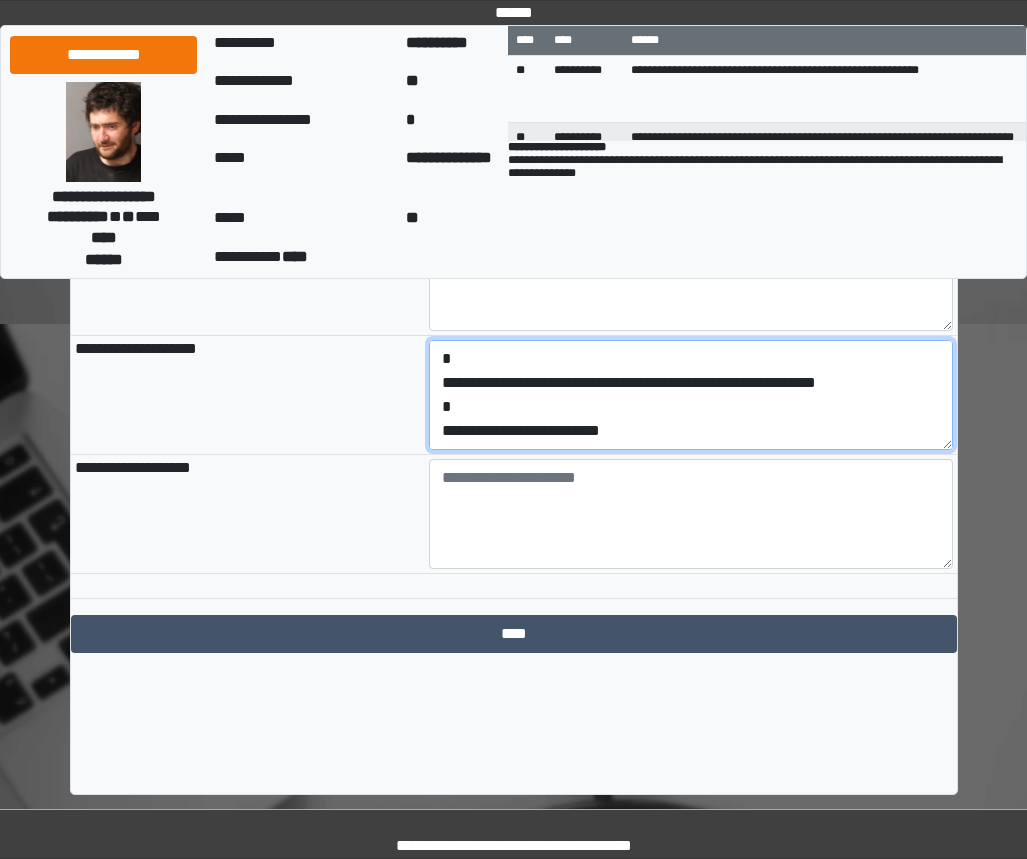 click on "**********" at bounding box center [691, 395] 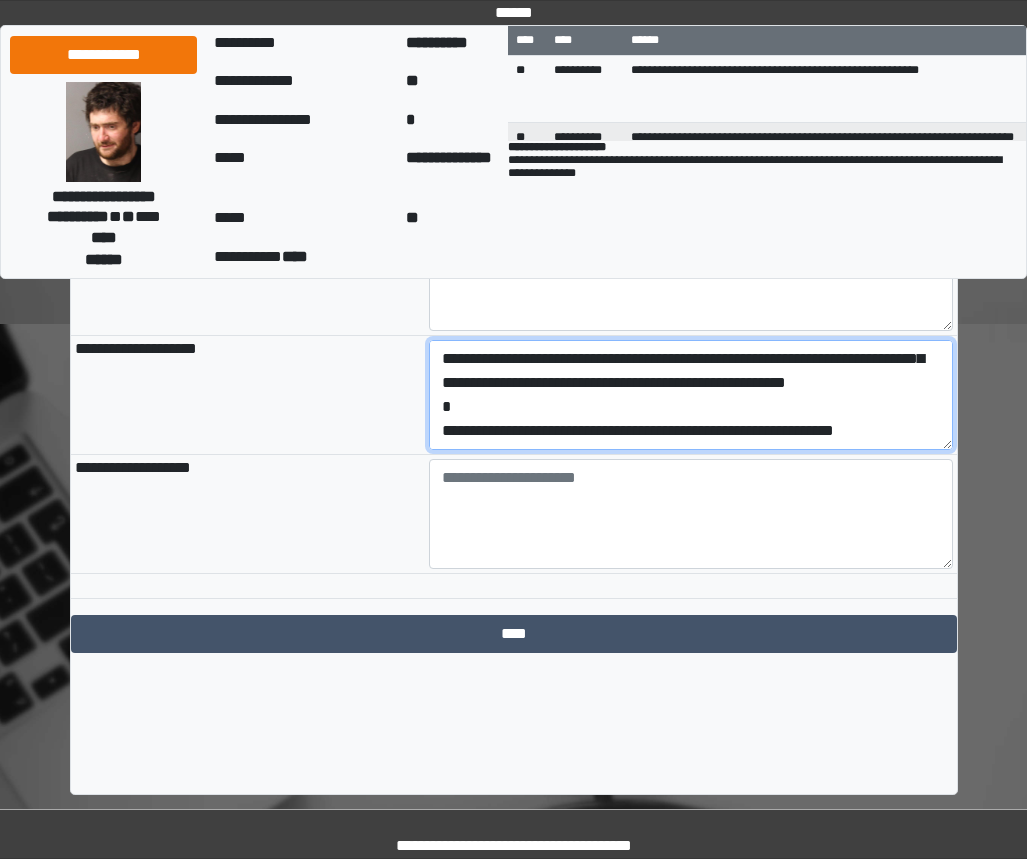 type on "**********" 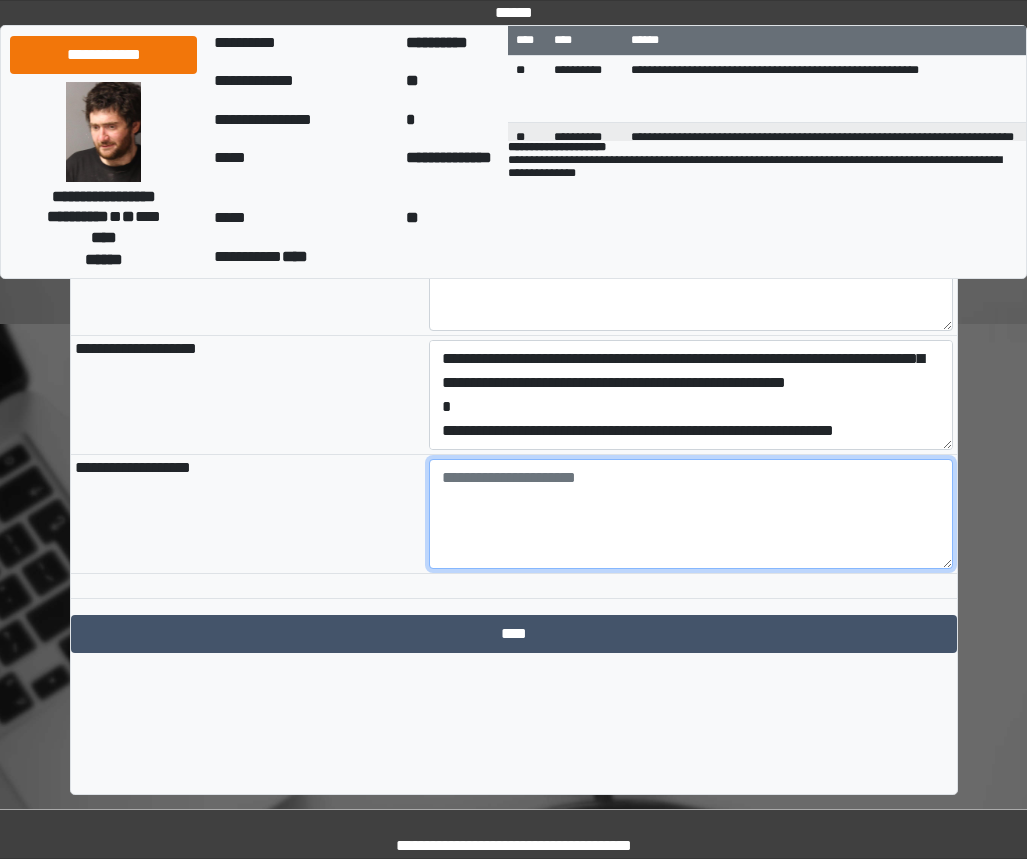 click at bounding box center [691, 514] 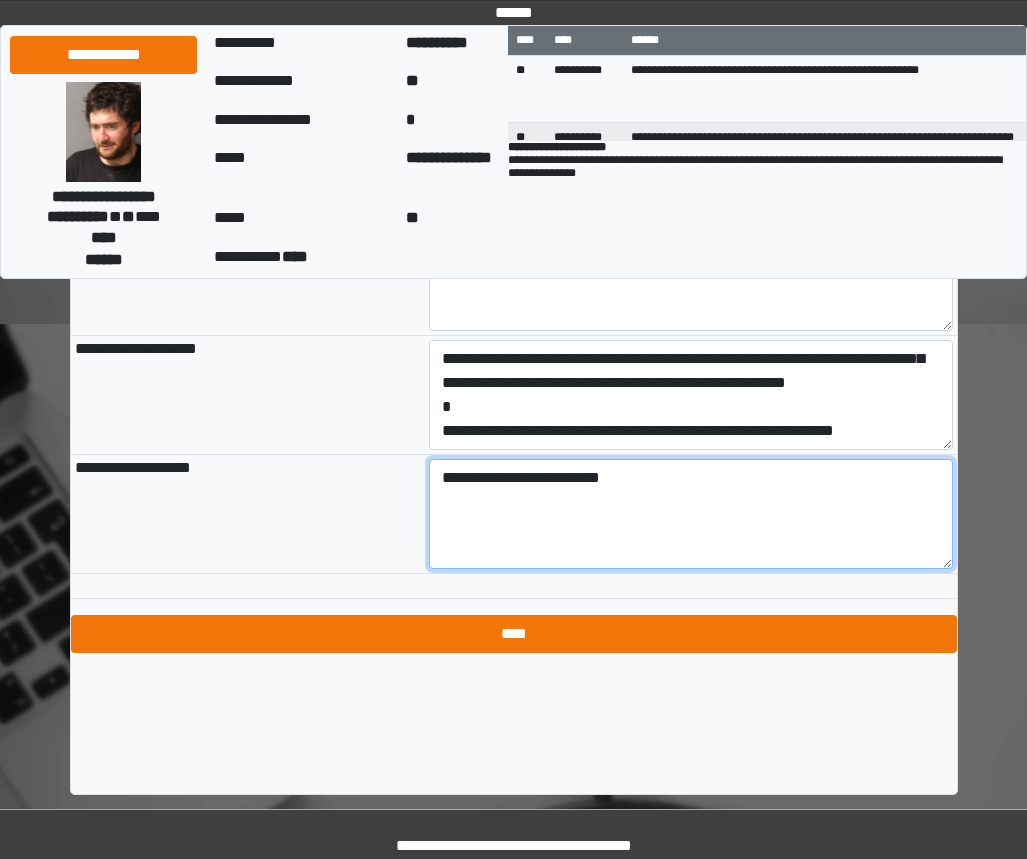type on "**********" 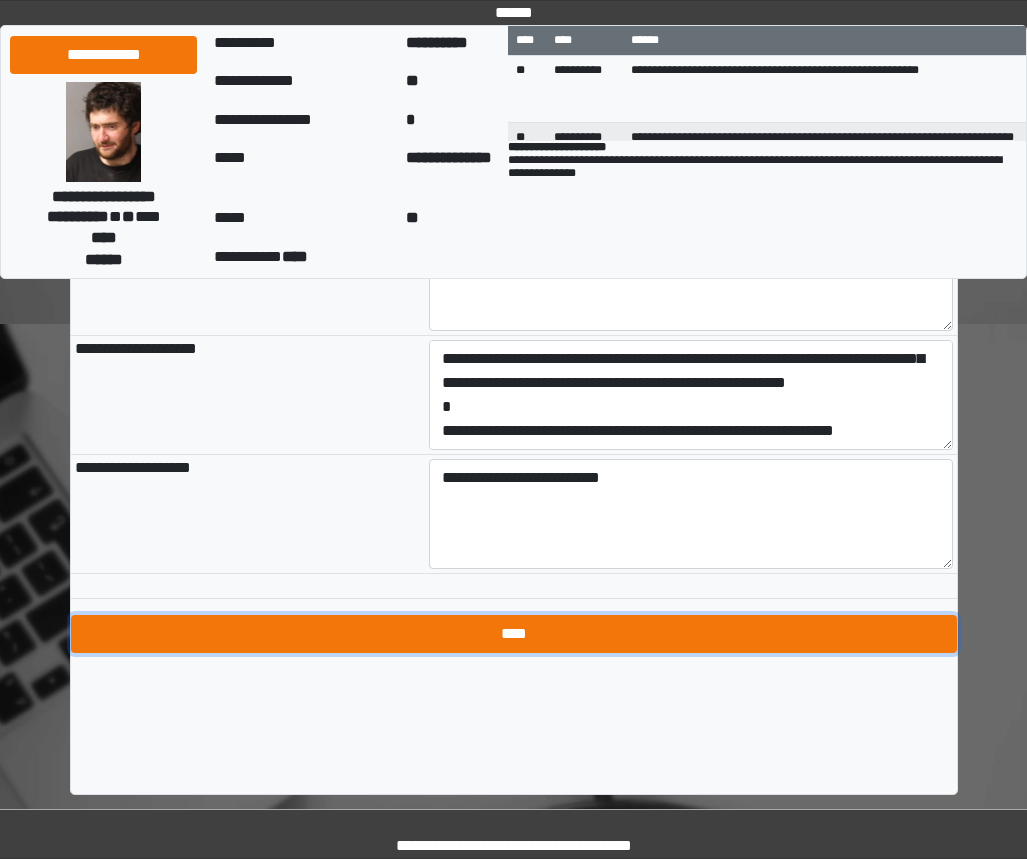 click on "****" at bounding box center [514, 634] 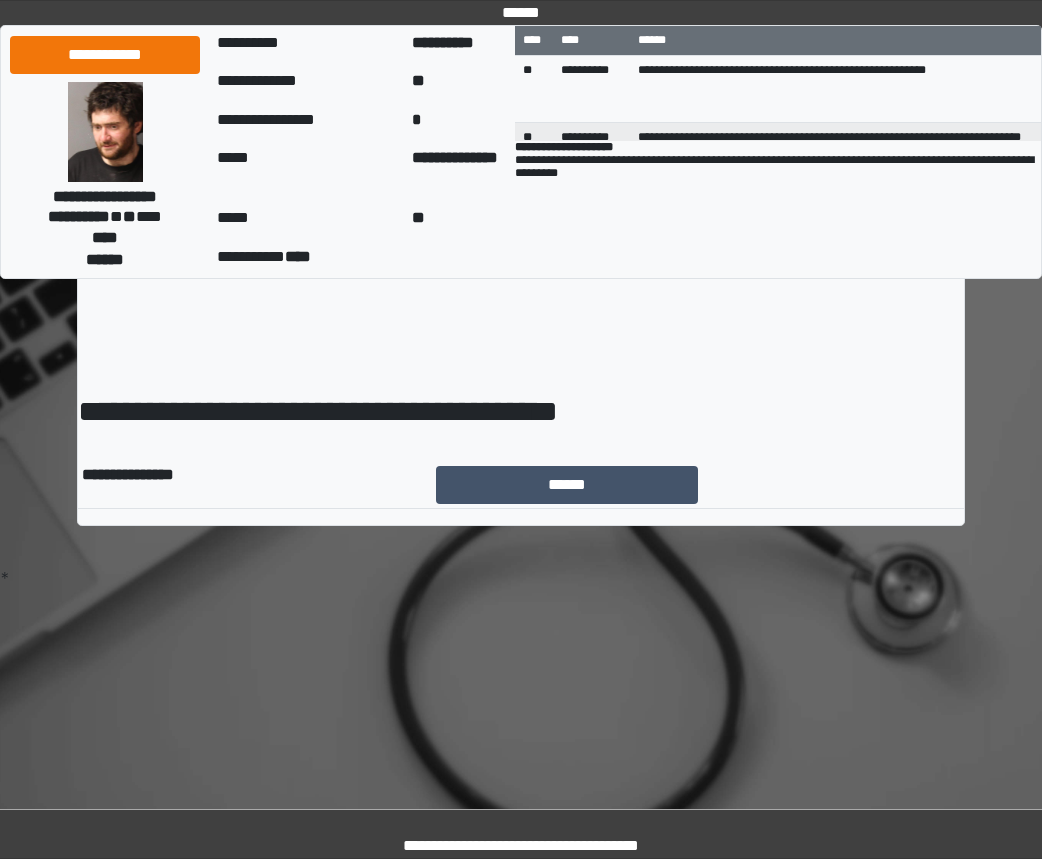 scroll, scrollTop: 0, scrollLeft: 0, axis: both 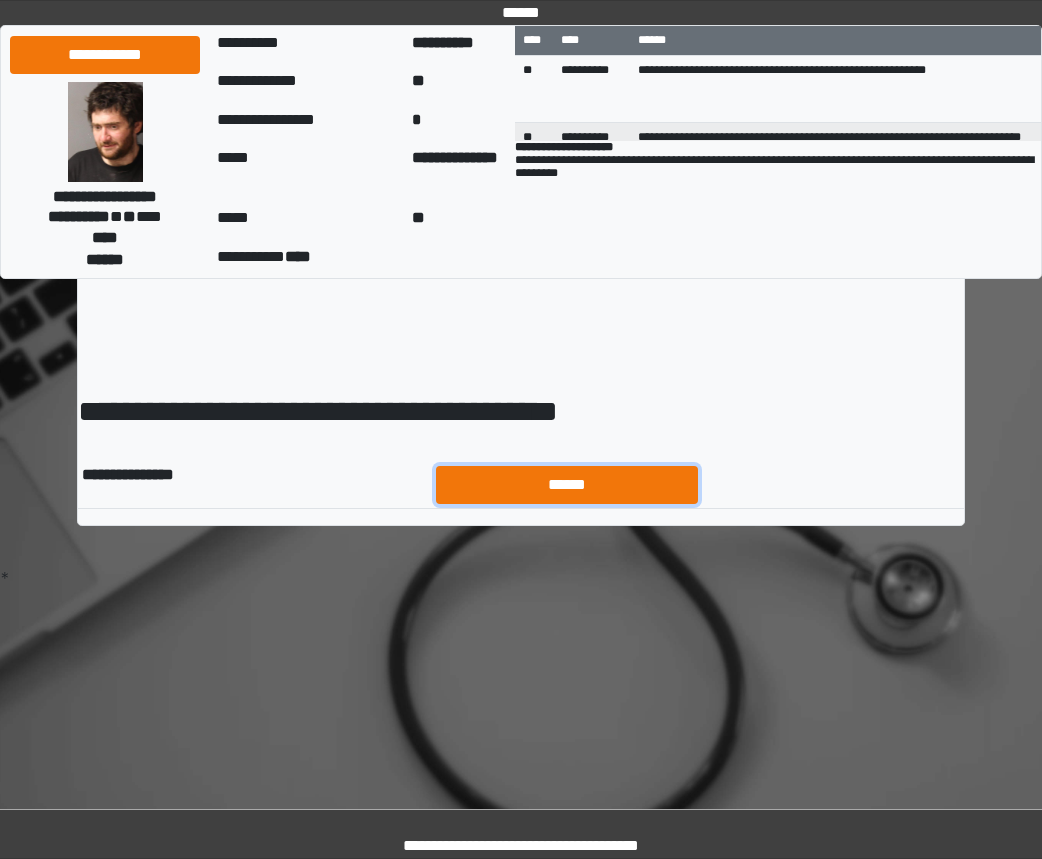 click on "******" at bounding box center [567, 485] 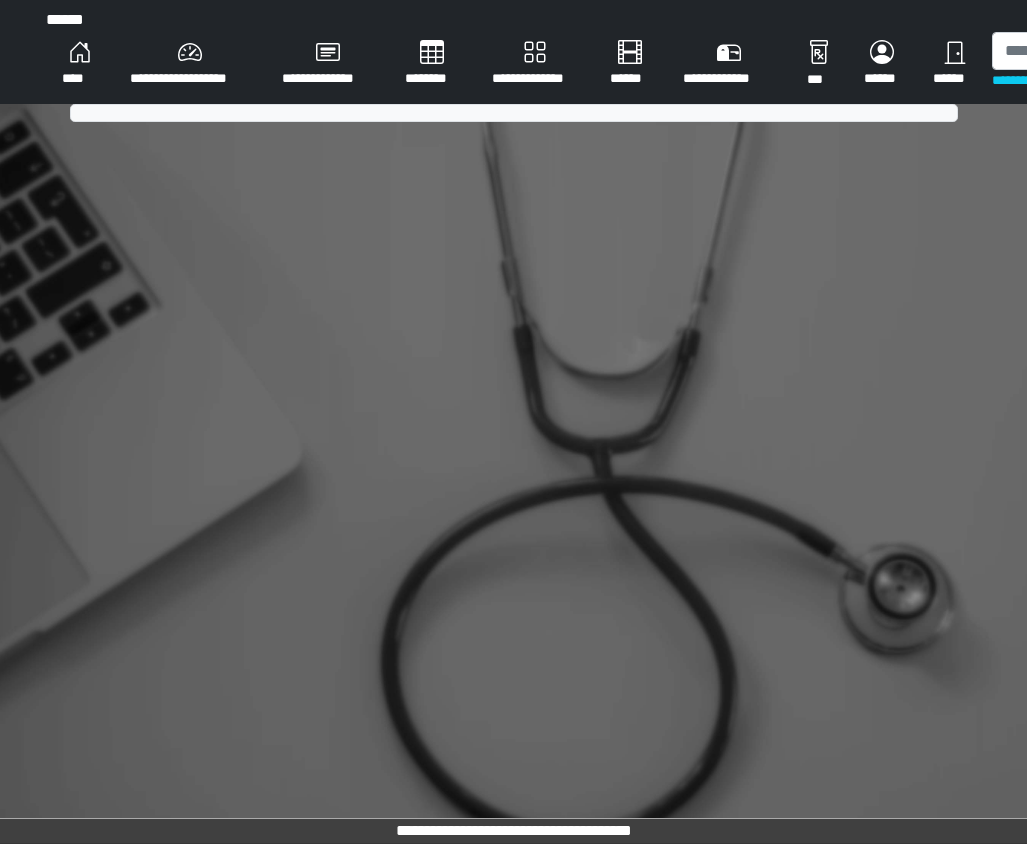 scroll, scrollTop: 0, scrollLeft: 0, axis: both 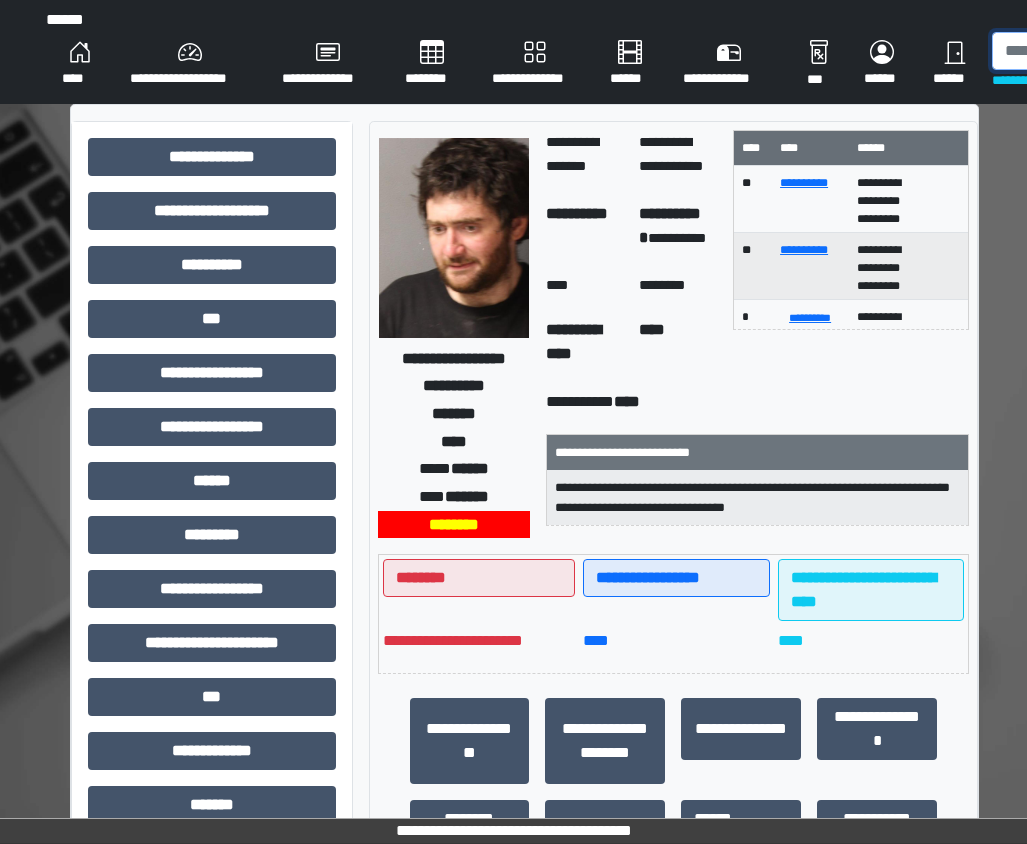 click at bounding box center (1095, 51) 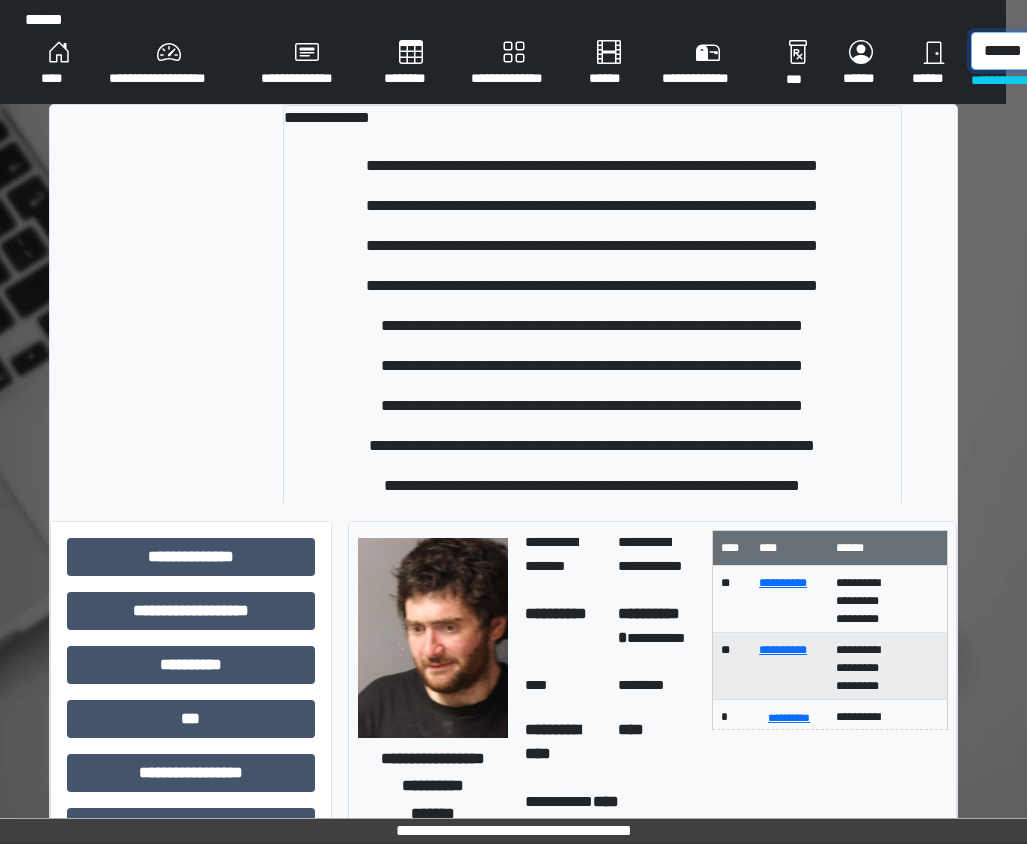 scroll, scrollTop: 0, scrollLeft: 30, axis: horizontal 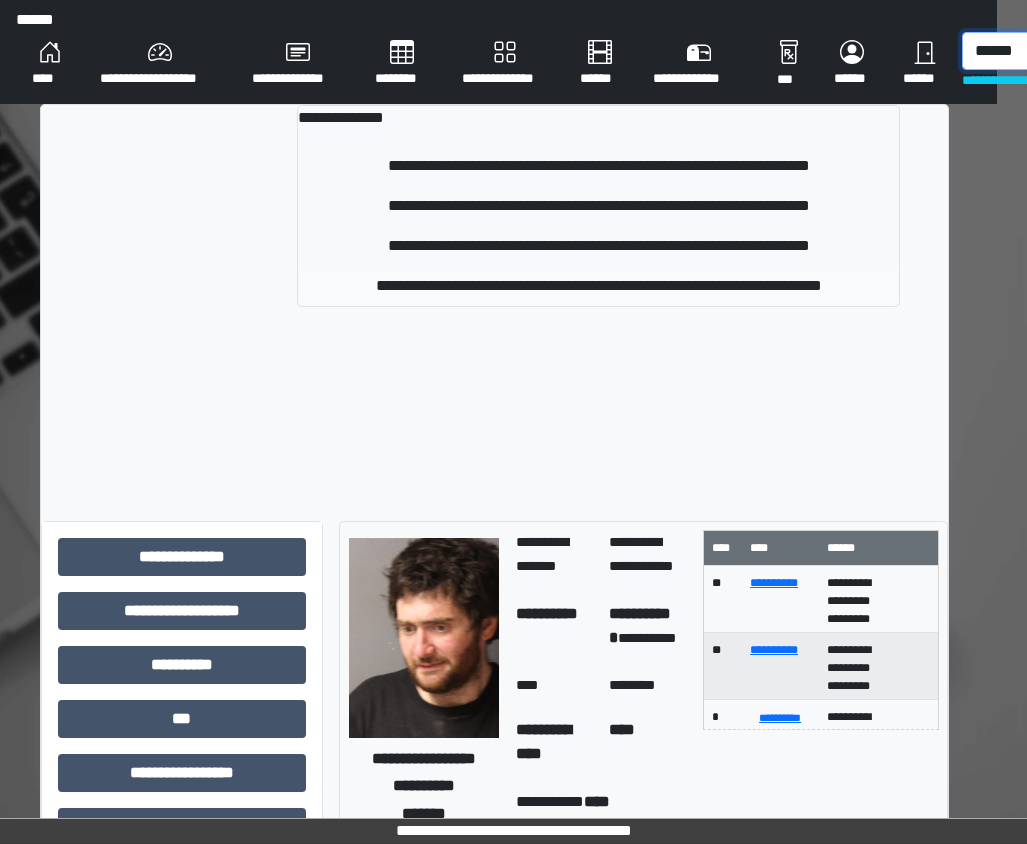 type on "******" 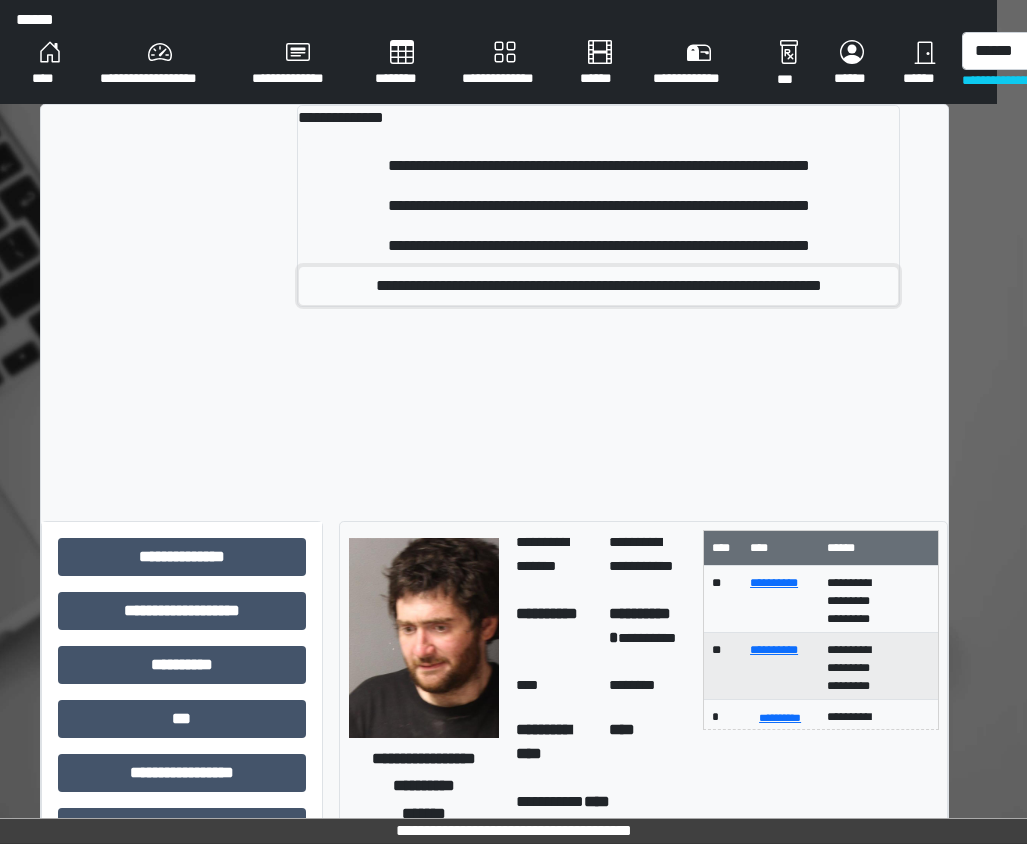 click on "**********" at bounding box center [599, 286] 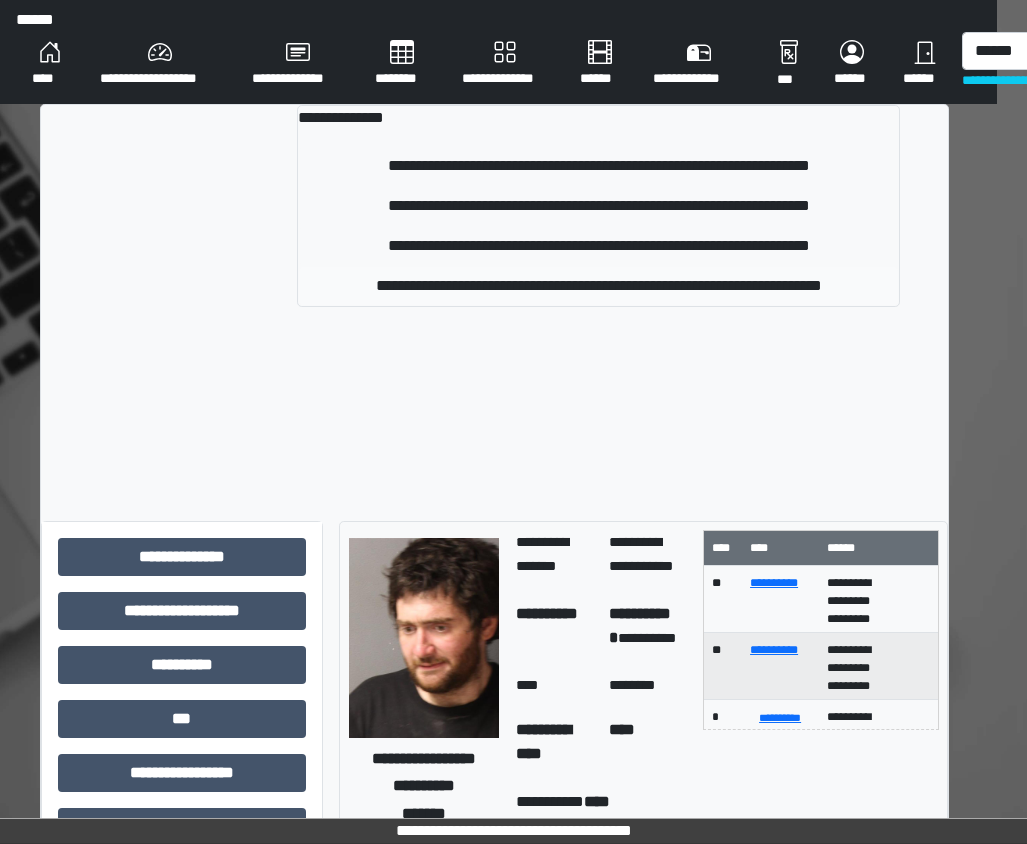 type 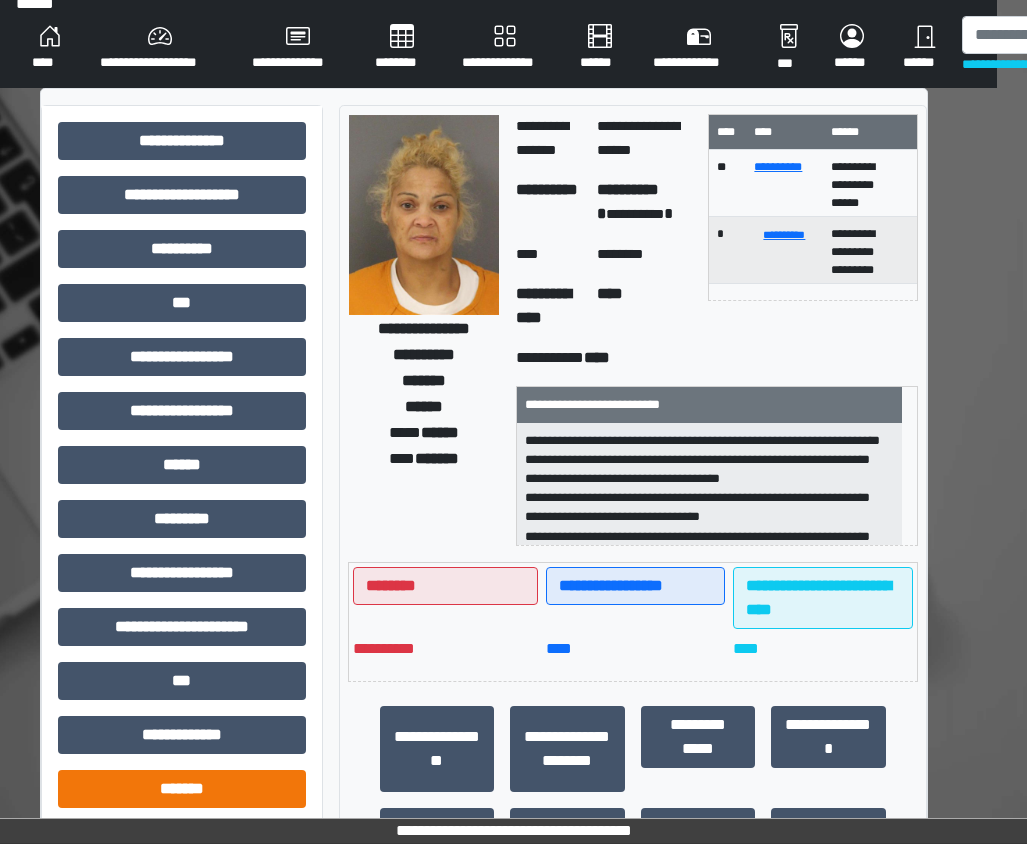 scroll, scrollTop: 354, scrollLeft: 30, axis: both 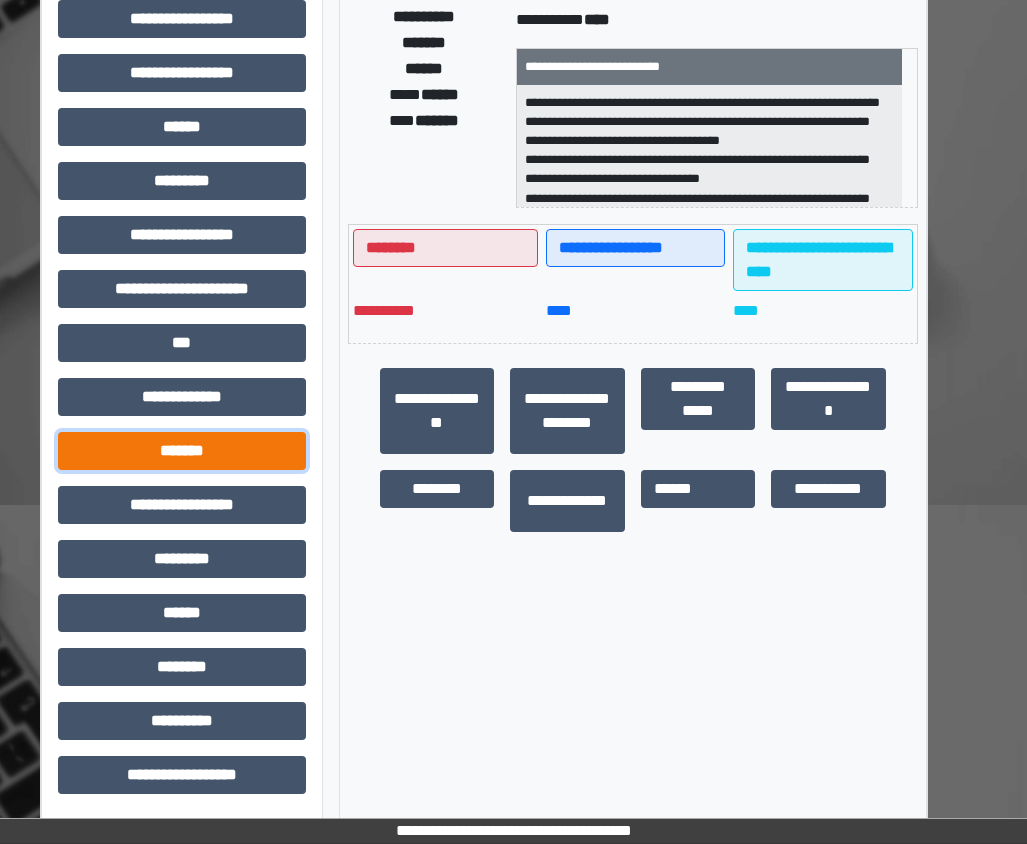 click on "*******" at bounding box center [182, 451] 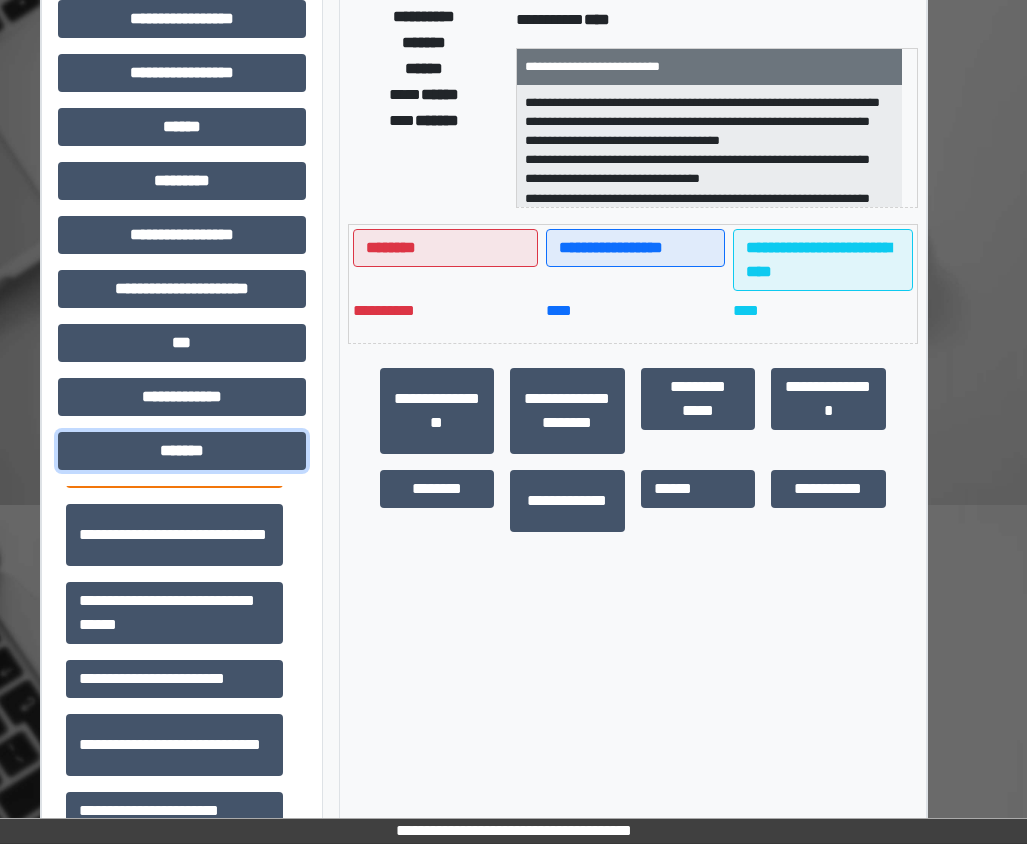 scroll, scrollTop: 722, scrollLeft: 0, axis: vertical 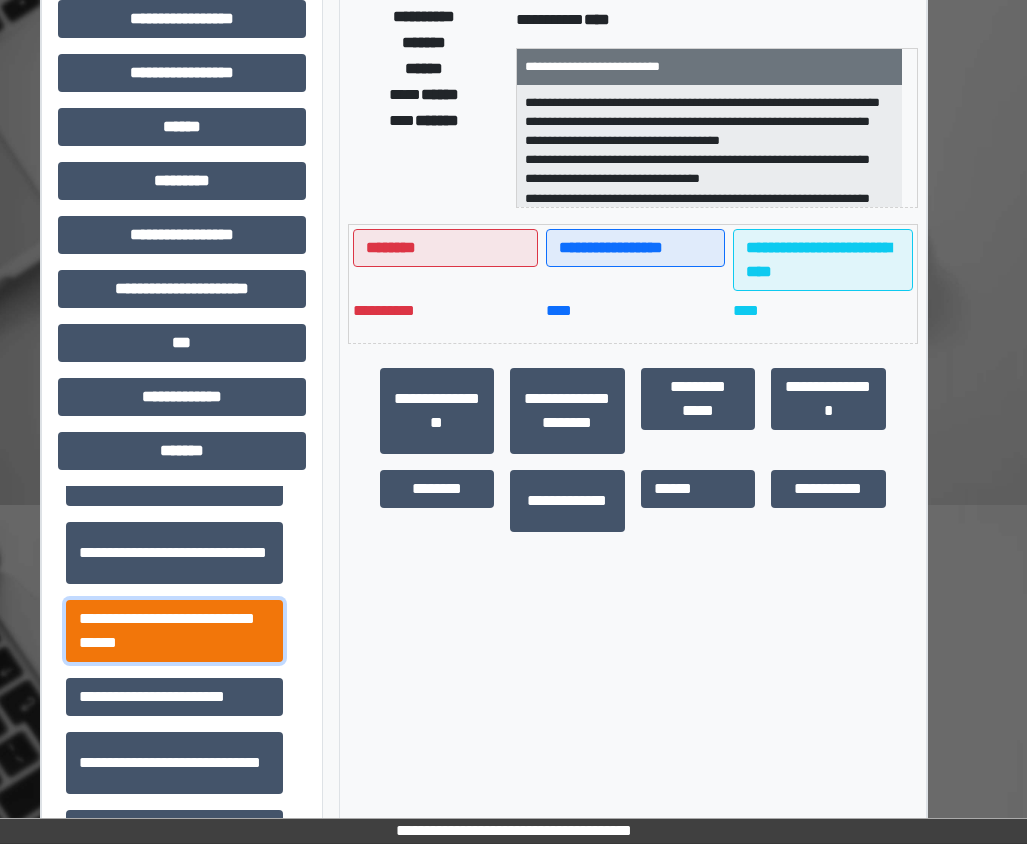 click on "**********" at bounding box center [174, 631] 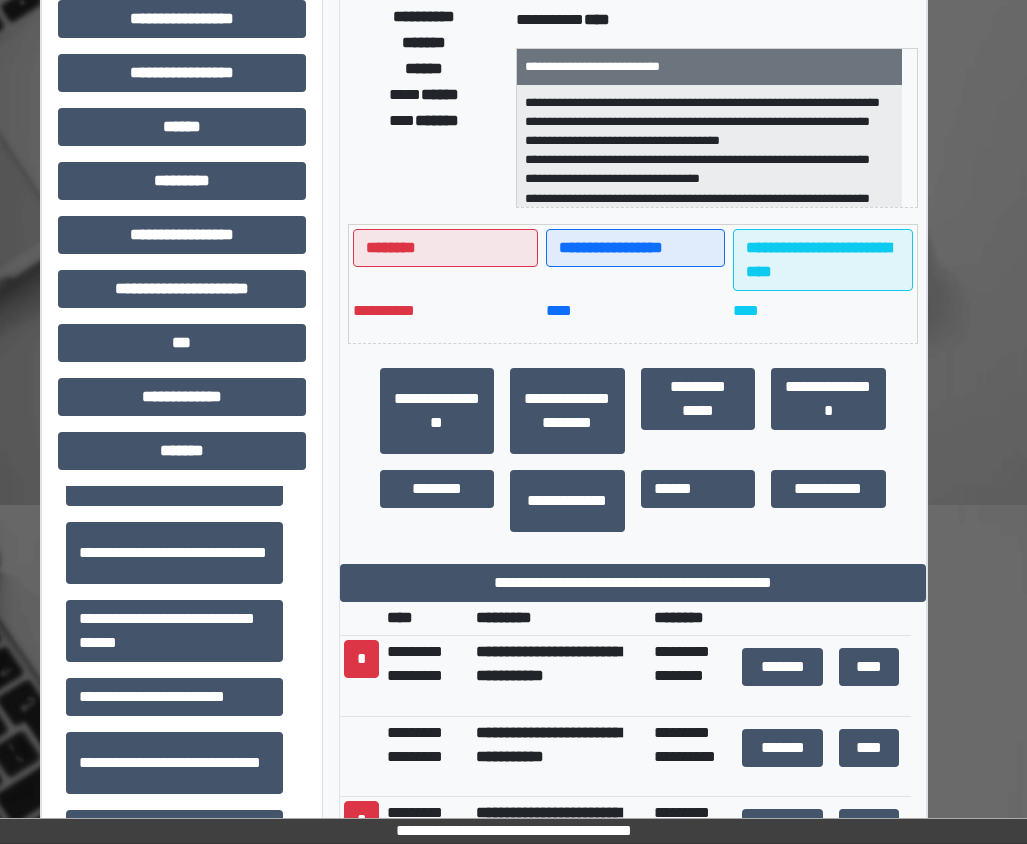 click on "**********" at bounding box center (633, 537) 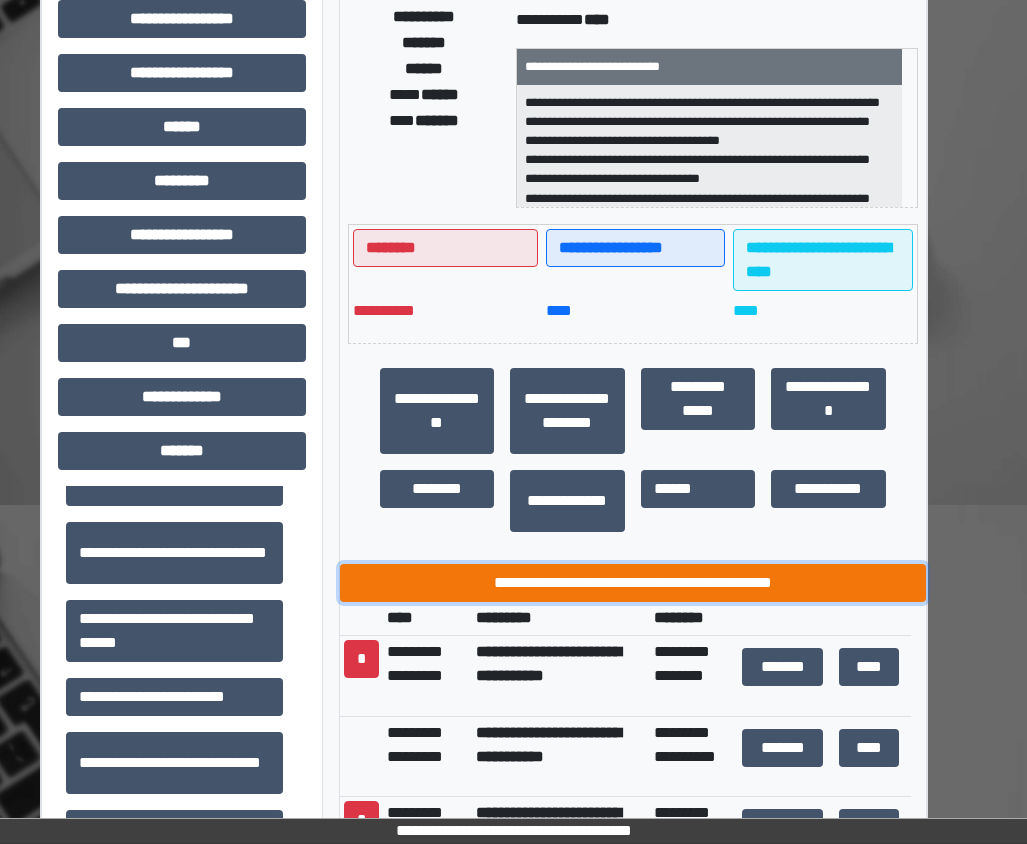 click on "**********" at bounding box center (633, 583) 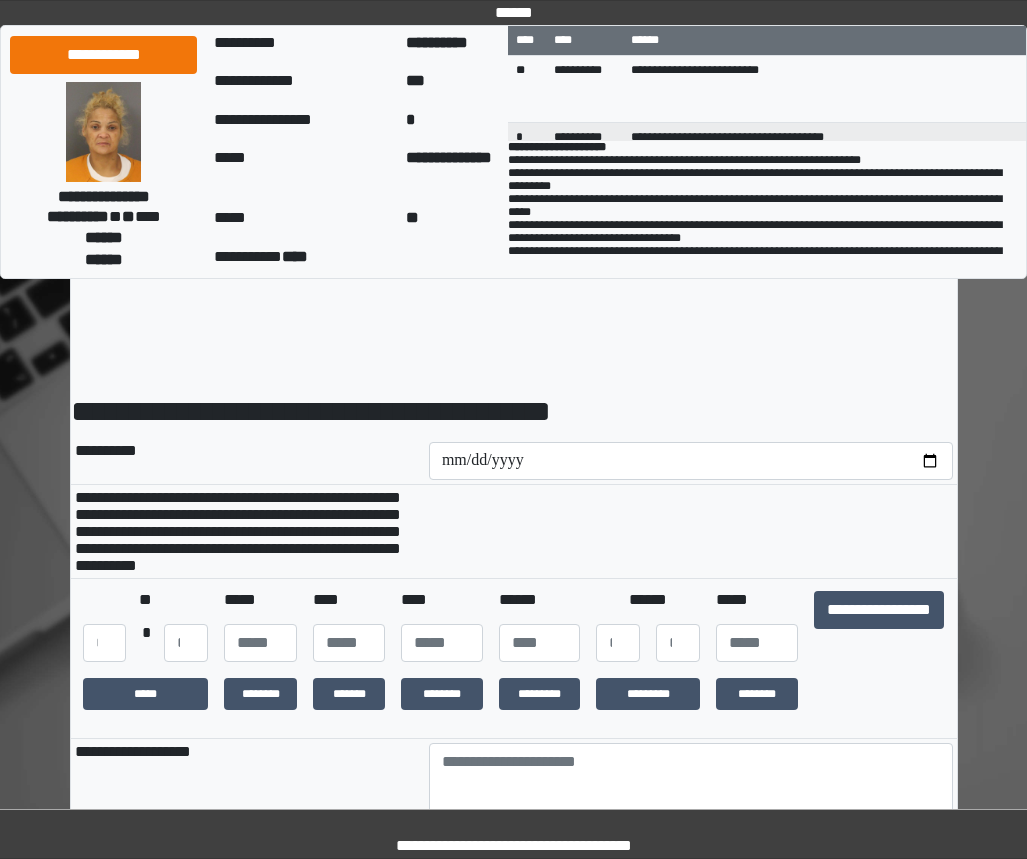 scroll, scrollTop: 0, scrollLeft: 0, axis: both 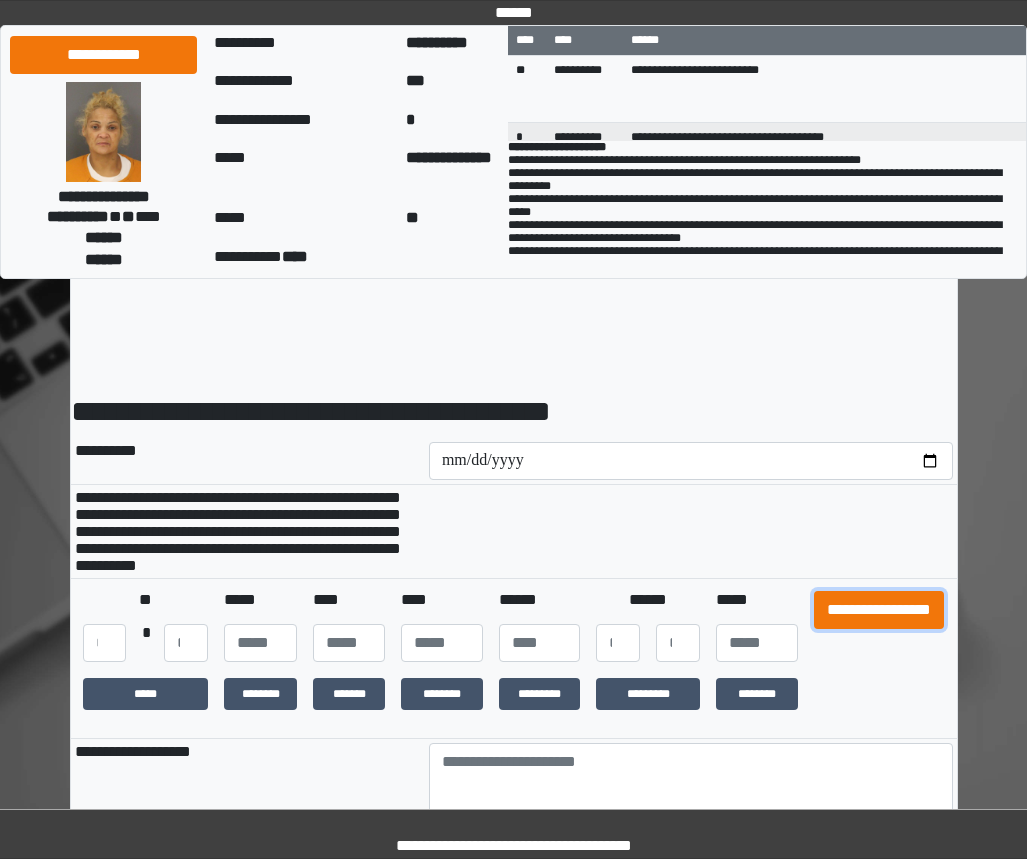 click on "**********" at bounding box center (879, 610) 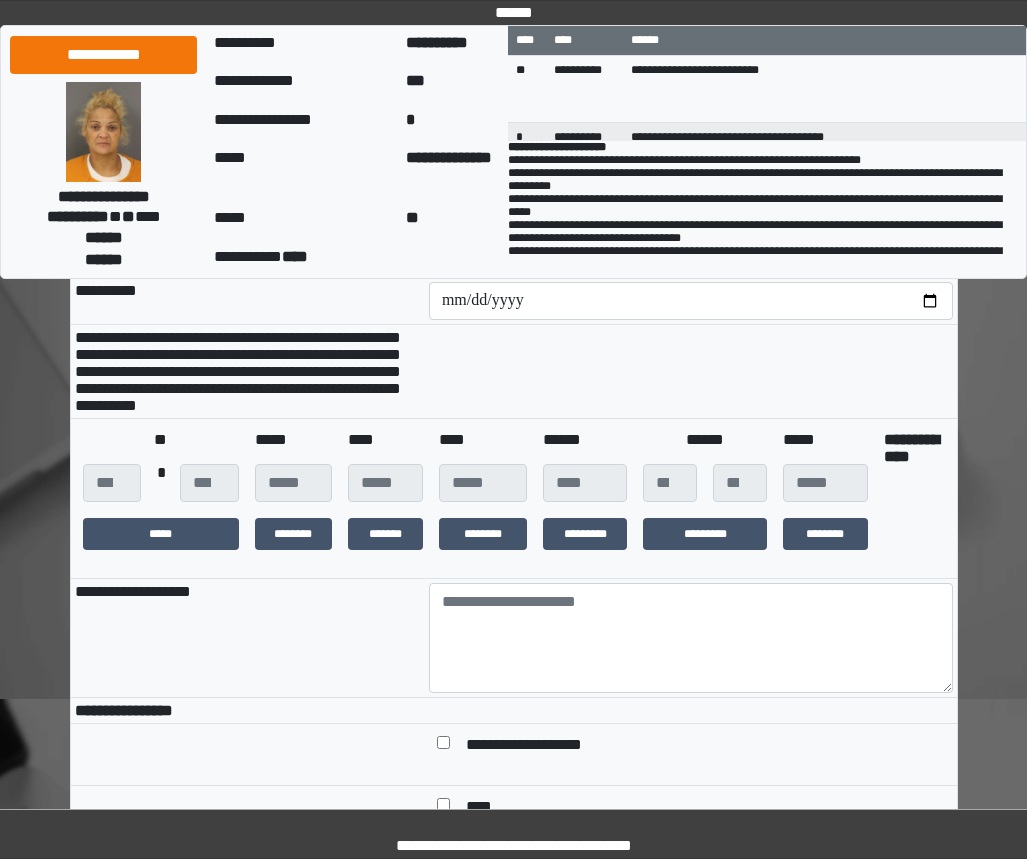 scroll, scrollTop: 400, scrollLeft: 0, axis: vertical 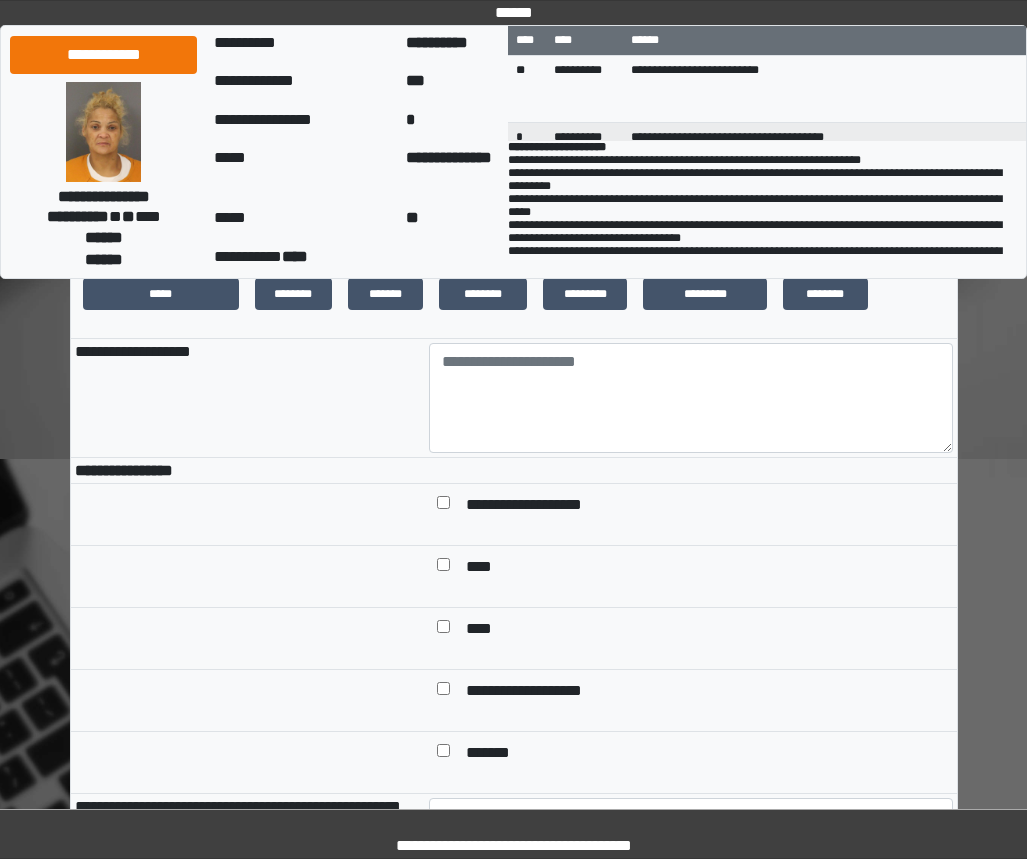 click at bounding box center [691, 470] 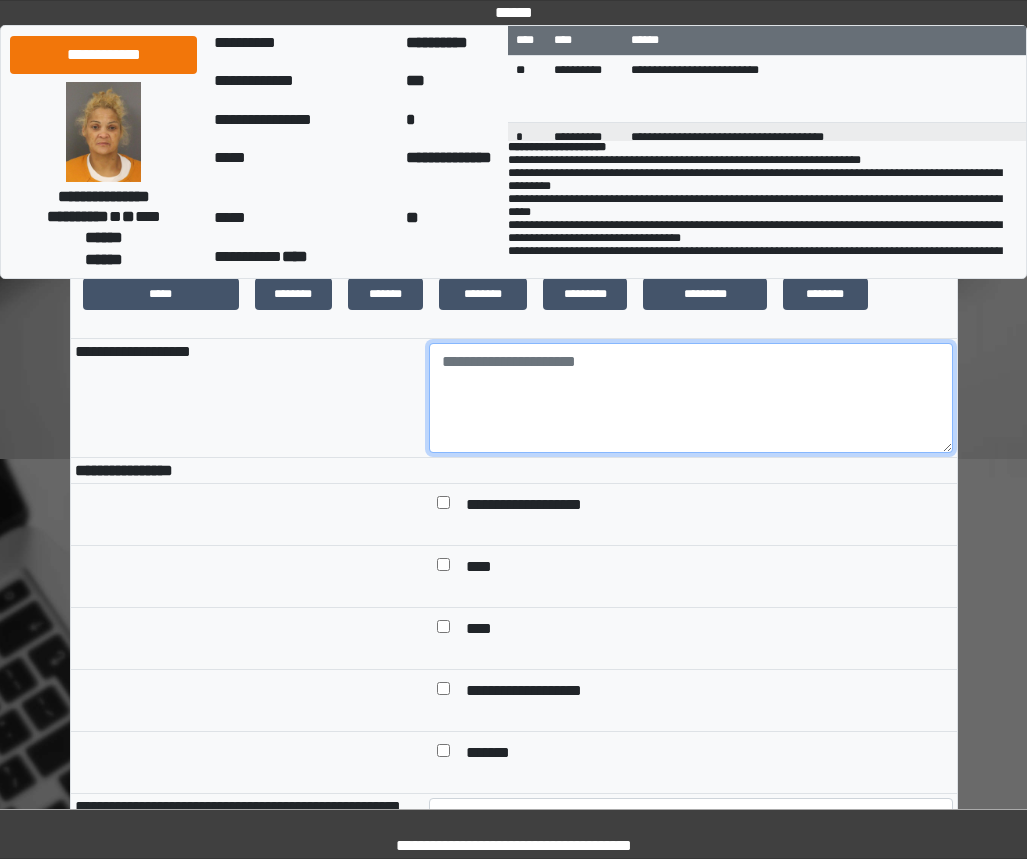 click at bounding box center [691, 398] 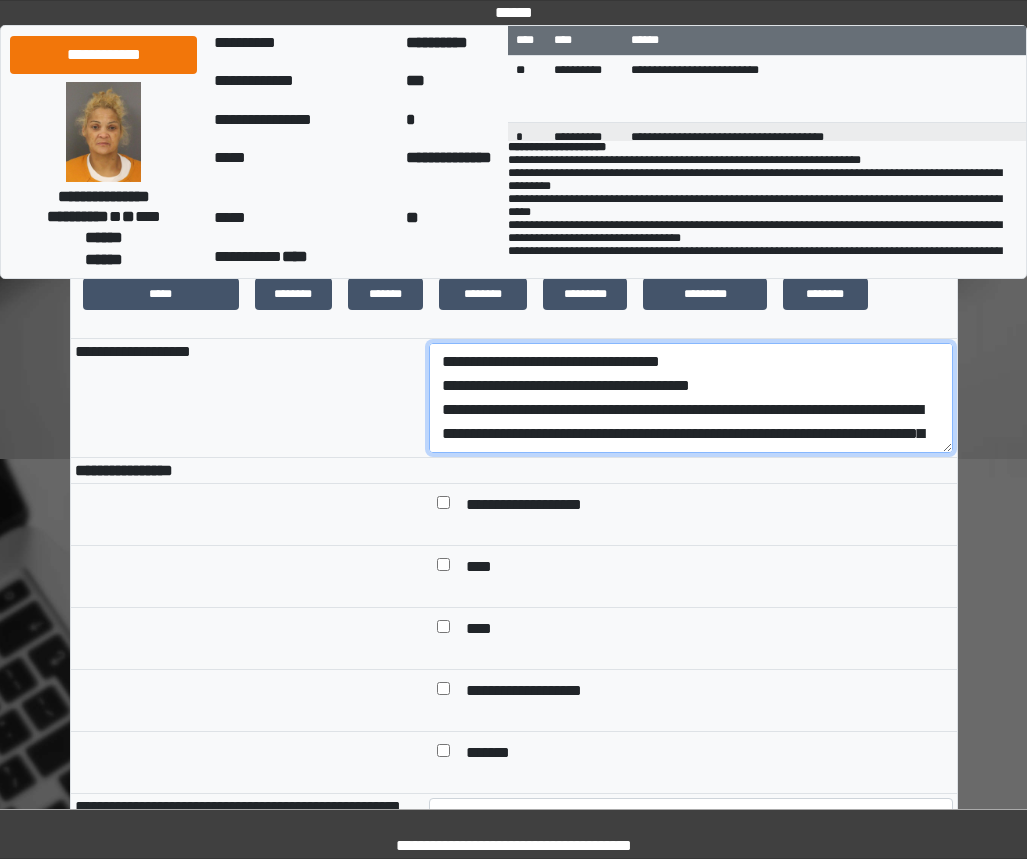 scroll, scrollTop: 208, scrollLeft: 0, axis: vertical 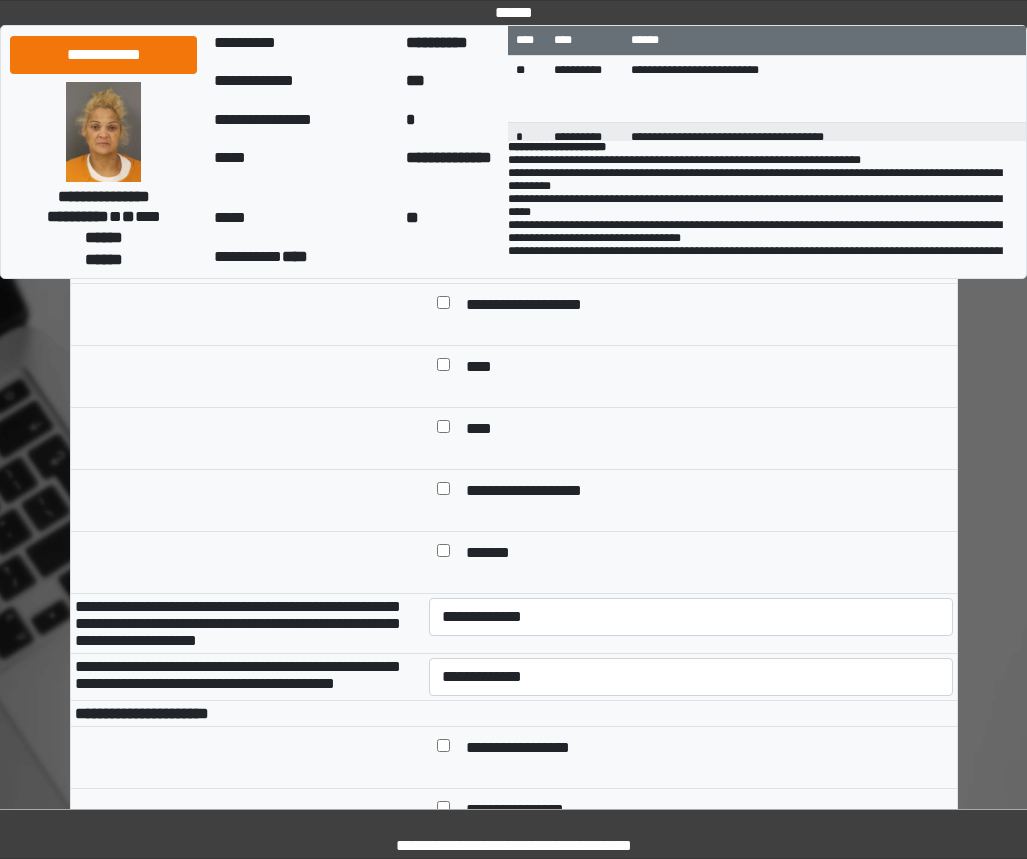 type on "**********" 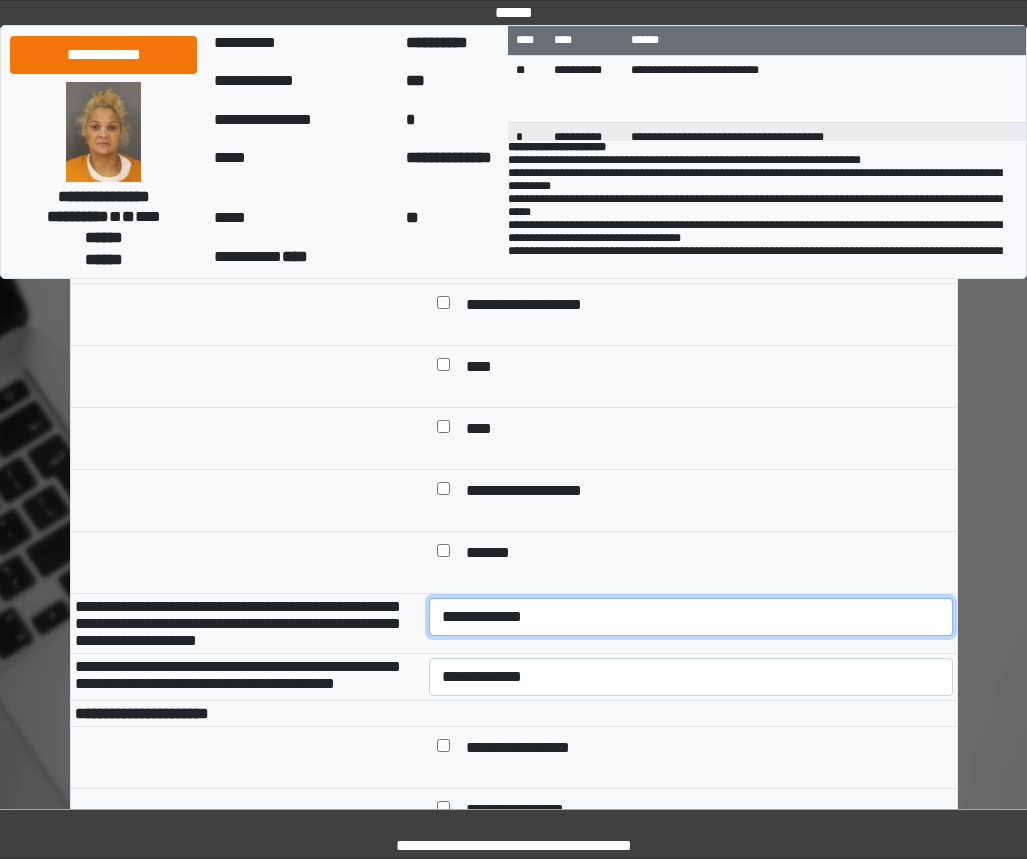 click on "**********" at bounding box center [691, 617] 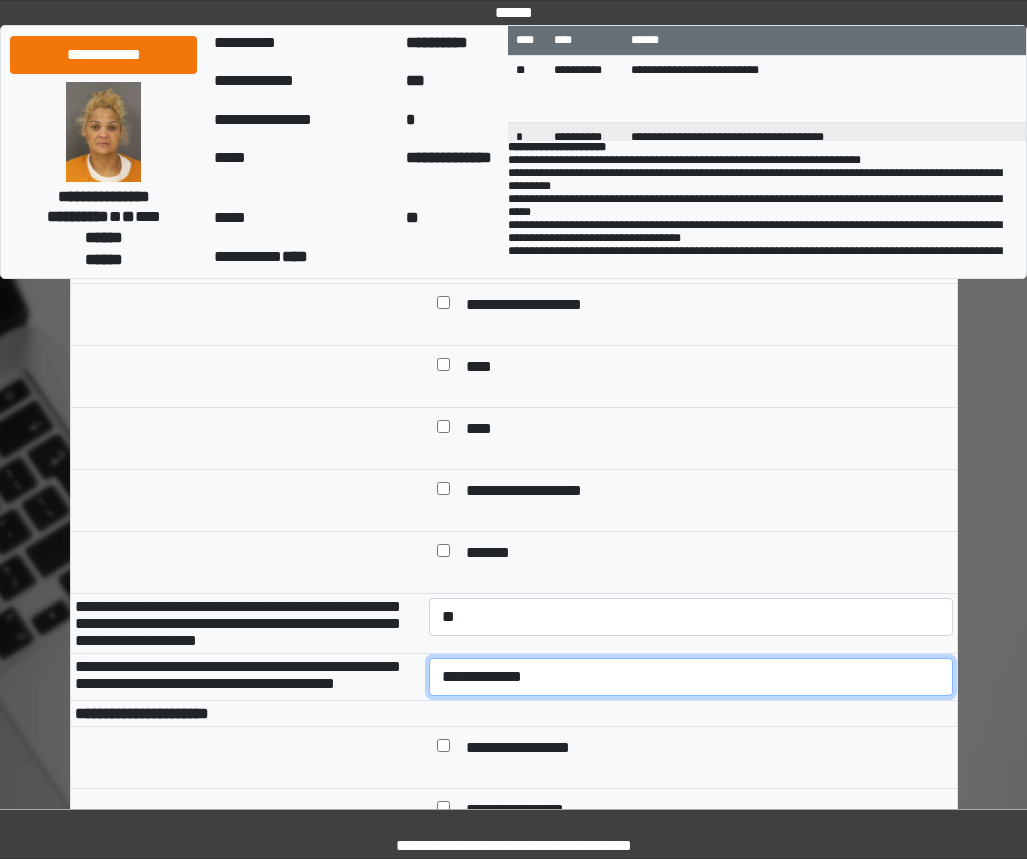 click on "**********" at bounding box center (691, 677) 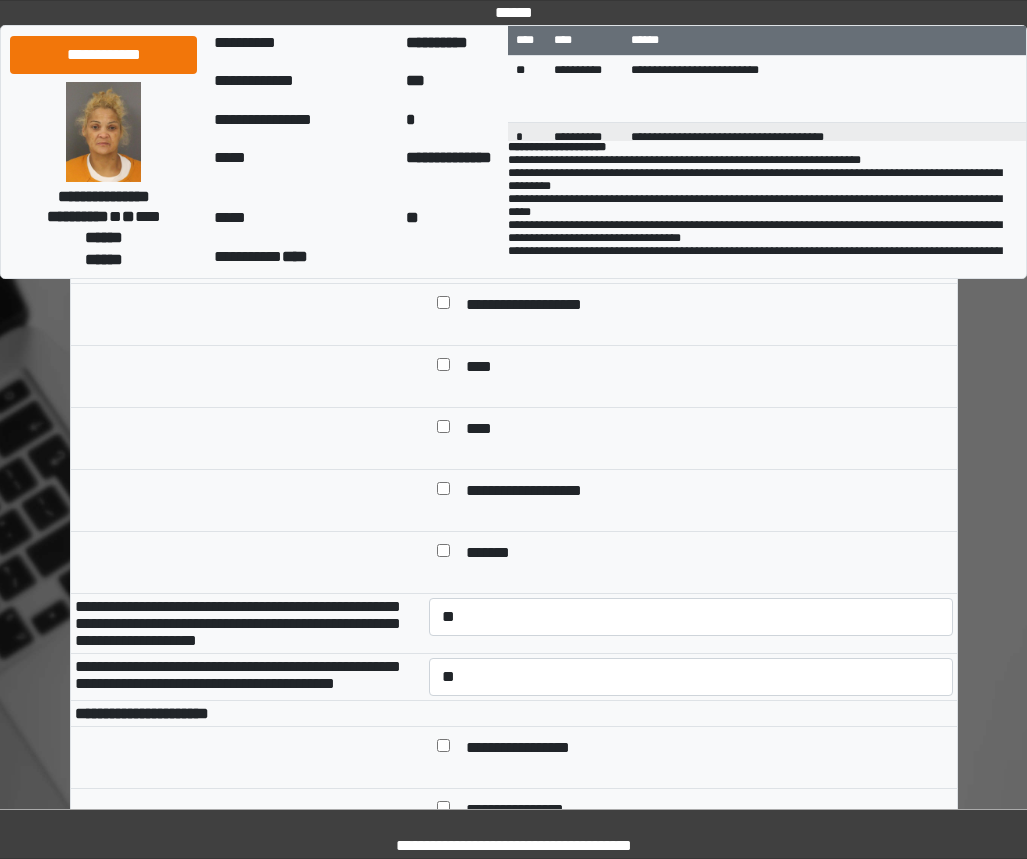 click on "**********" at bounding box center [248, 623] 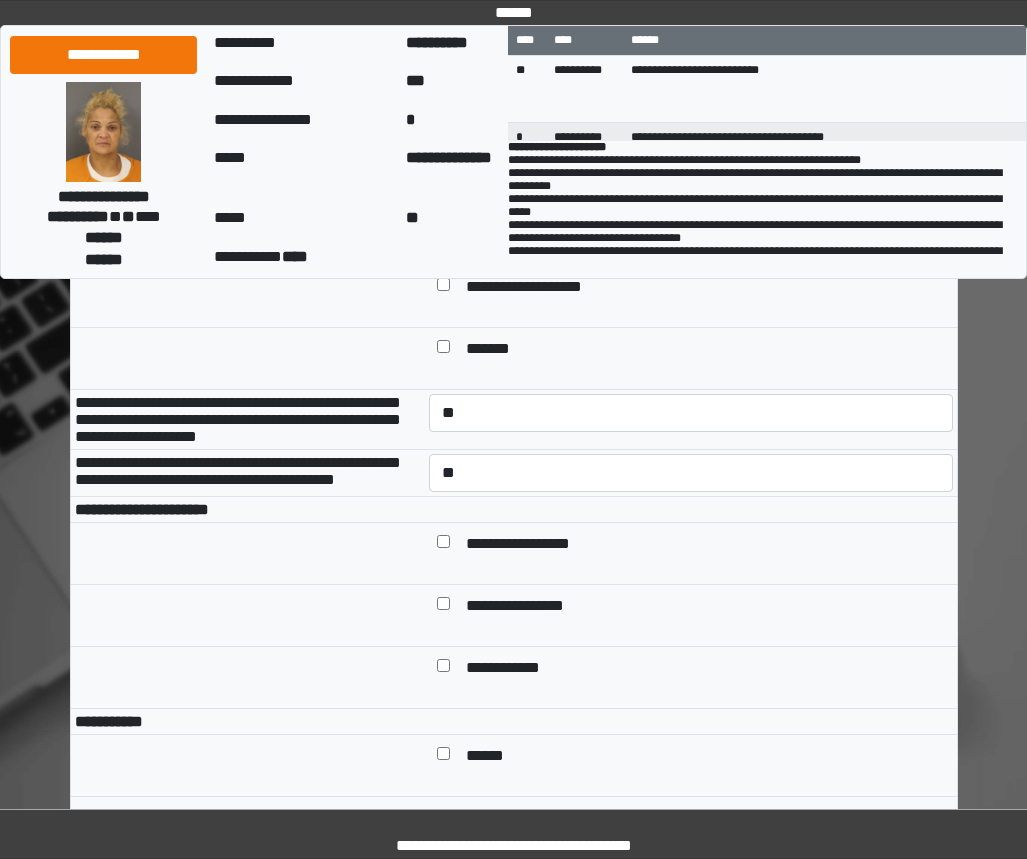 scroll, scrollTop: 800, scrollLeft: 0, axis: vertical 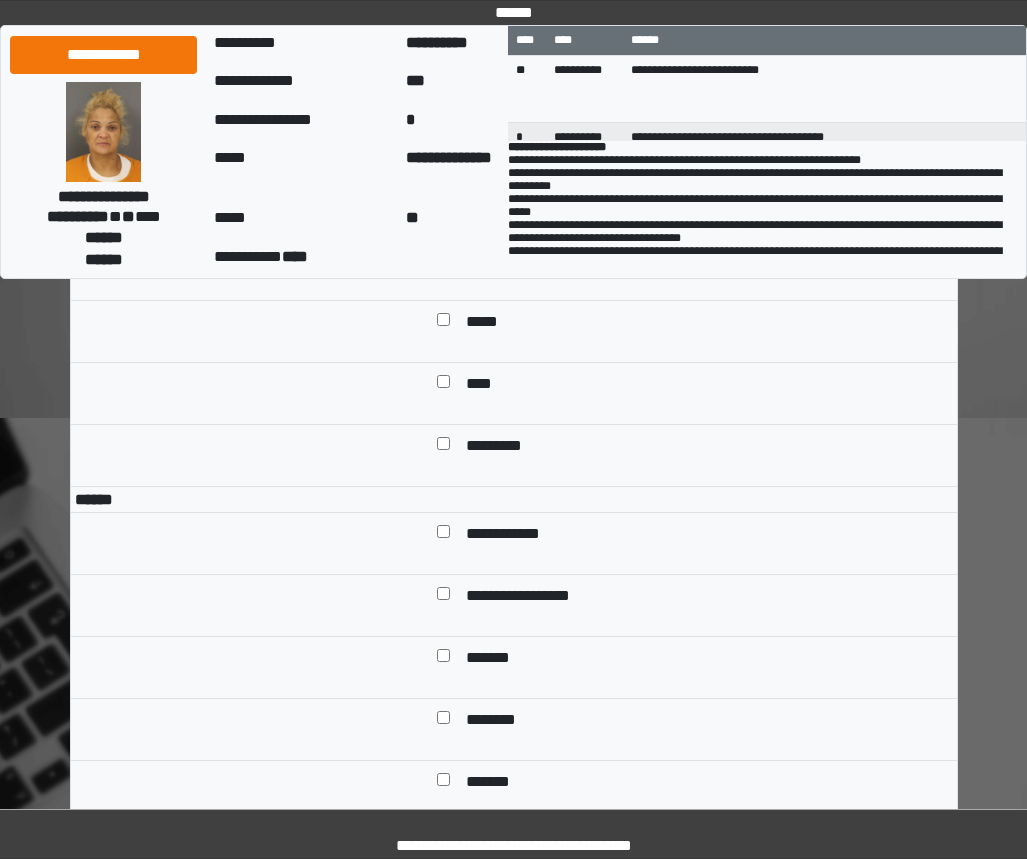 click on "*****" at bounding box center (486, 323) 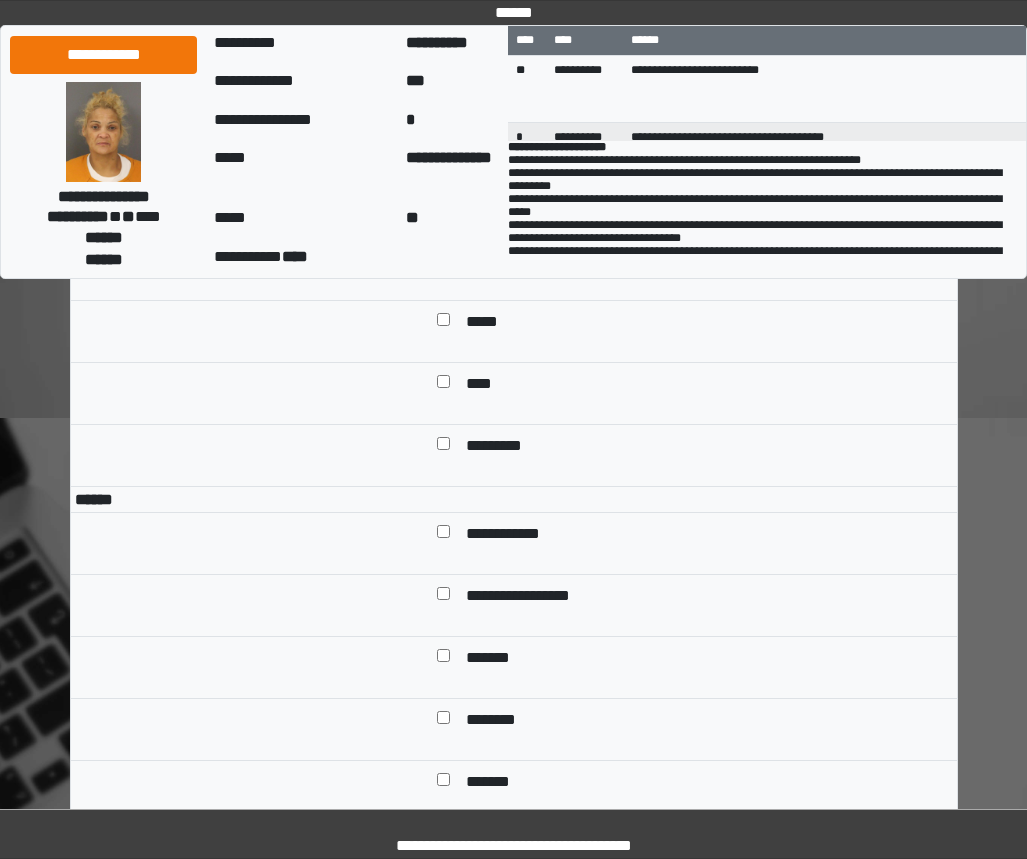 click on "**********" at bounding box center [705, 535] 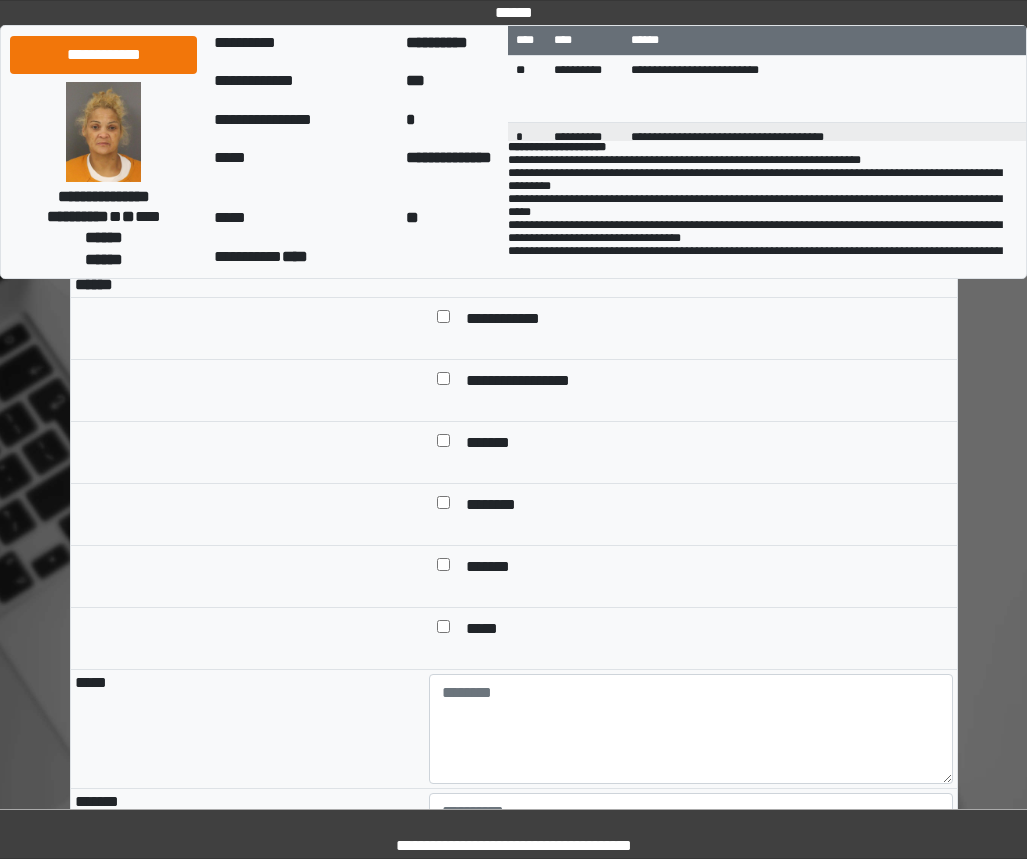 scroll, scrollTop: 1800, scrollLeft: 0, axis: vertical 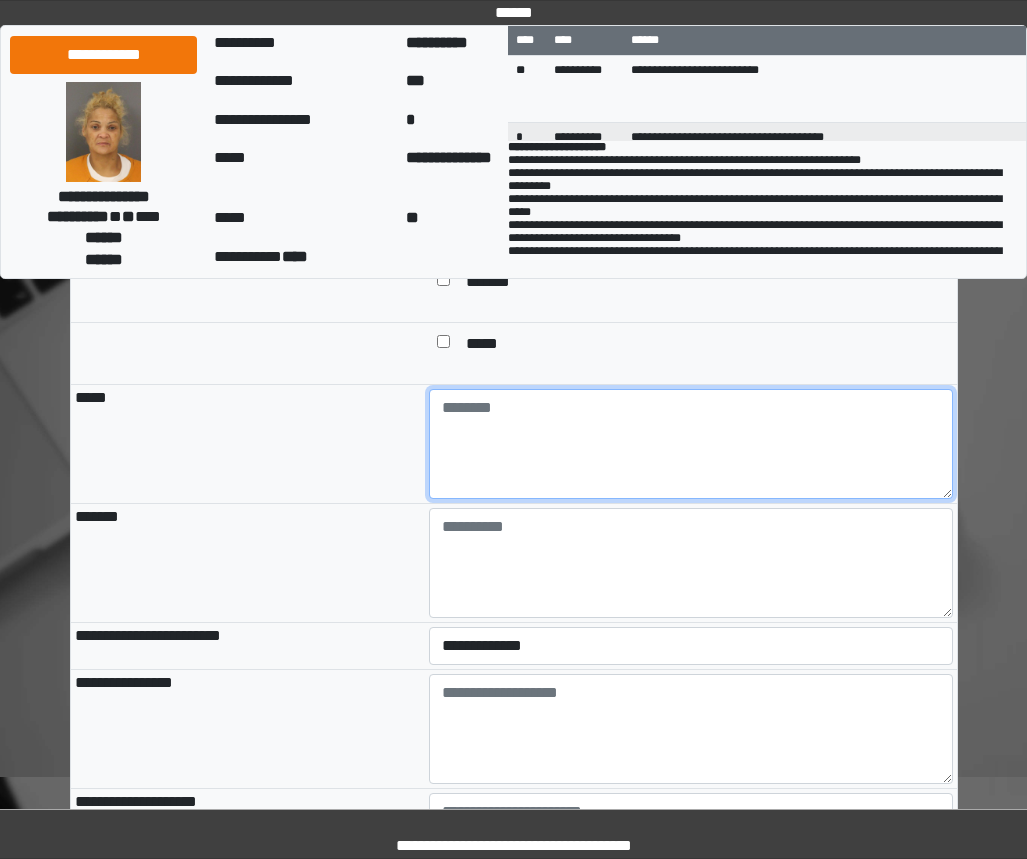 click at bounding box center (691, 444) 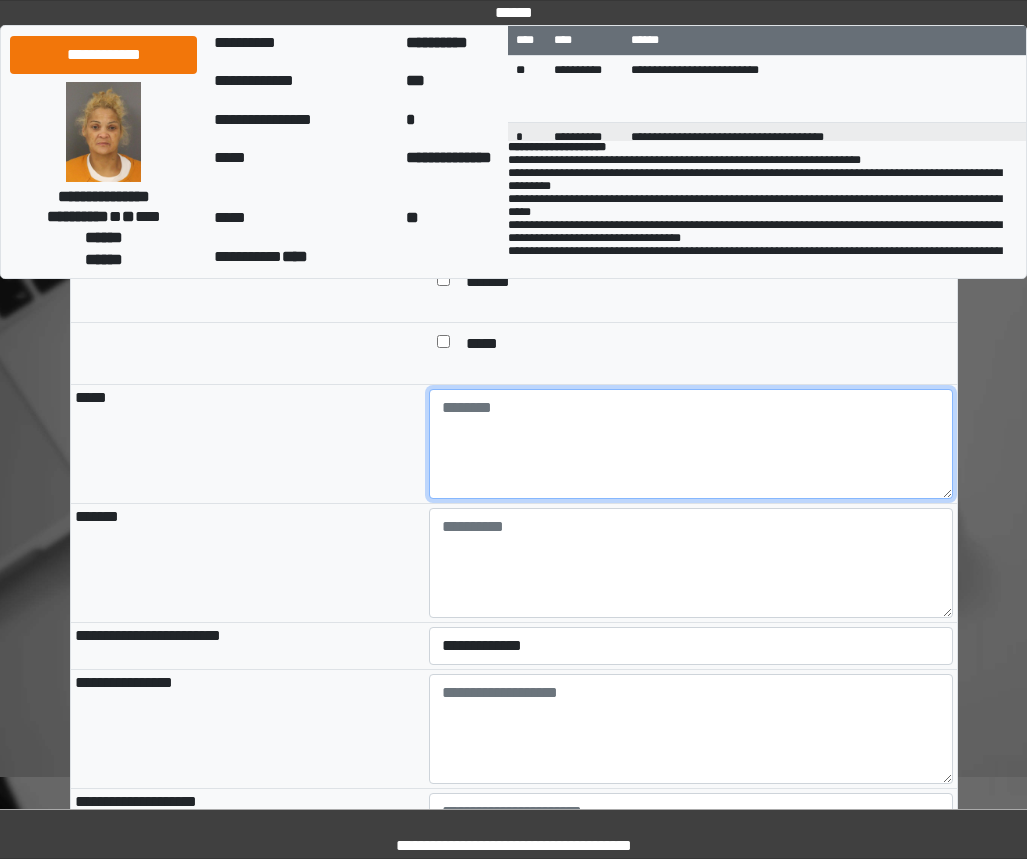 paste on "**********" 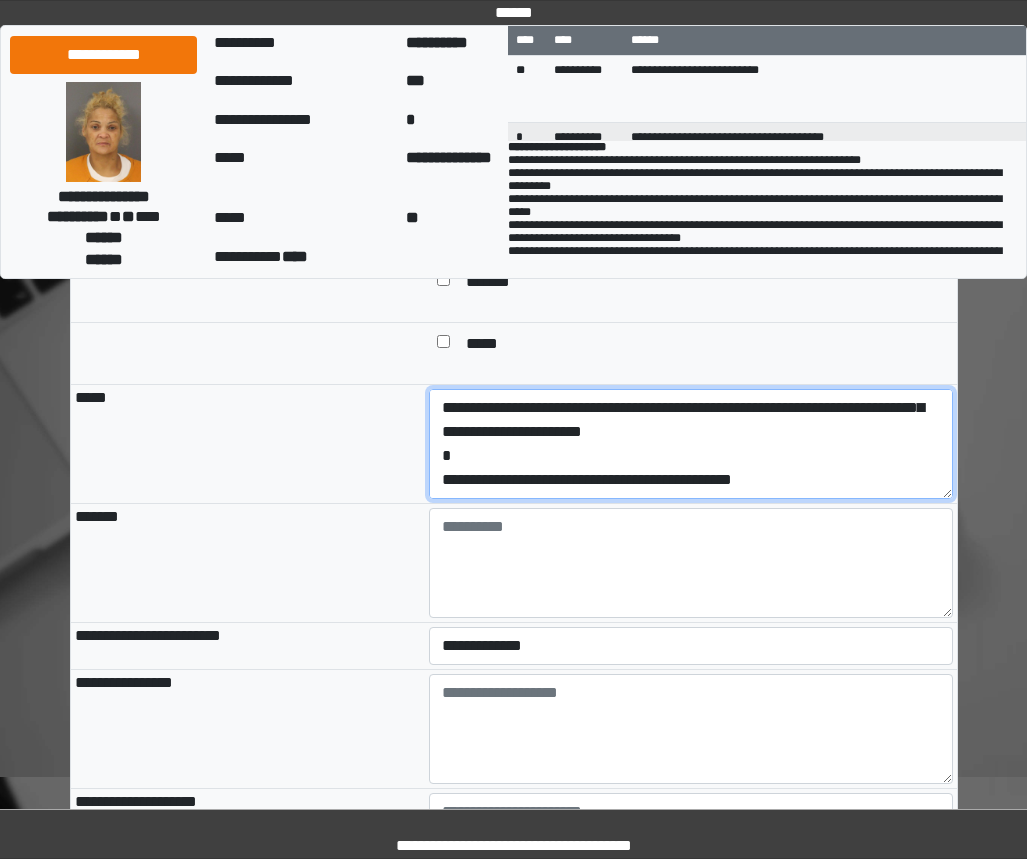 scroll, scrollTop: 0, scrollLeft: 0, axis: both 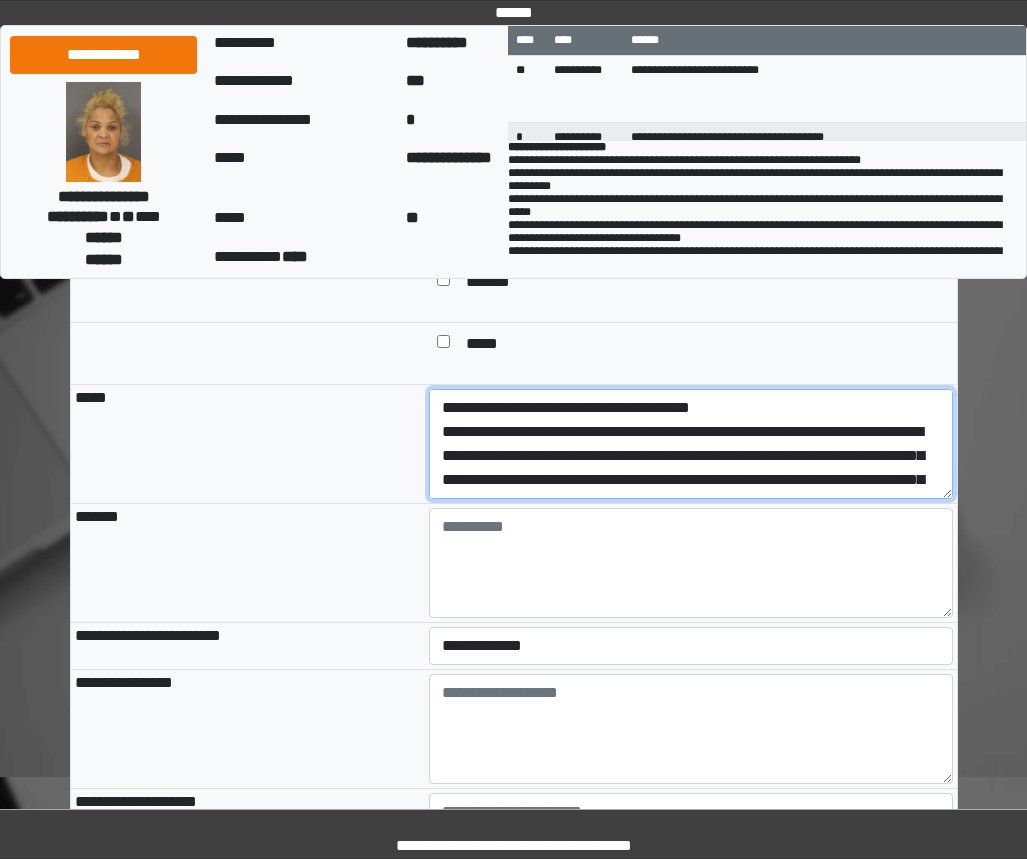 drag, startPoint x: 813, startPoint y: 572, endPoint x: 301, endPoint y: 499, distance: 517.1779 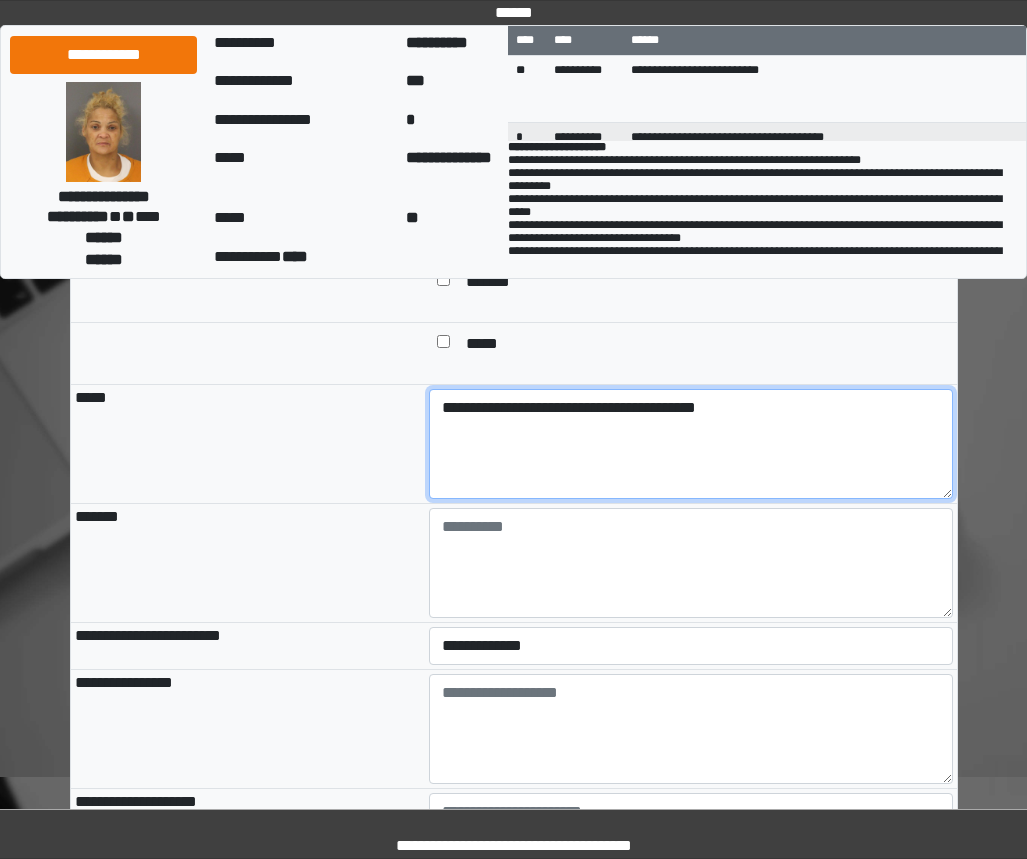 type on "**********" 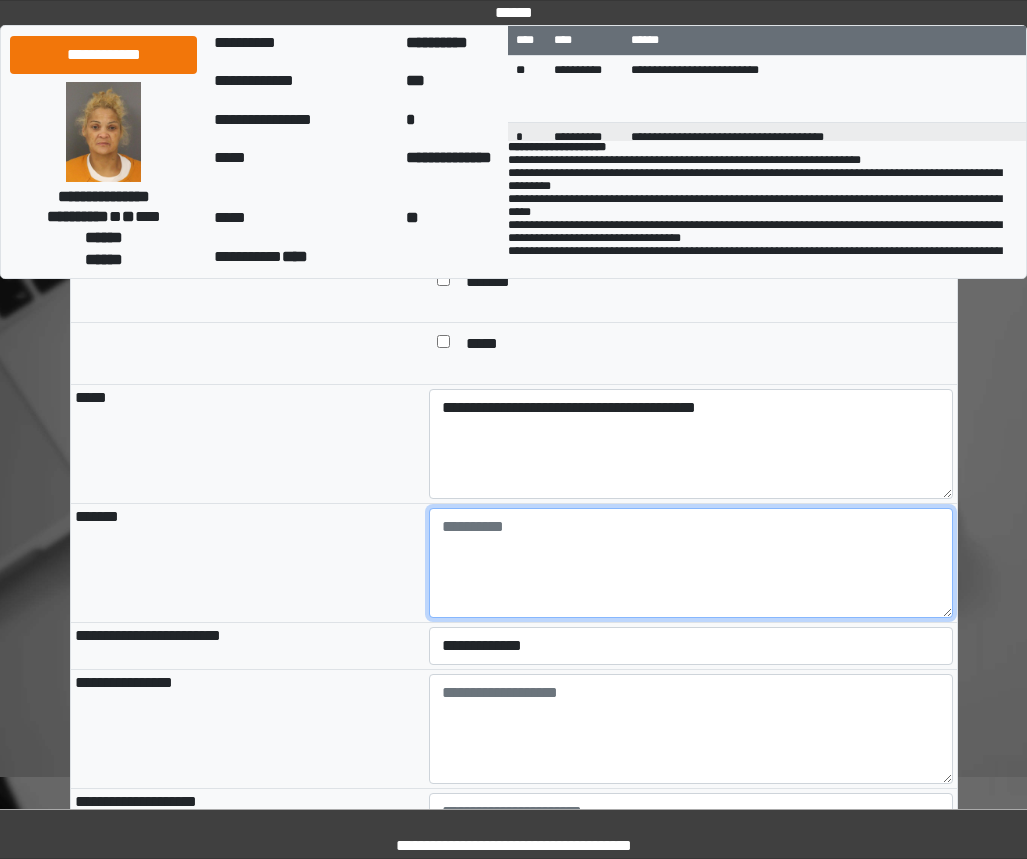 click at bounding box center [691, 563] 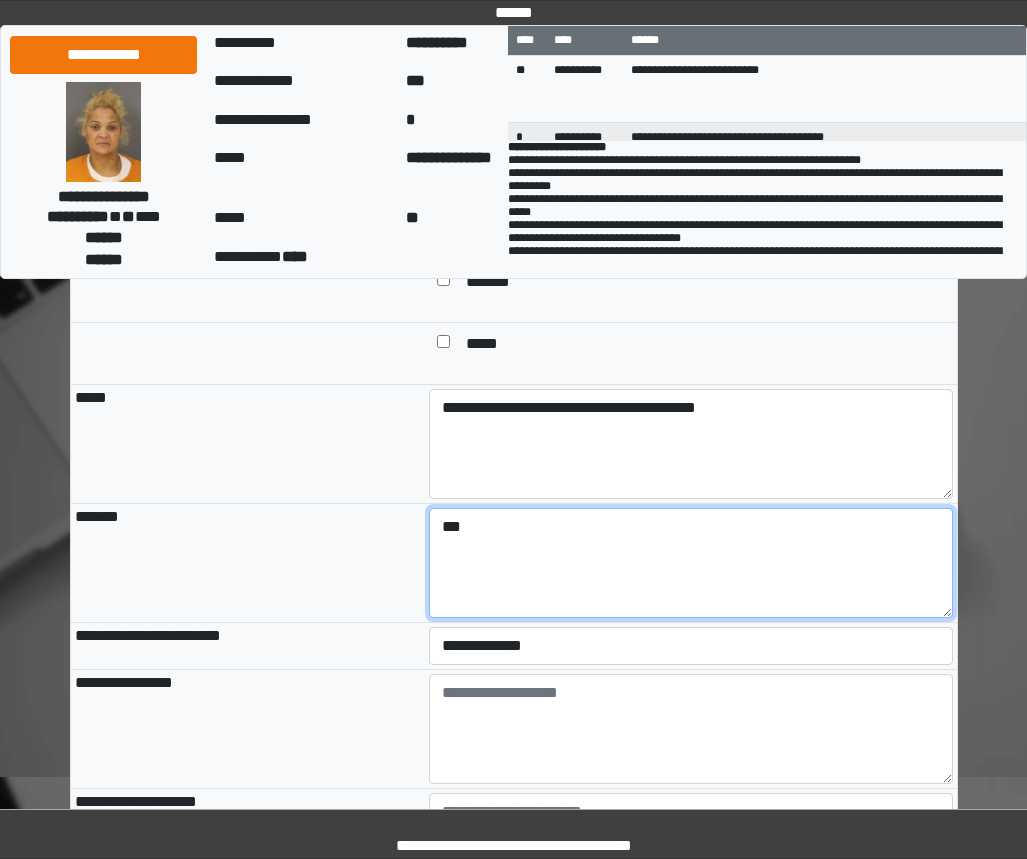 type on "***" 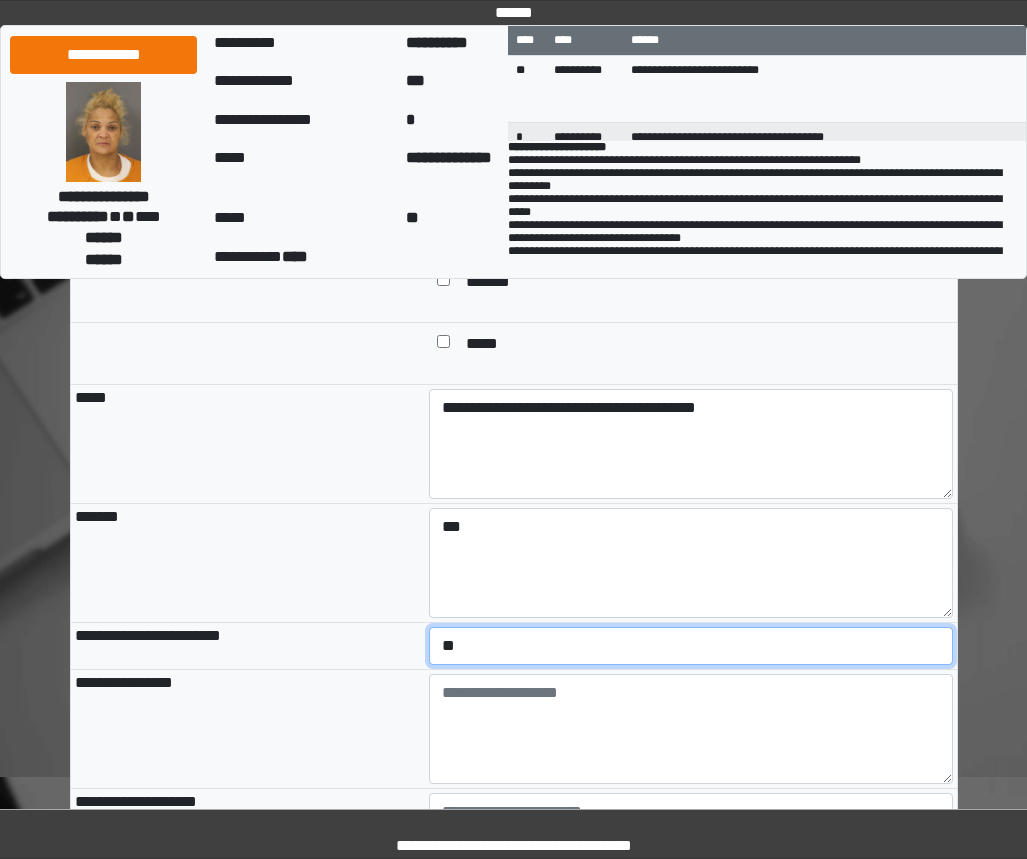select on "*" 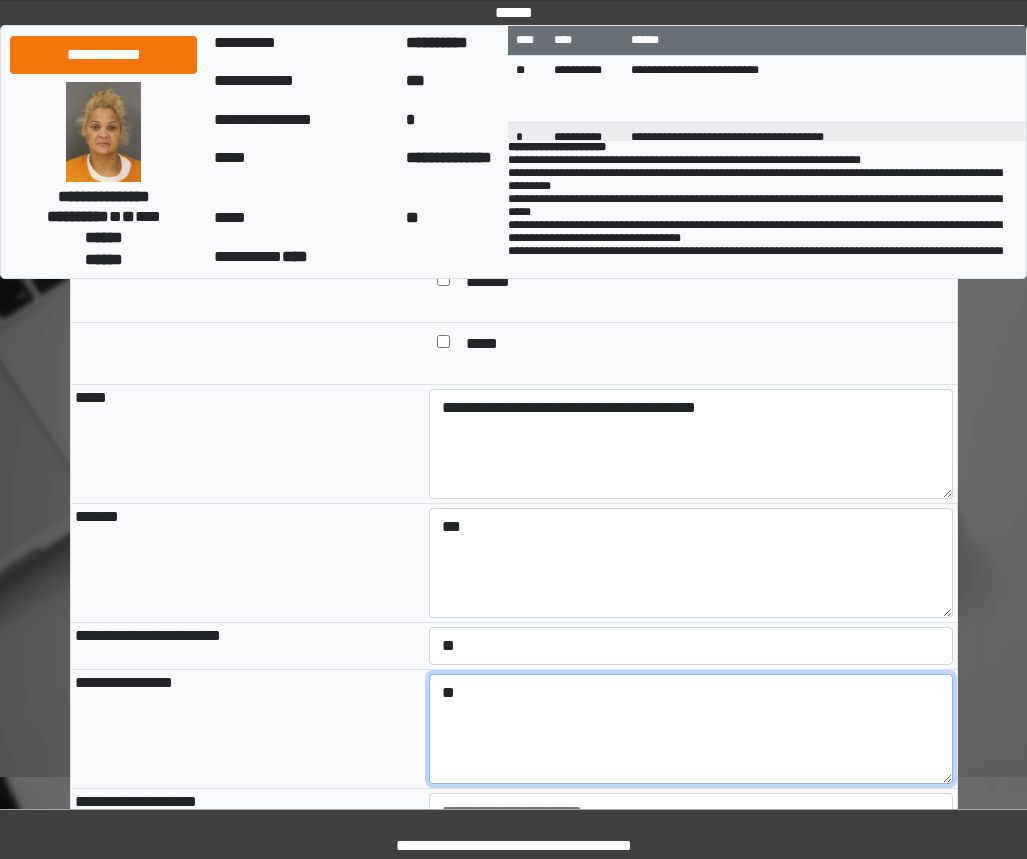 type on "*" 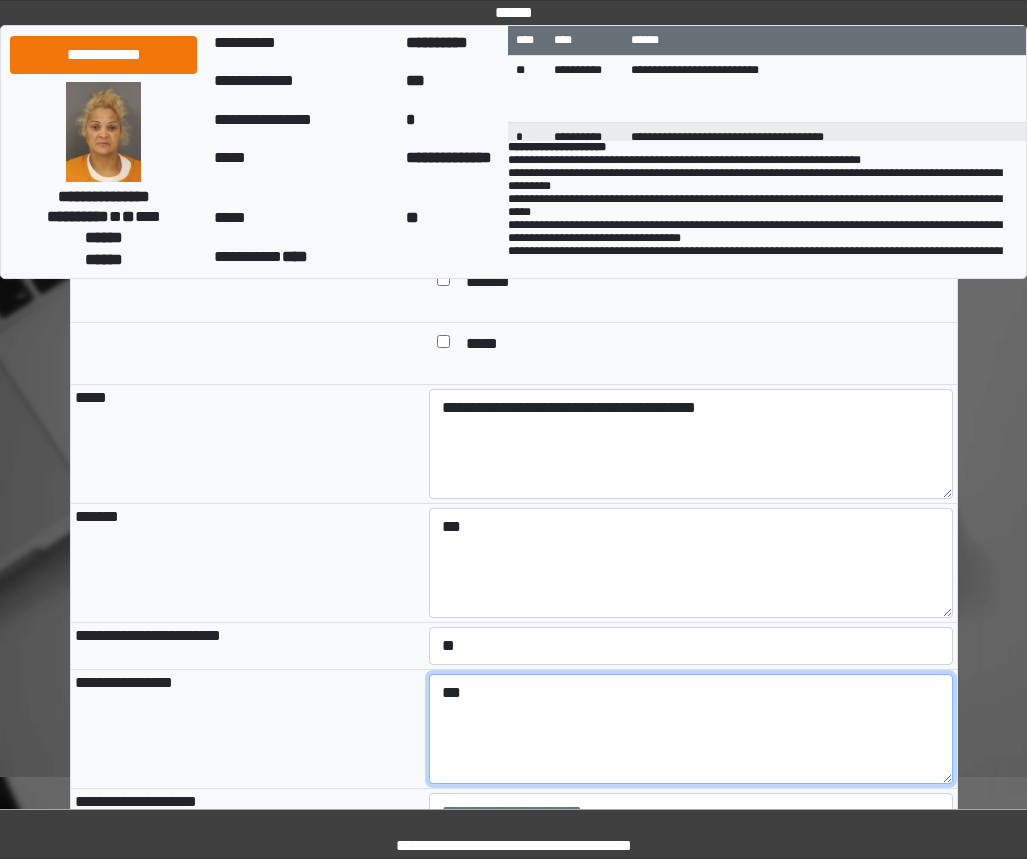 type on "***" 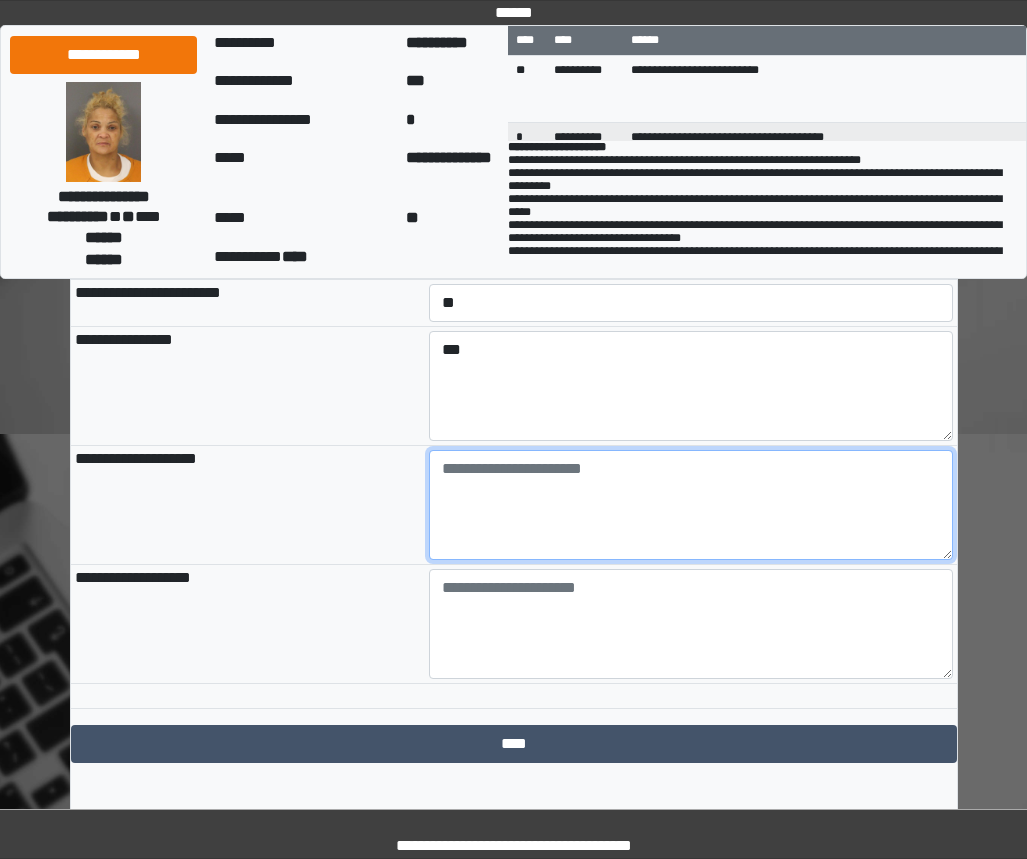 scroll, scrollTop: 2253, scrollLeft: 0, axis: vertical 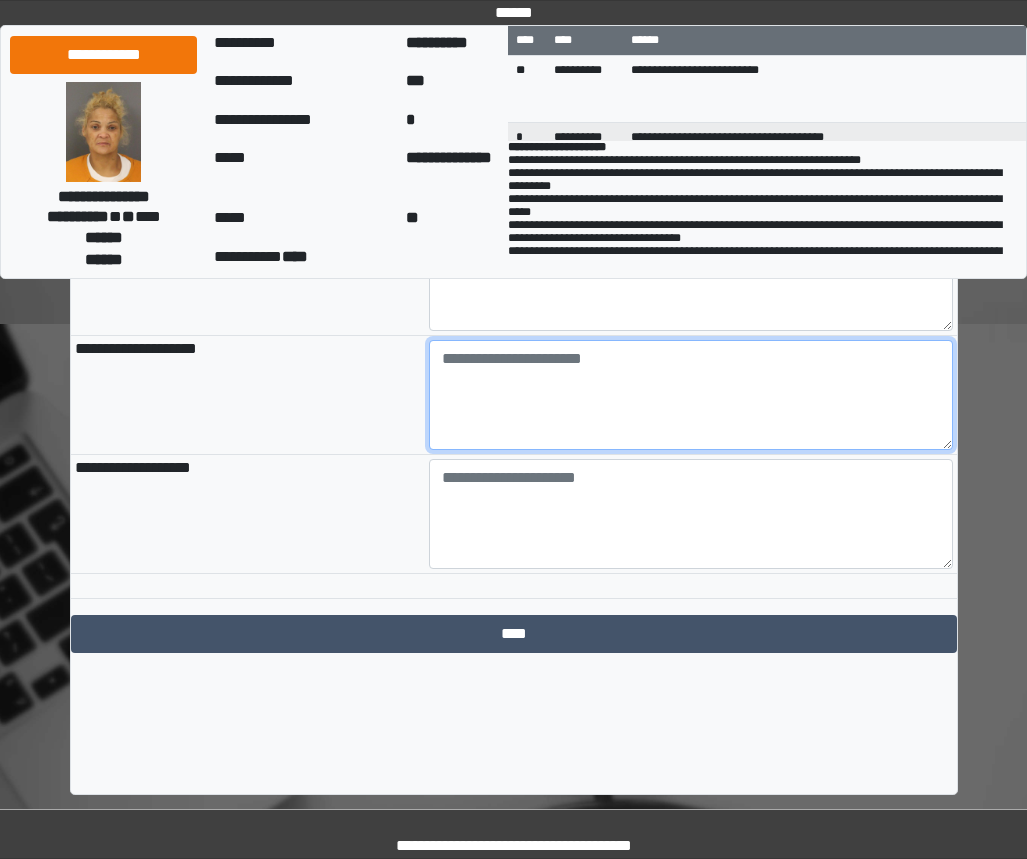 paste on "**********" 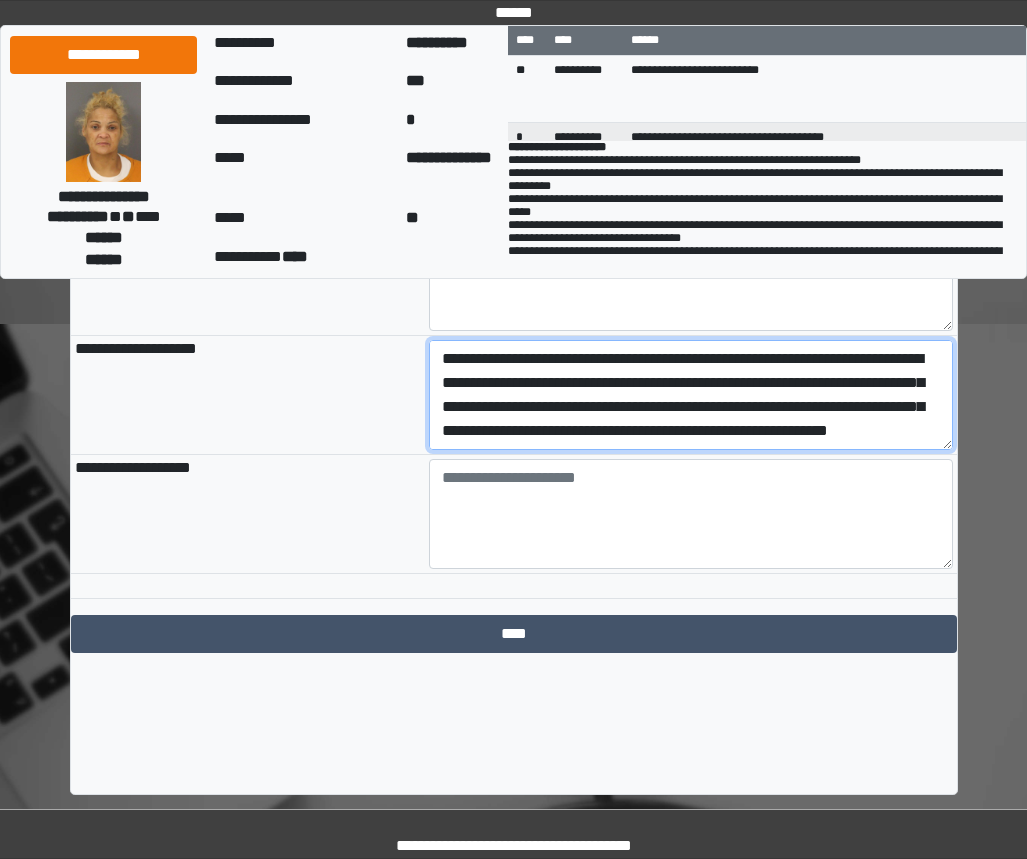 scroll, scrollTop: 136, scrollLeft: 0, axis: vertical 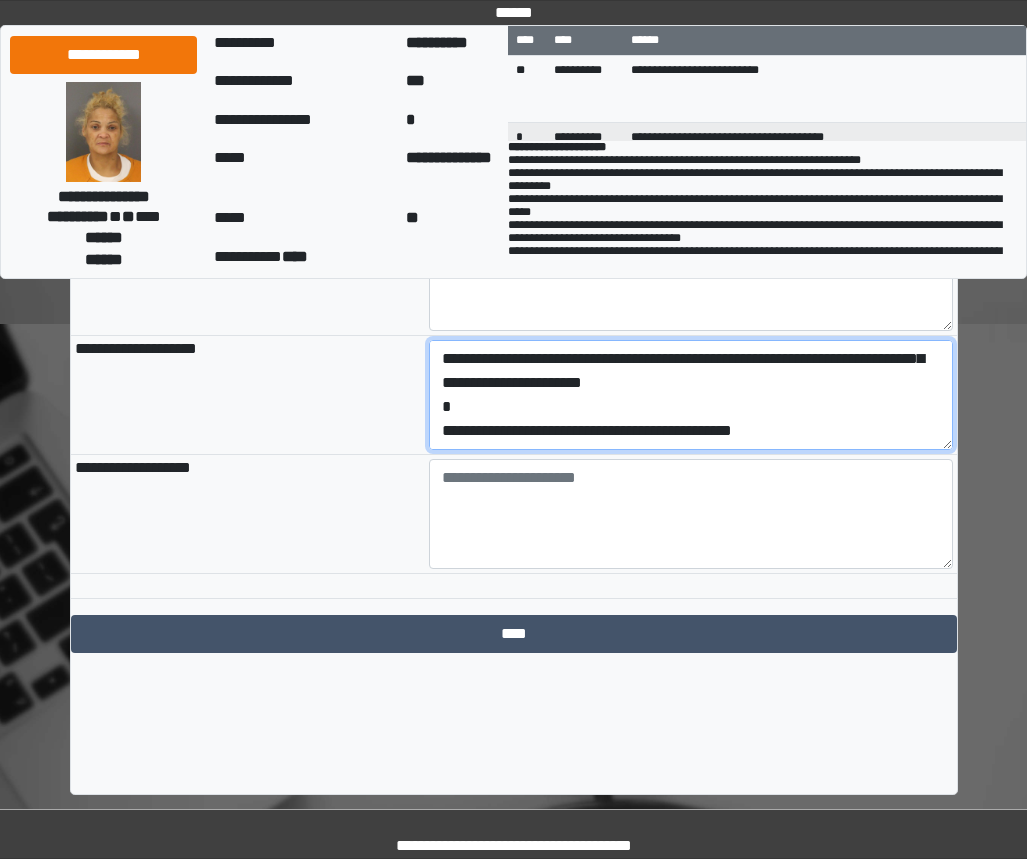 drag, startPoint x: 848, startPoint y: 512, endPoint x: 87, endPoint y: 527, distance: 761.1478 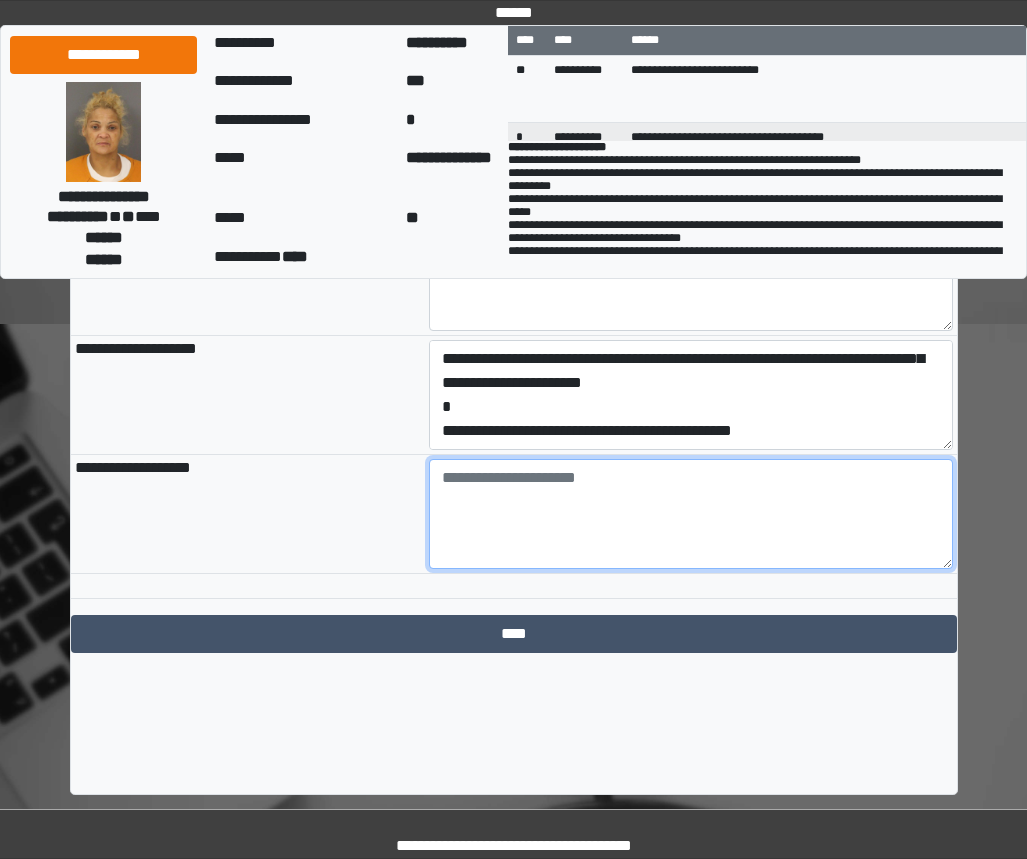 drag, startPoint x: 526, startPoint y: 527, endPoint x: 459, endPoint y: 546, distance: 69.641945 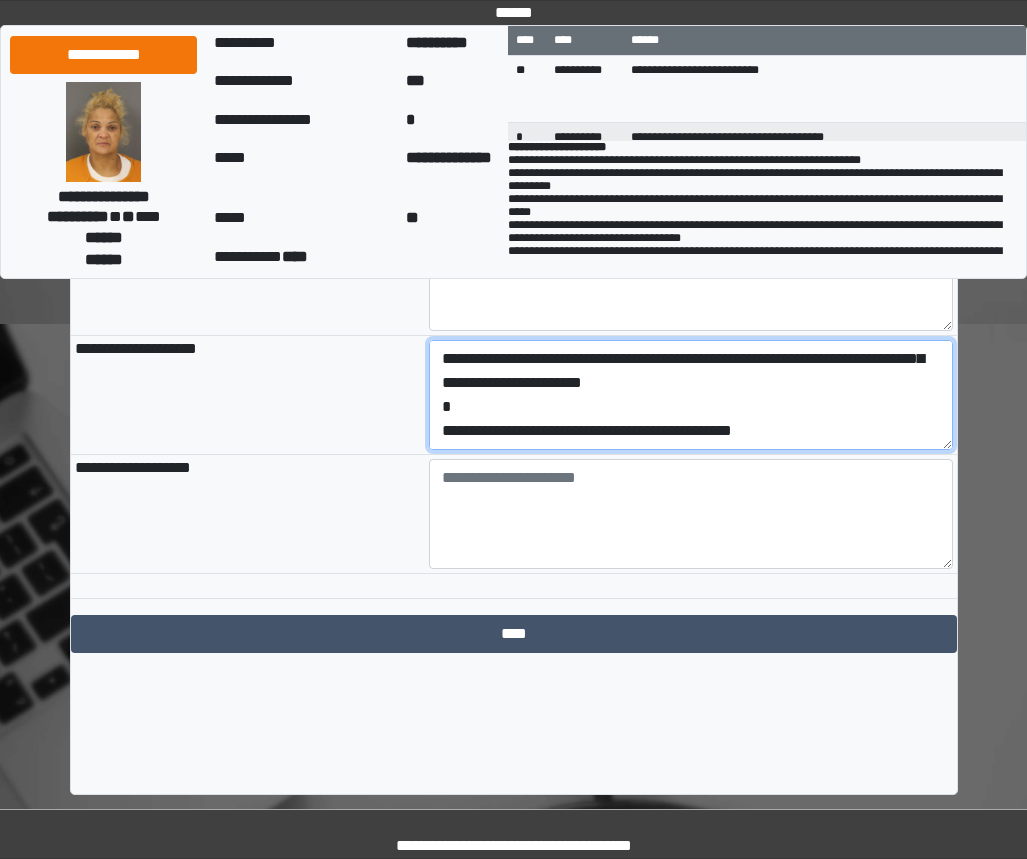 drag, startPoint x: 871, startPoint y: 515, endPoint x: 308, endPoint y: 552, distance: 564.2145 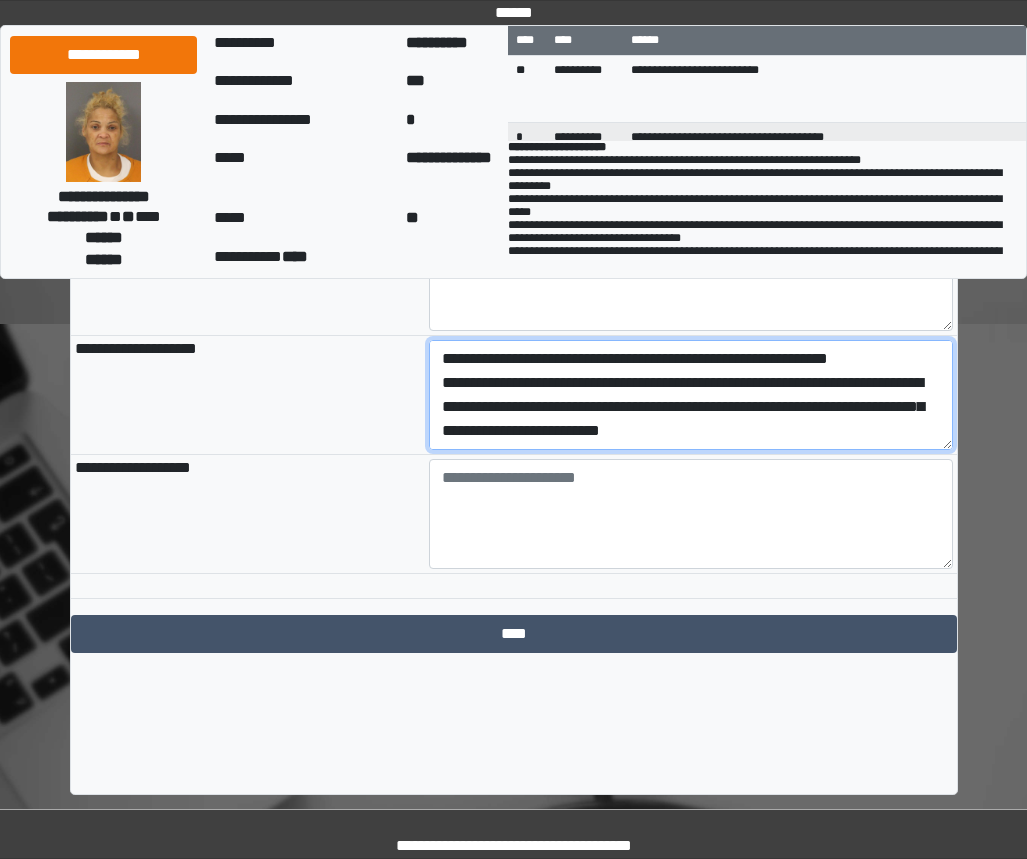 type on "**********" 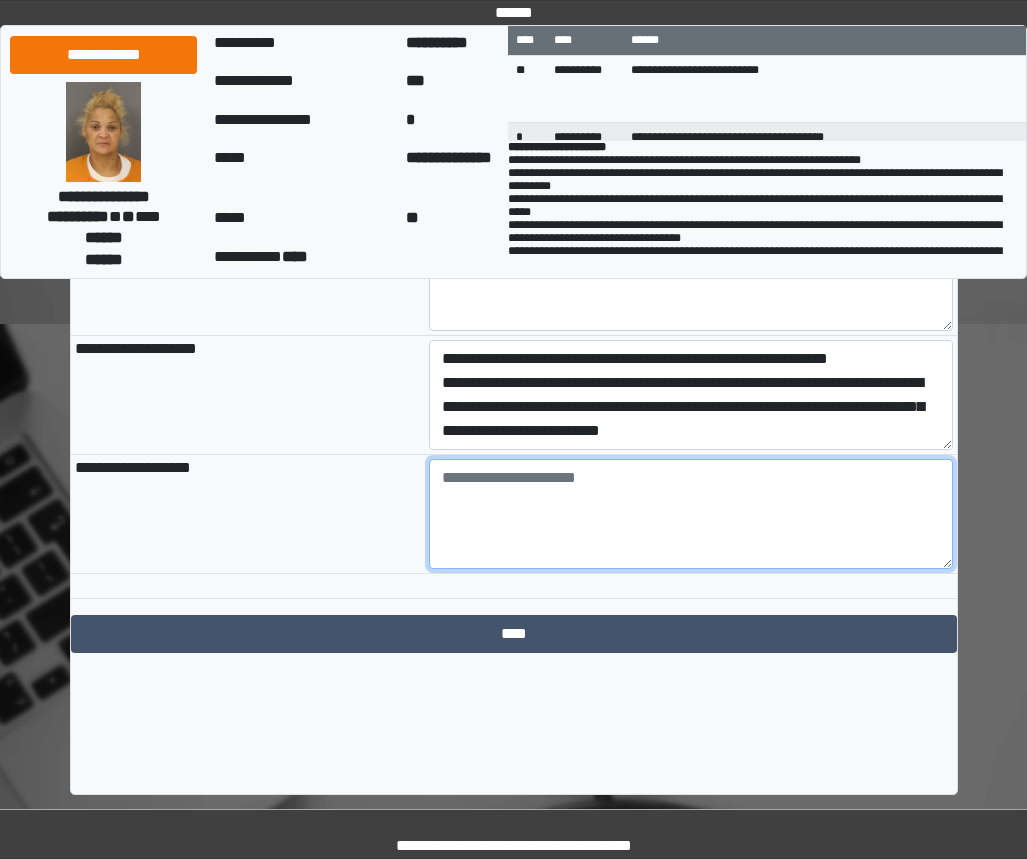 click at bounding box center (691, 514) 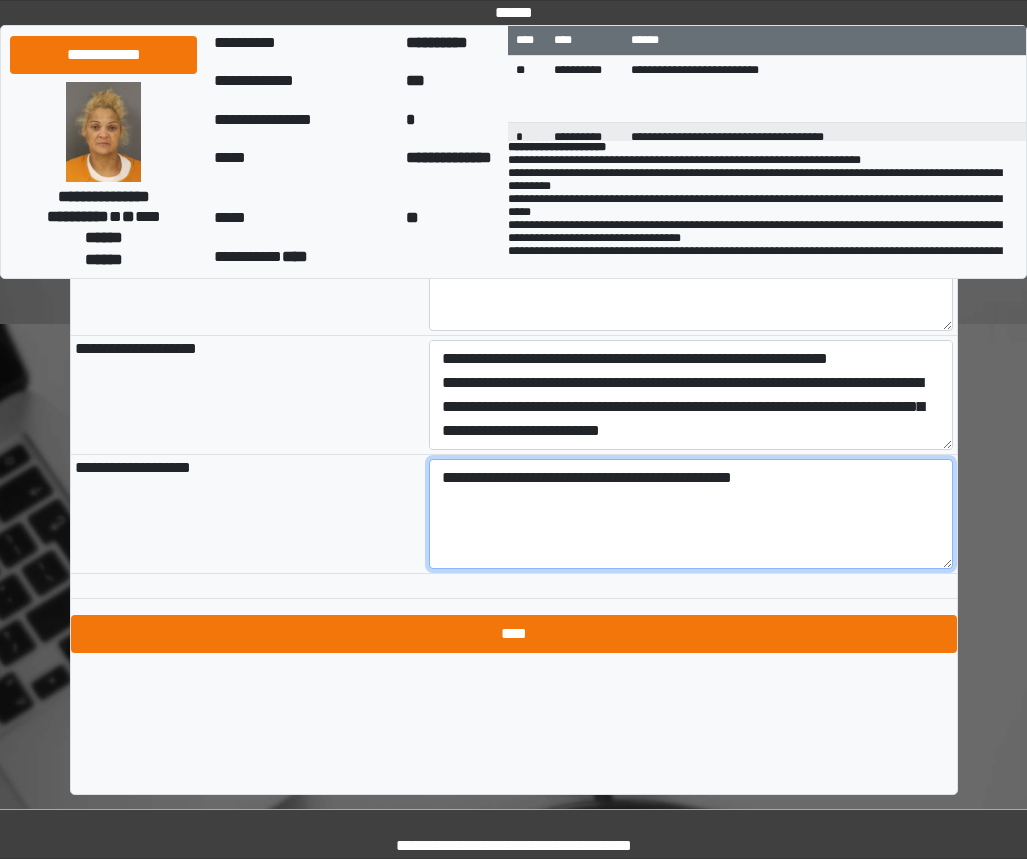 type on "**********" 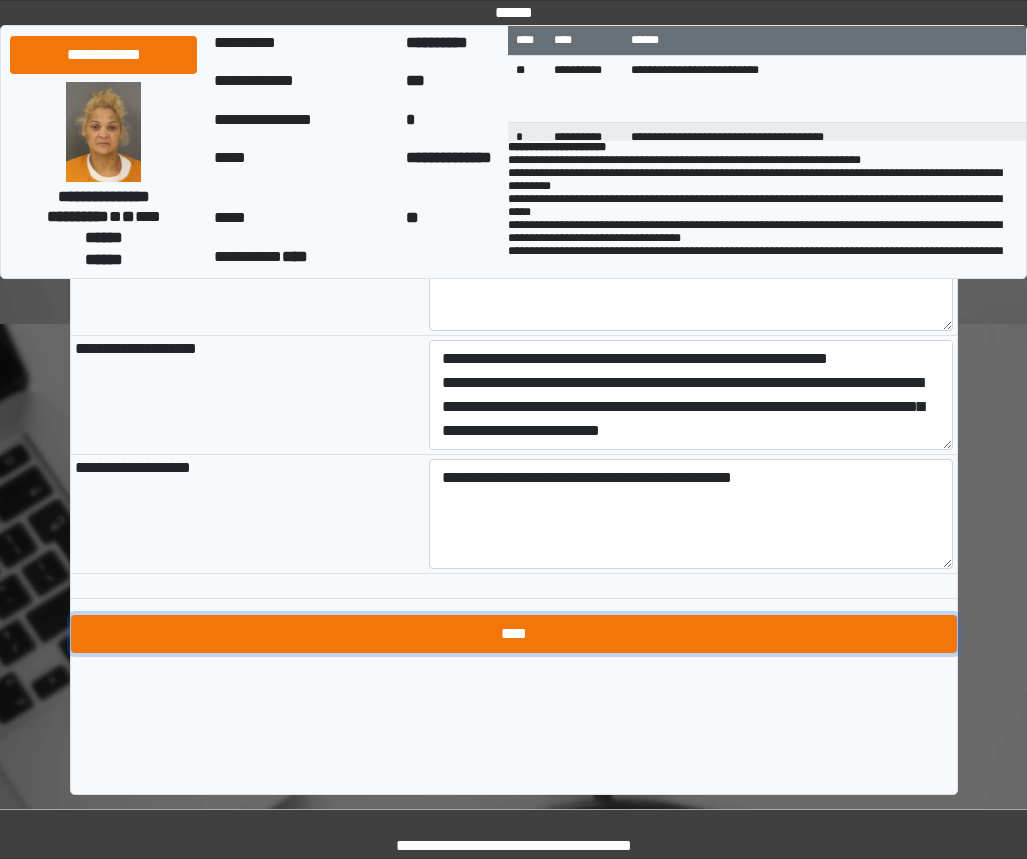click on "****" at bounding box center [514, 634] 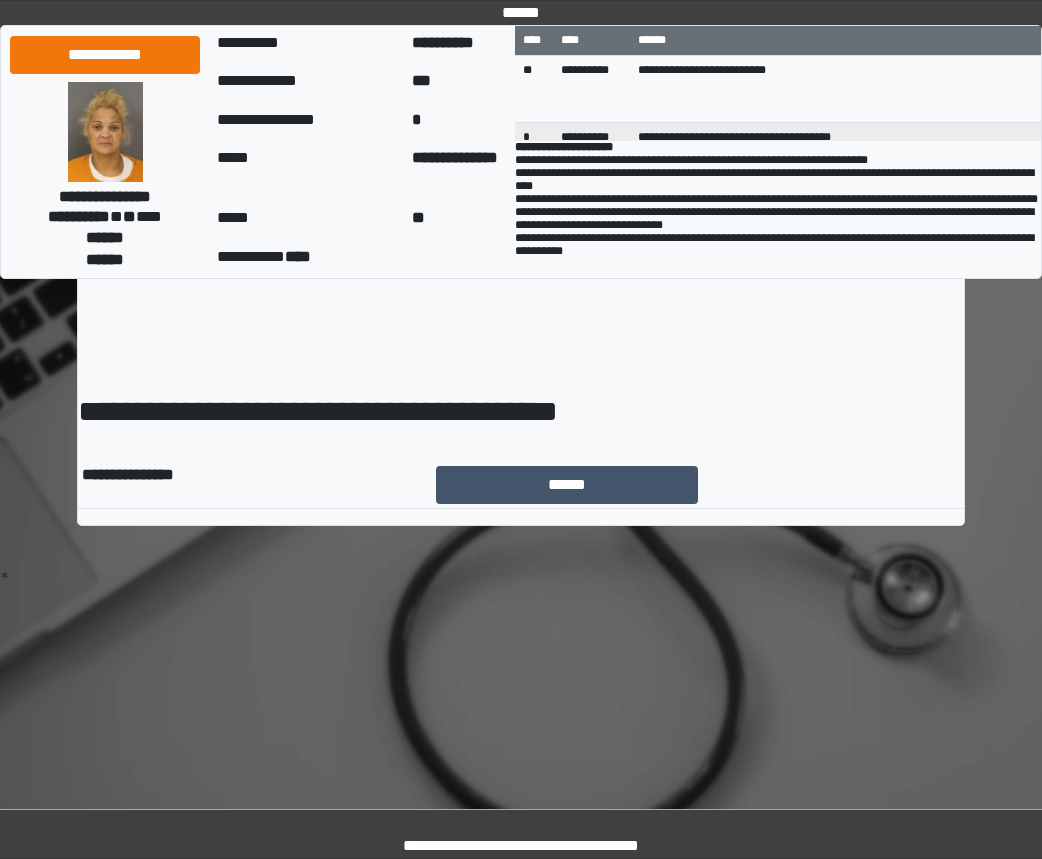scroll, scrollTop: 0, scrollLeft: 0, axis: both 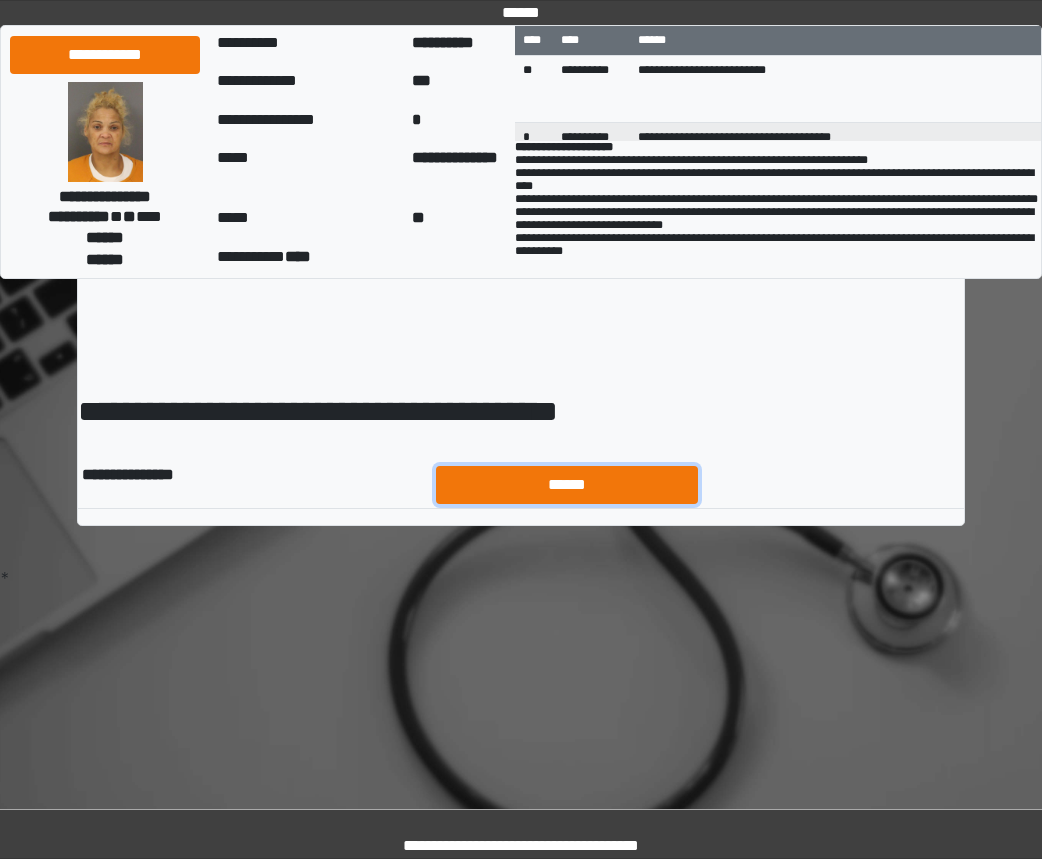 click on "******" at bounding box center (567, 485) 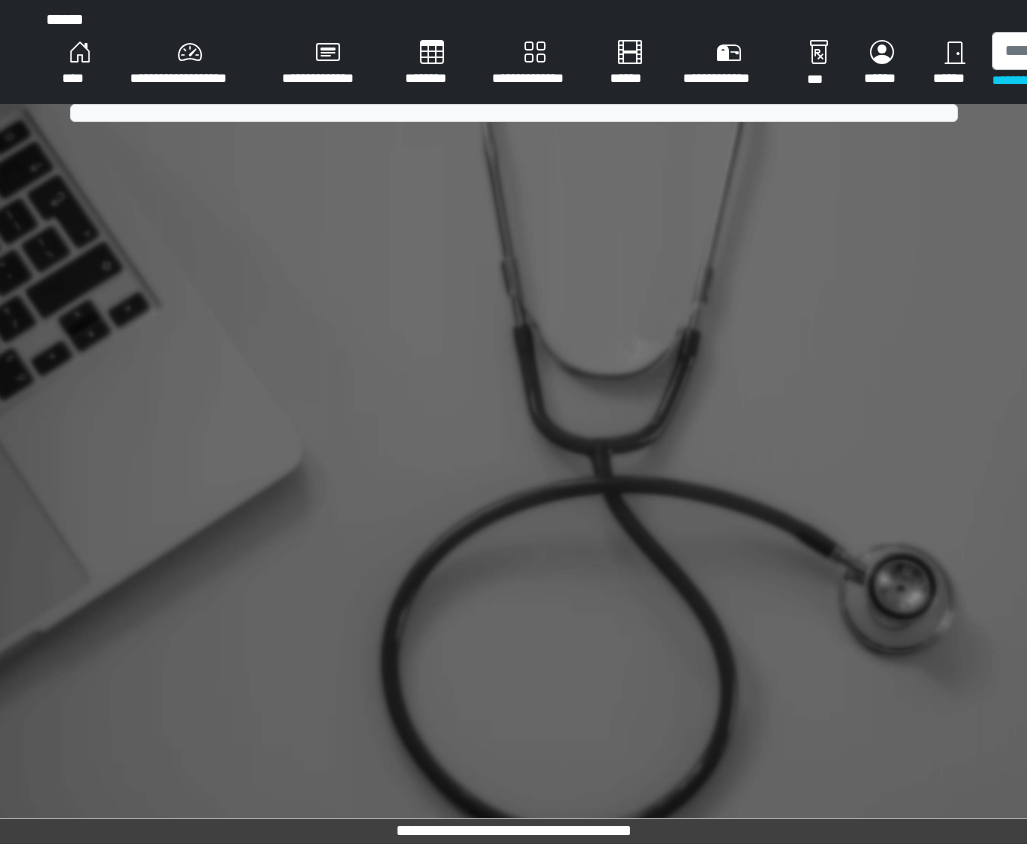 scroll, scrollTop: 0, scrollLeft: 0, axis: both 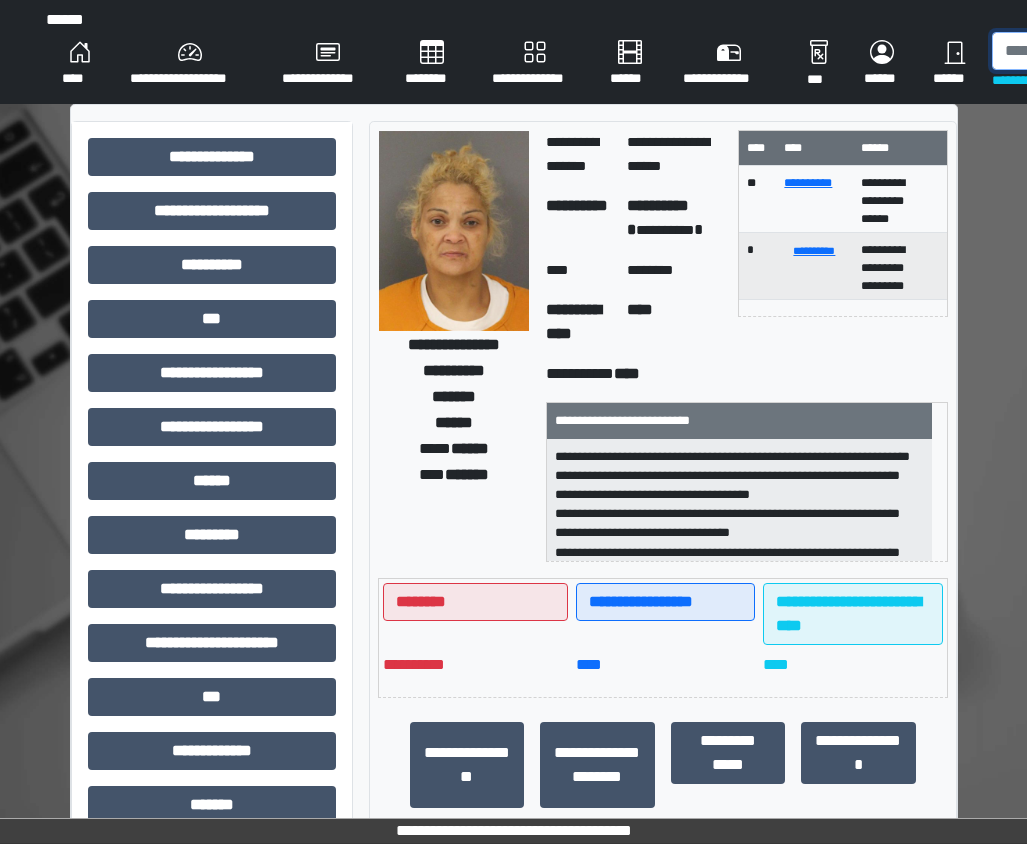 click at bounding box center (1095, 51) 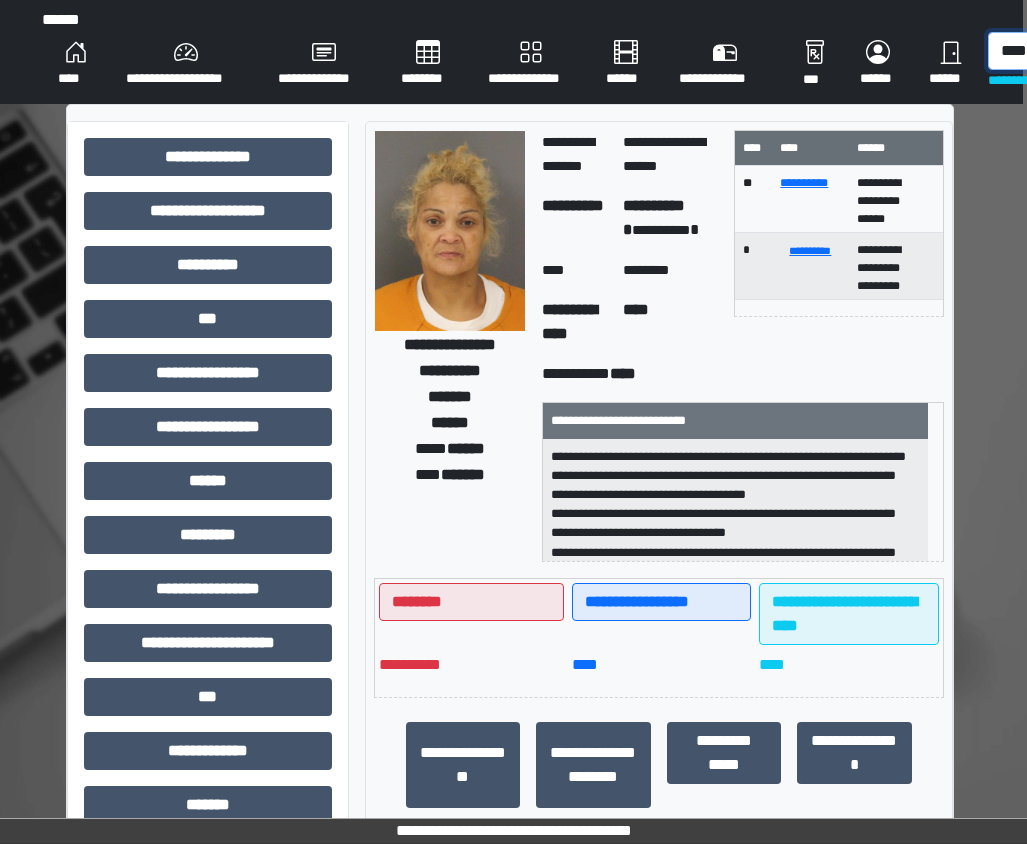 scroll, scrollTop: 0, scrollLeft: 15, axis: horizontal 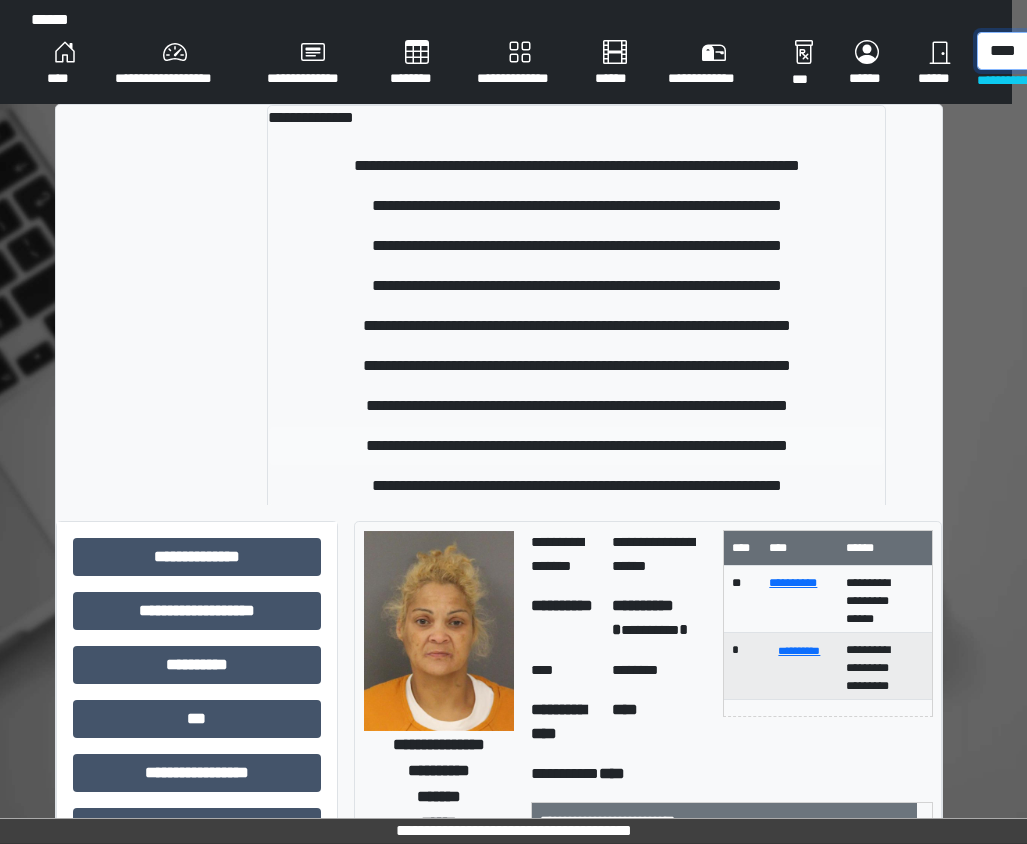 type on "****" 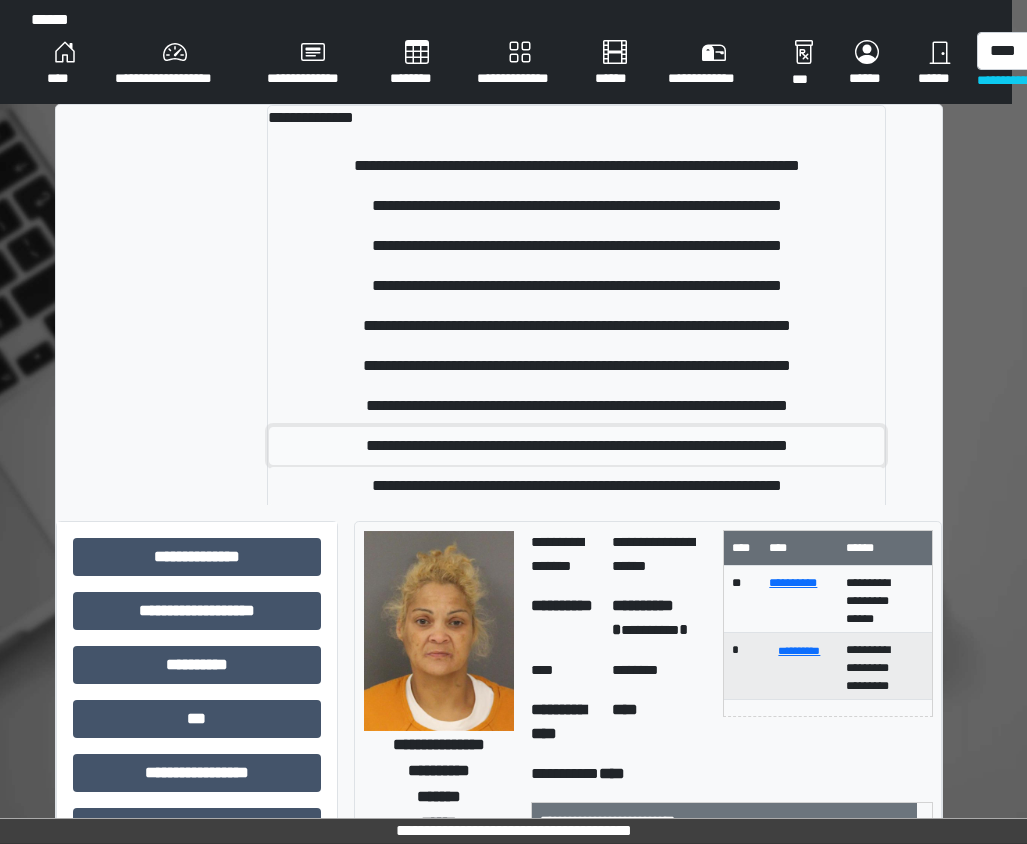 click on "**********" at bounding box center [576, 446] 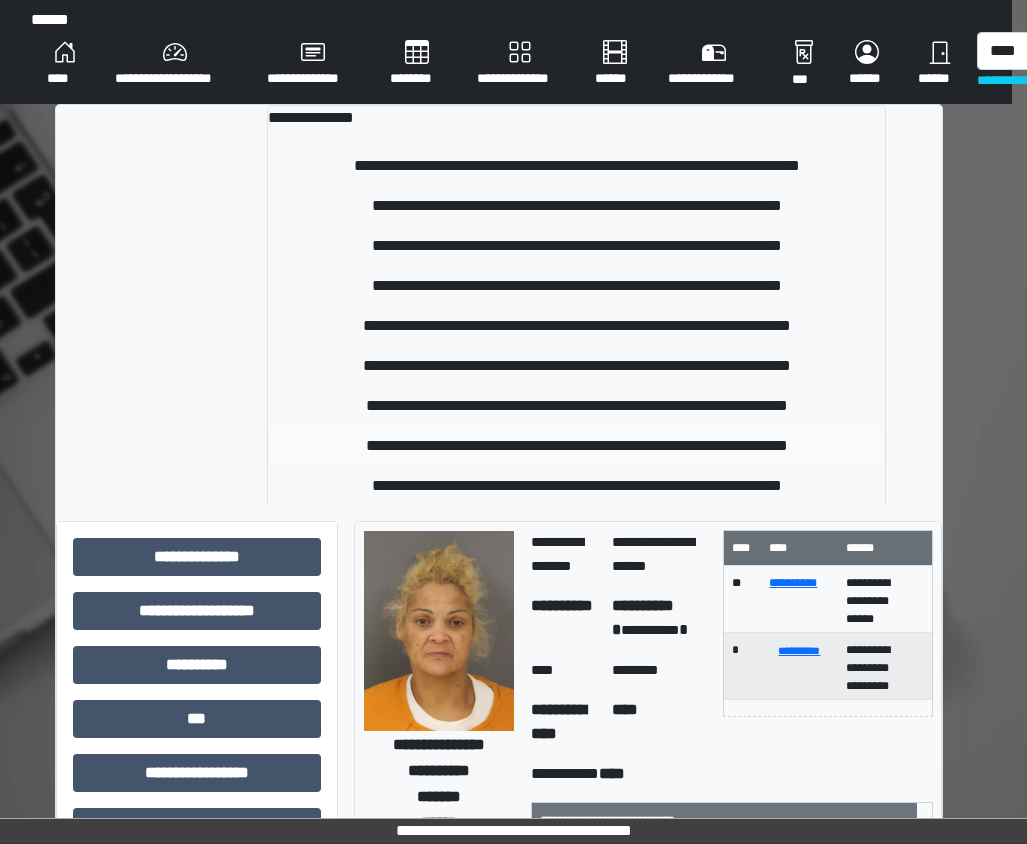 type 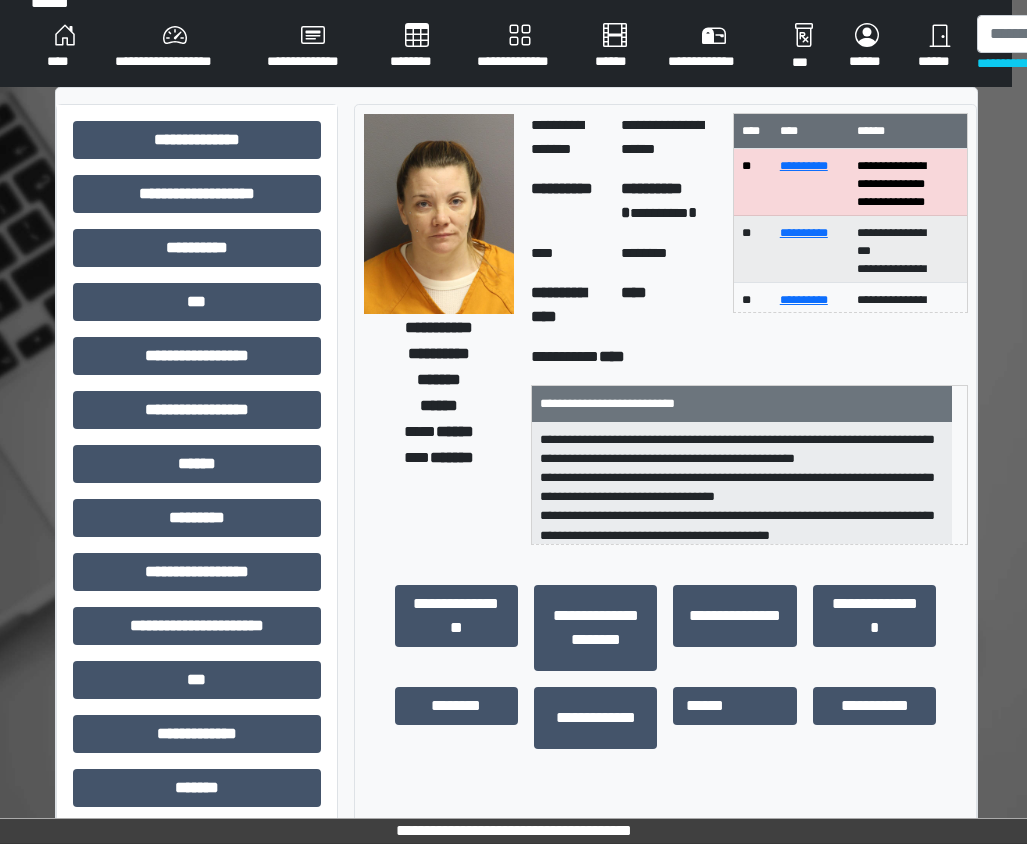 scroll, scrollTop: 354, scrollLeft: 15, axis: both 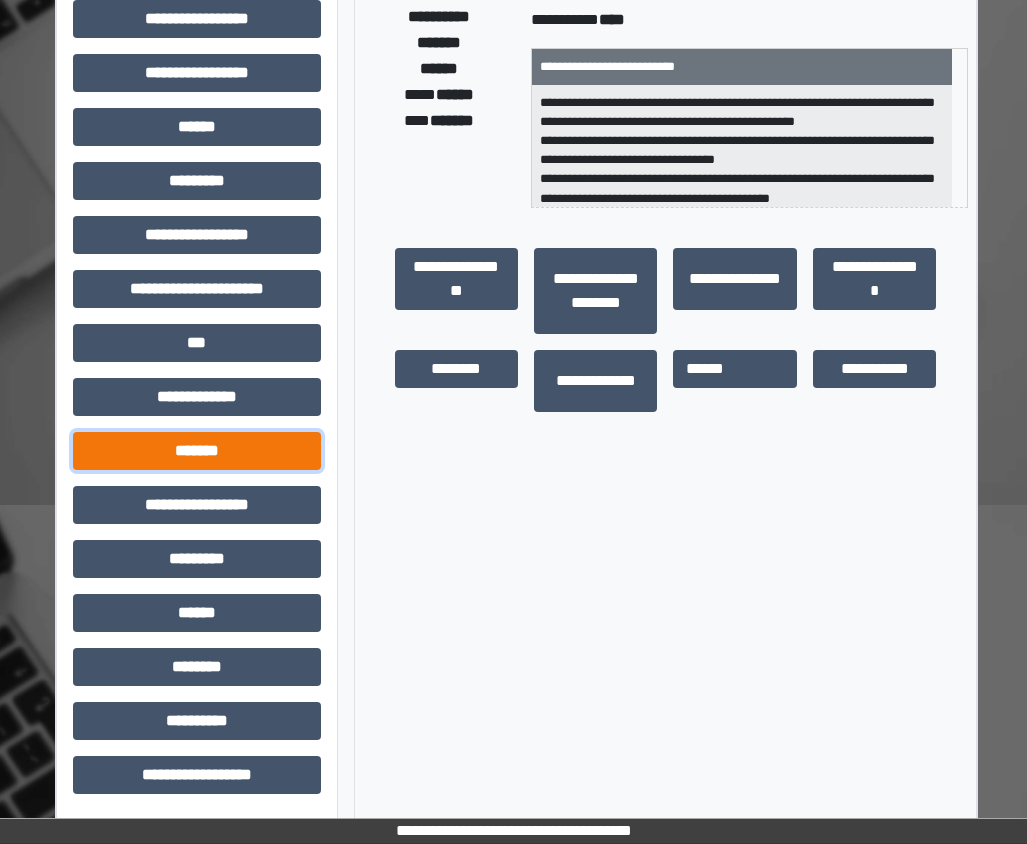 click on "*******" at bounding box center [197, 451] 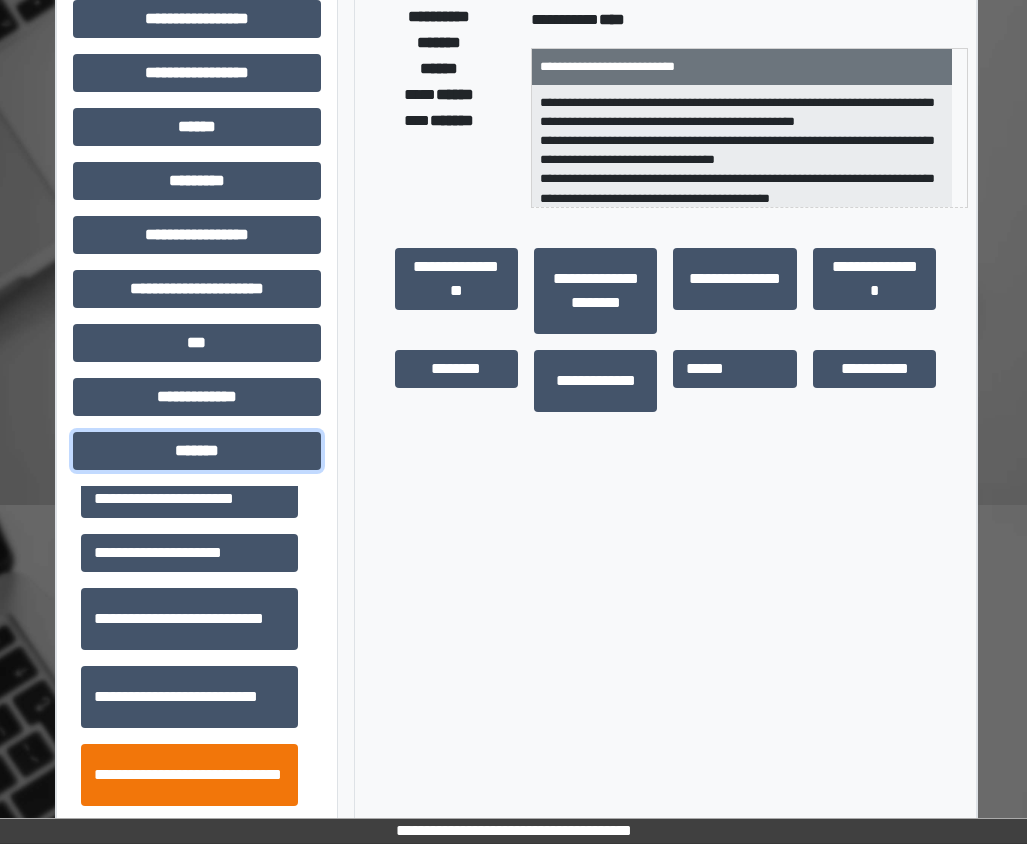 scroll, scrollTop: 600, scrollLeft: 0, axis: vertical 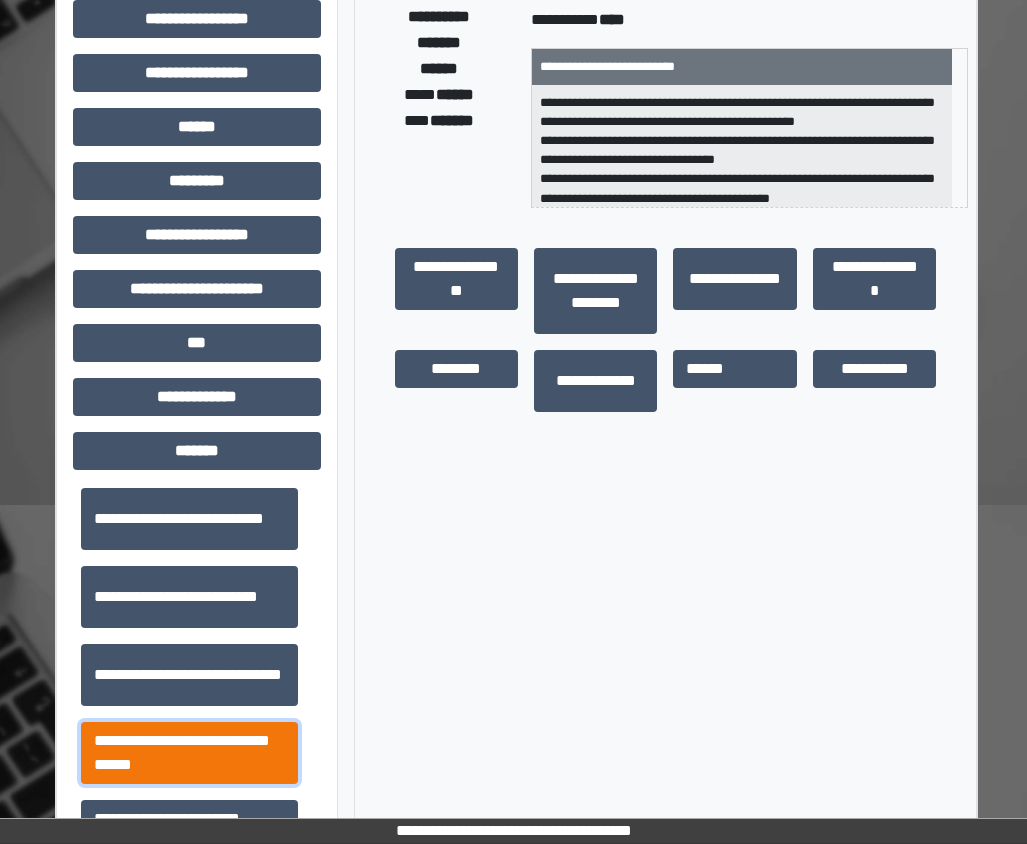 click on "**********" at bounding box center [189, 753] 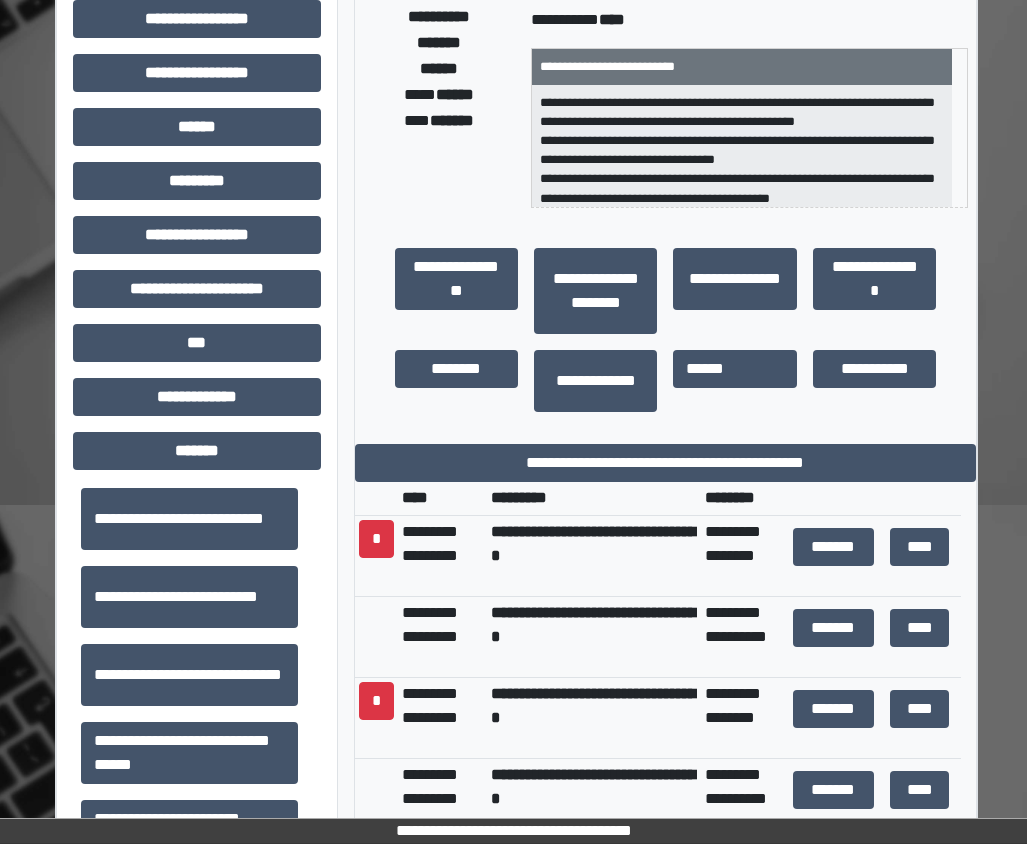 click on "**********" at bounding box center [666, 537] 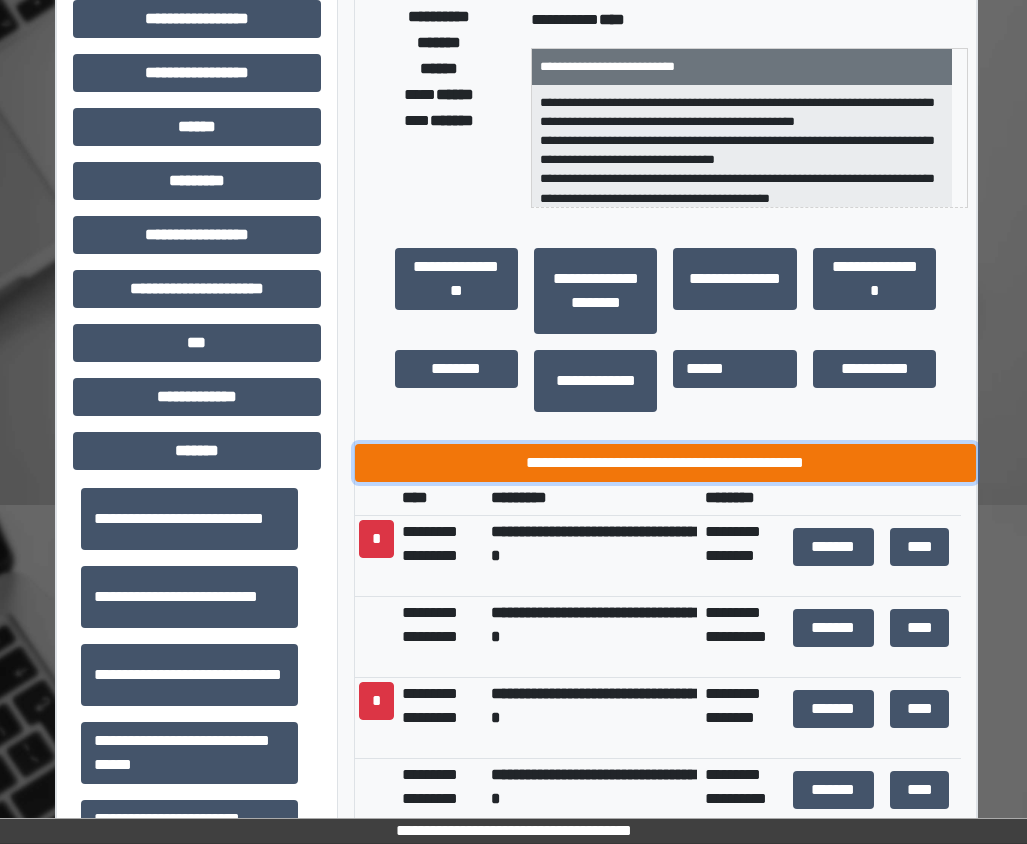 click on "**********" at bounding box center [666, 463] 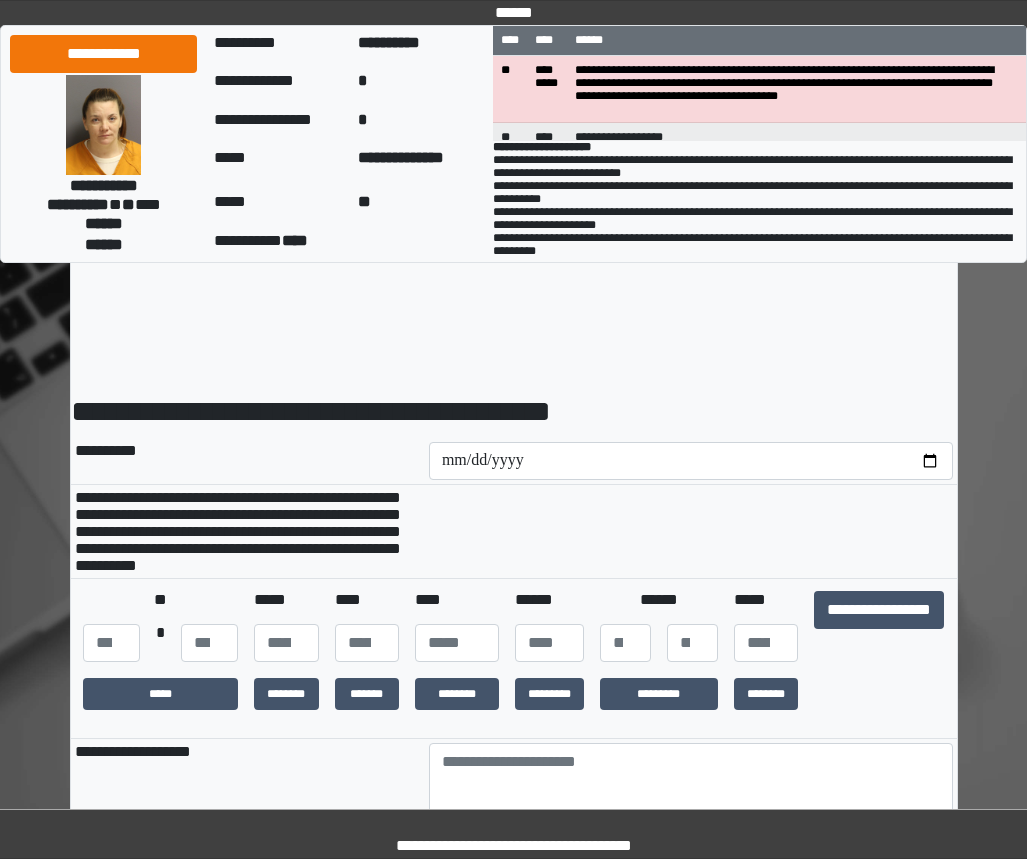 scroll, scrollTop: 0, scrollLeft: 0, axis: both 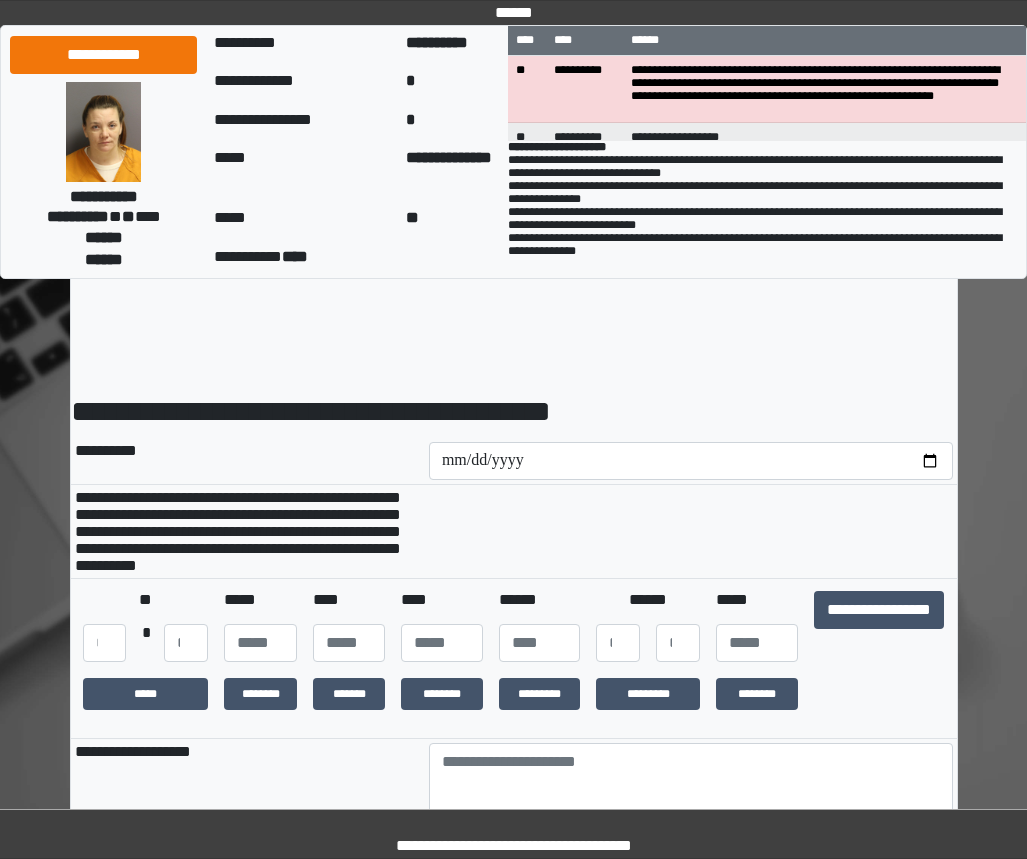 click at bounding box center [691, 531] 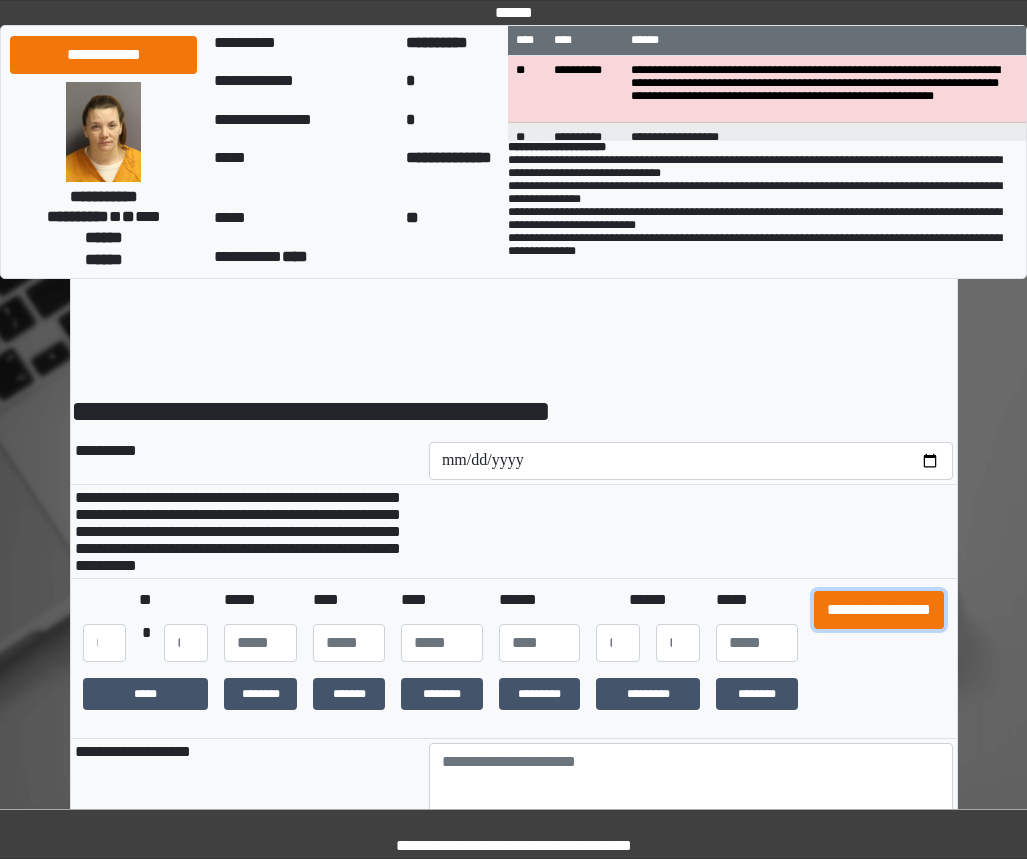 click on "**********" at bounding box center [879, 610] 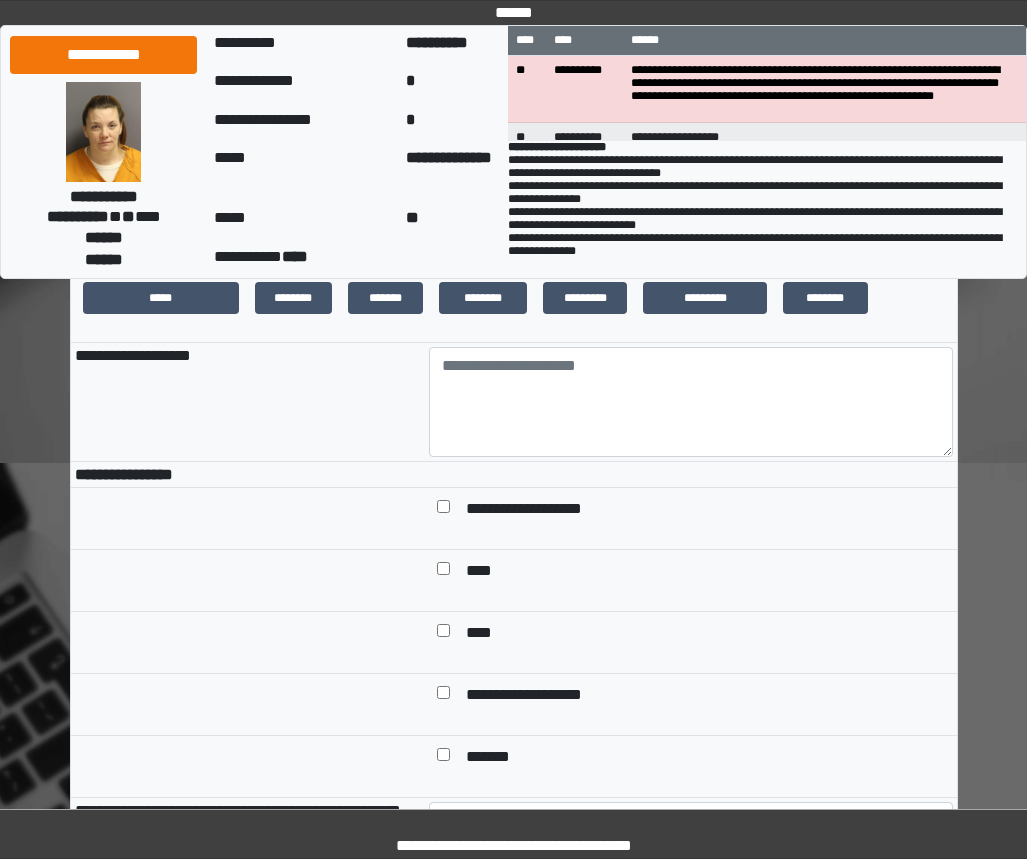 scroll, scrollTop: 400, scrollLeft: 0, axis: vertical 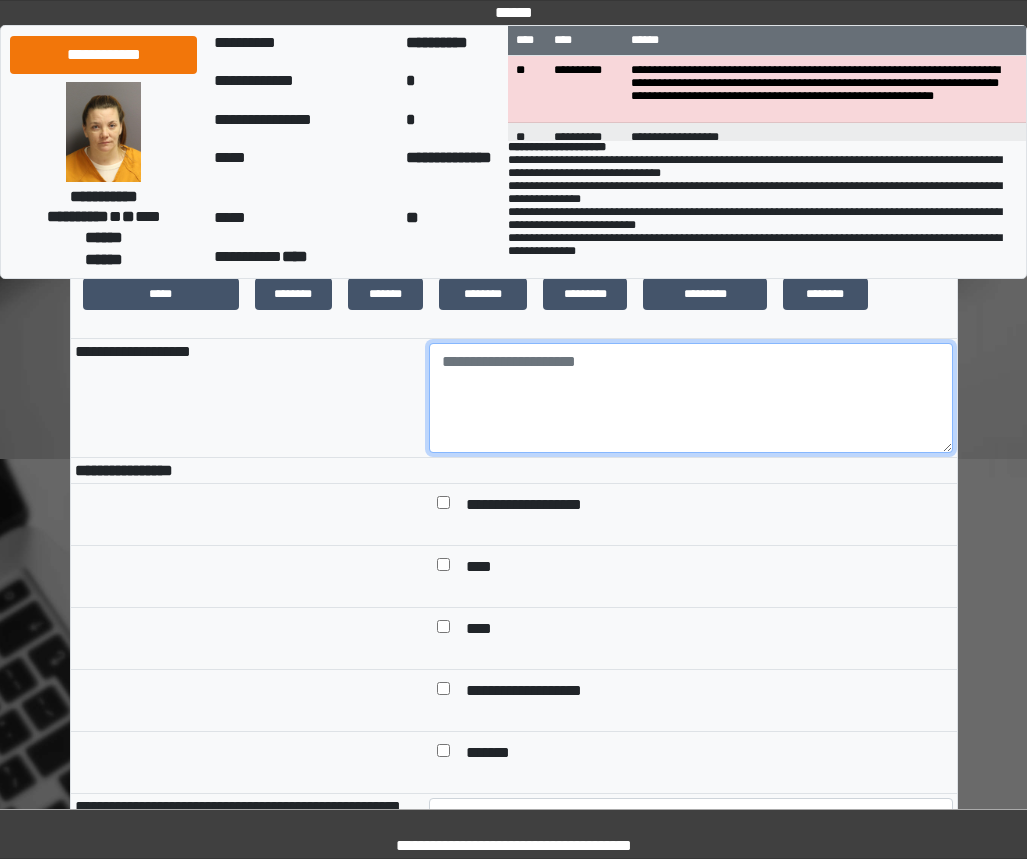 click at bounding box center [691, 398] 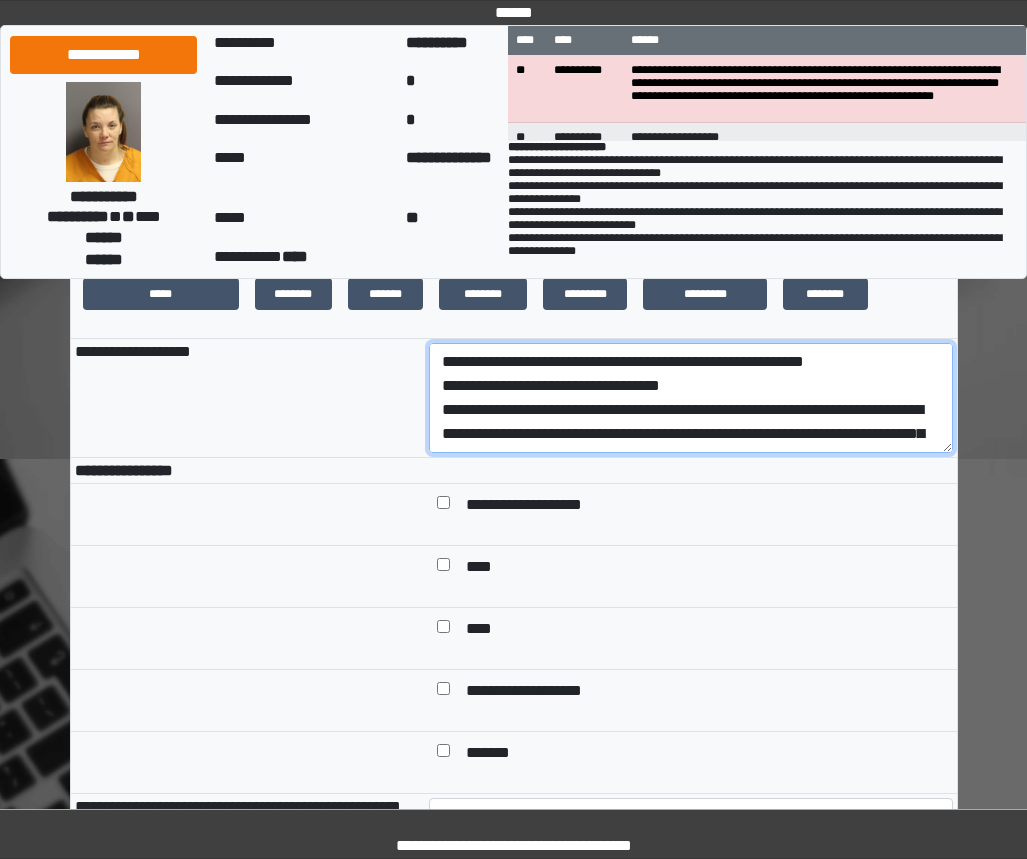scroll, scrollTop: 280, scrollLeft: 0, axis: vertical 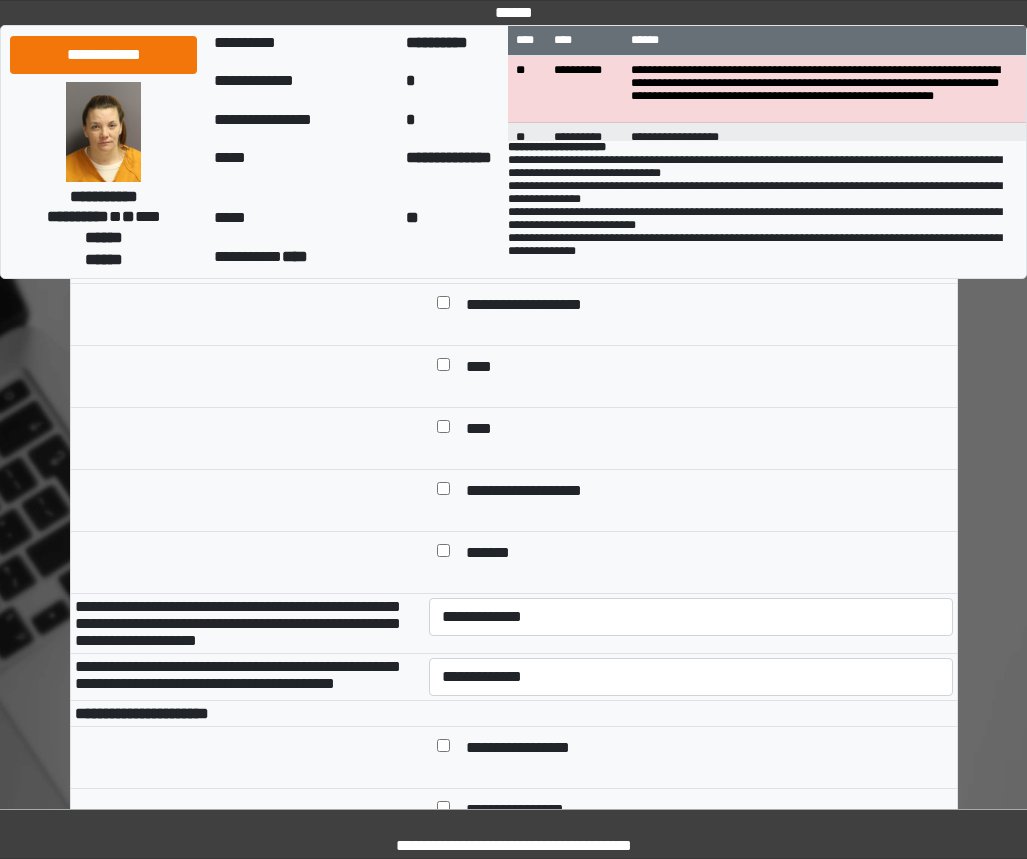 type on "**********" 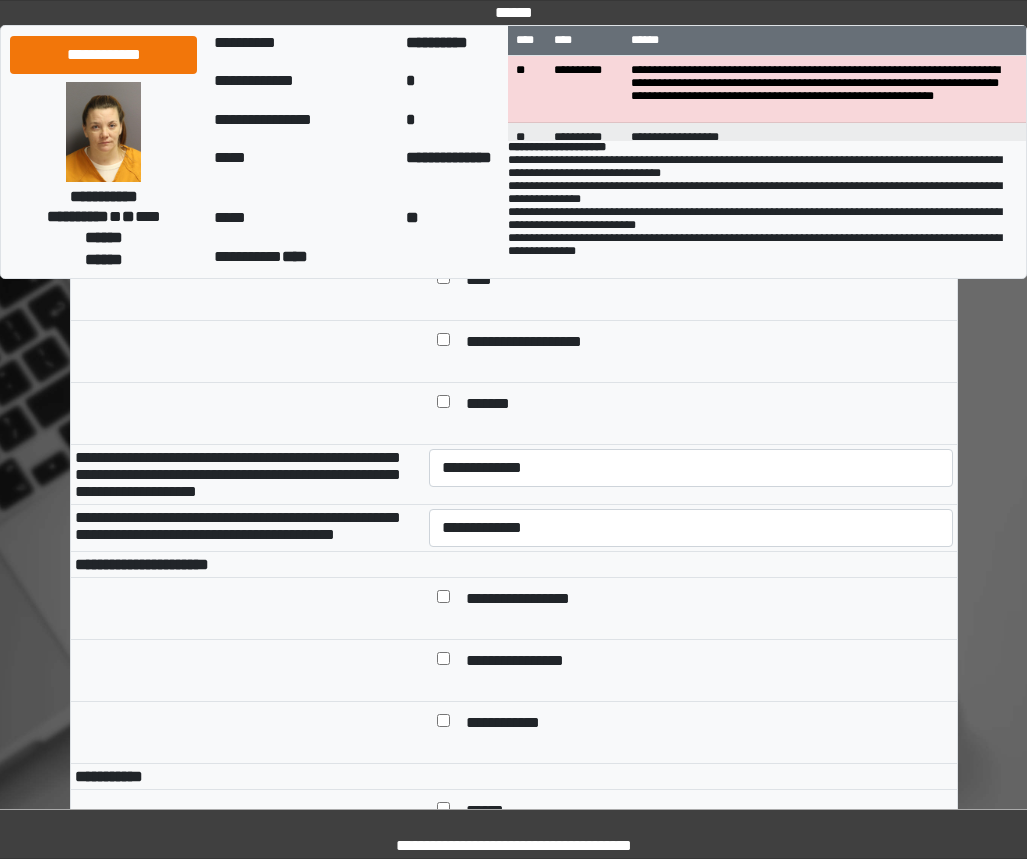 scroll, scrollTop: 900, scrollLeft: 0, axis: vertical 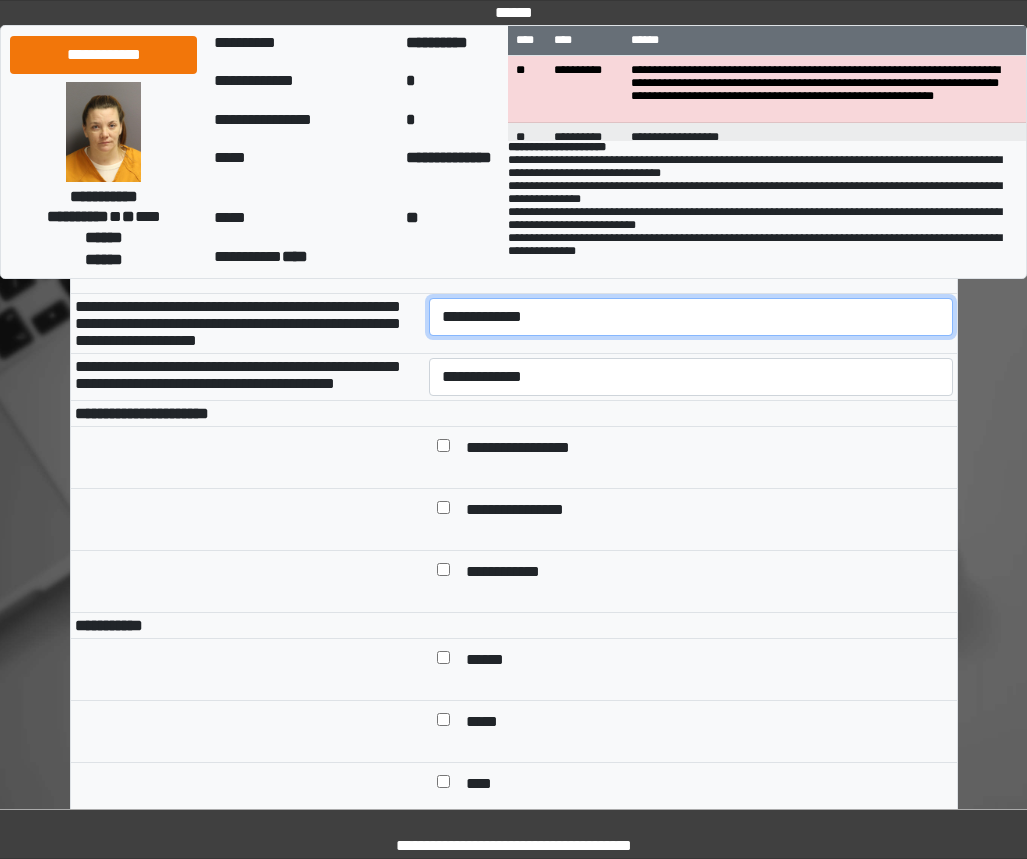 click on "**********" at bounding box center [691, 317] 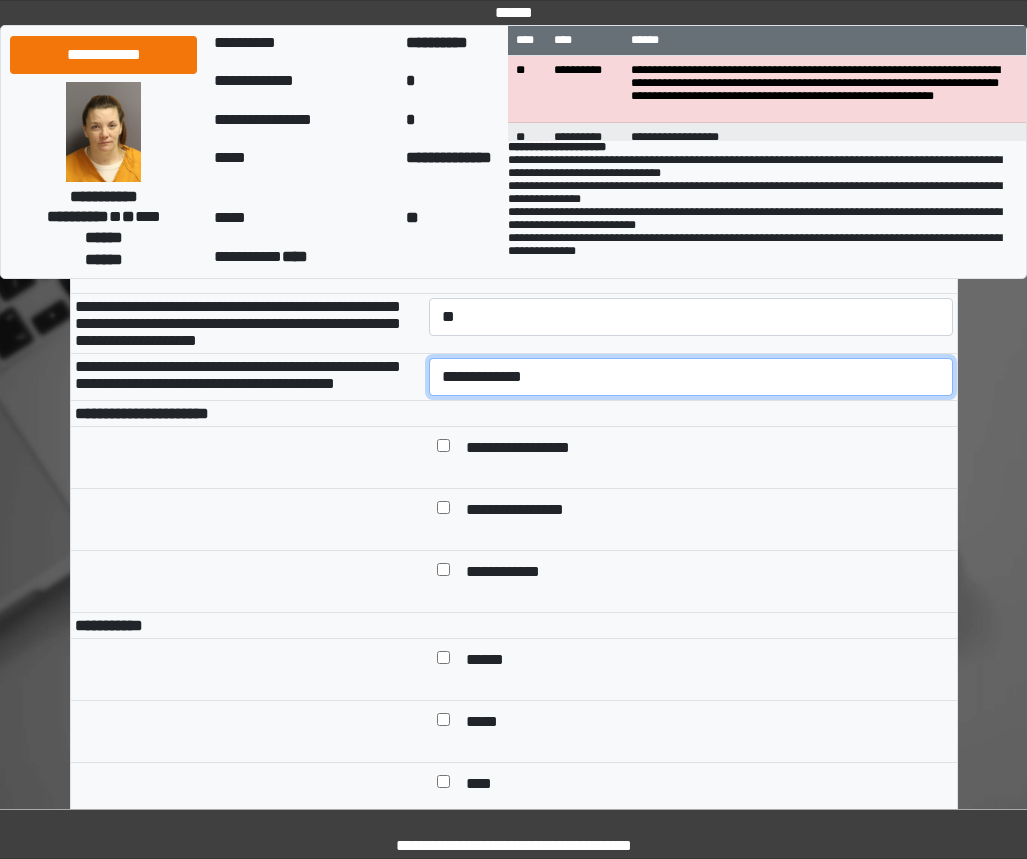 drag, startPoint x: 522, startPoint y: 402, endPoint x: 523, endPoint y: 425, distance: 23.021729 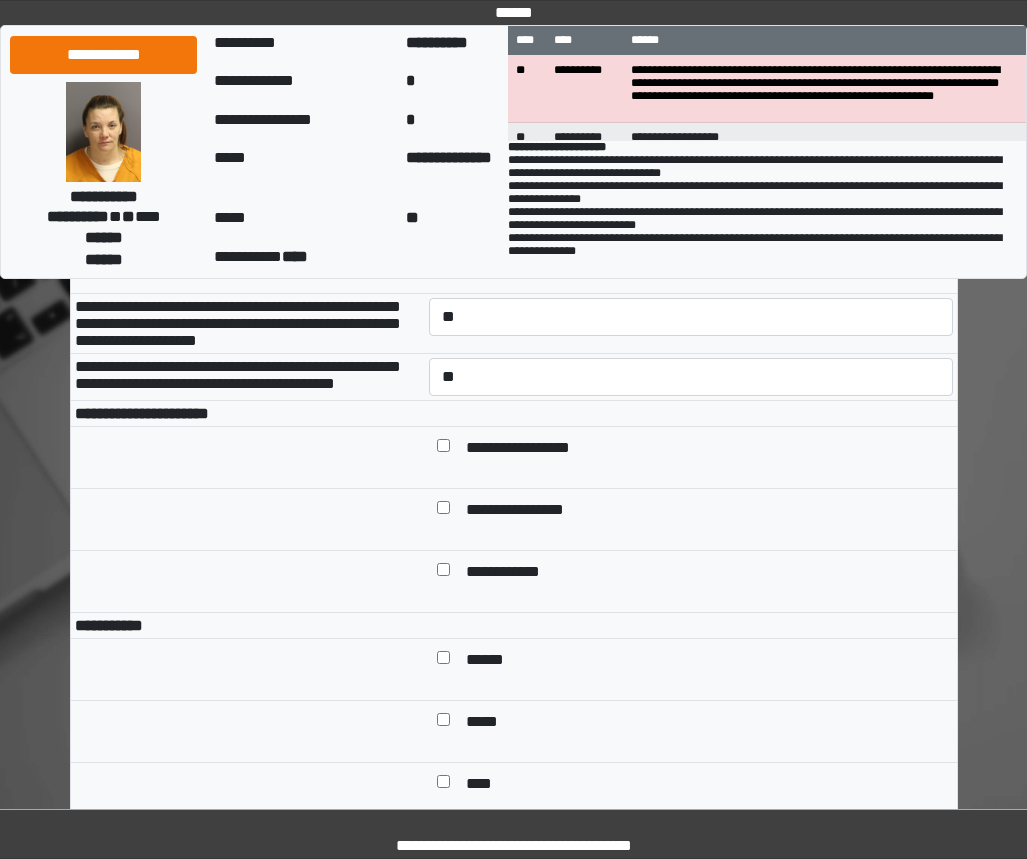 click on "**********" at bounding box center [533, 449] 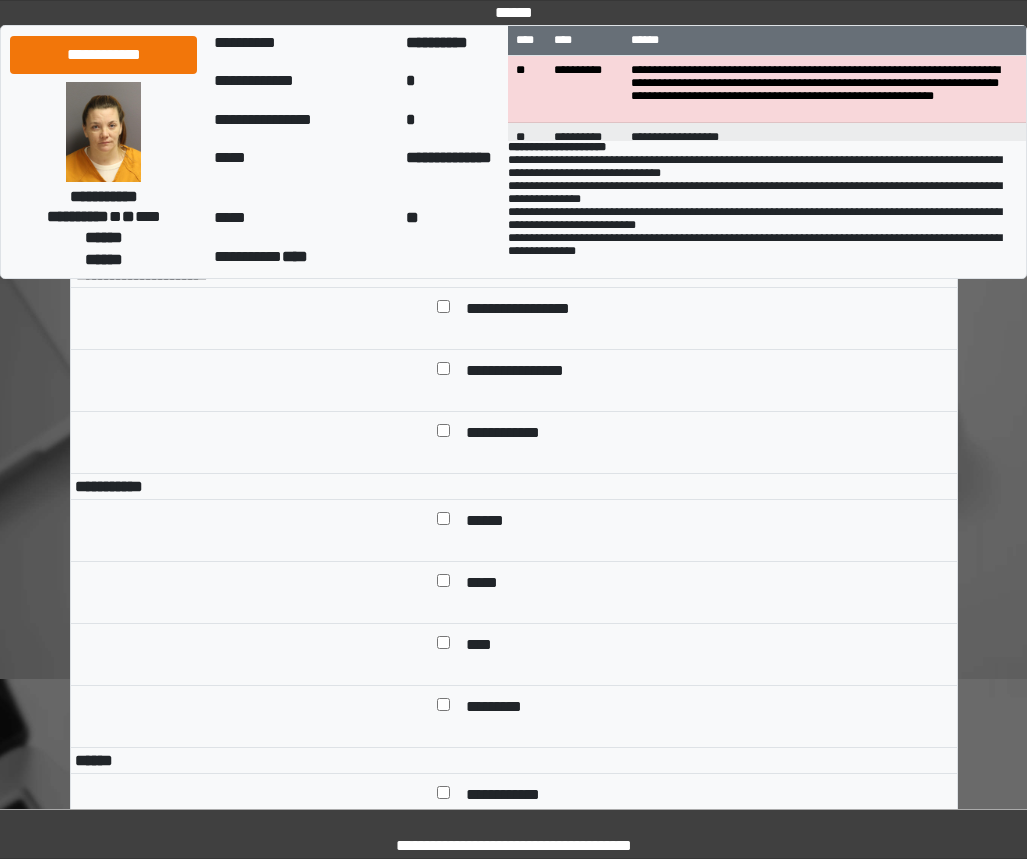 scroll, scrollTop: 1200, scrollLeft: 0, axis: vertical 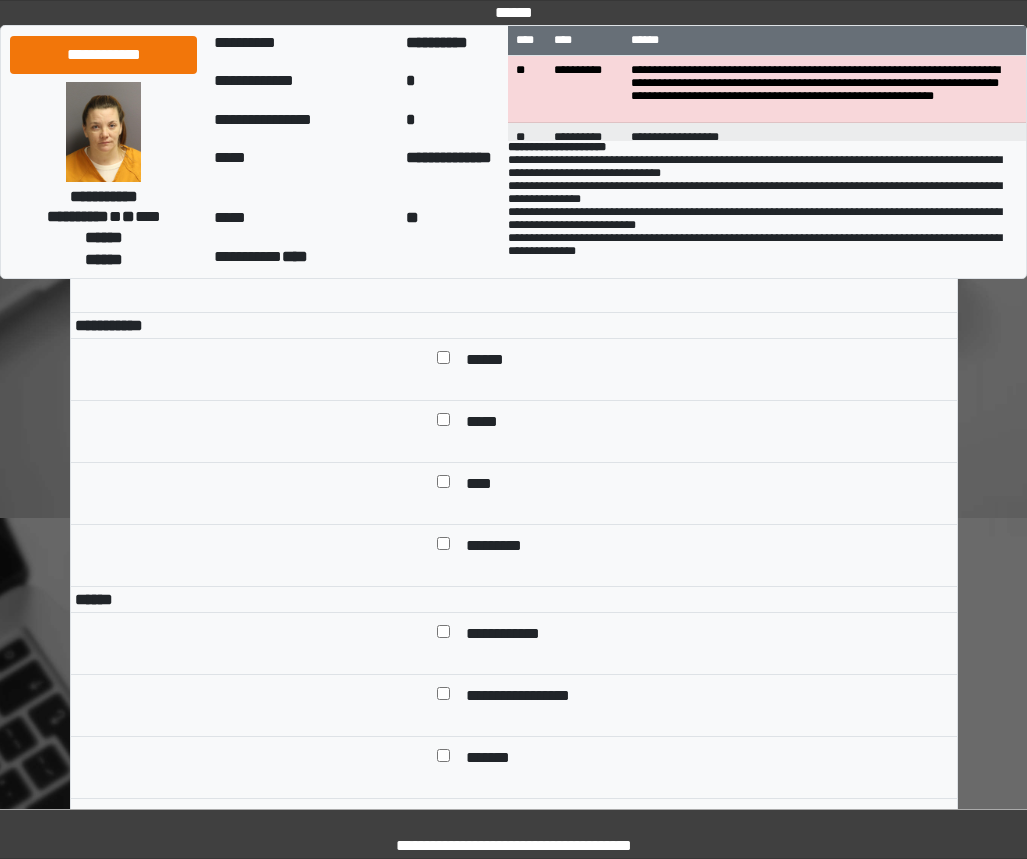 click on "******" at bounding box center [492, 361] 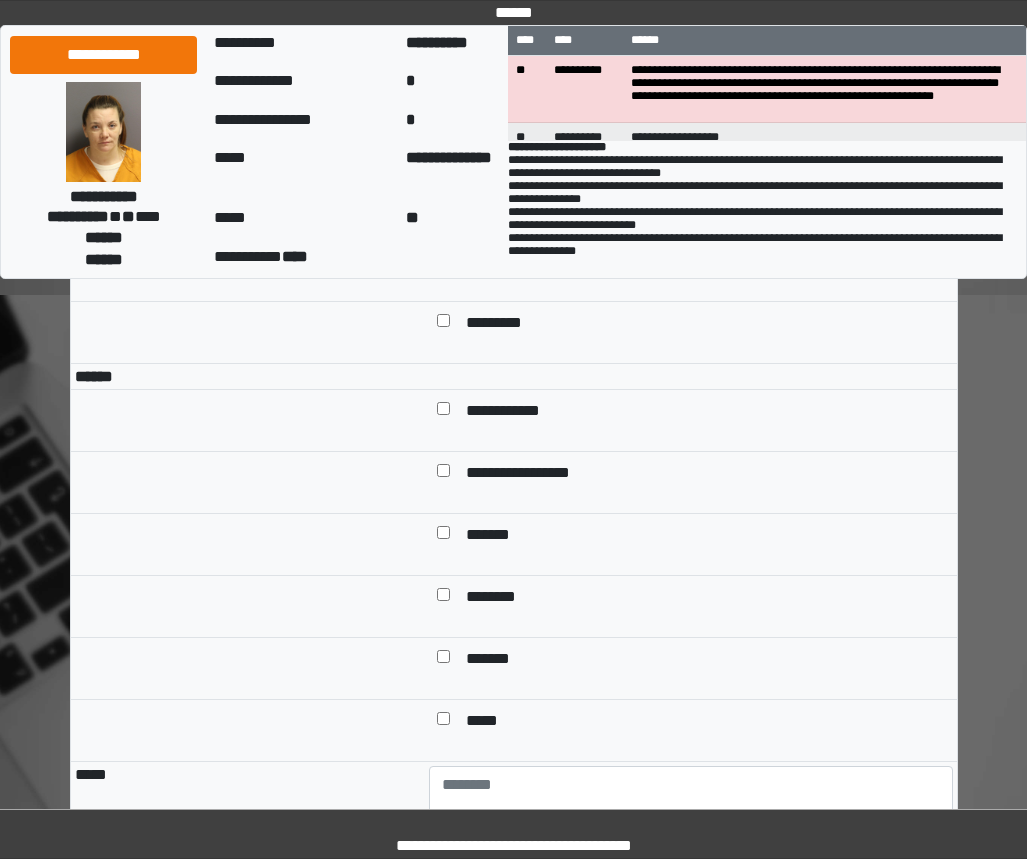 scroll, scrollTop: 1700, scrollLeft: 0, axis: vertical 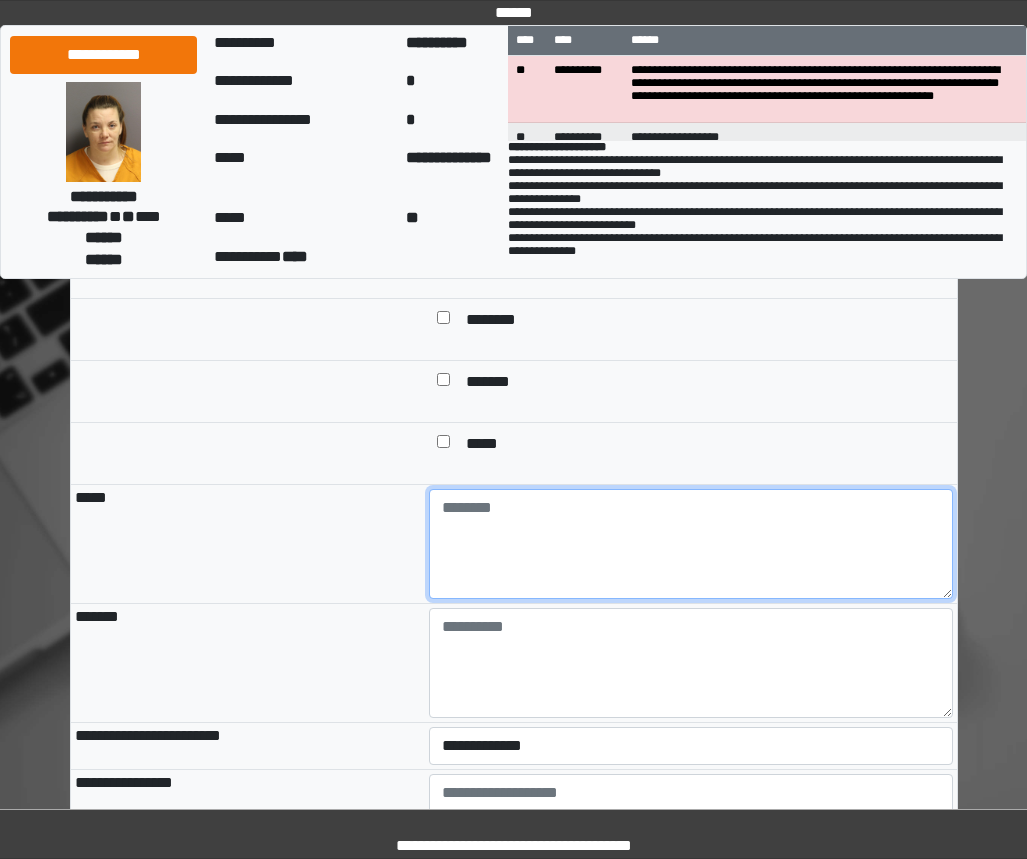 drag, startPoint x: 581, startPoint y: 589, endPoint x: 584, endPoint y: 599, distance: 10.440307 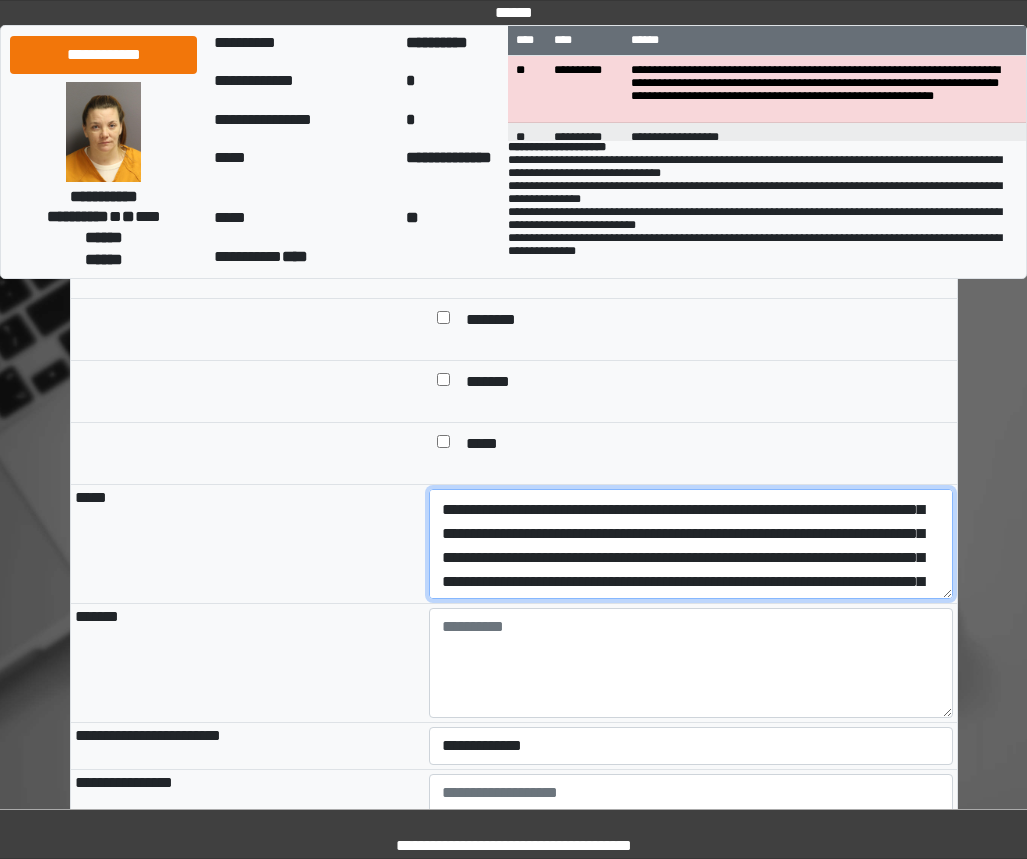scroll, scrollTop: 0, scrollLeft: 0, axis: both 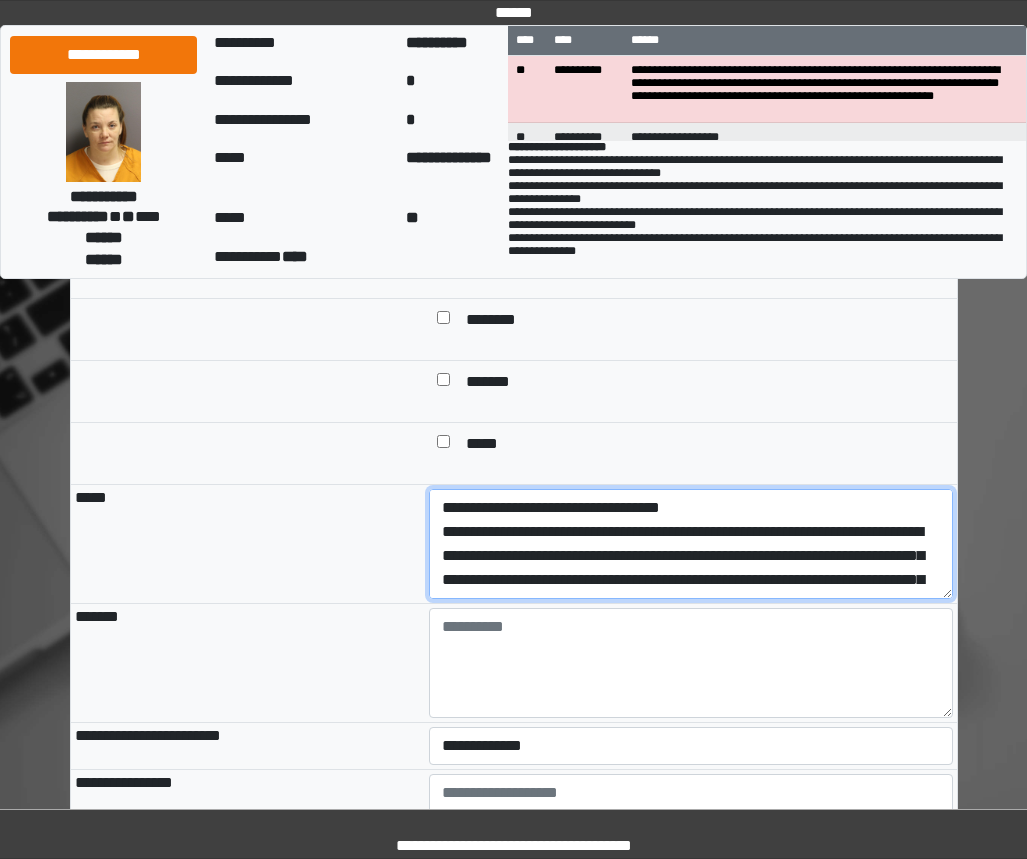 drag, startPoint x: 839, startPoint y: 666, endPoint x: 408, endPoint y: 609, distance: 434.7528 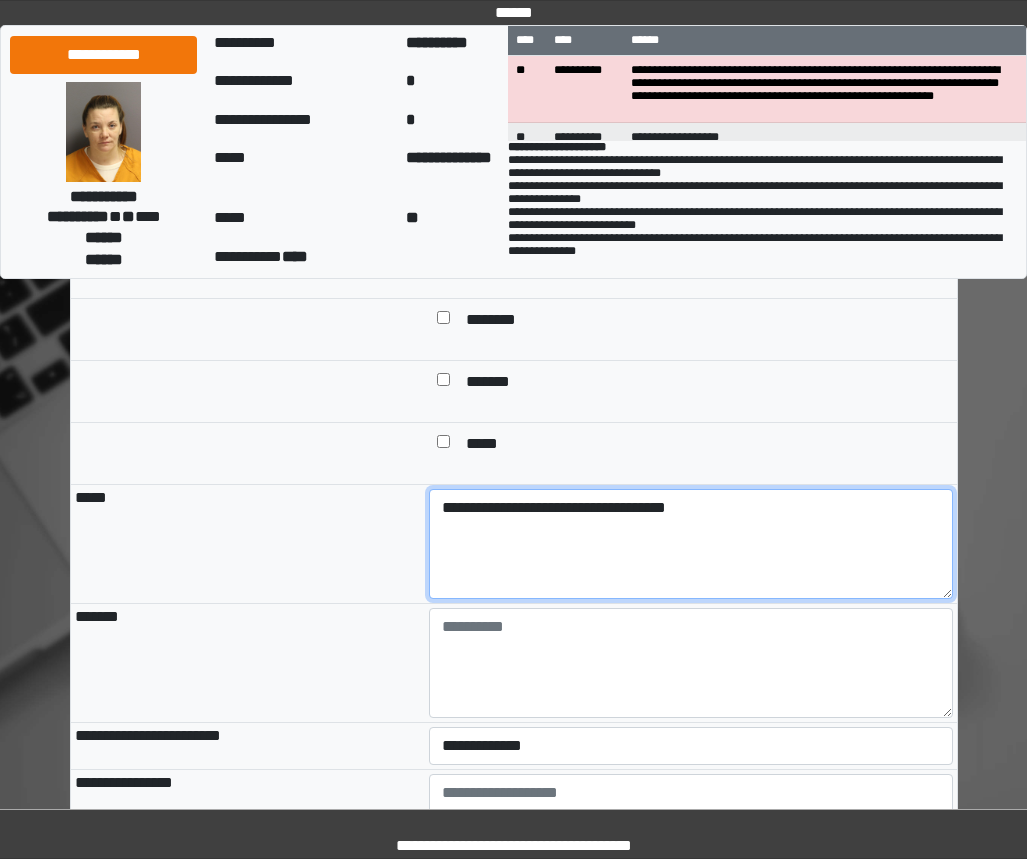 type on "**********" 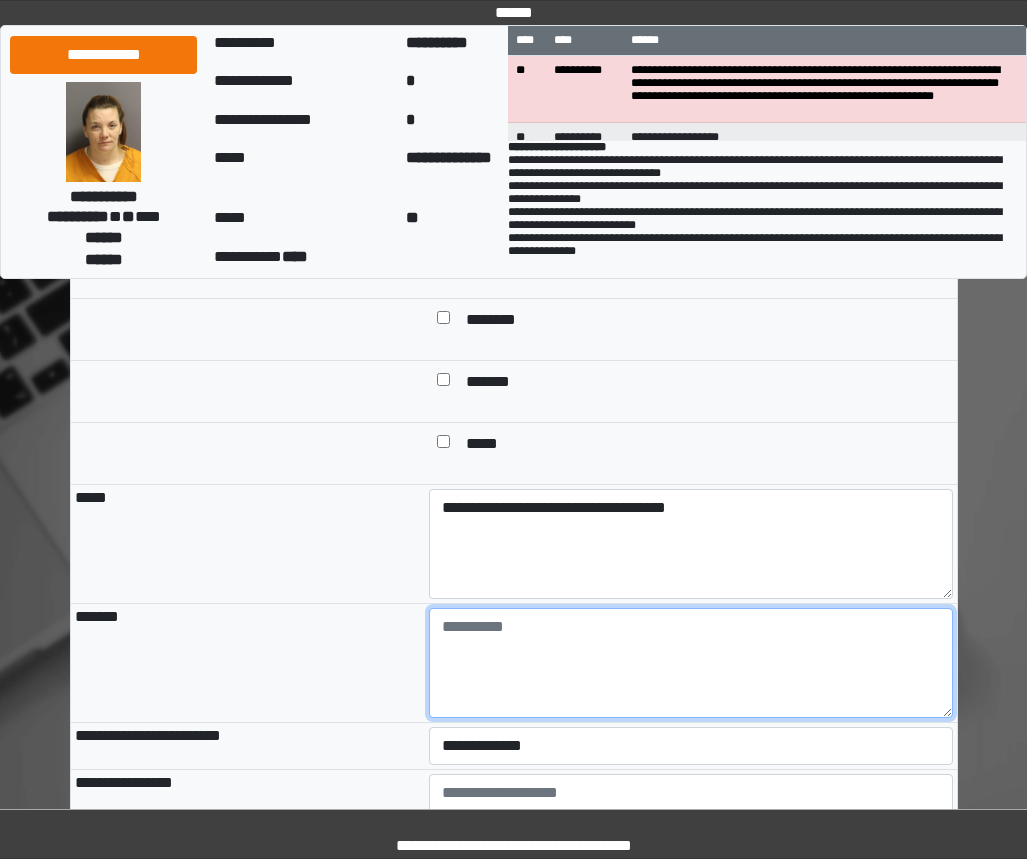 click at bounding box center (691, 663) 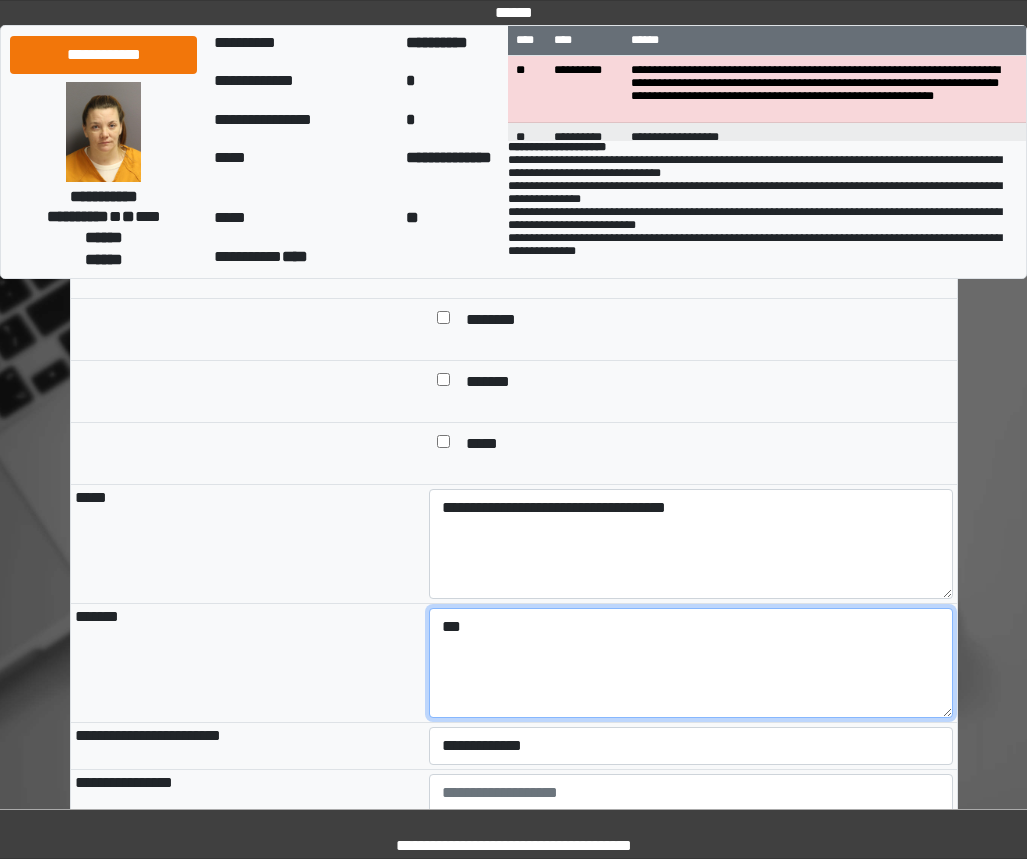type on "***" 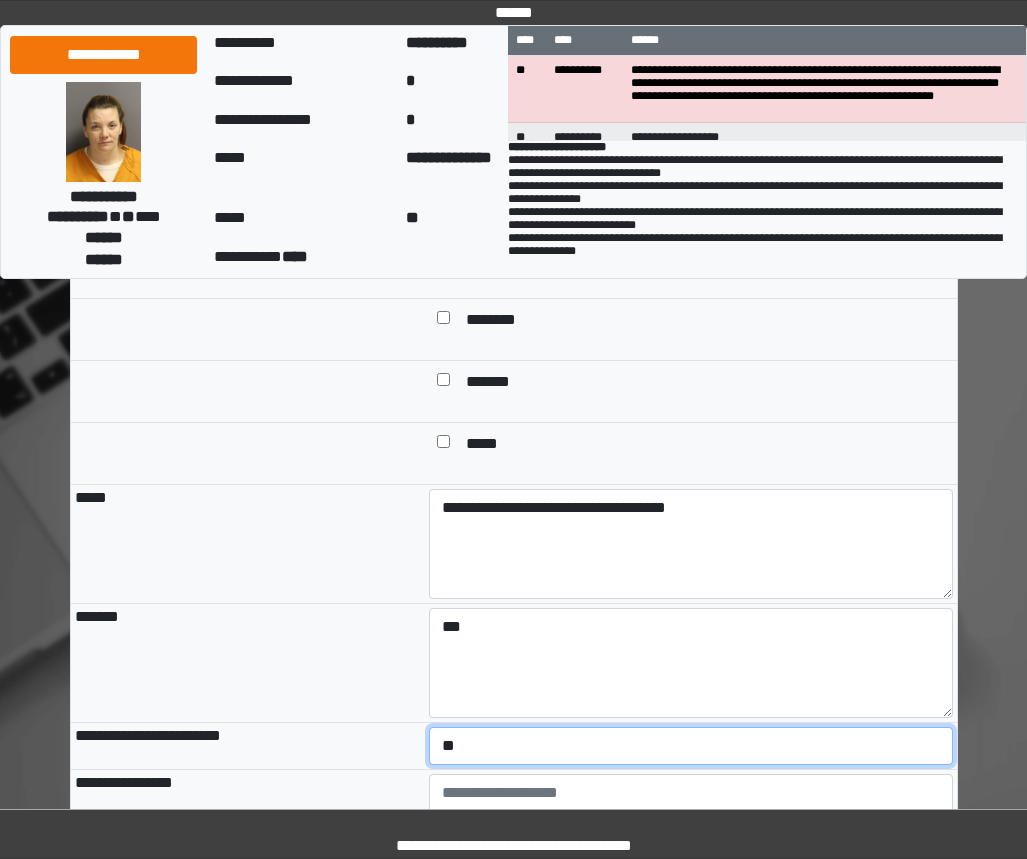 select on "*" 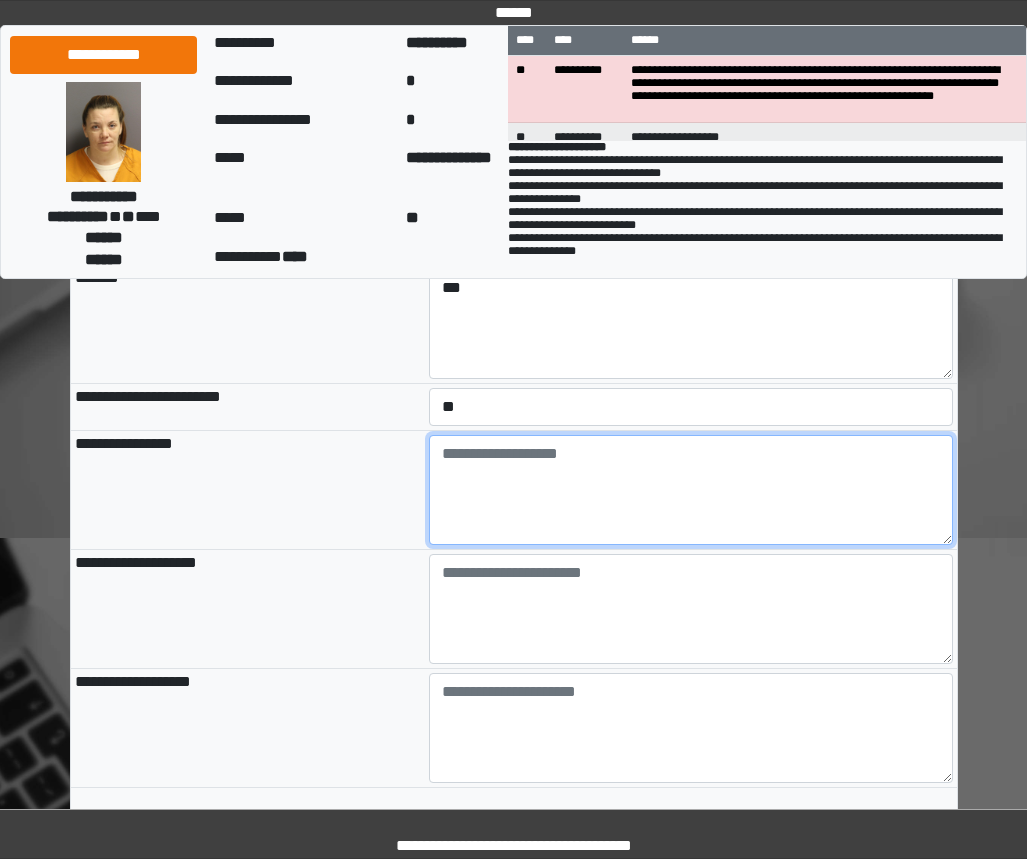 scroll, scrollTop: 2141, scrollLeft: 0, axis: vertical 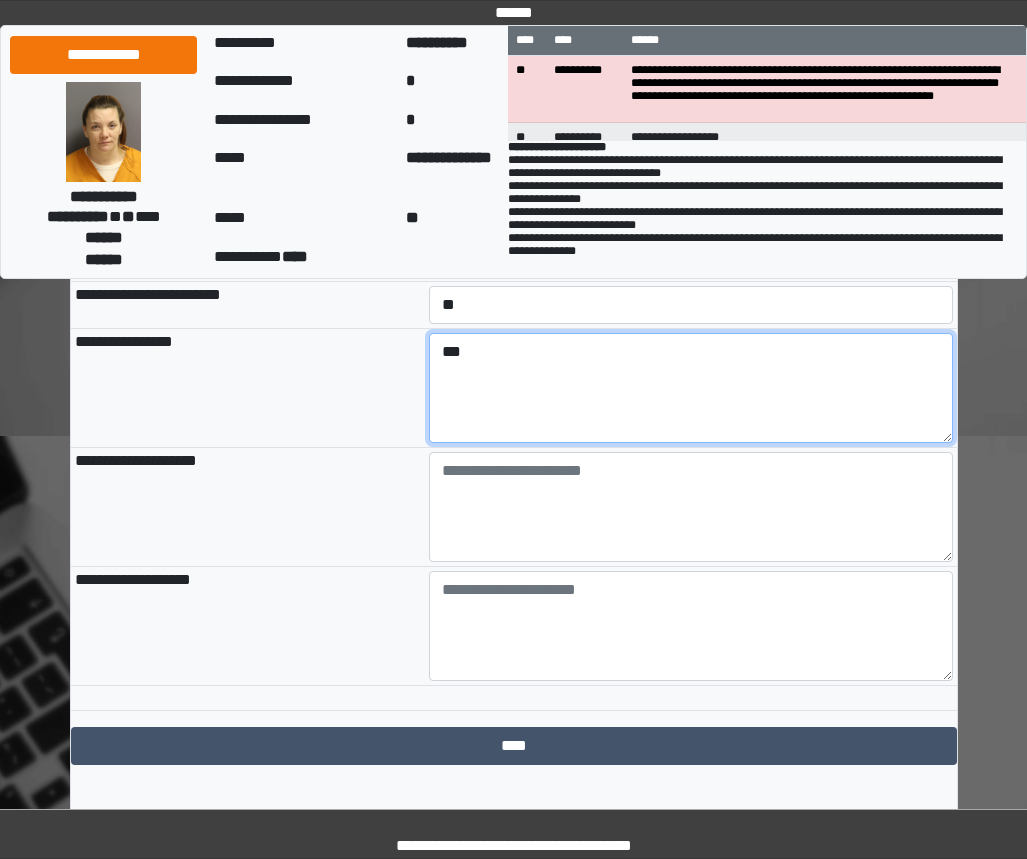type on "***" 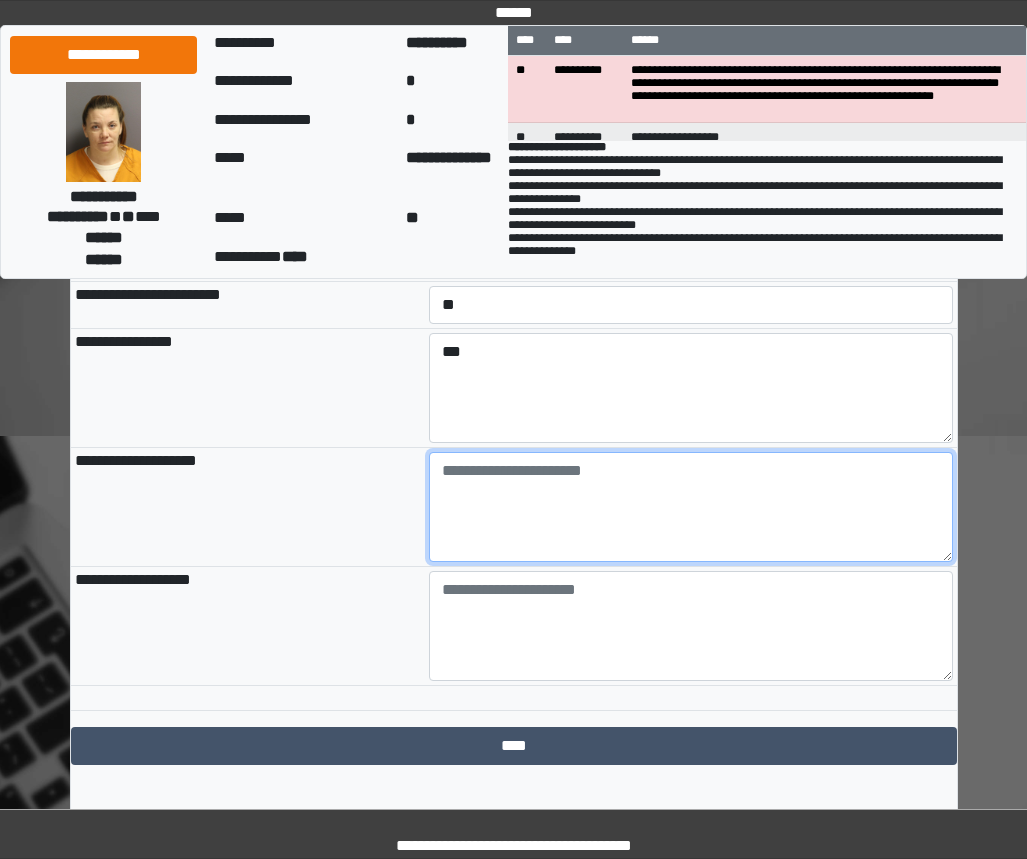 paste on "**********" 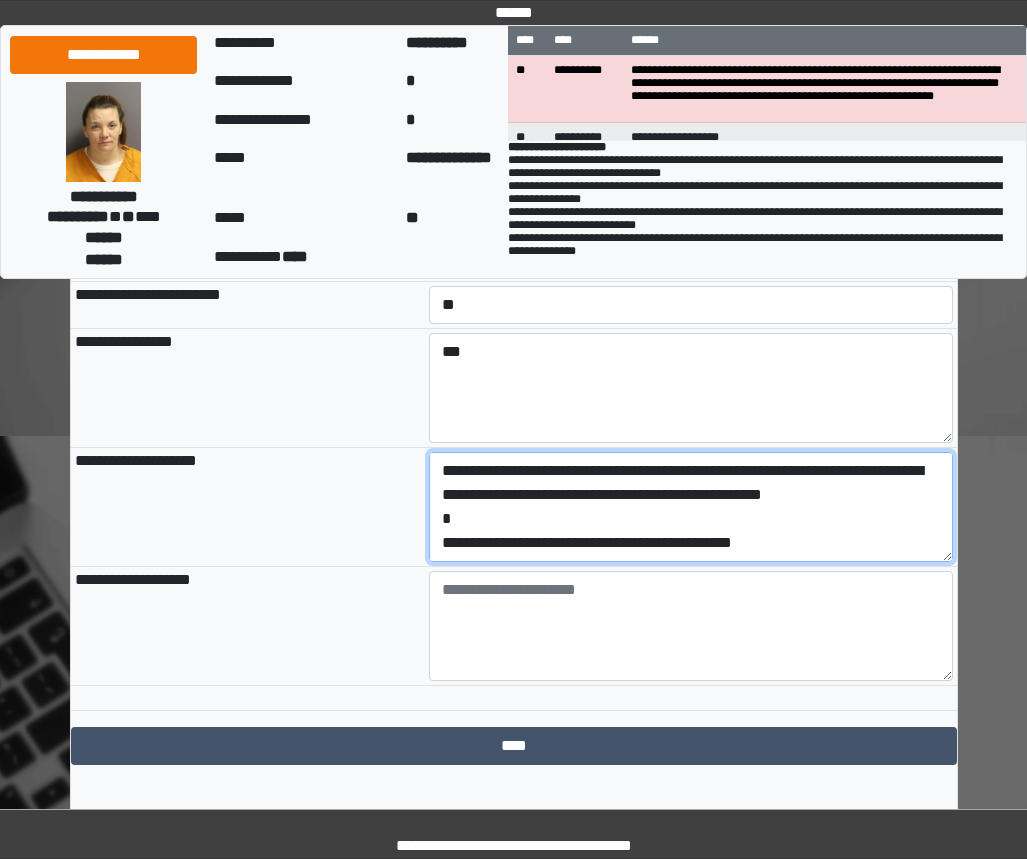 scroll, scrollTop: 216, scrollLeft: 0, axis: vertical 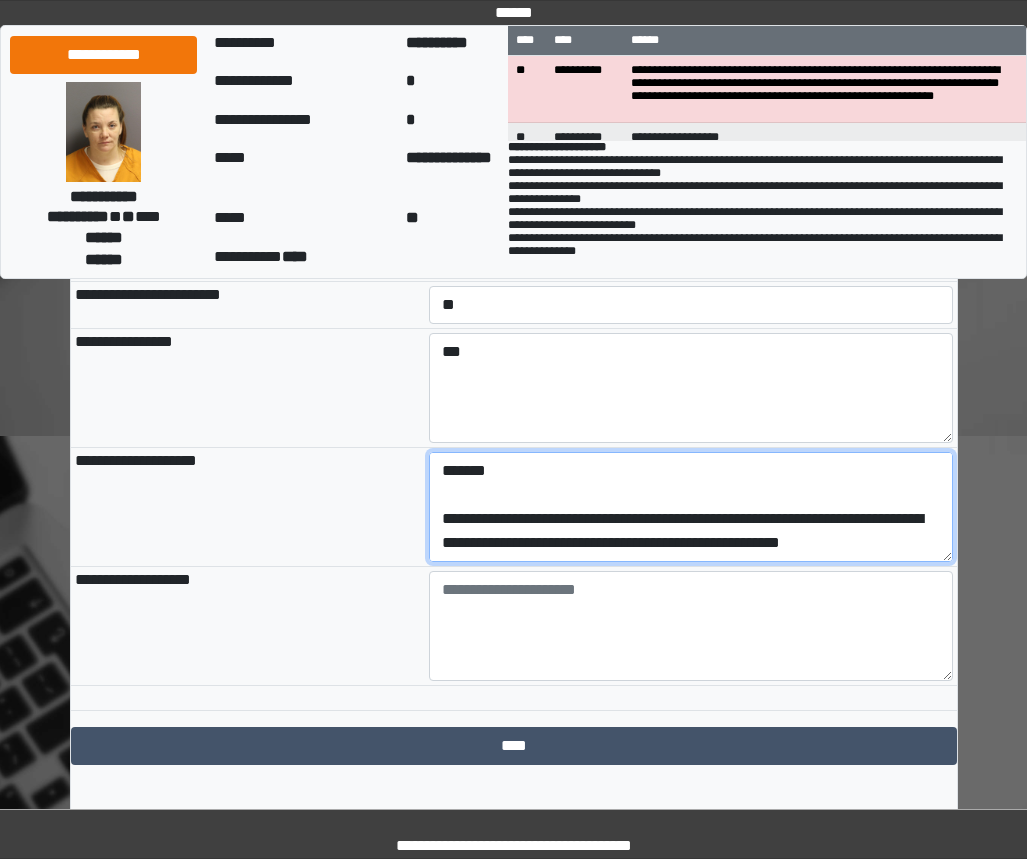 type on "**********" 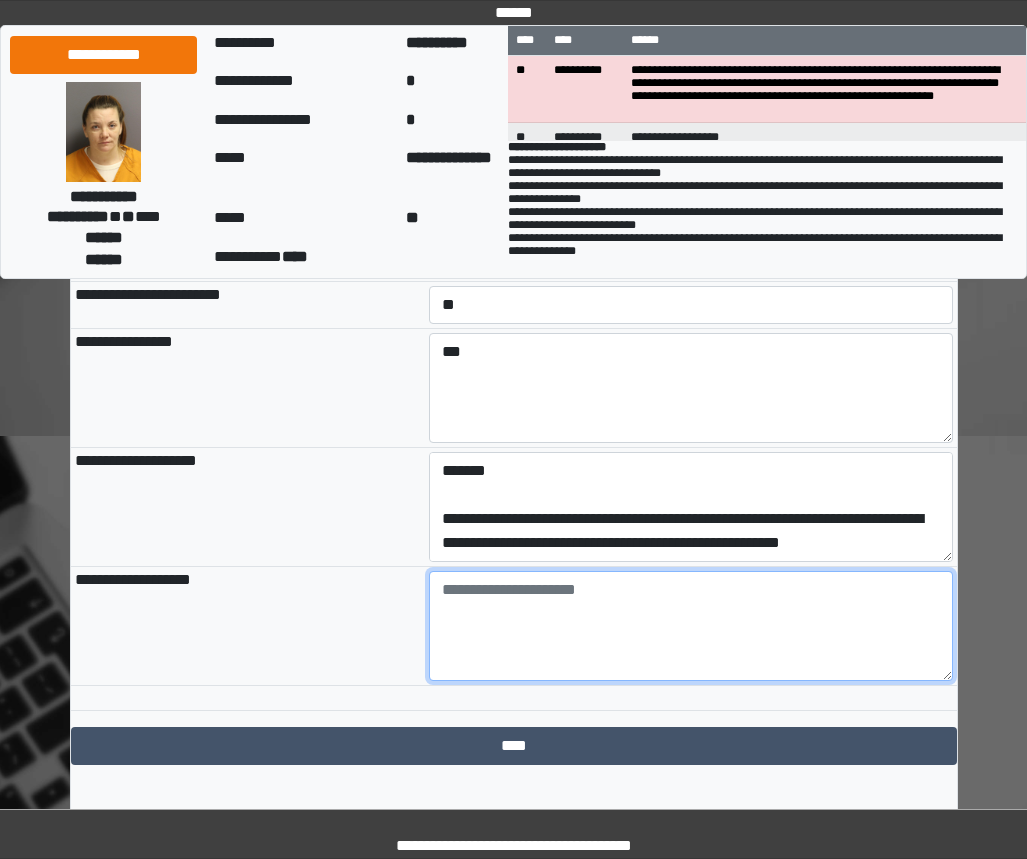 click at bounding box center [691, 626] 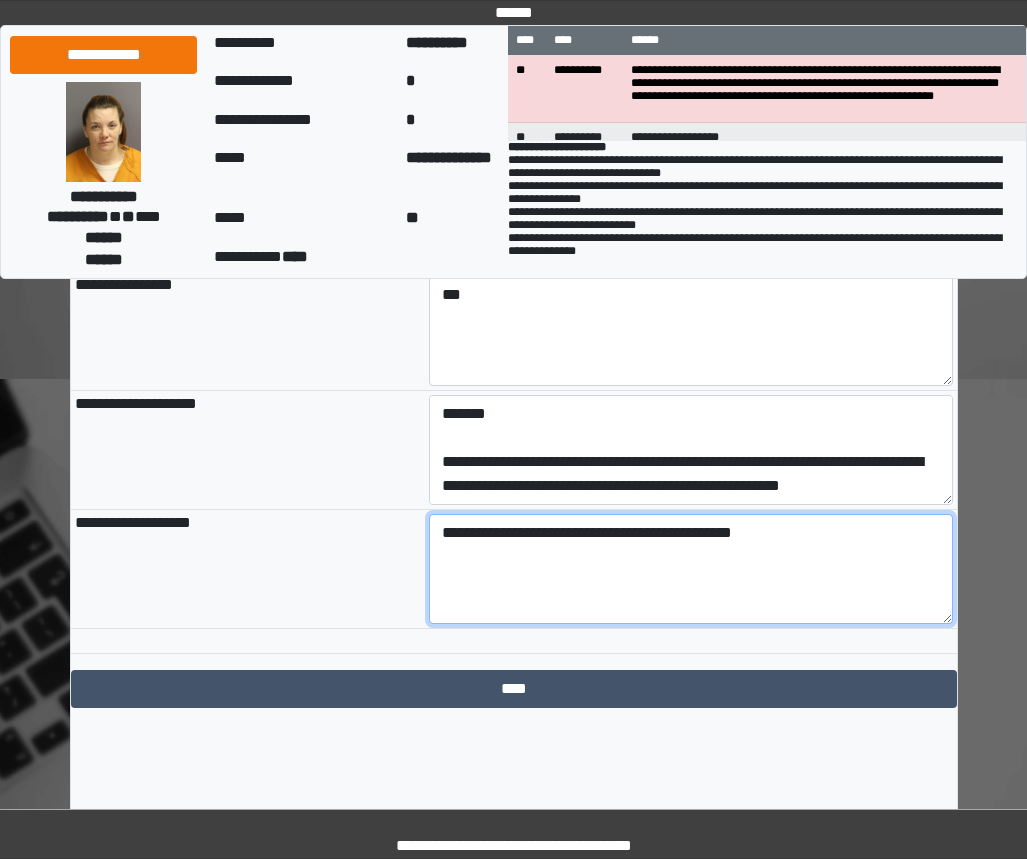scroll, scrollTop: 2253, scrollLeft: 0, axis: vertical 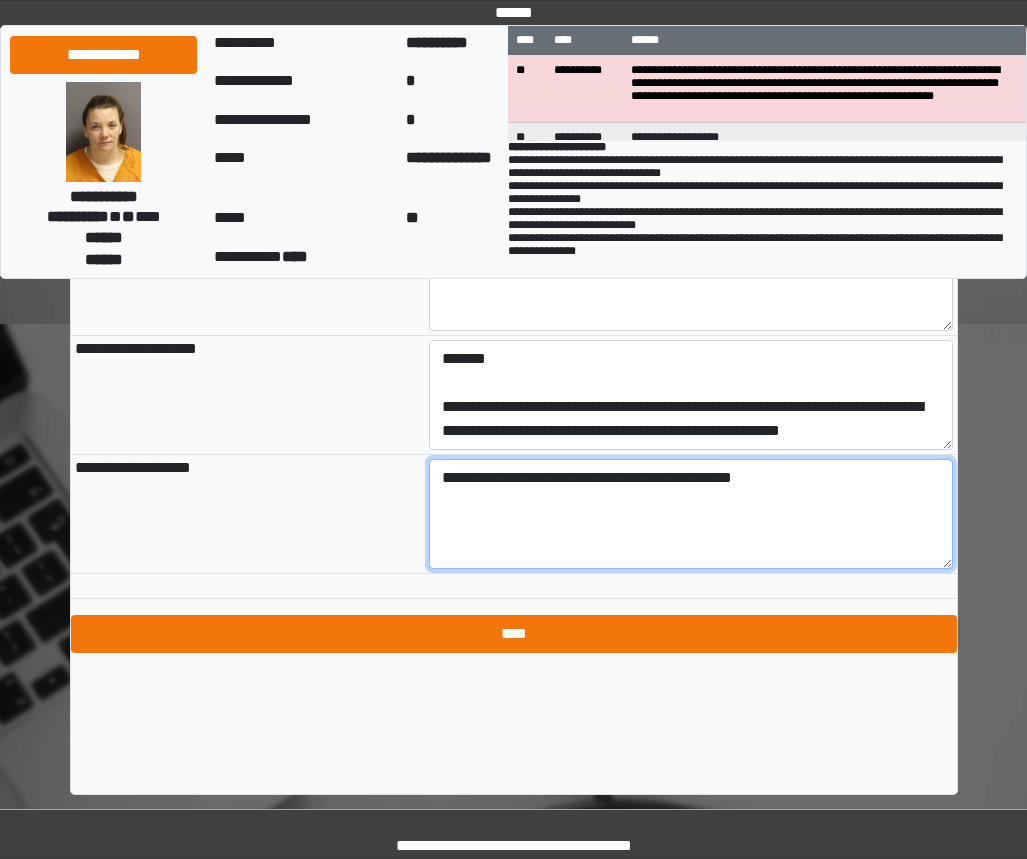 type on "**********" 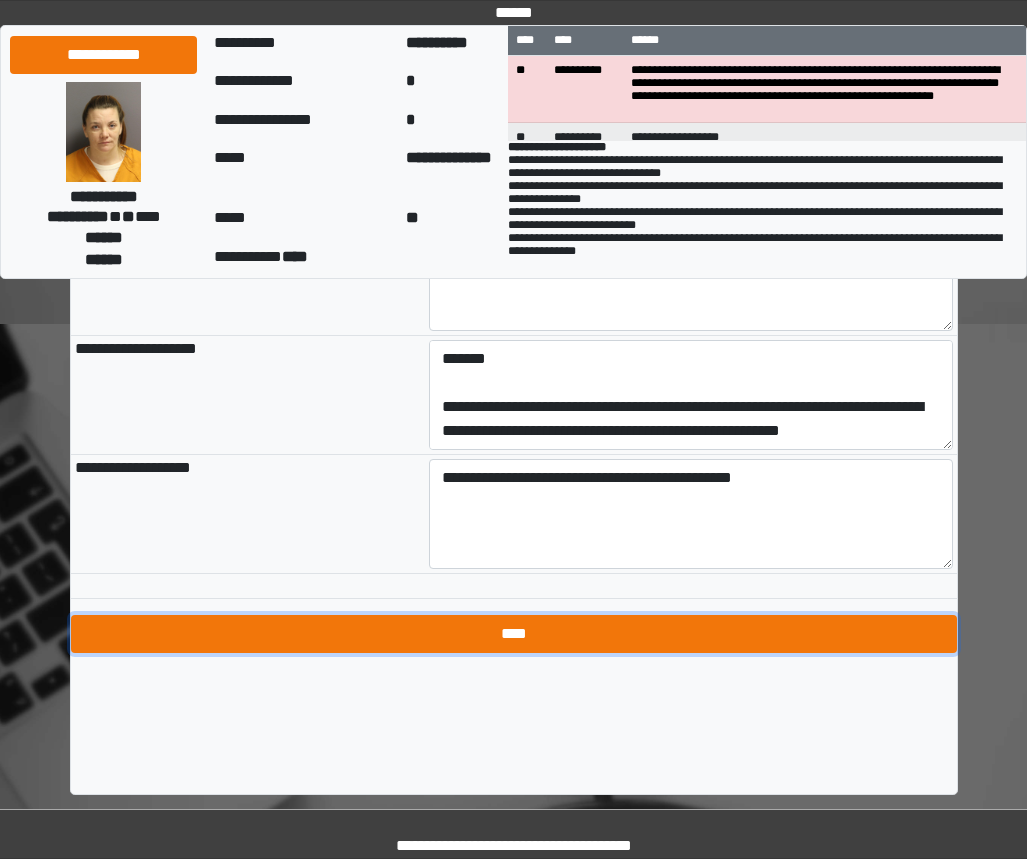 click on "****" at bounding box center [514, 634] 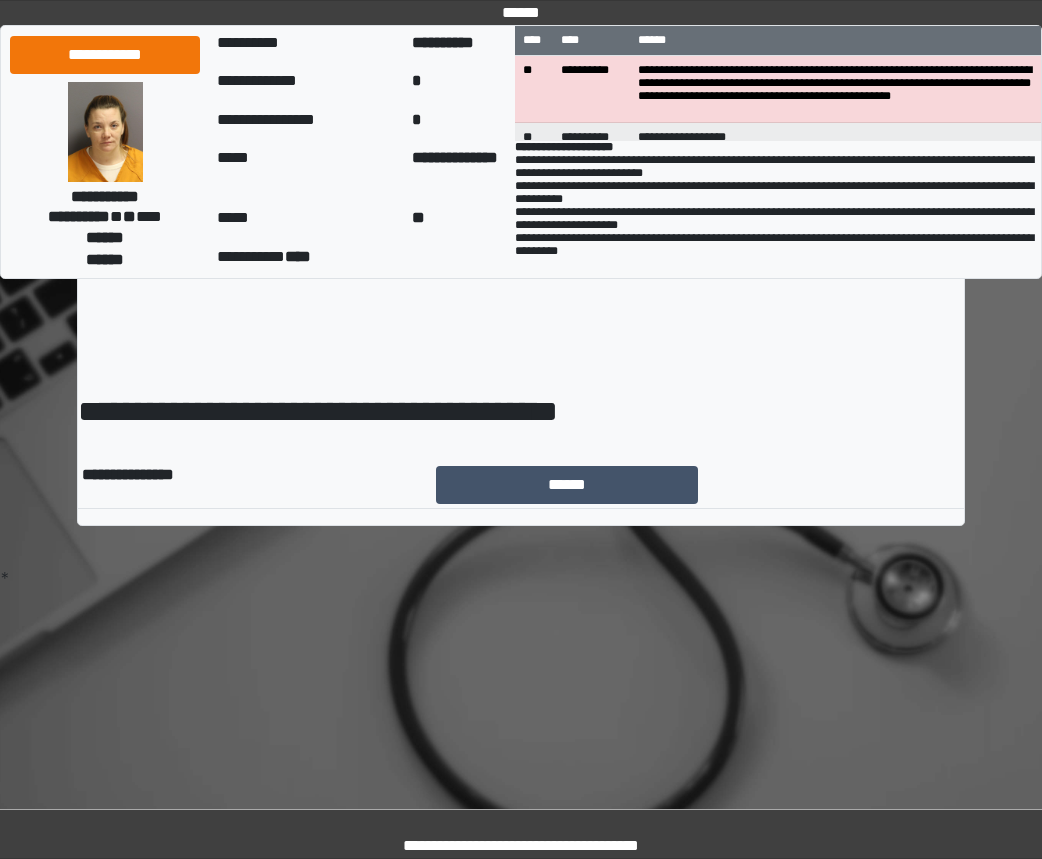 scroll, scrollTop: 0, scrollLeft: 0, axis: both 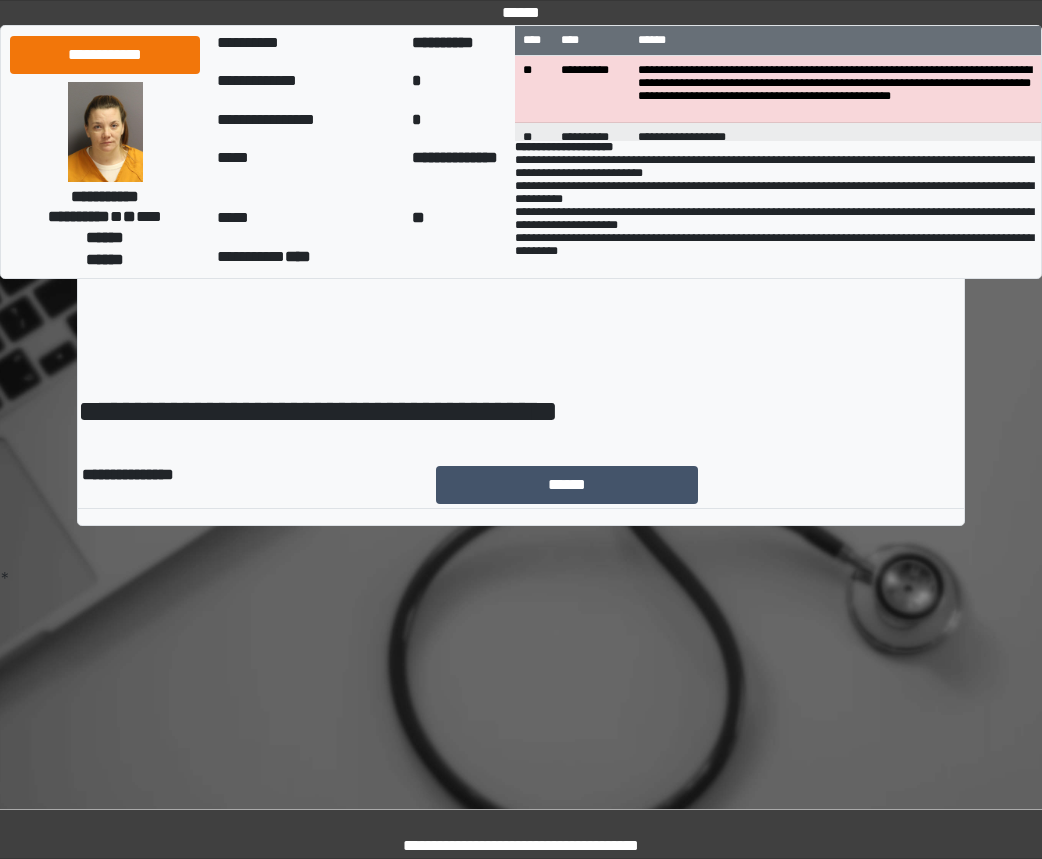 click on "******" at bounding box center (698, 485) 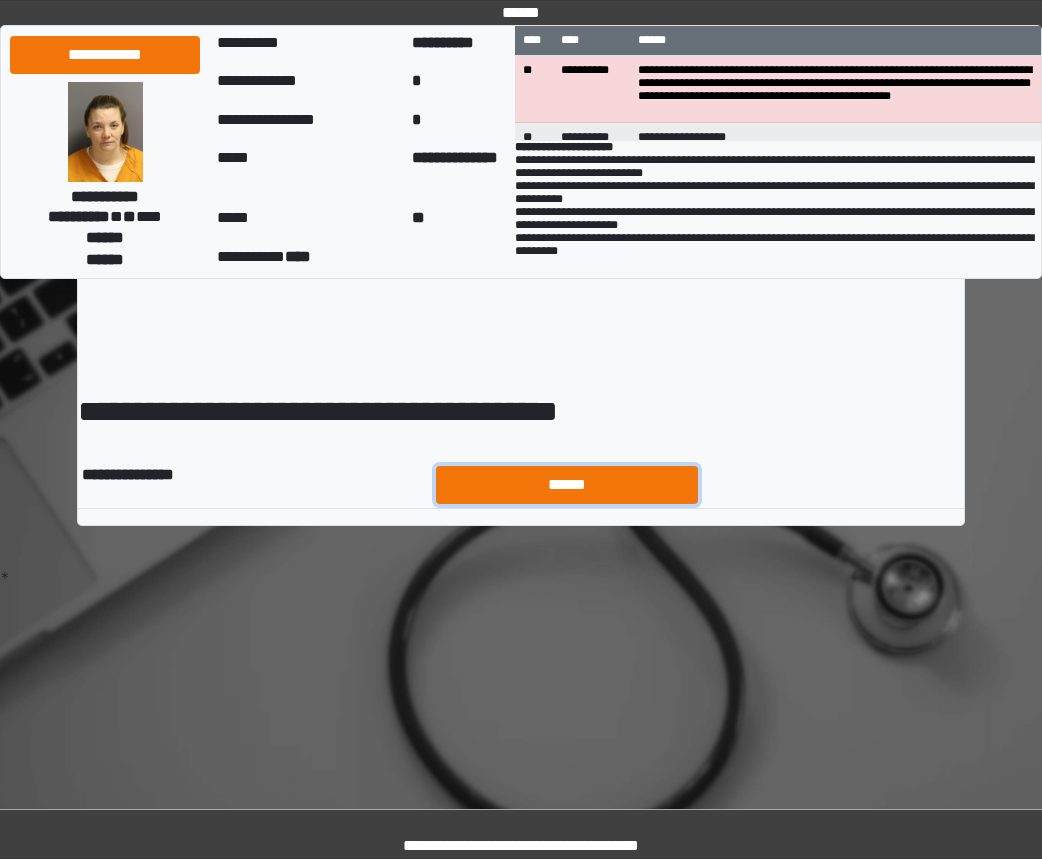 click on "******" at bounding box center [567, 485] 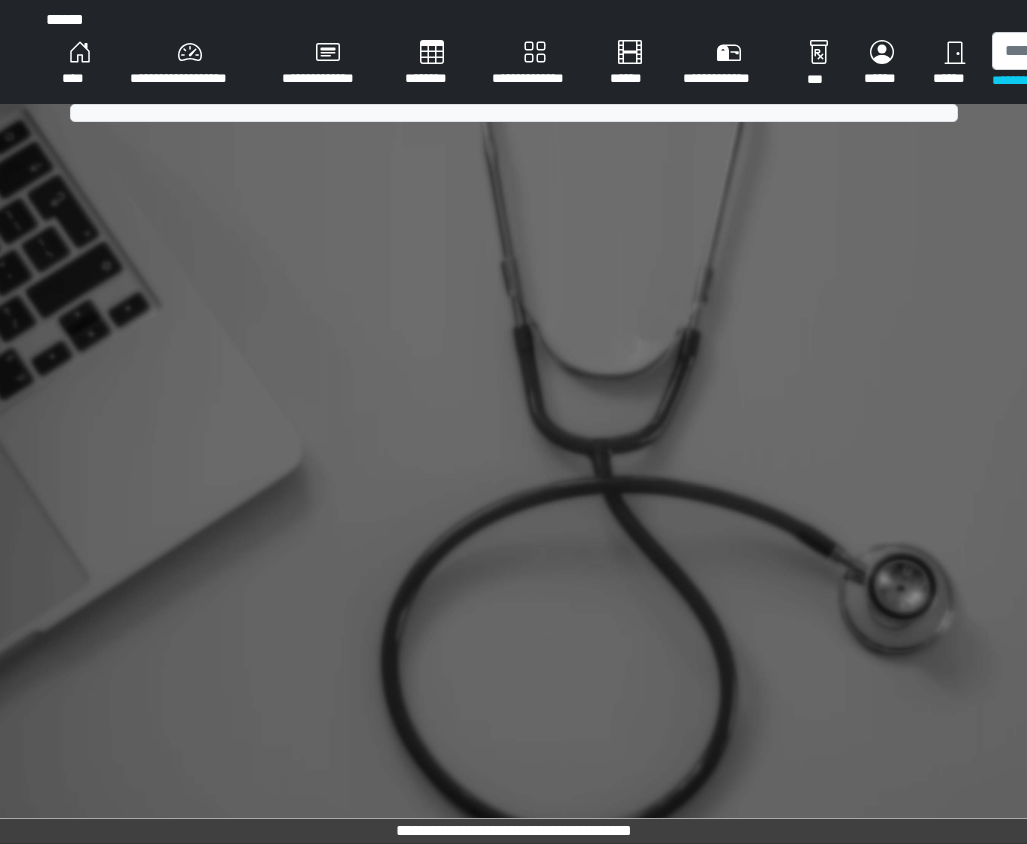 scroll, scrollTop: 0, scrollLeft: 0, axis: both 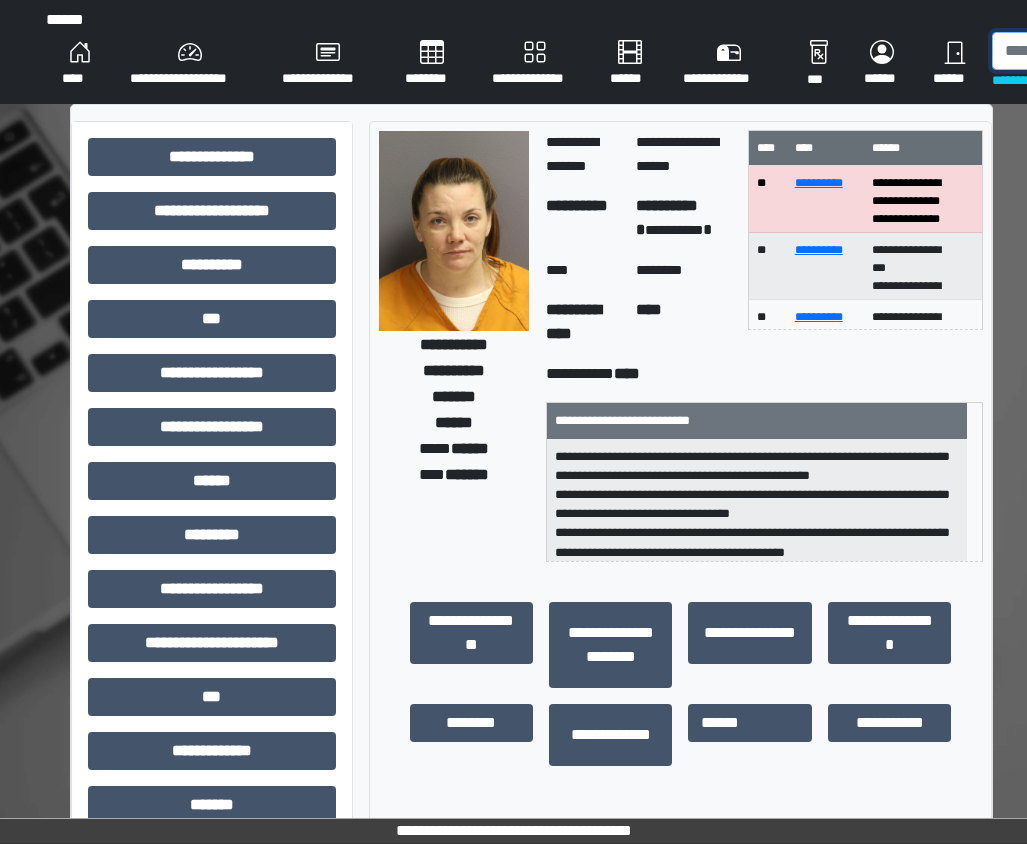 click at bounding box center [1095, 51] 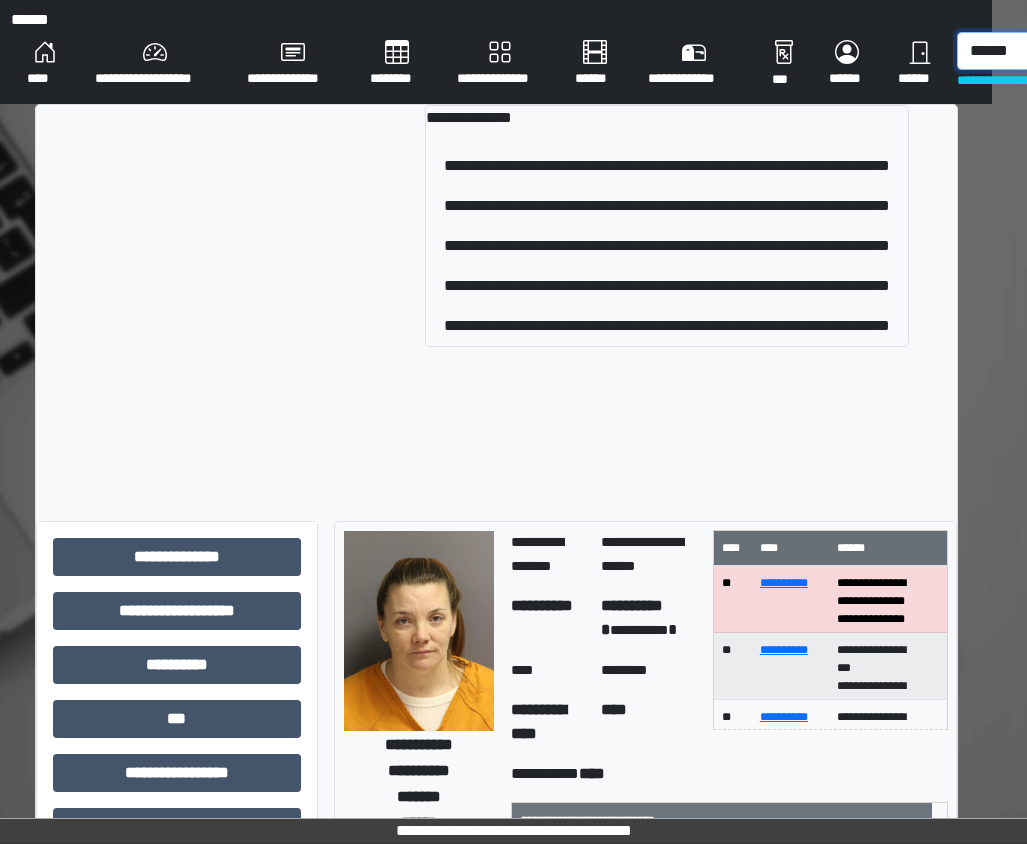 scroll, scrollTop: 0, scrollLeft: 43, axis: horizontal 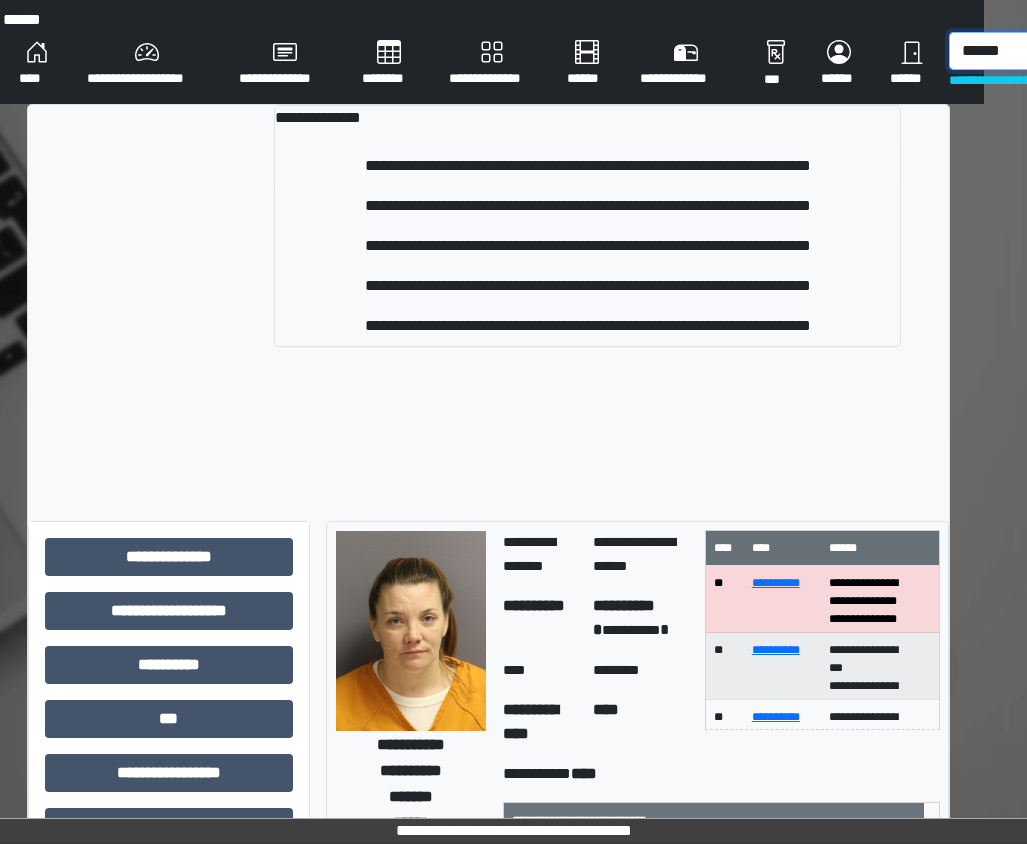 type on "******" 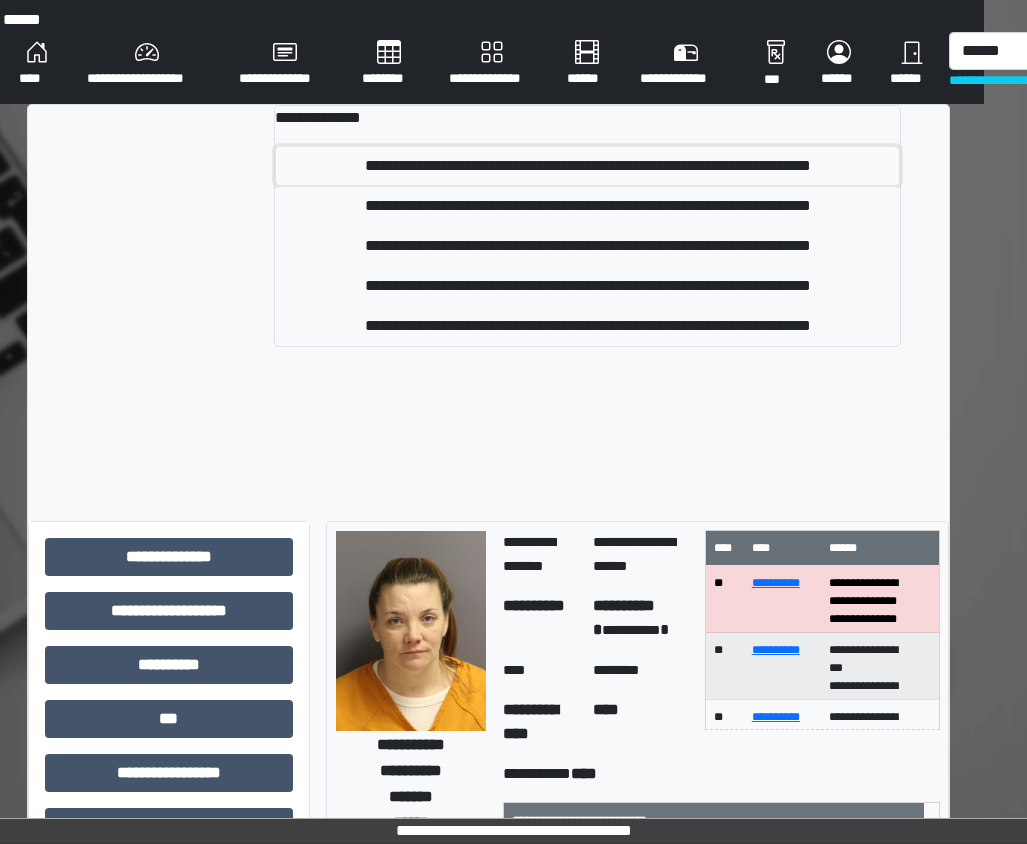 click on "**********" at bounding box center [587, 166] 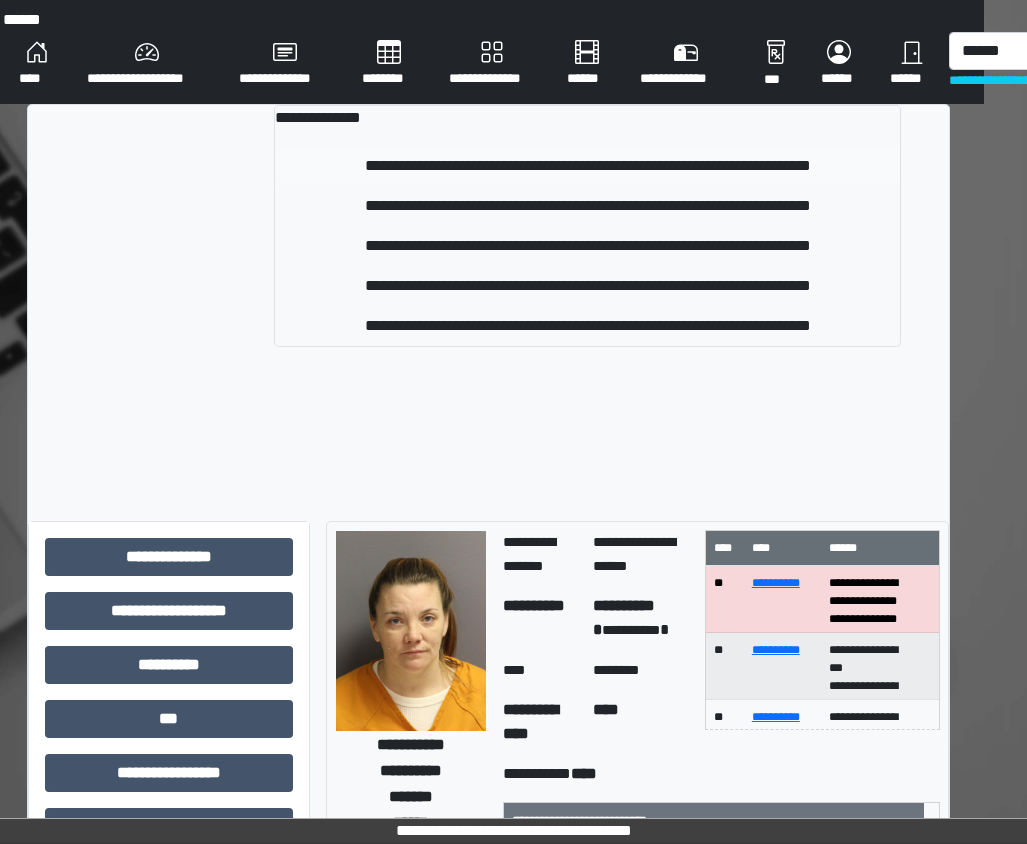 type 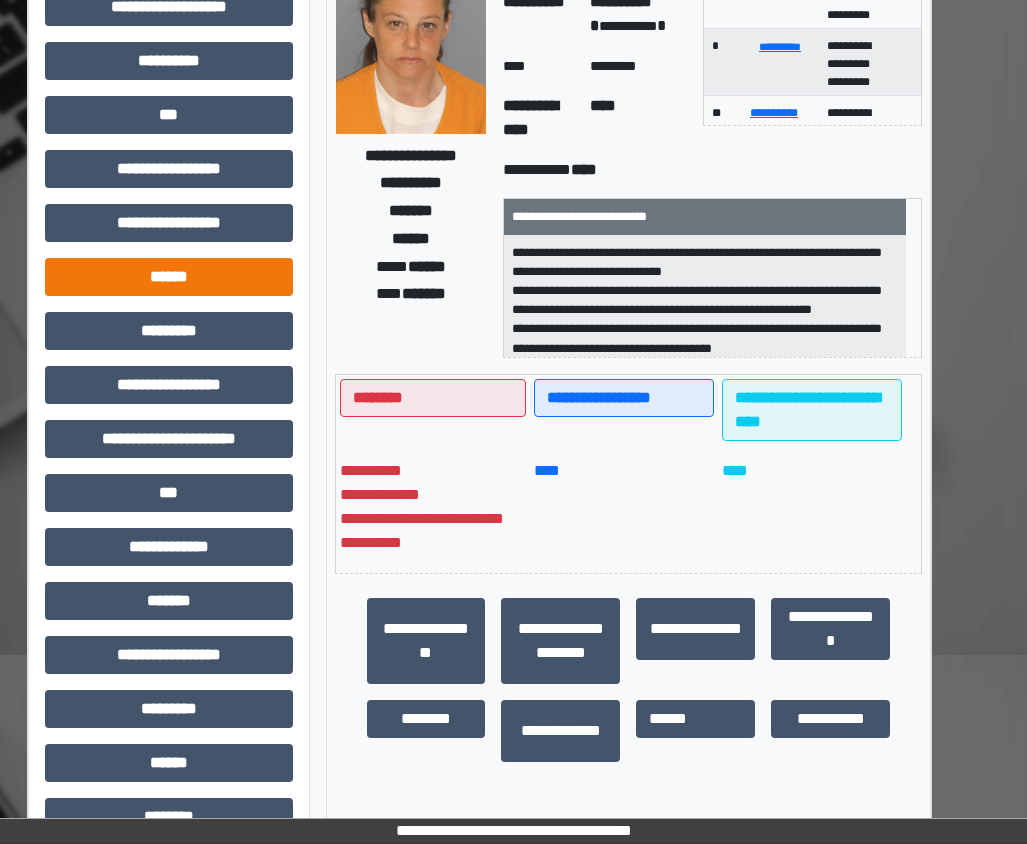 scroll, scrollTop: 300, scrollLeft: 43, axis: both 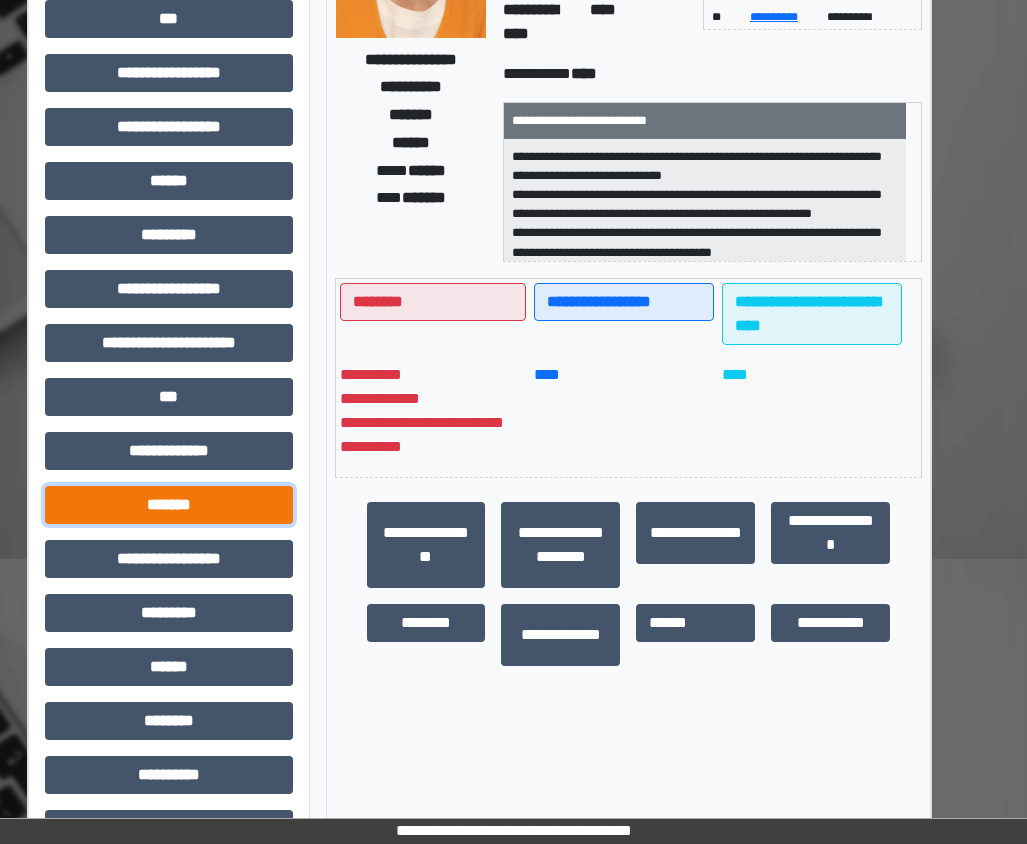 click on "*******" at bounding box center [169, 505] 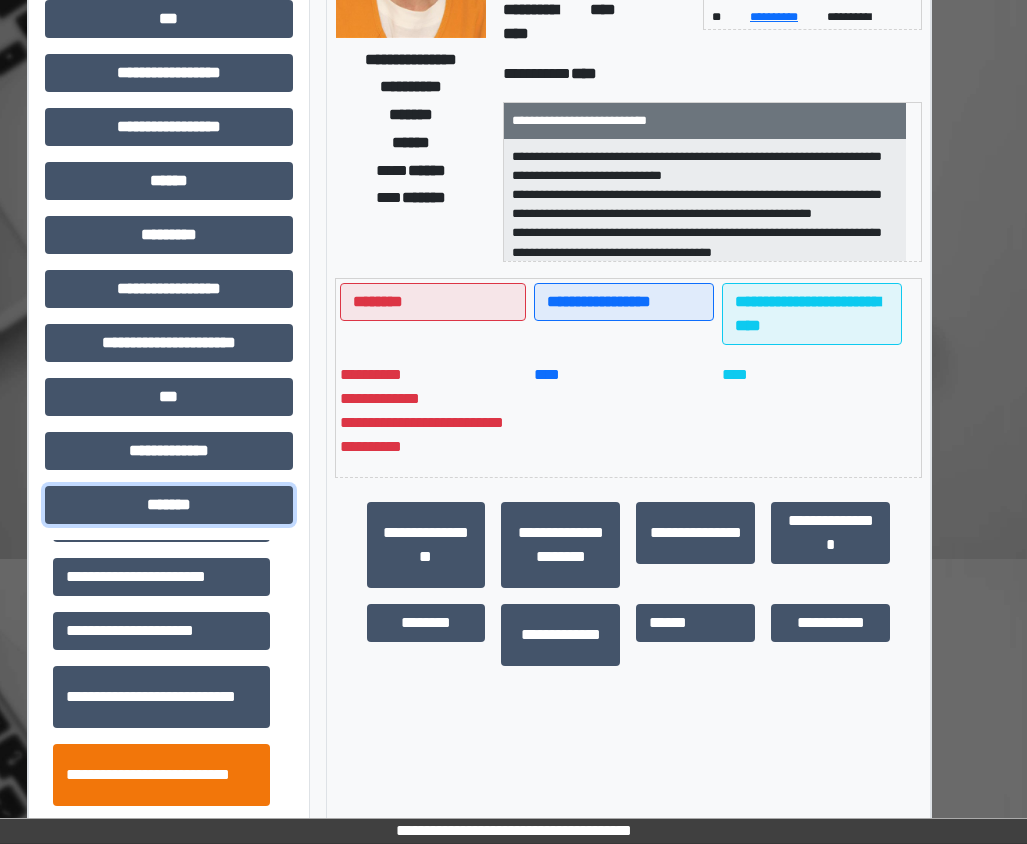 scroll, scrollTop: 600, scrollLeft: 0, axis: vertical 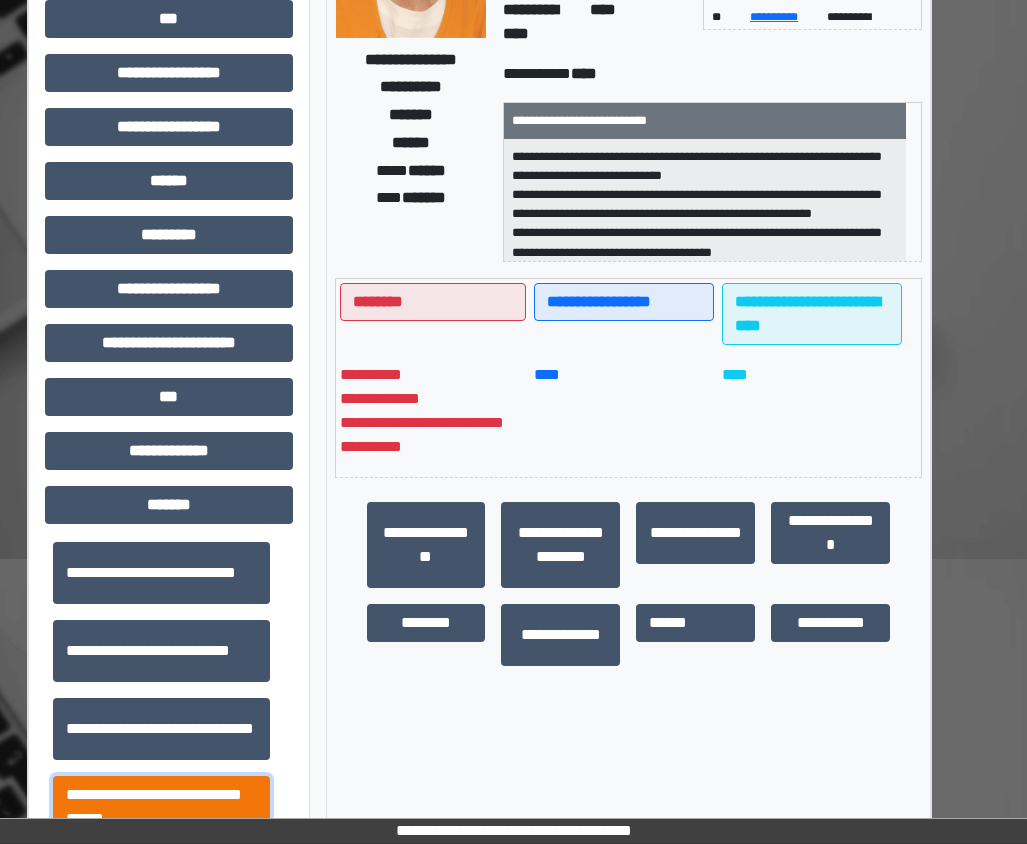 click on "**********" at bounding box center (161, 807) 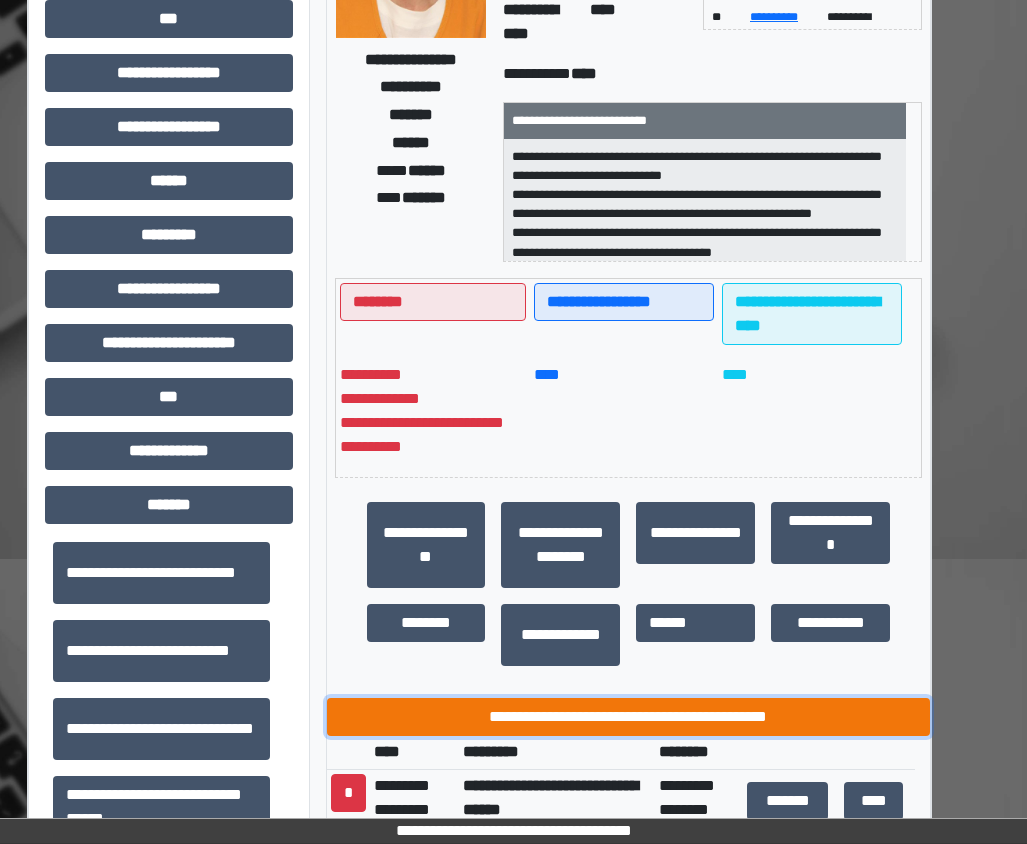 click on "**********" at bounding box center (629, 717) 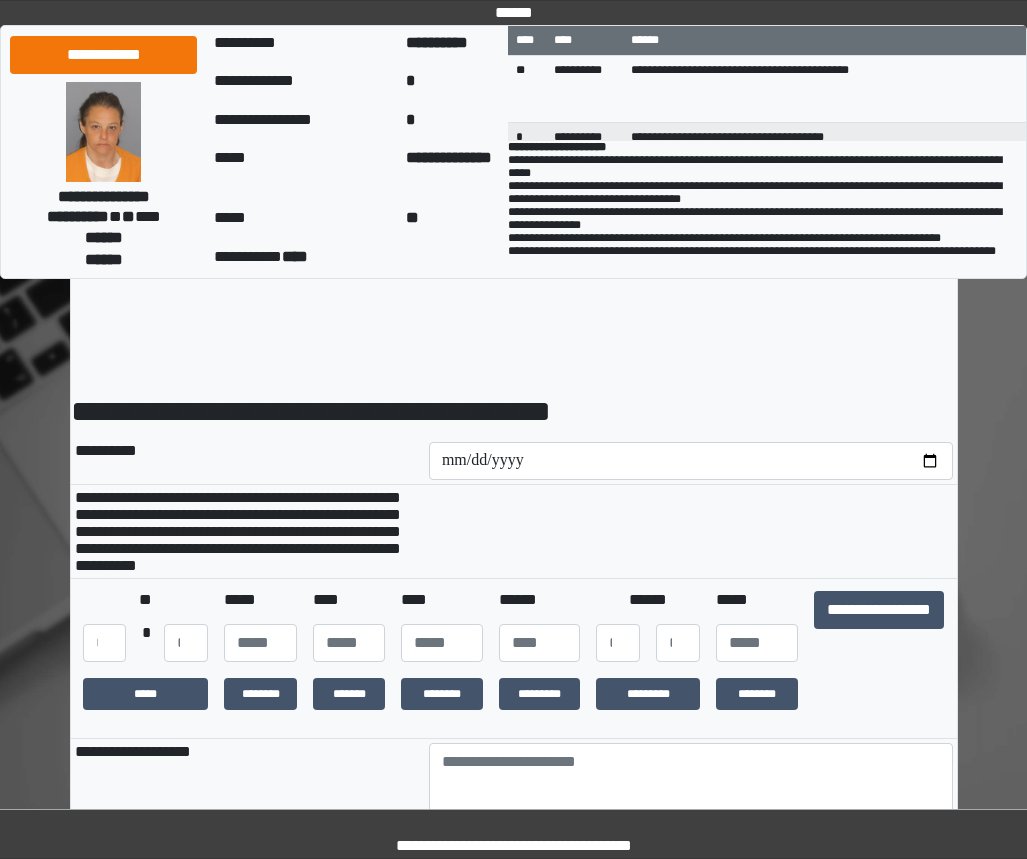 scroll, scrollTop: 0, scrollLeft: 0, axis: both 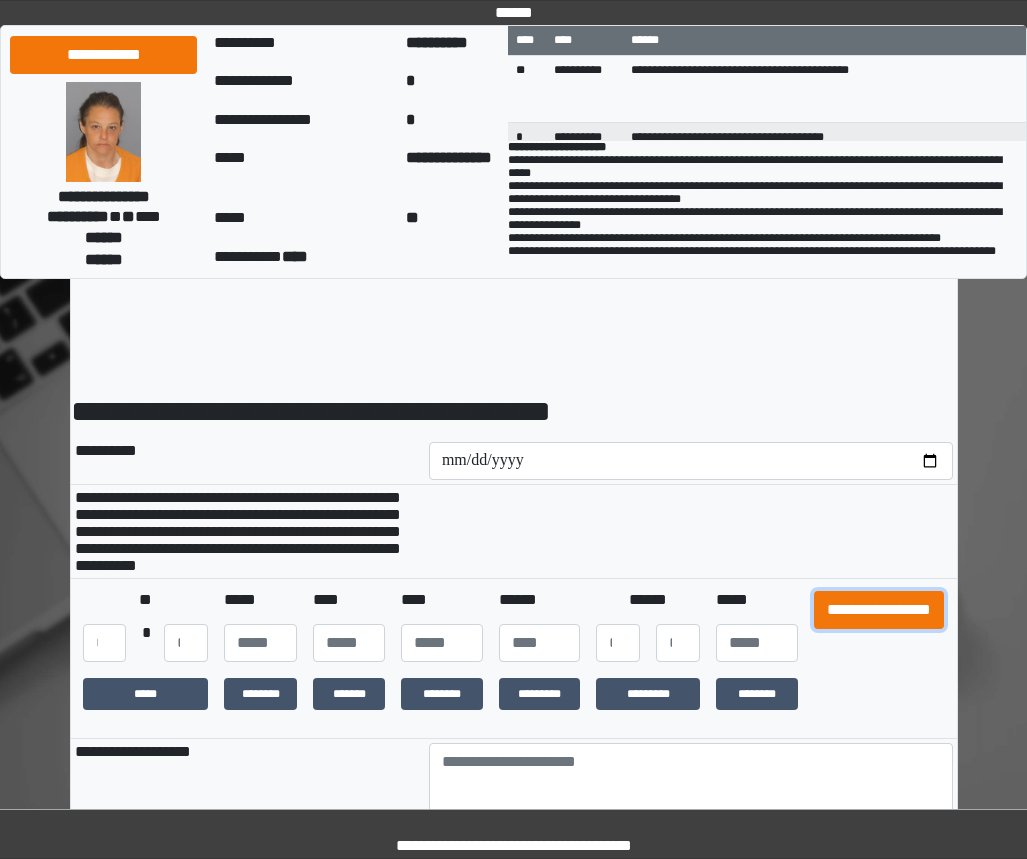 click on "**********" at bounding box center (879, 610) 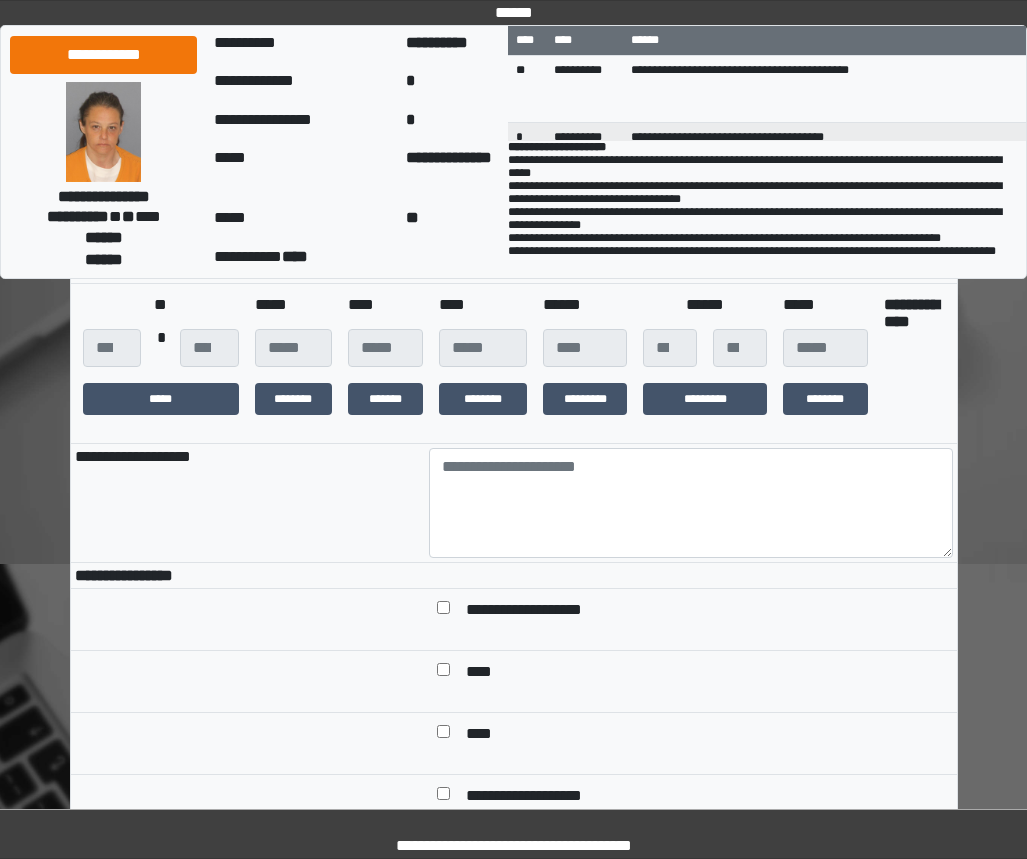 scroll, scrollTop: 300, scrollLeft: 0, axis: vertical 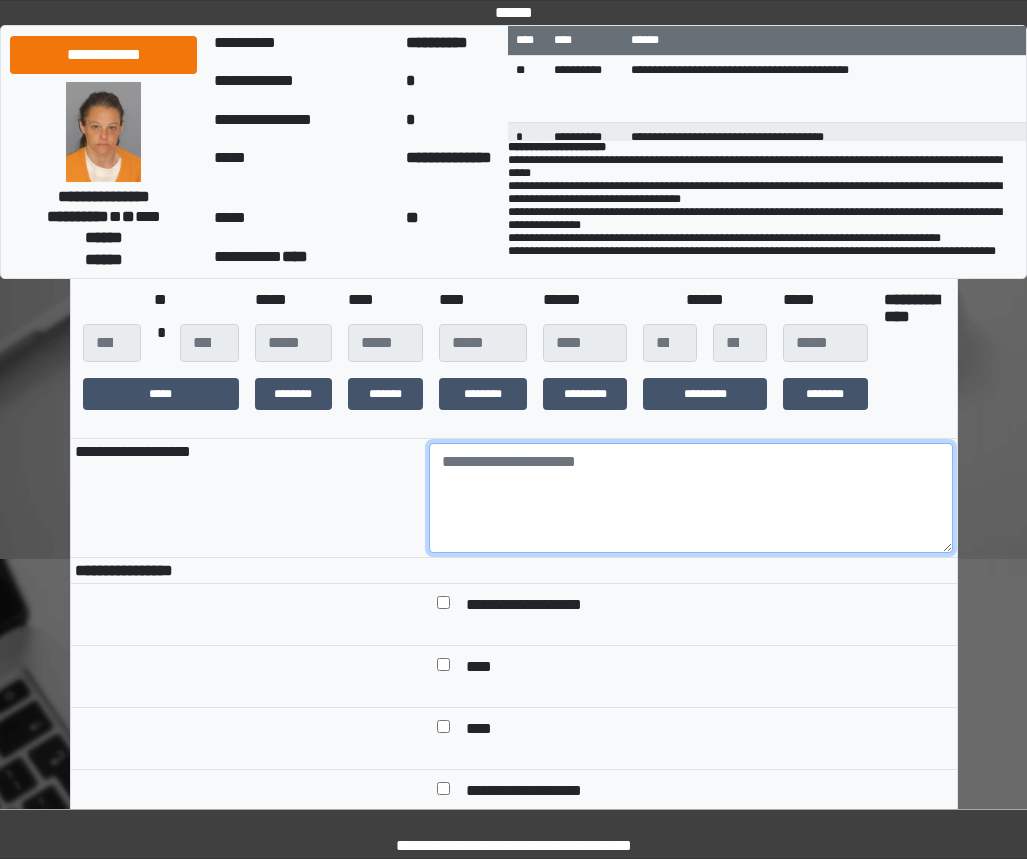 click at bounding box center (691, 498) 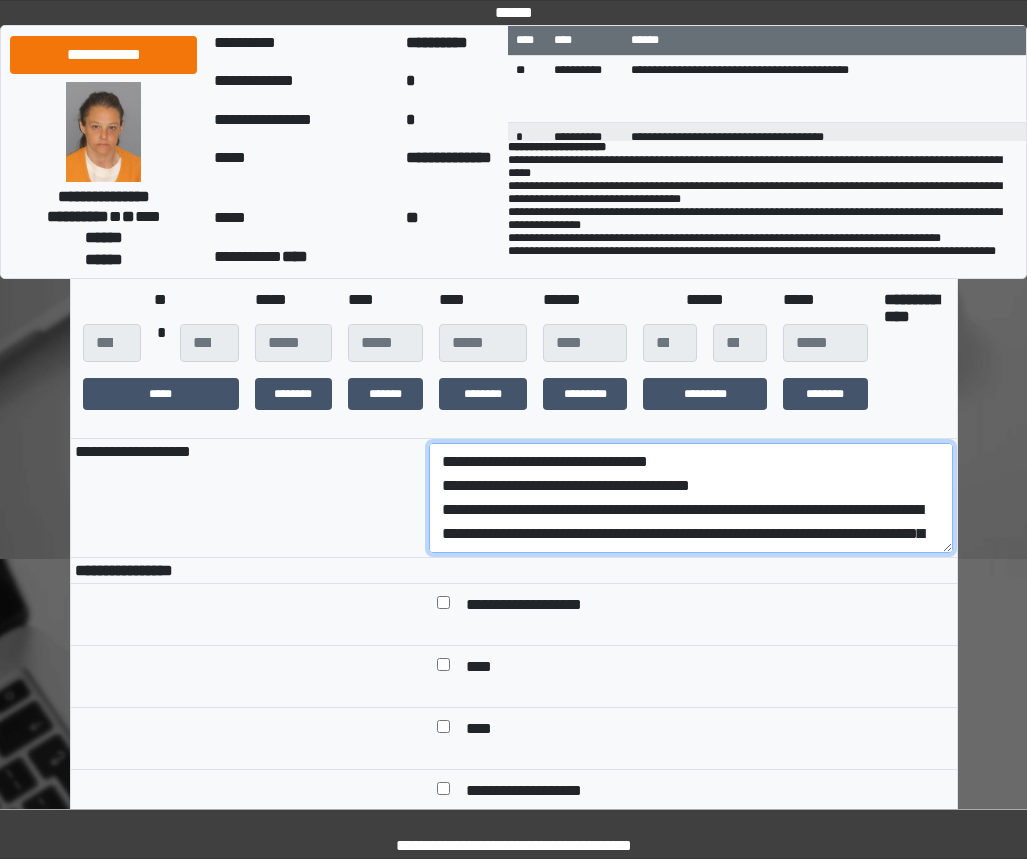 scroll, scrollTop: 208, scrollLeft: 0, axis: vertical 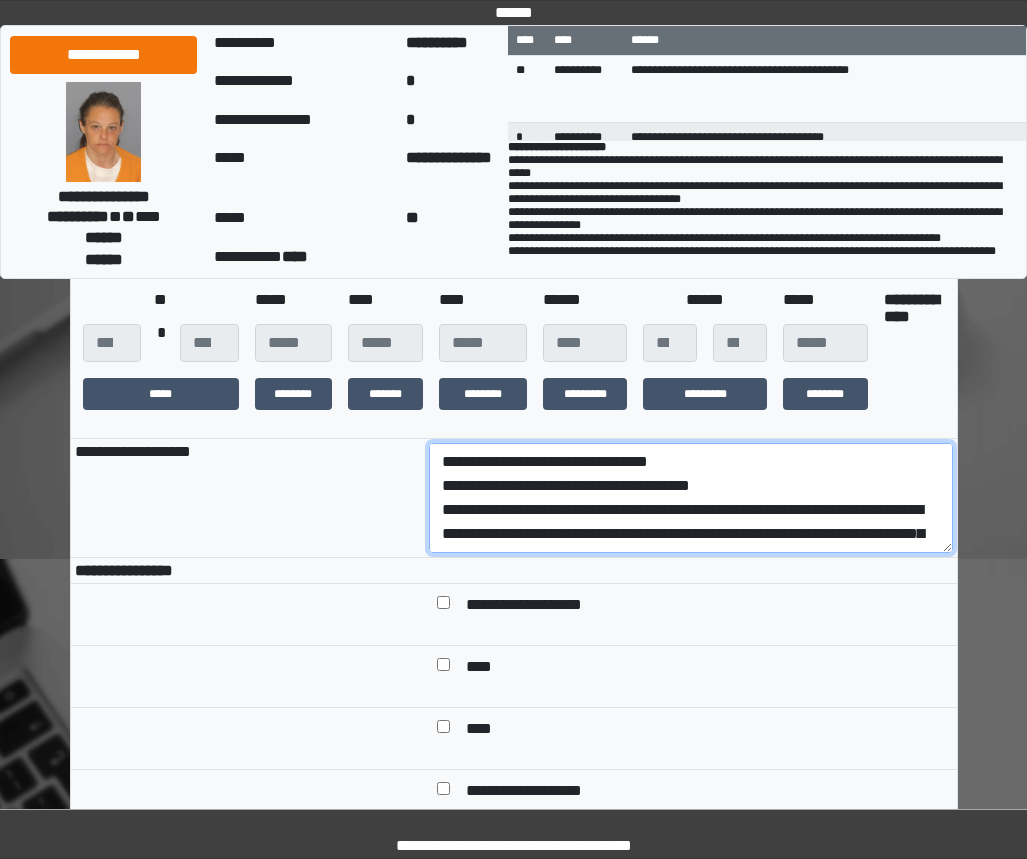 drag, startPoint x: 830, startPoint y: 547, endPoint x: 405, endPoint y: 502, distance: 427.3757 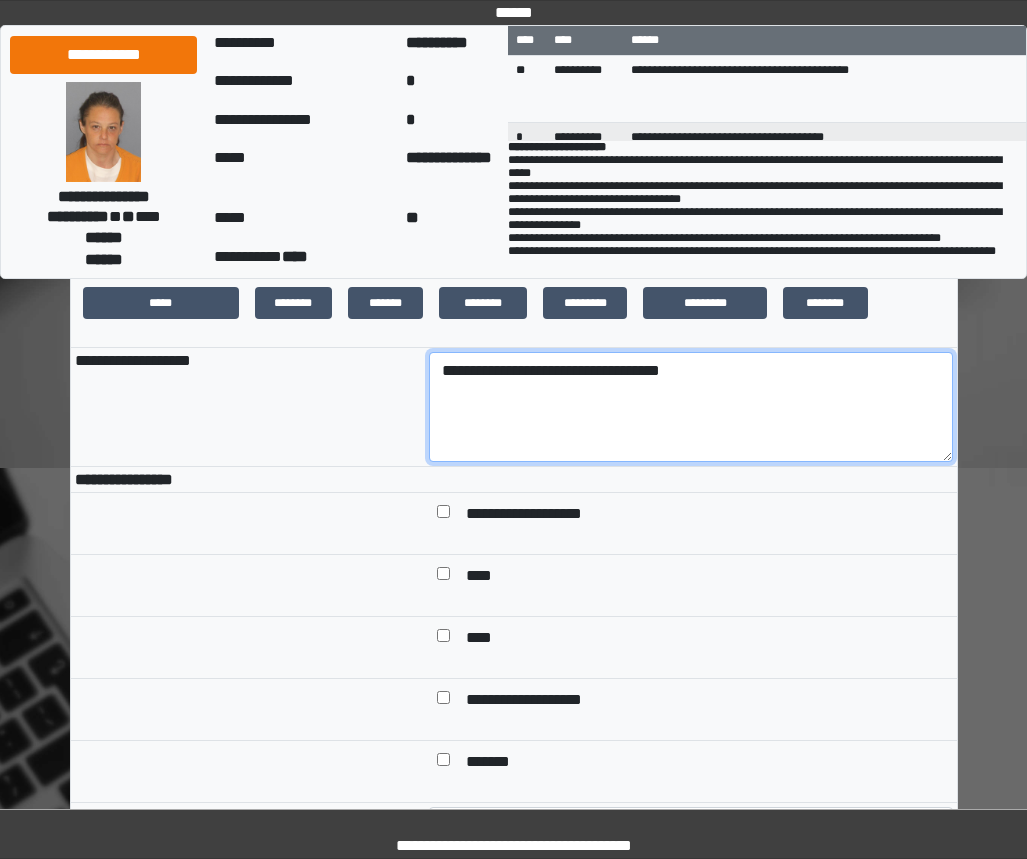 scroll, scrollTop: 500, scrollLeft: 0, axis: vertical 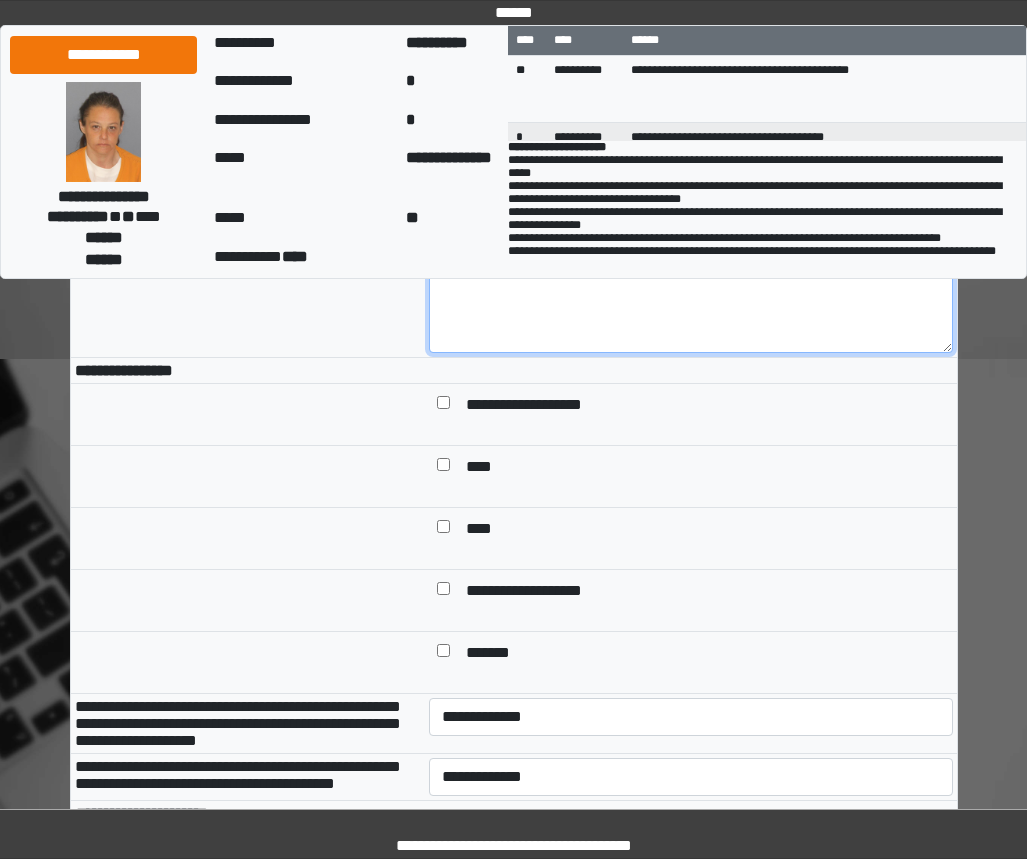 type on "**********" 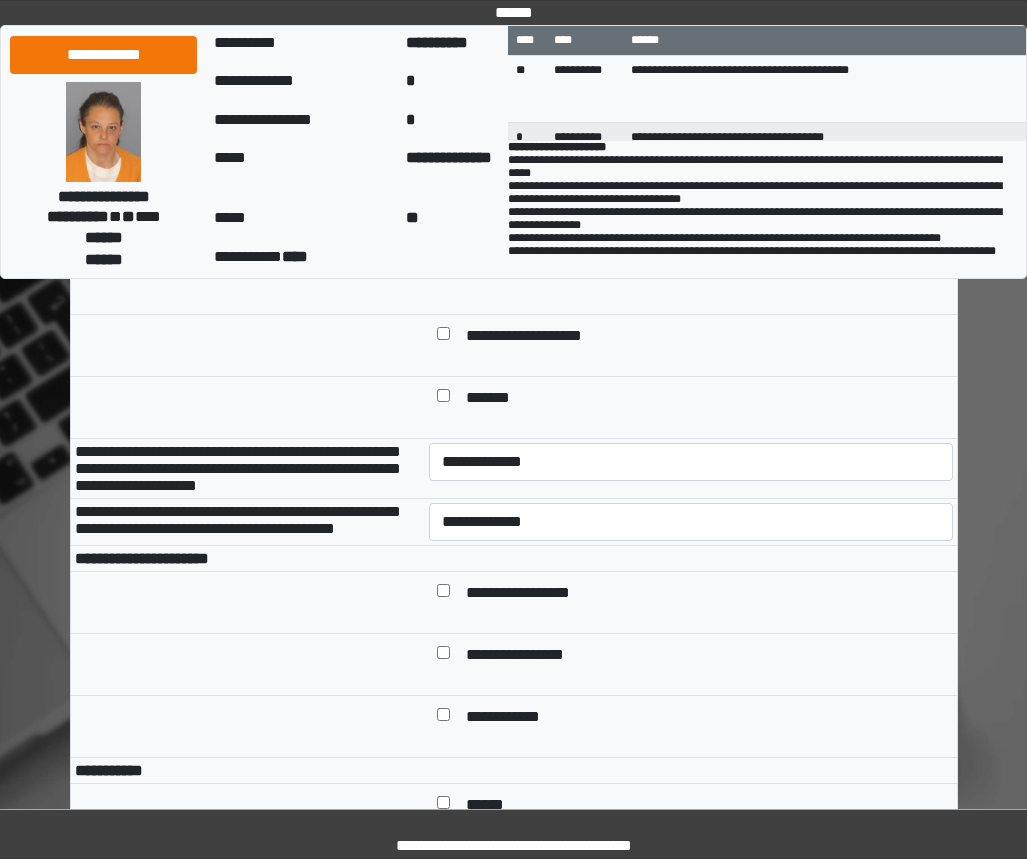 scroll, scrollTop: 800, scrollLeft: 0, axis: vertical 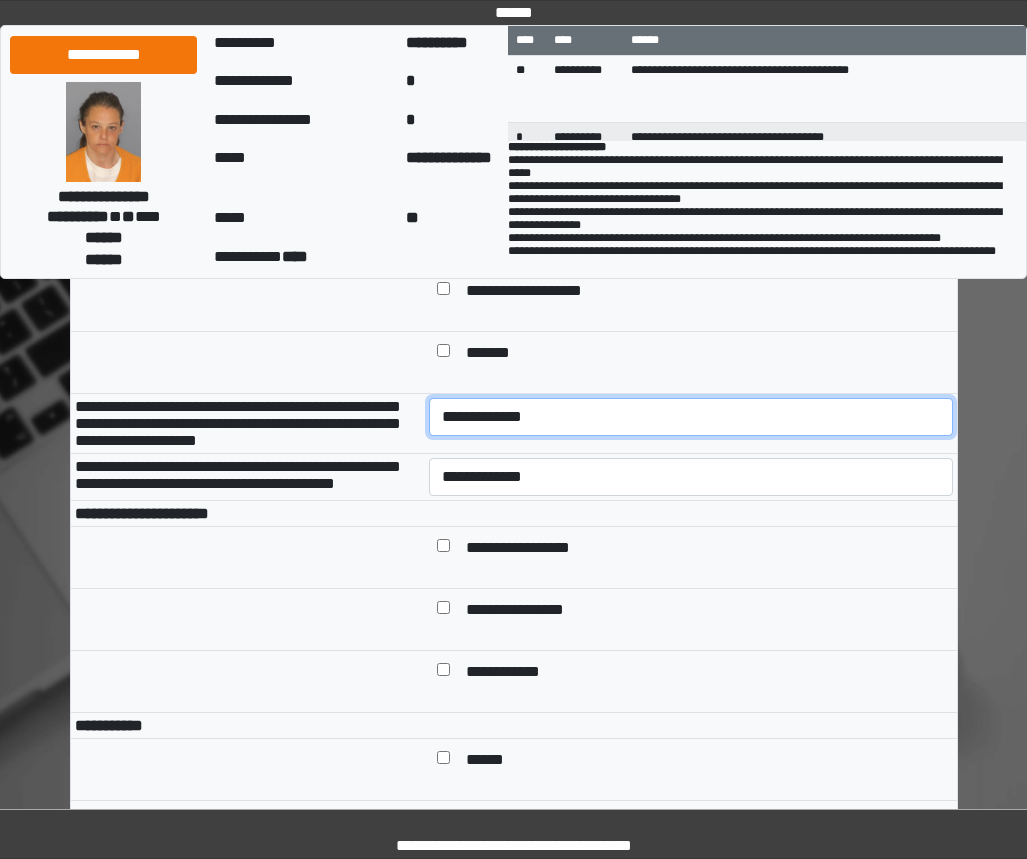 click on "**********" at bounding box center [691, 417] 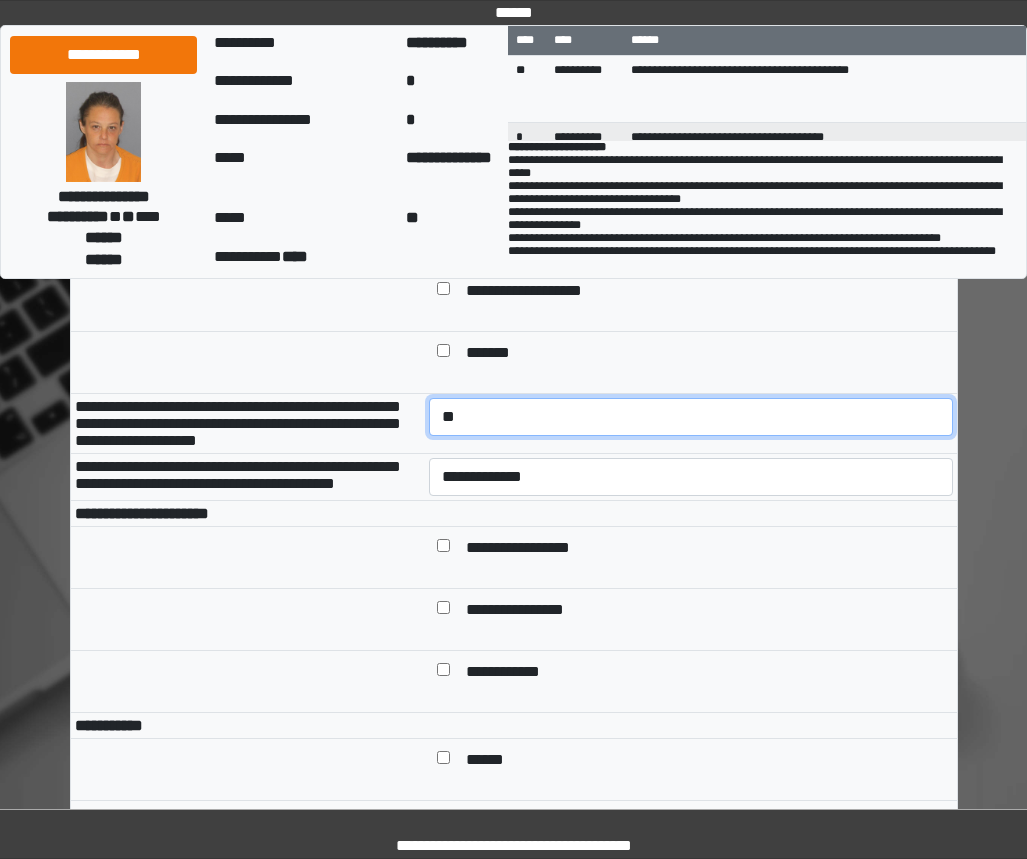 click on "**********" at bounding box center [691, 417] 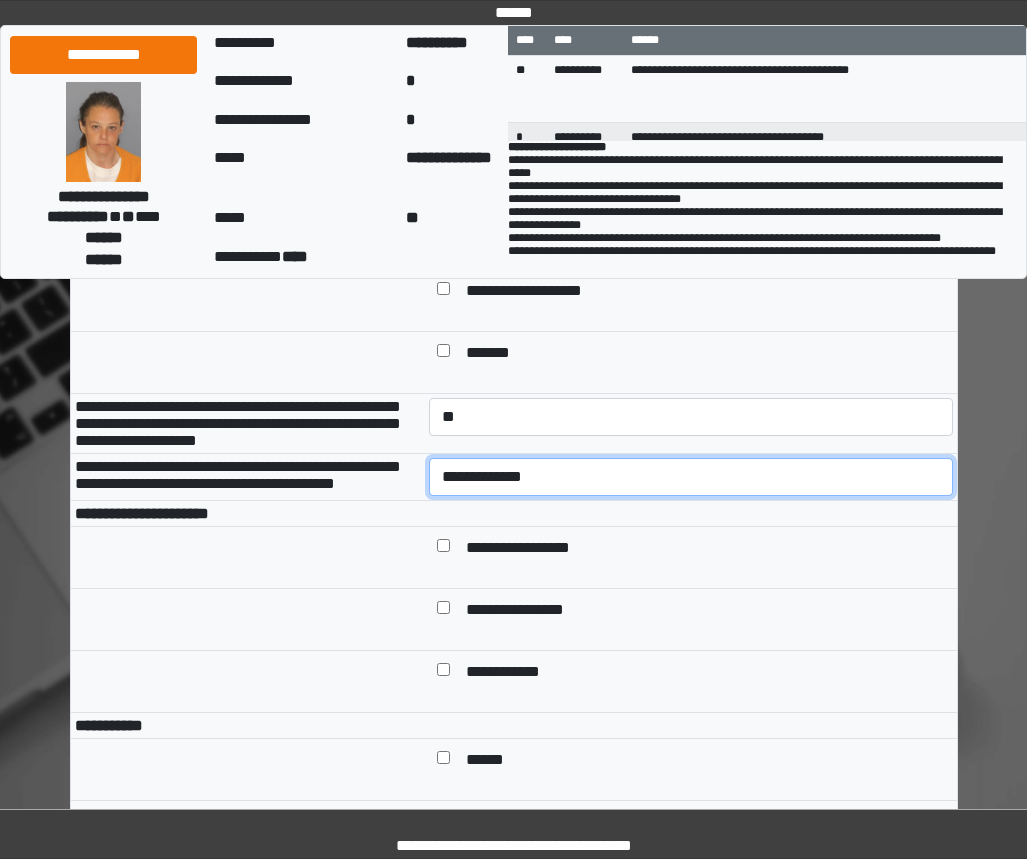 click on "**********" at bounding box center (691, 477) 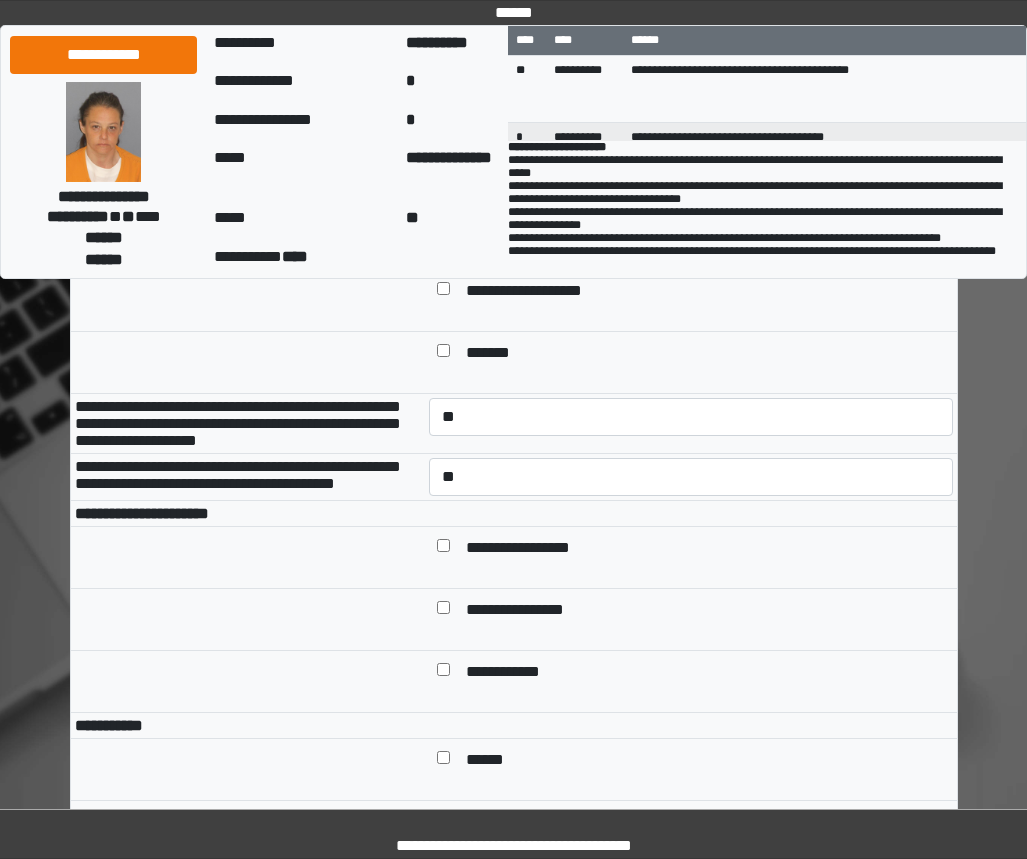 click on "**********" at bounding box center [533, 549] 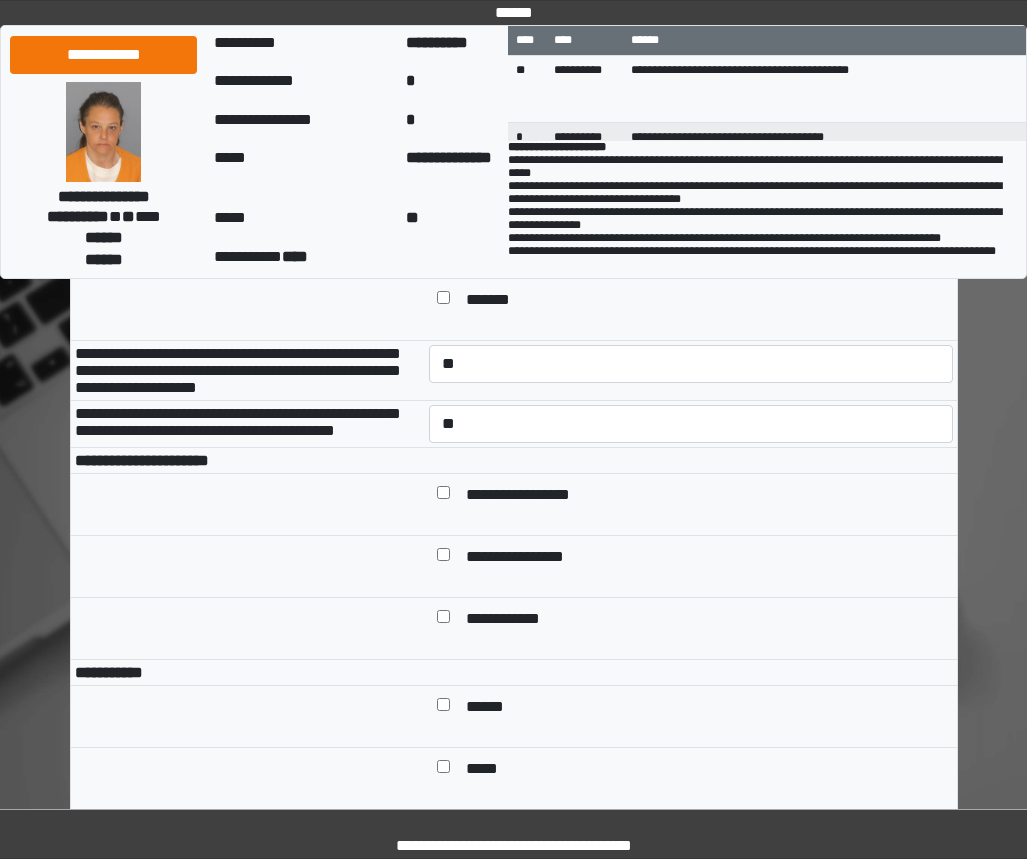 scroll, scrollTop: 1200, scrollLeft: 0, axis: vertical 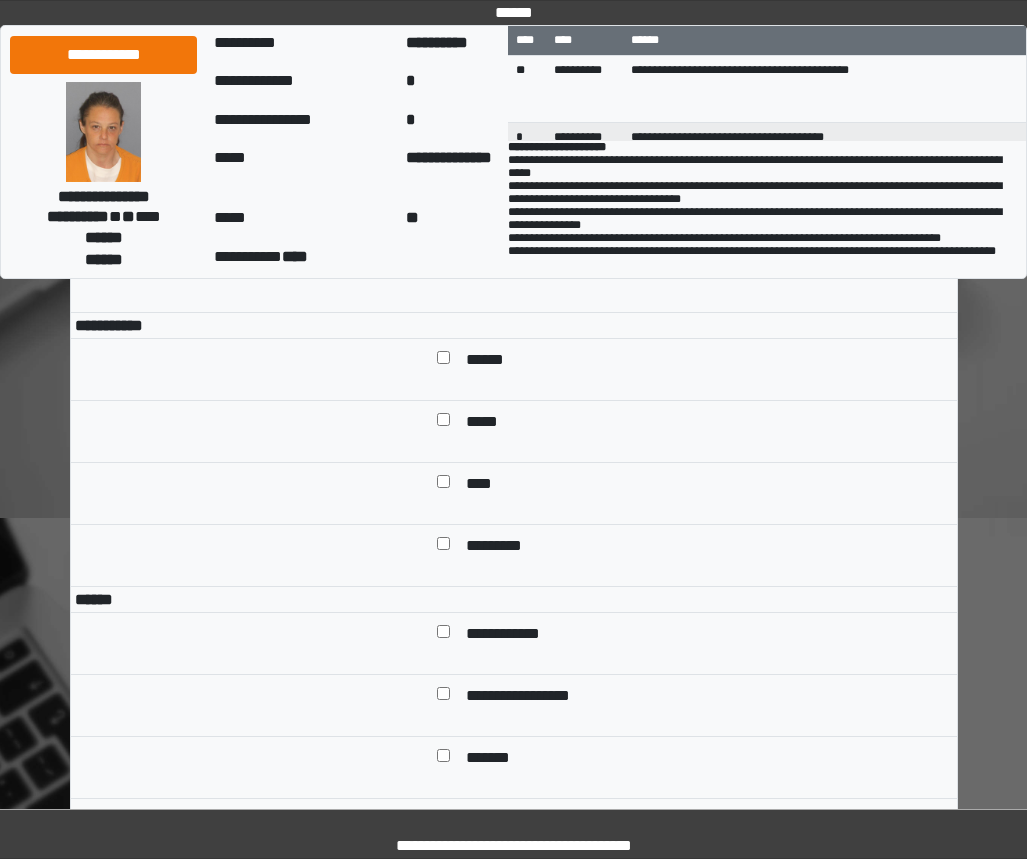 click on "******" at bounding box center [492, 361] 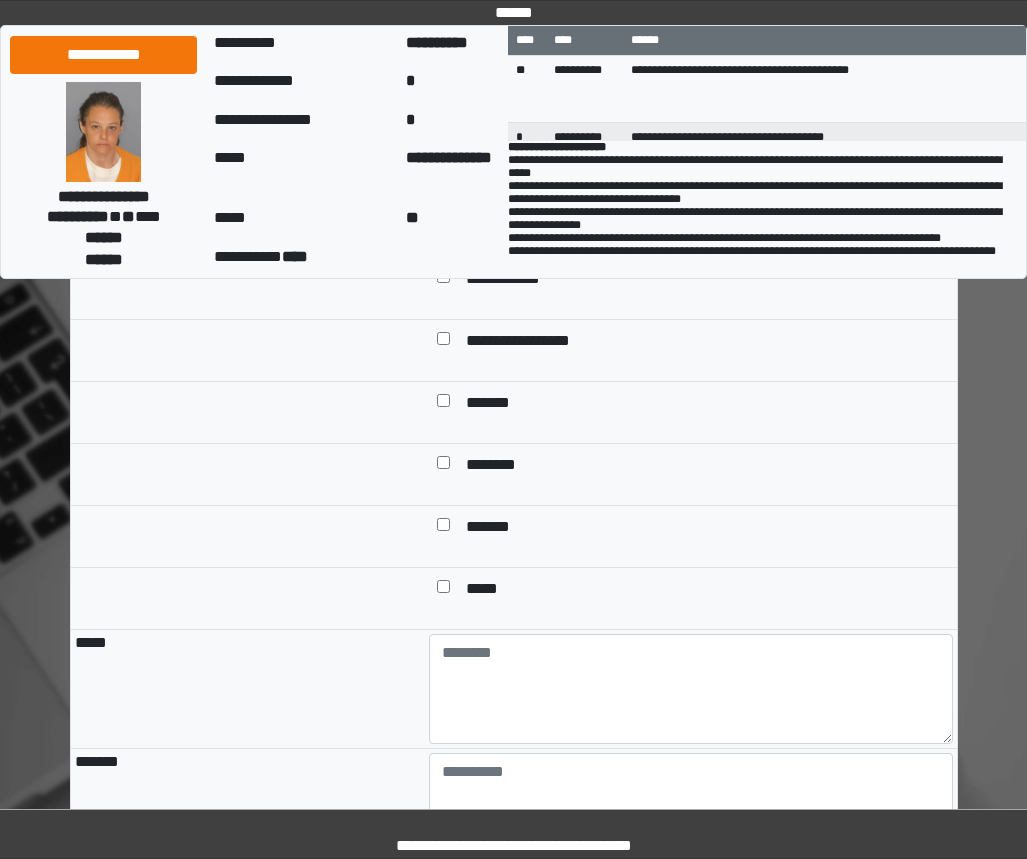 scroll, scrollTop: 1600, scrollLeft: 0, axis: vertical 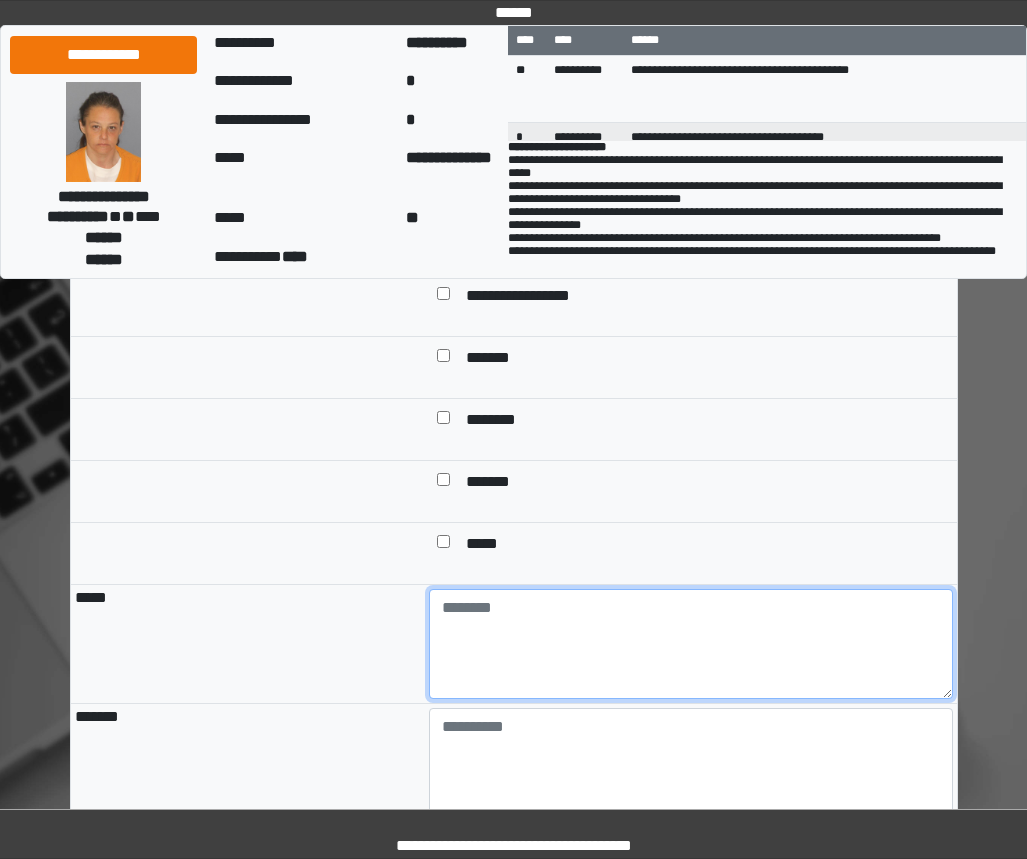 click at bounding box center [691, 644] 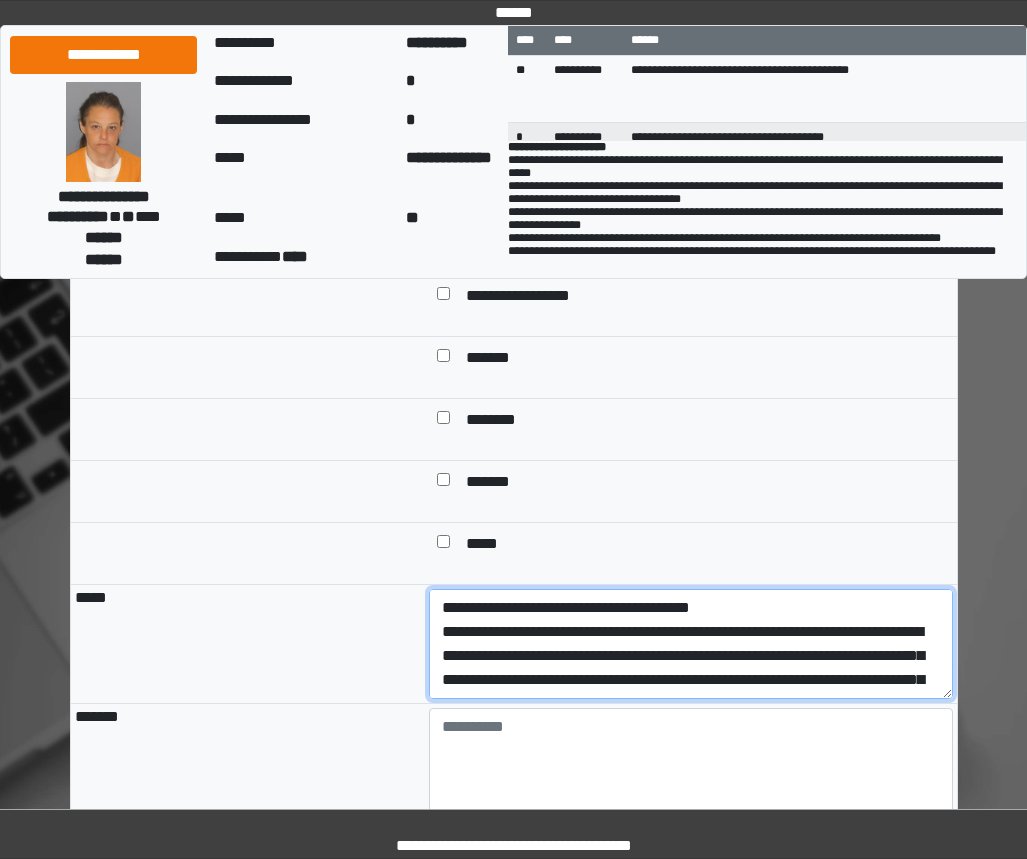 scroll, scrollTop: 160, scrollLeft: 0, axis: vertical 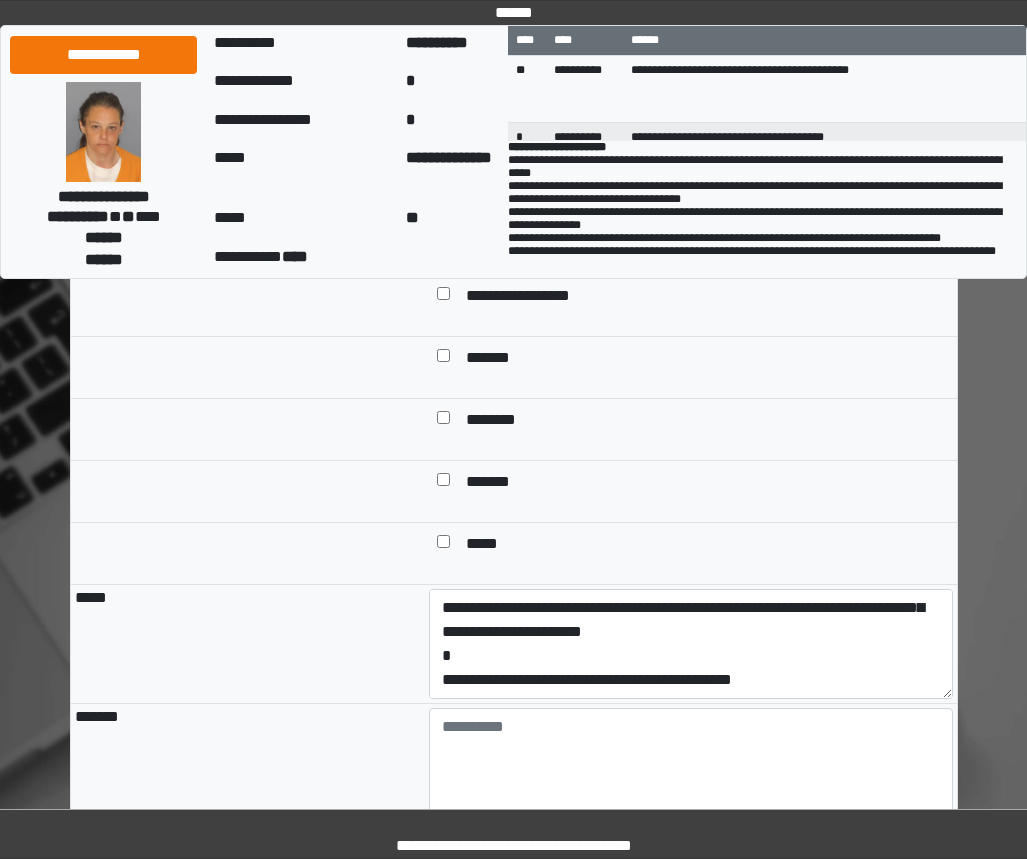 click at bounding box center (248, 491) 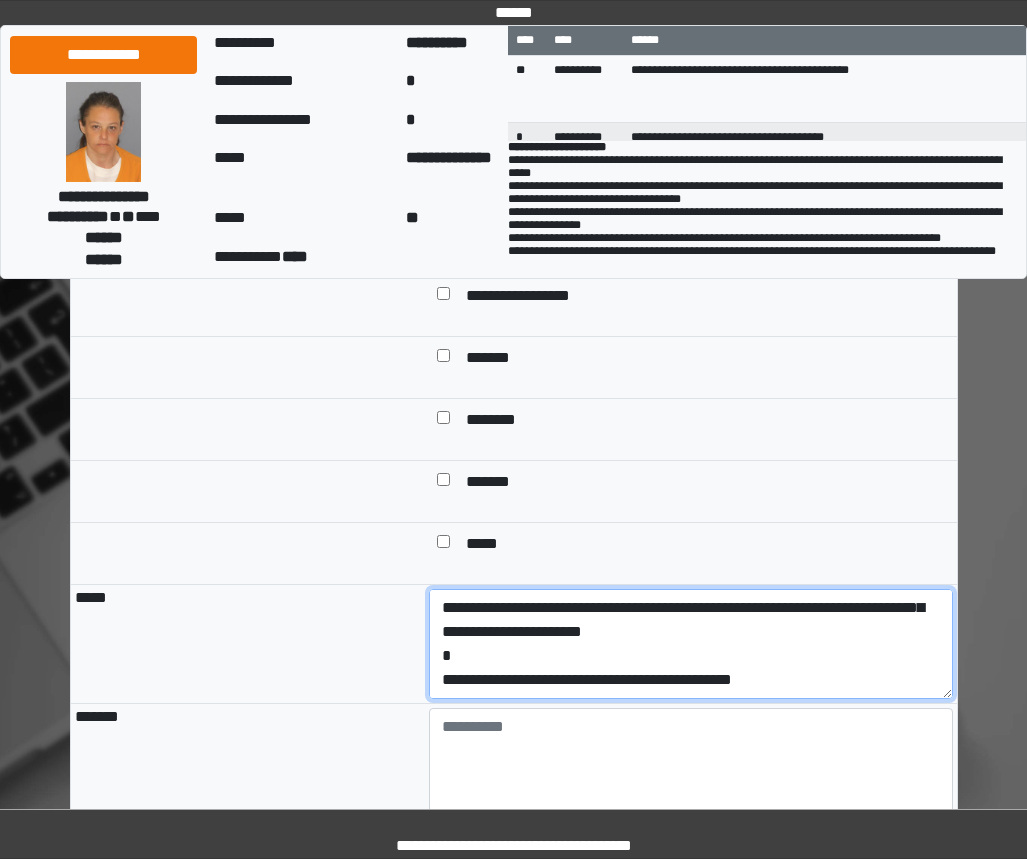 scroll, scrollTop: 0, scrollLeft: 0, axis: both 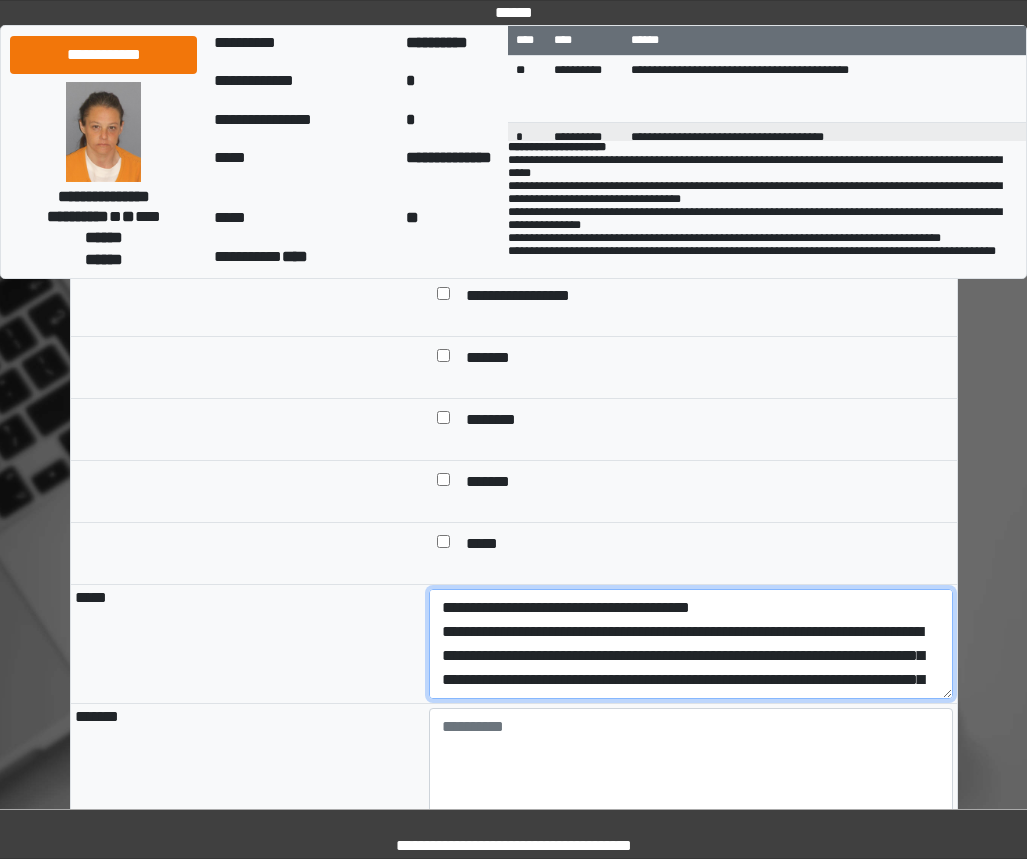 drag, startPoint x: 840, startPoint y: 756, endPoint x: 309, endPoint y: 640, distance: 543.52277 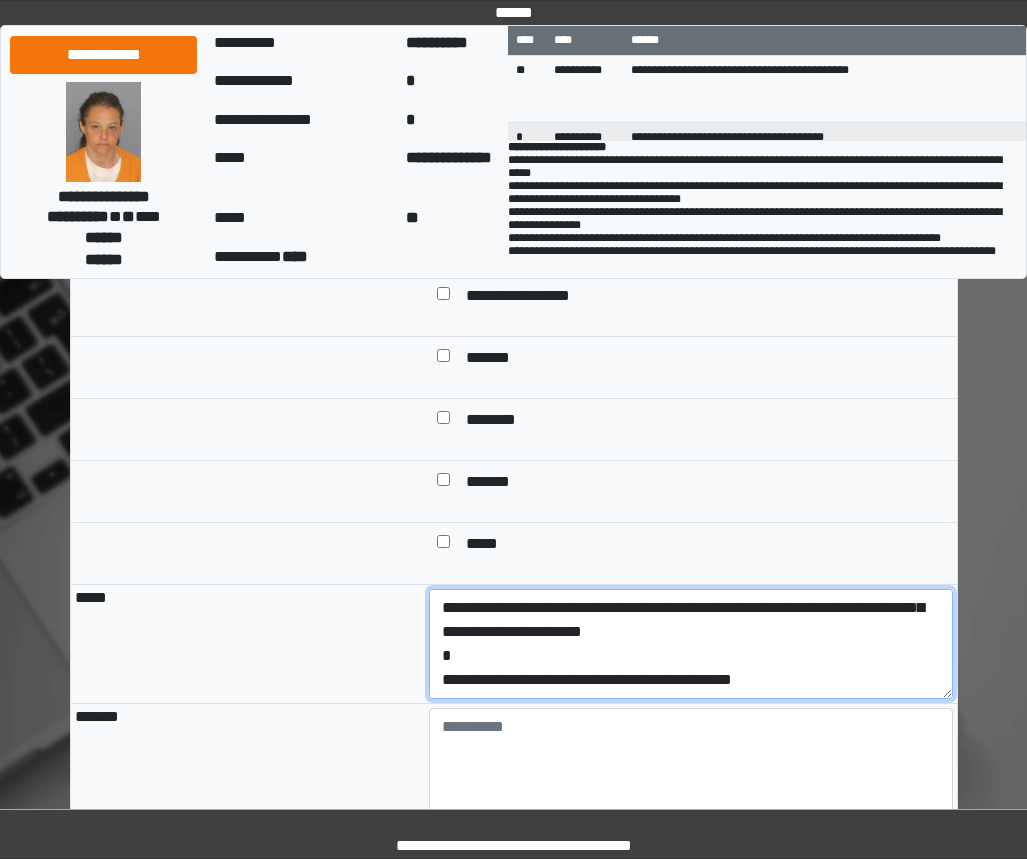 scroll, scrollTop: 0, scrollLeft: 0, axis: both 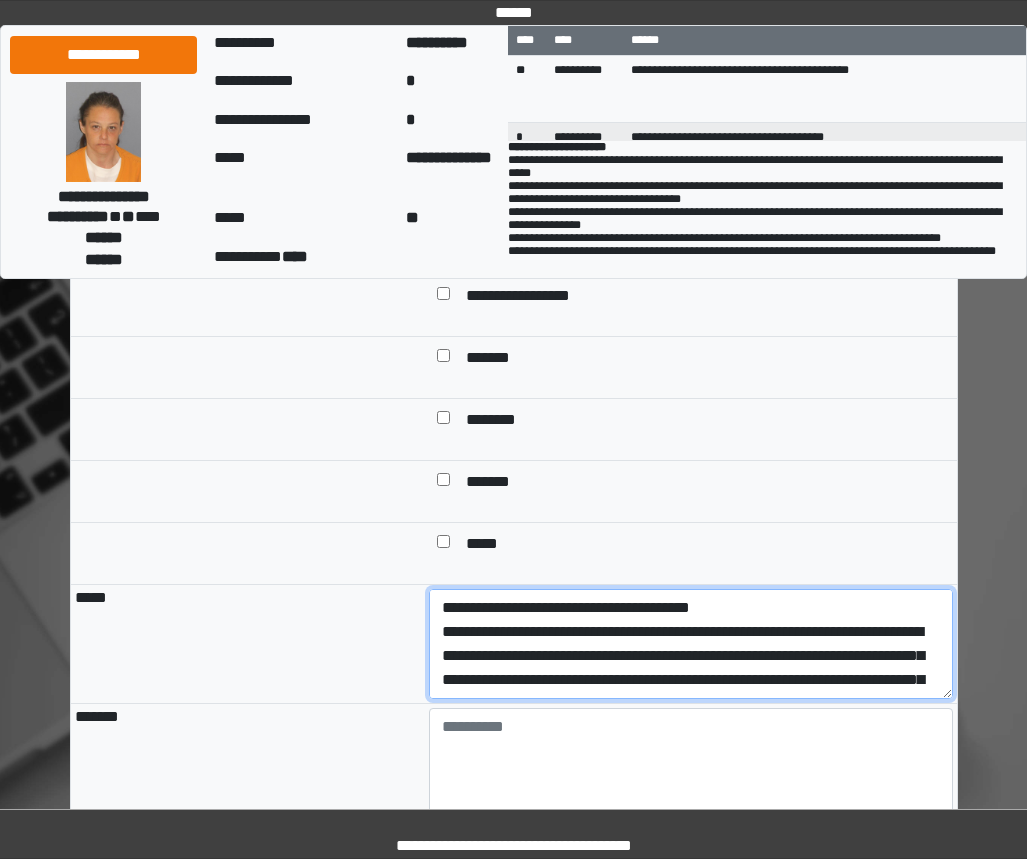 drag, startPoint x: 853, startPoint y: 770, endPoint x: 360, endPoint y: 700, distance: 497.94476 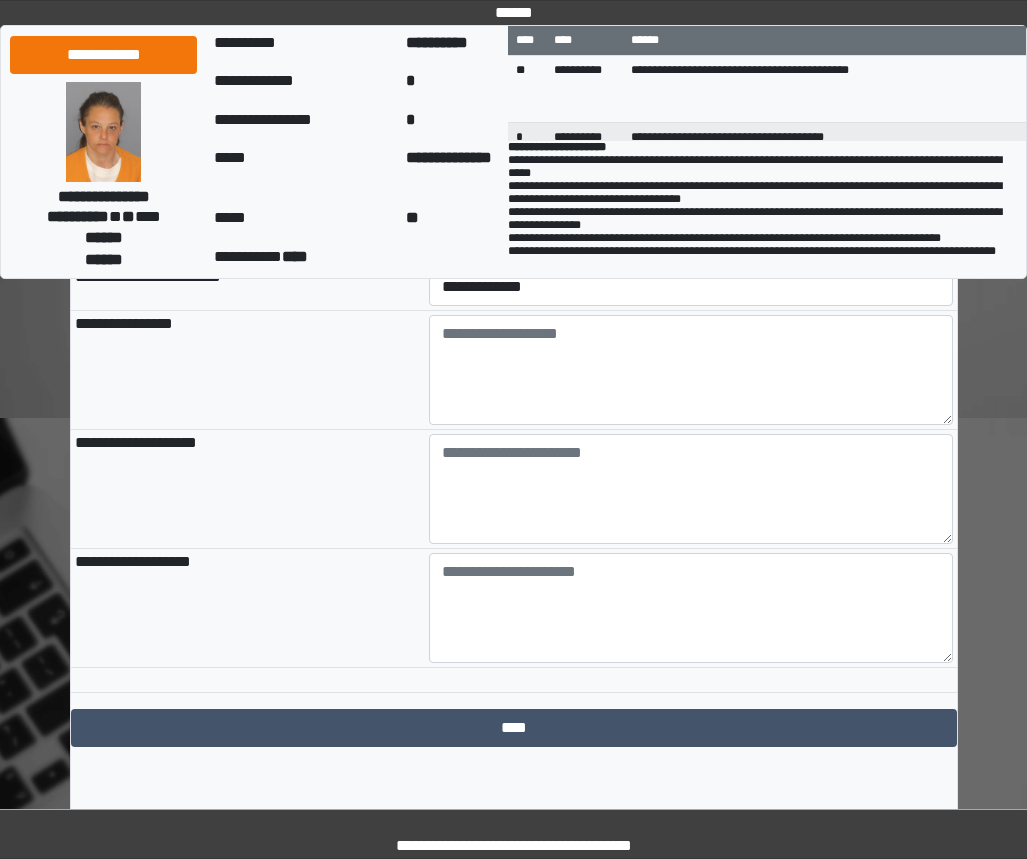 scroll, scrollTop: 1953, scrollLeft: 0, axis: vertical 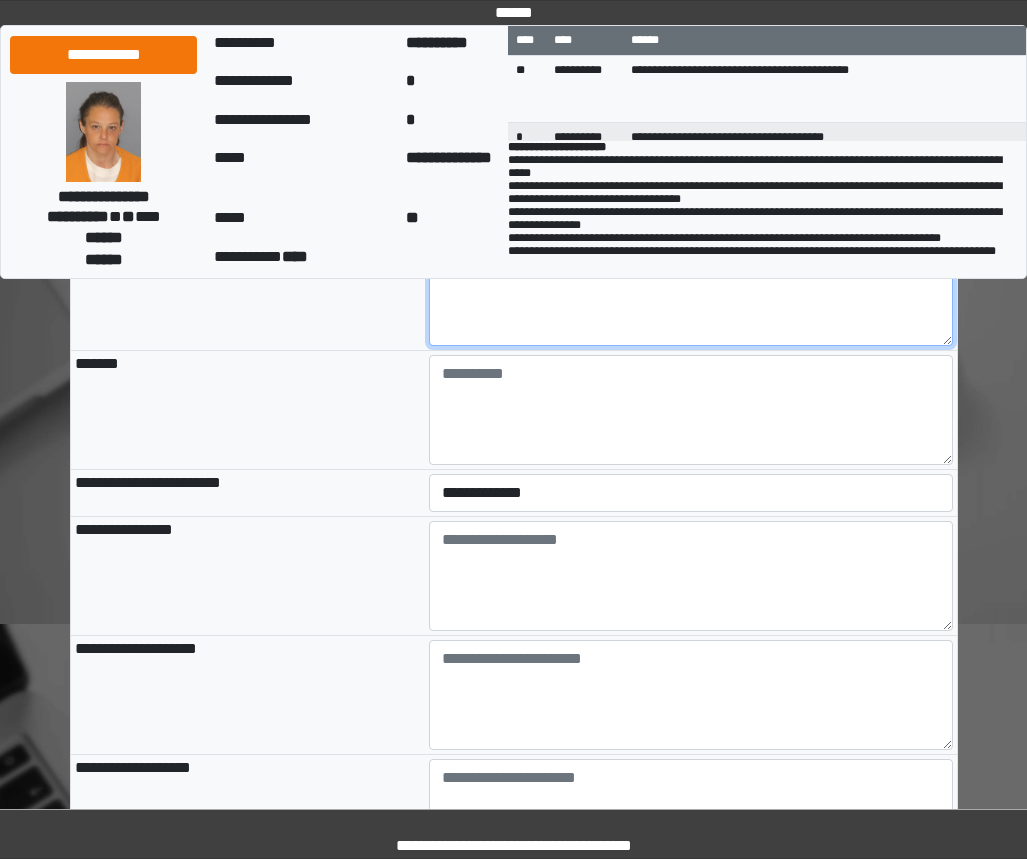 type on "**********" 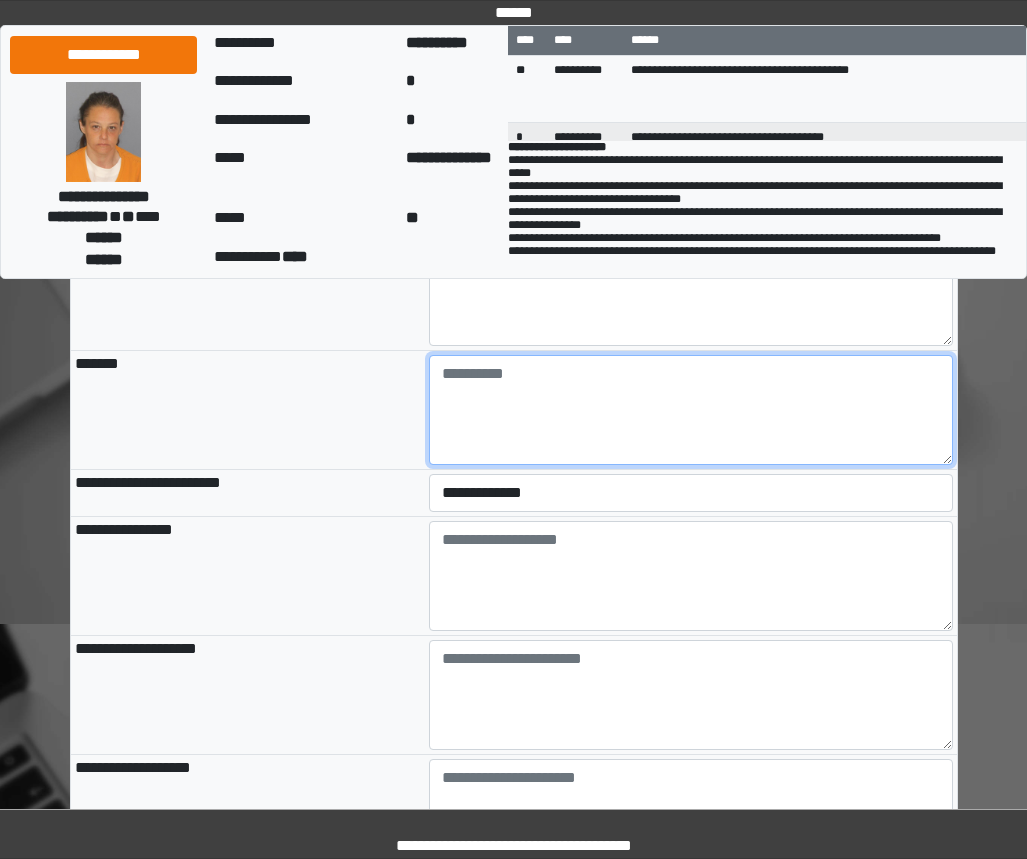 click at bounding box center [691, 410] 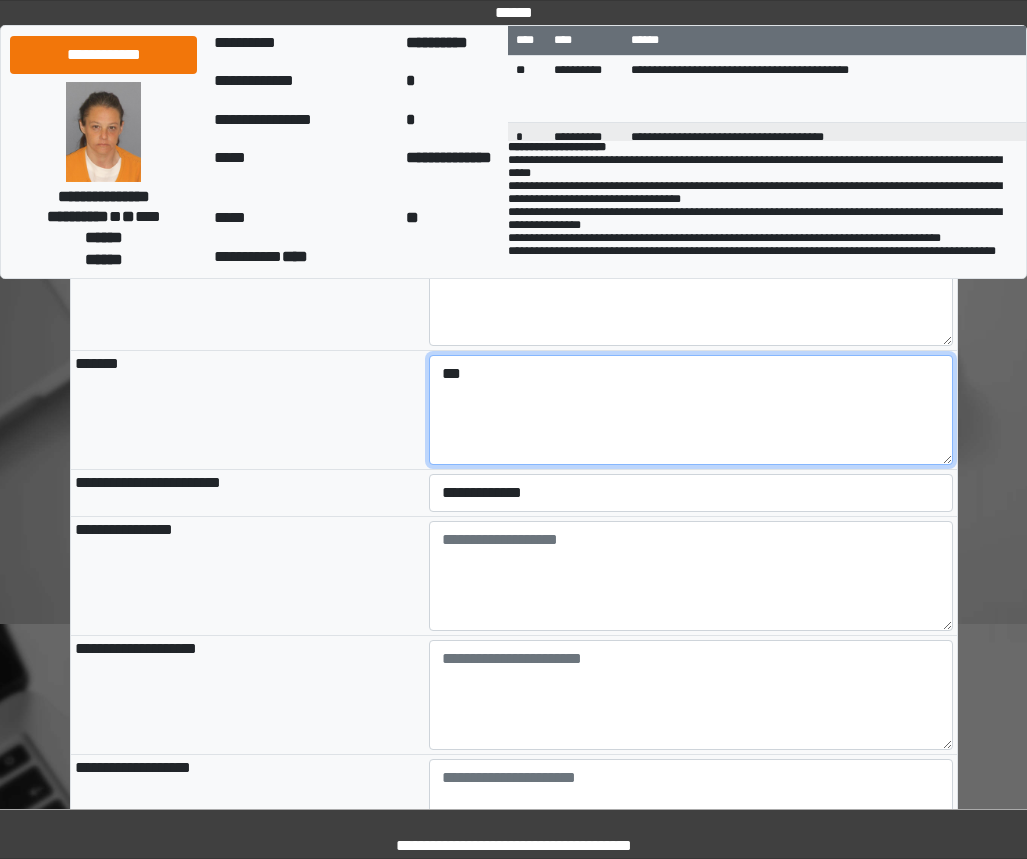 type on "***" 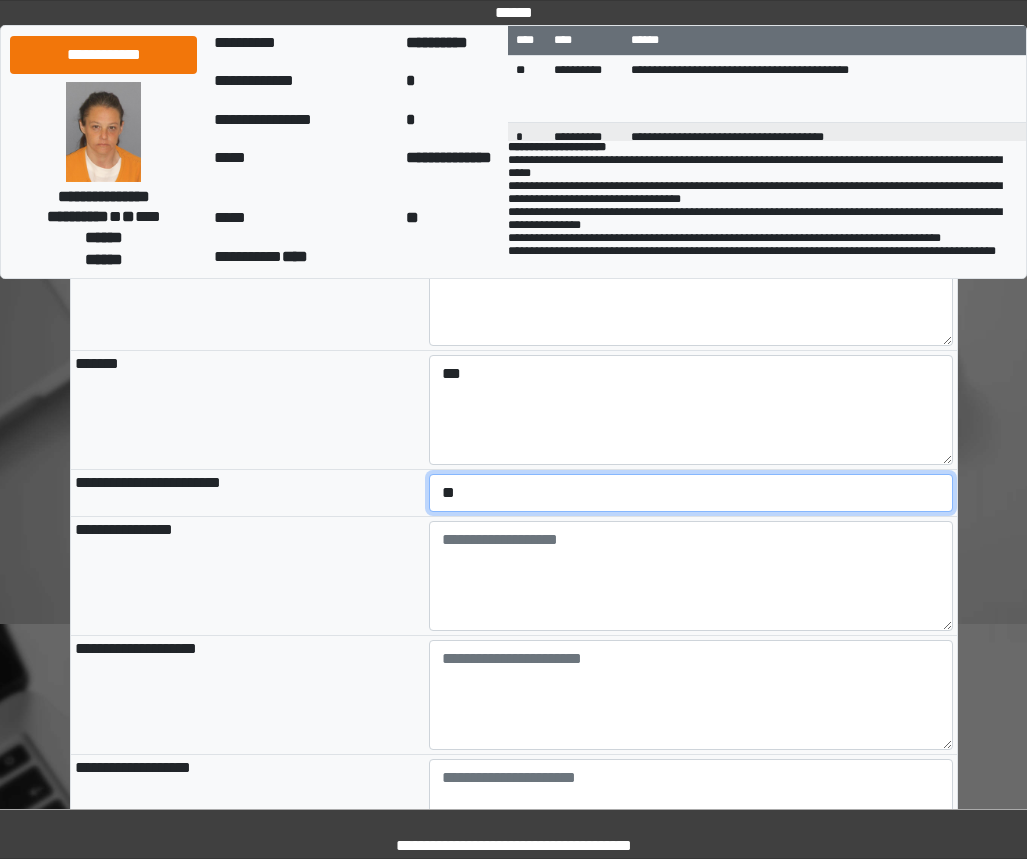 select on "*" 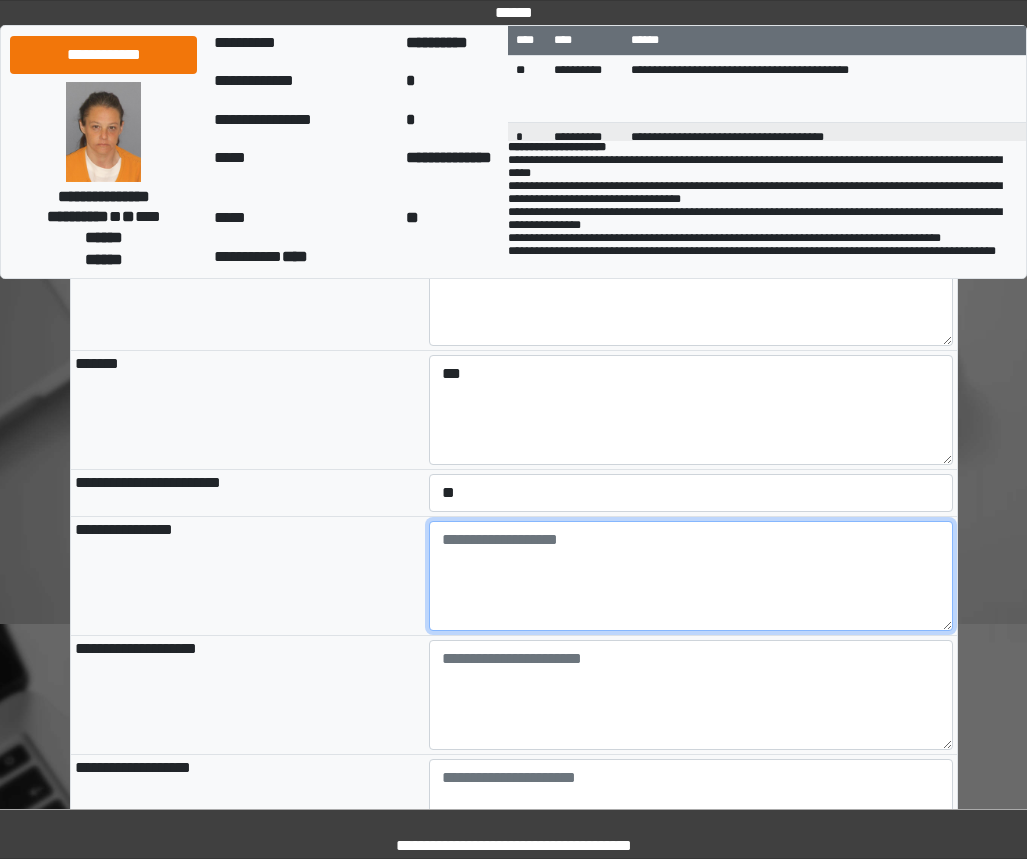 paste on "**********" 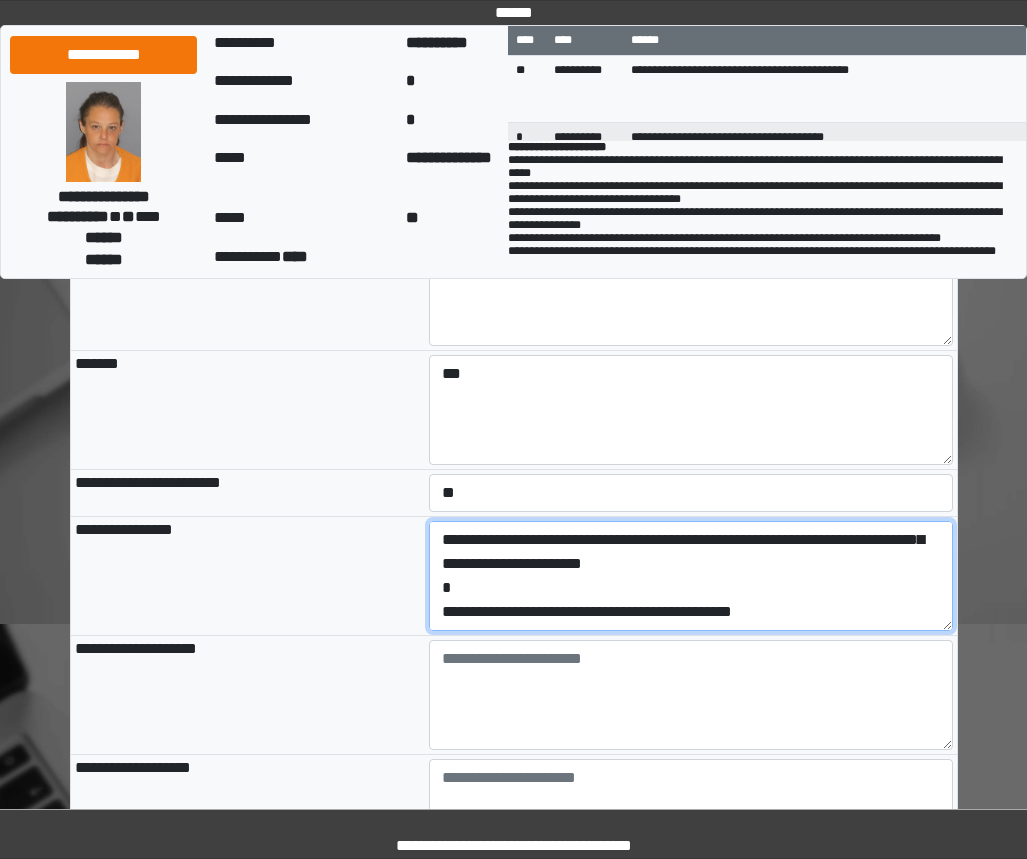 scroll, scrollTop: 144, scrollLeft: 0, axis: vertical 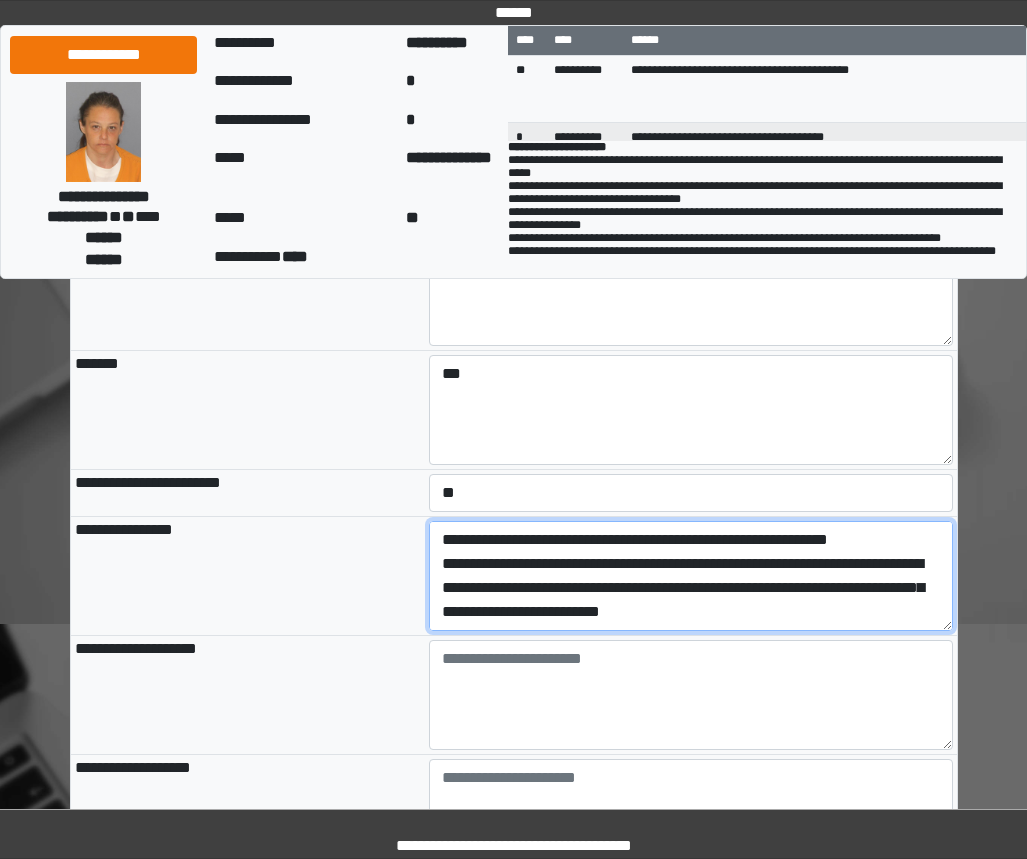 type on "**********" 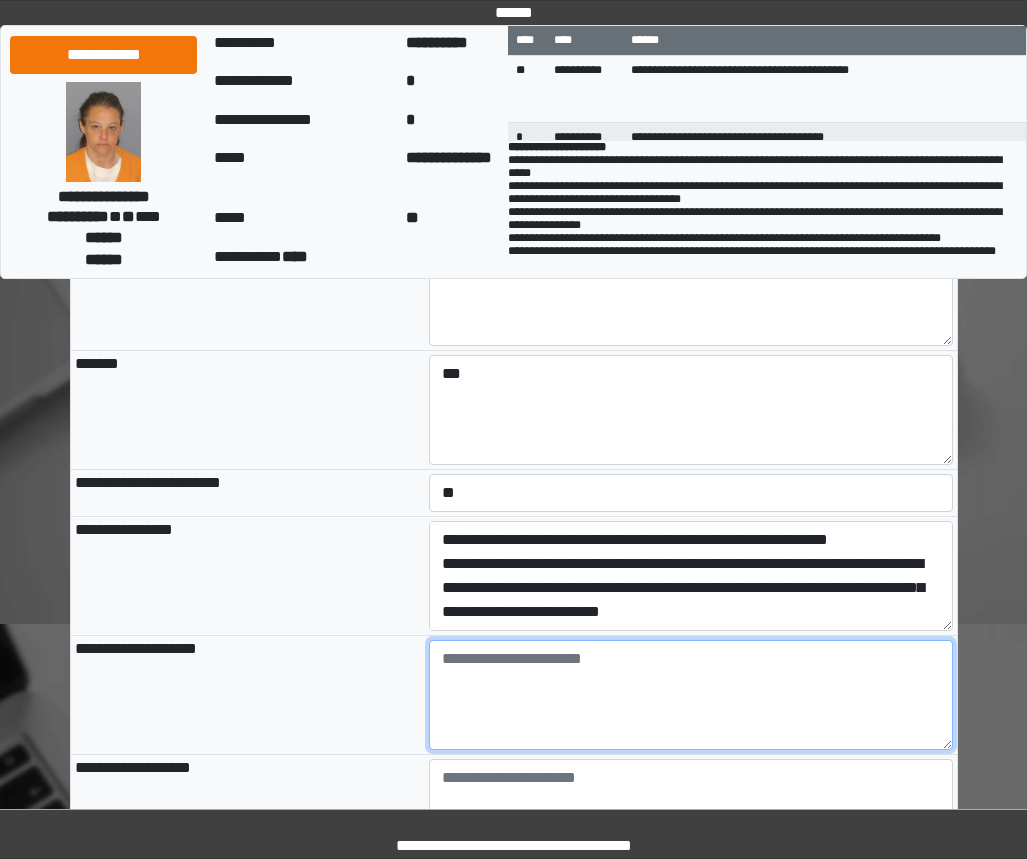 click at bounding box center (691, 695) 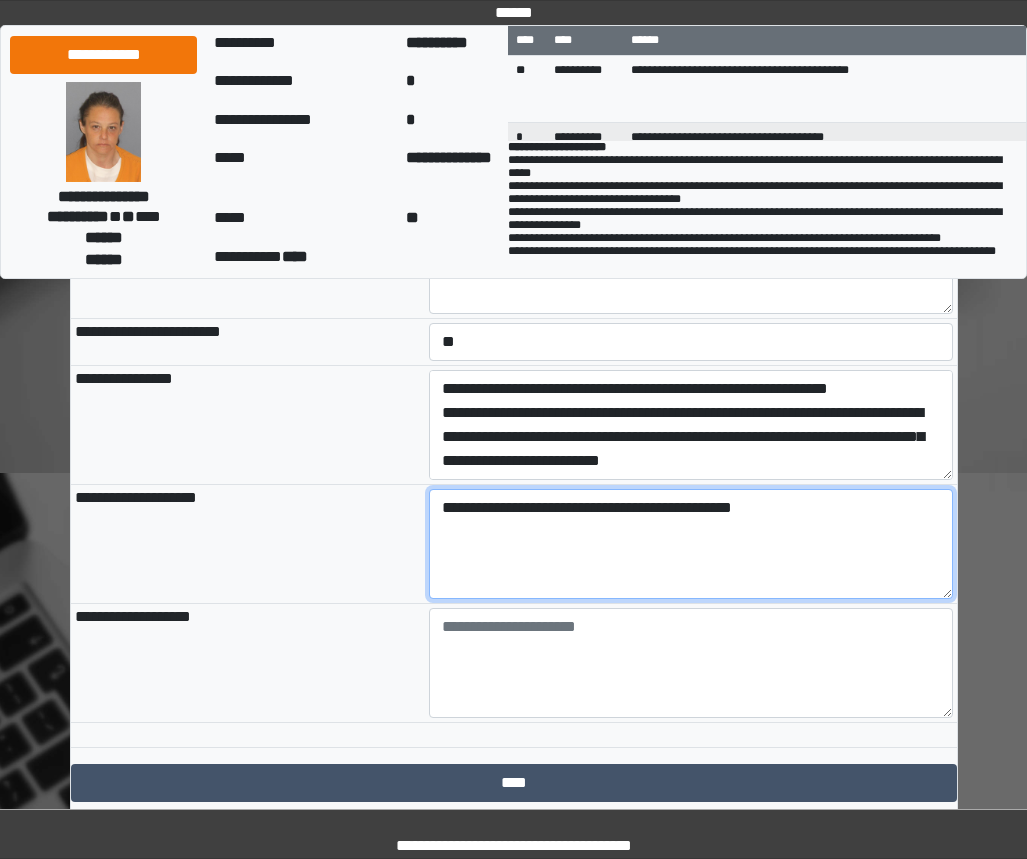scroll, scrollTop: 2253, scrollLeft: 0, axis: vertical 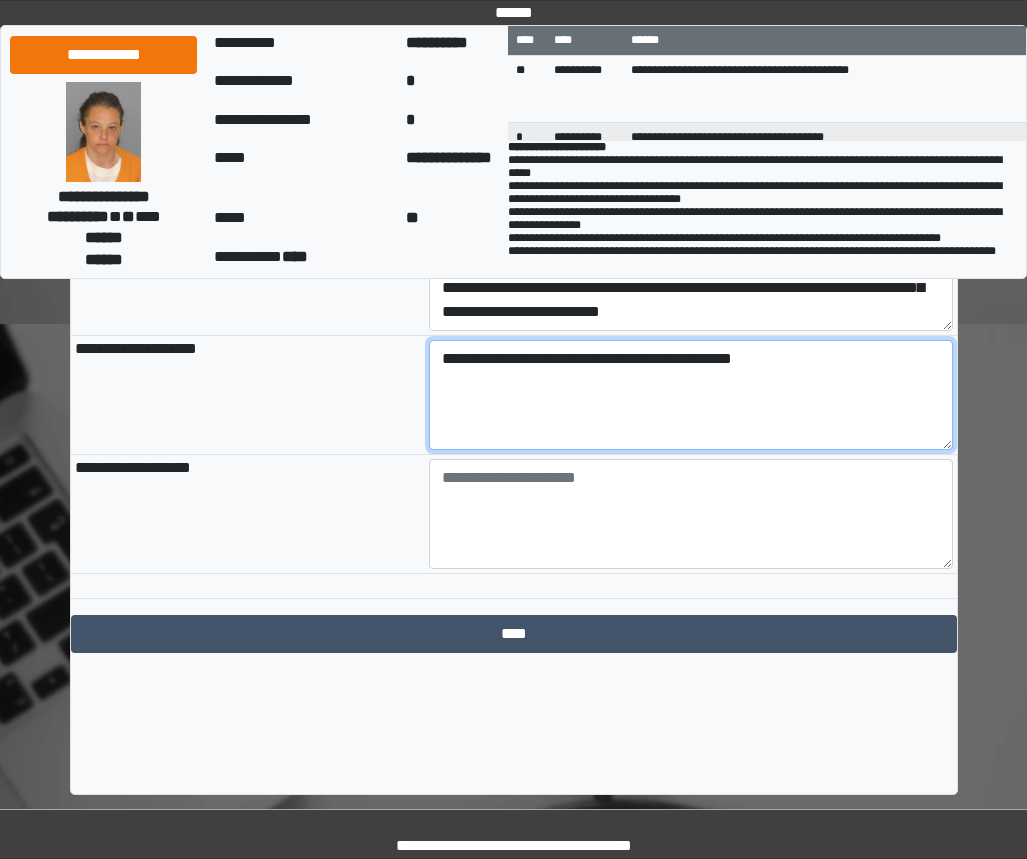 drag, startPoint x: 824, startPoint y: 444, endPoint x: 299, endPoint y: 443, distance: 525.001 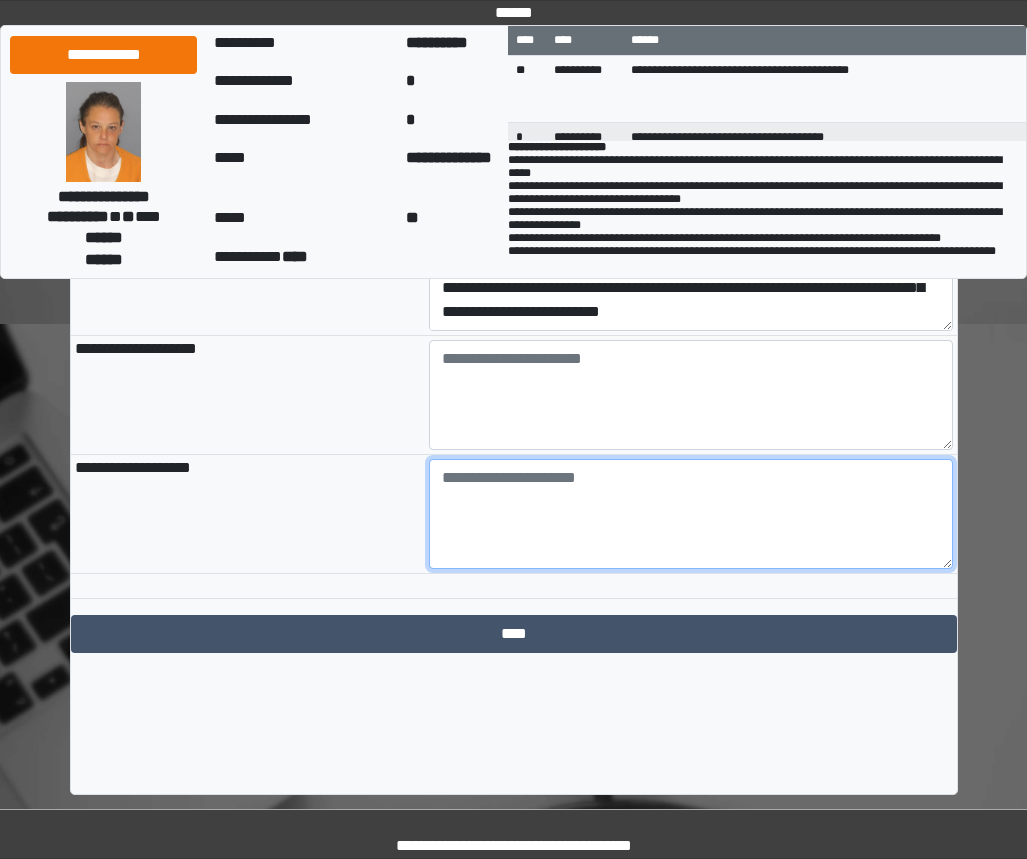 click at bounding box center (691, 514) 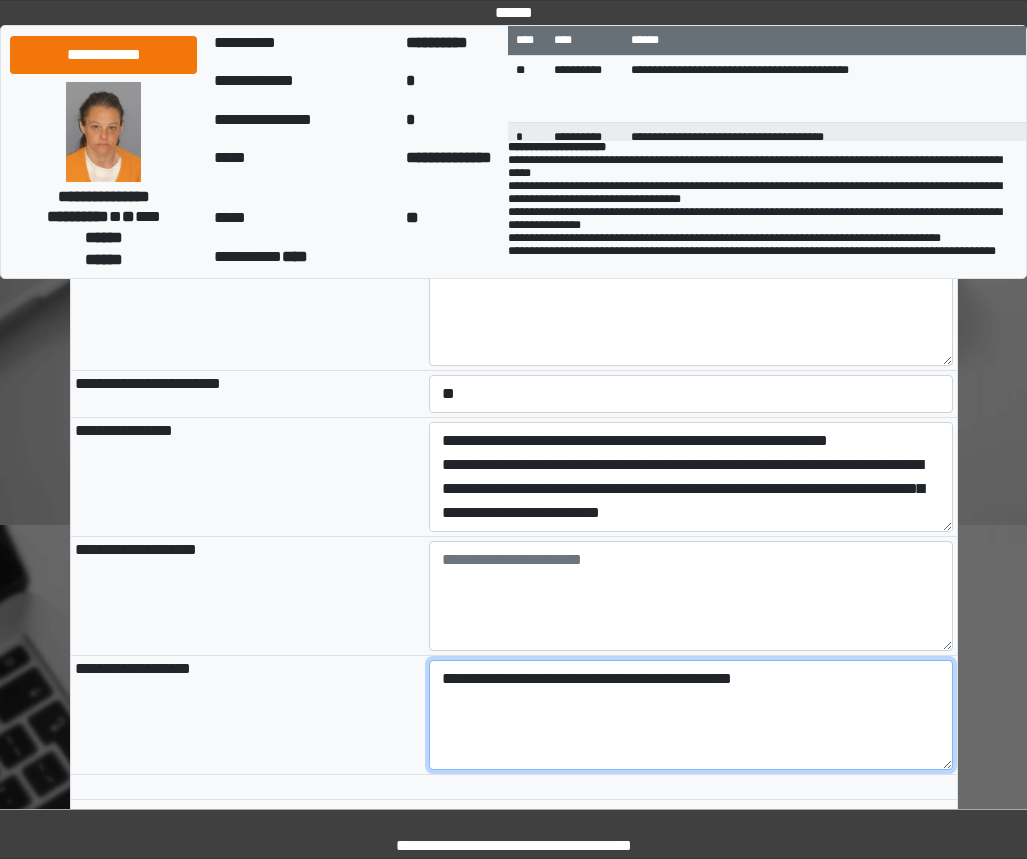 scroll, scrollTop: 2053, scrollLeft: 0, axis: vertical 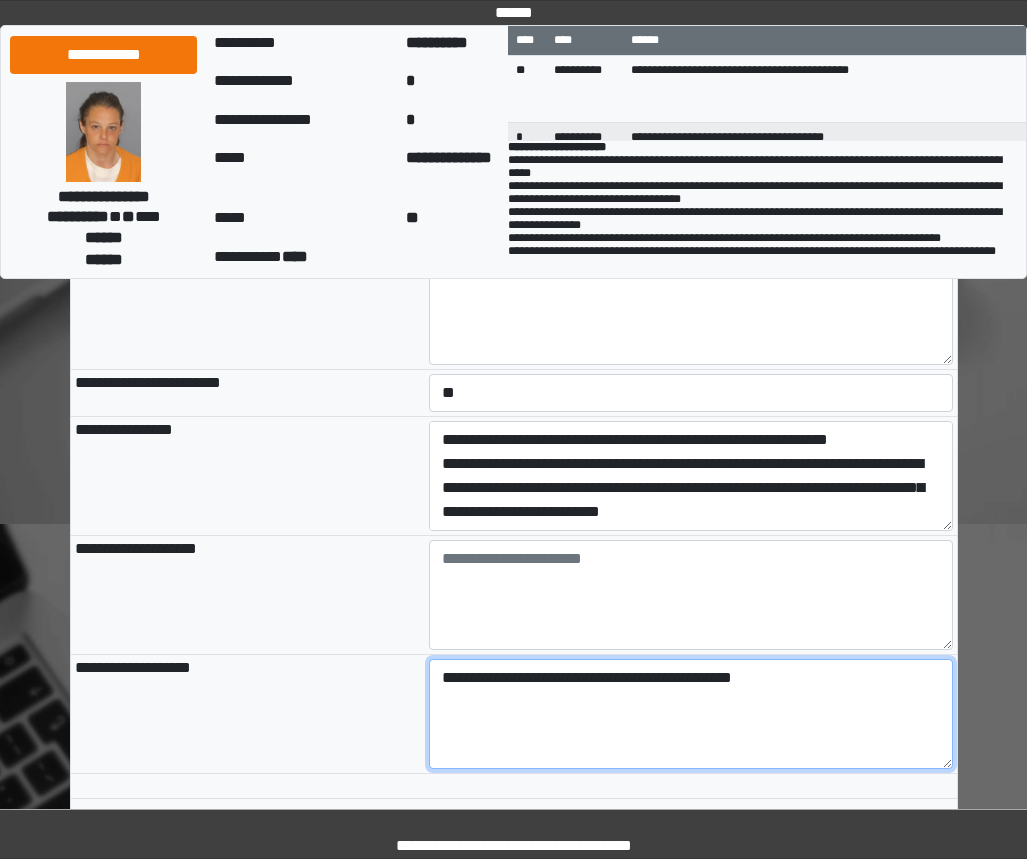 type on "**********" 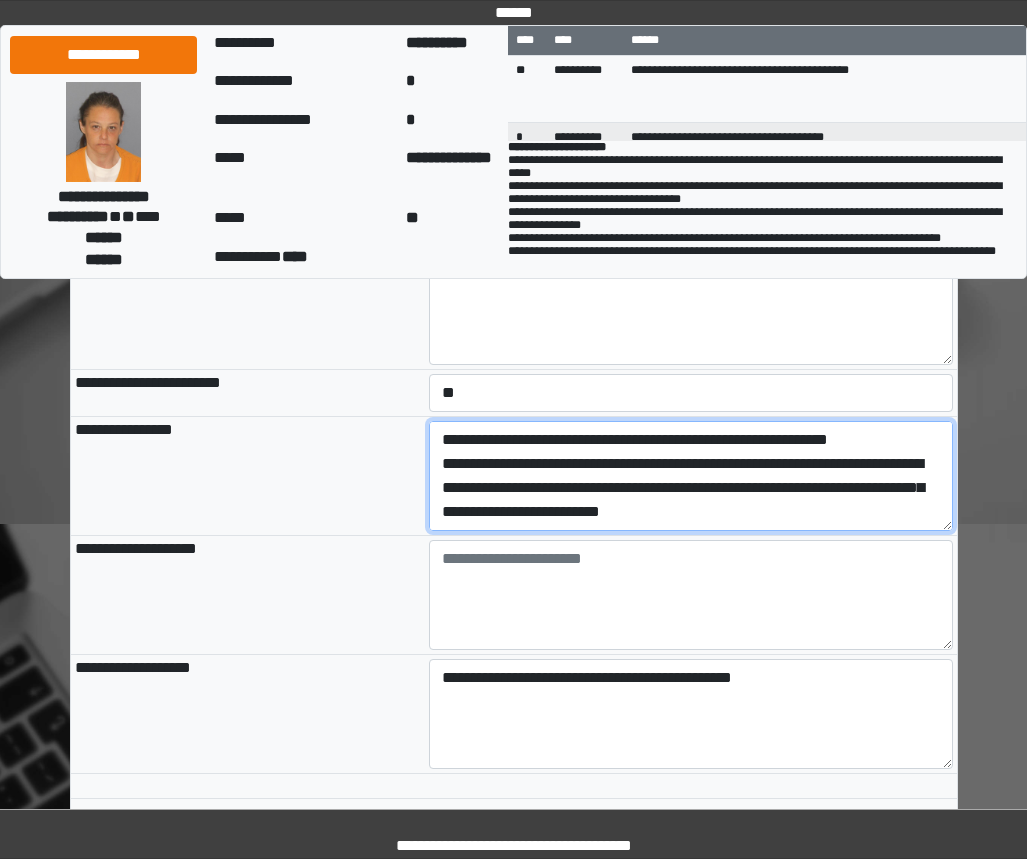 click on "**********" at bounding box center [691, 476] 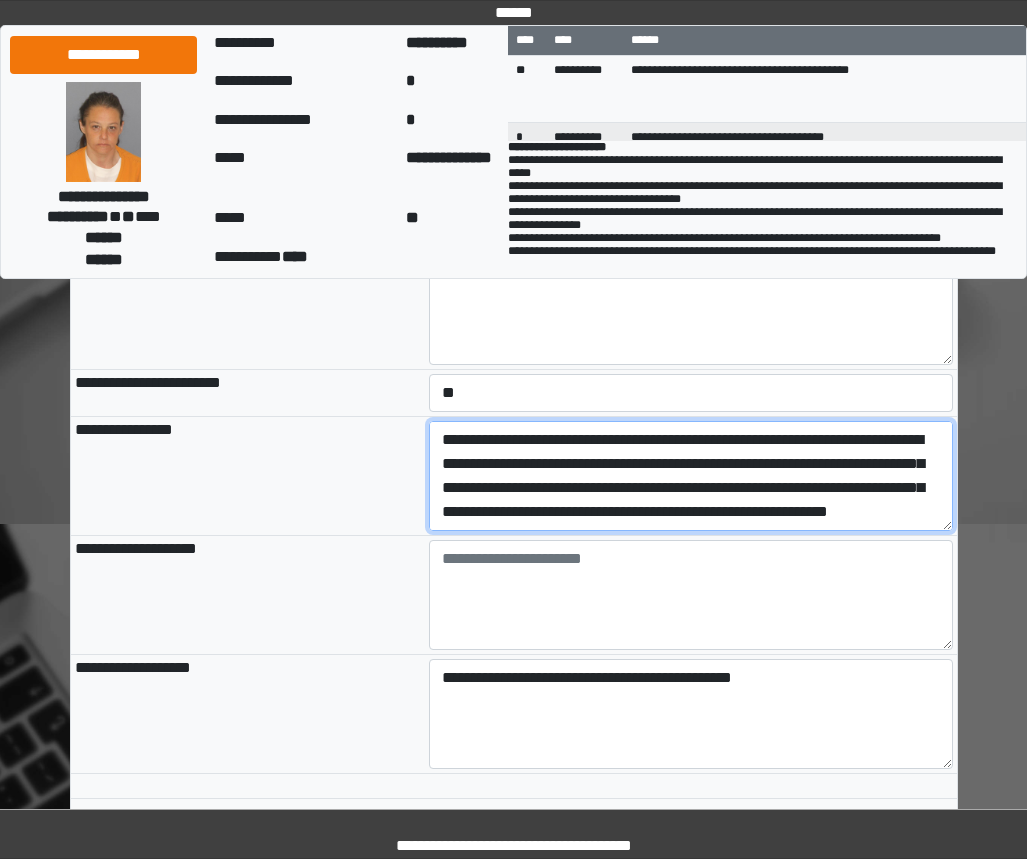 drag, startPoint x: 916, startPoint y: 551, endPoint x: 199, endPoint y: 399, distance: 732.9345 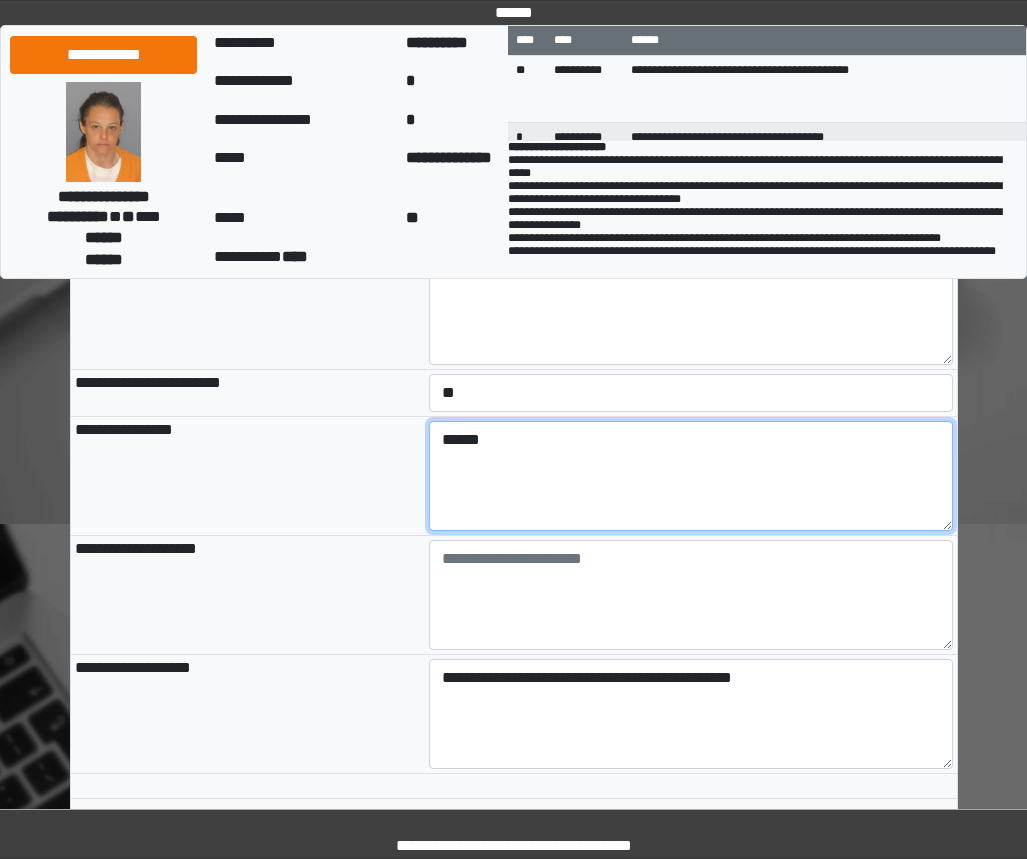 type on "***" 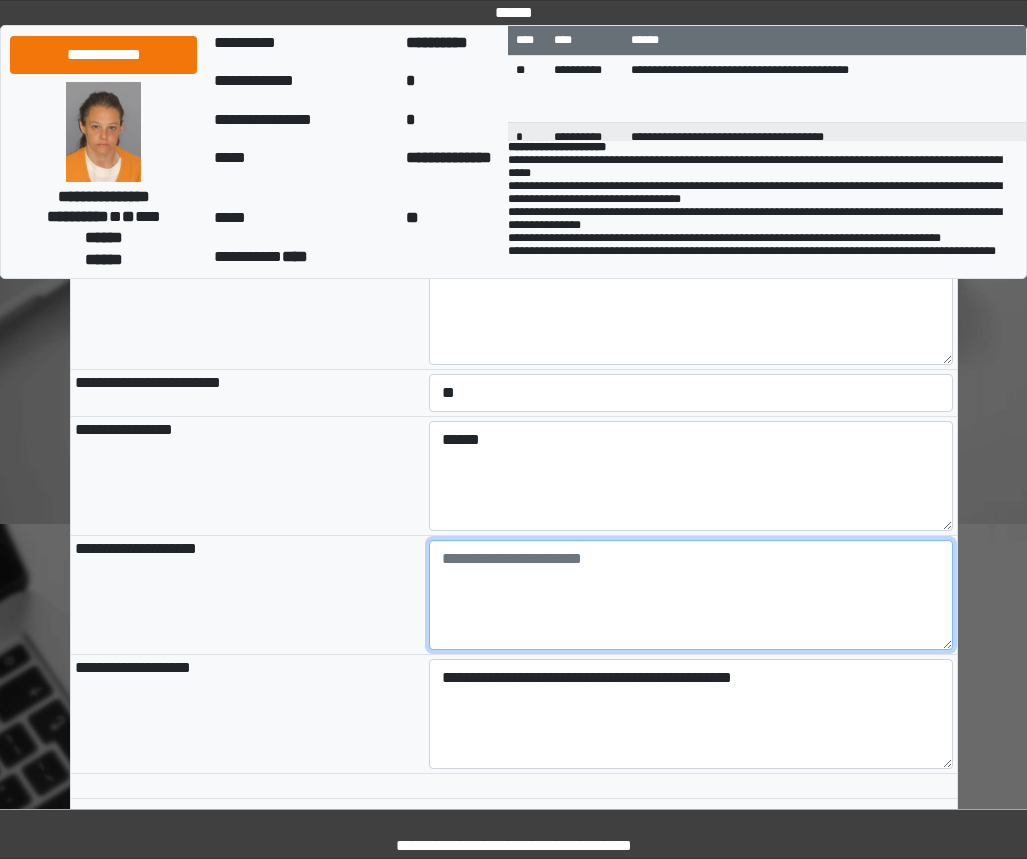 click at bounding box center [691, 595] 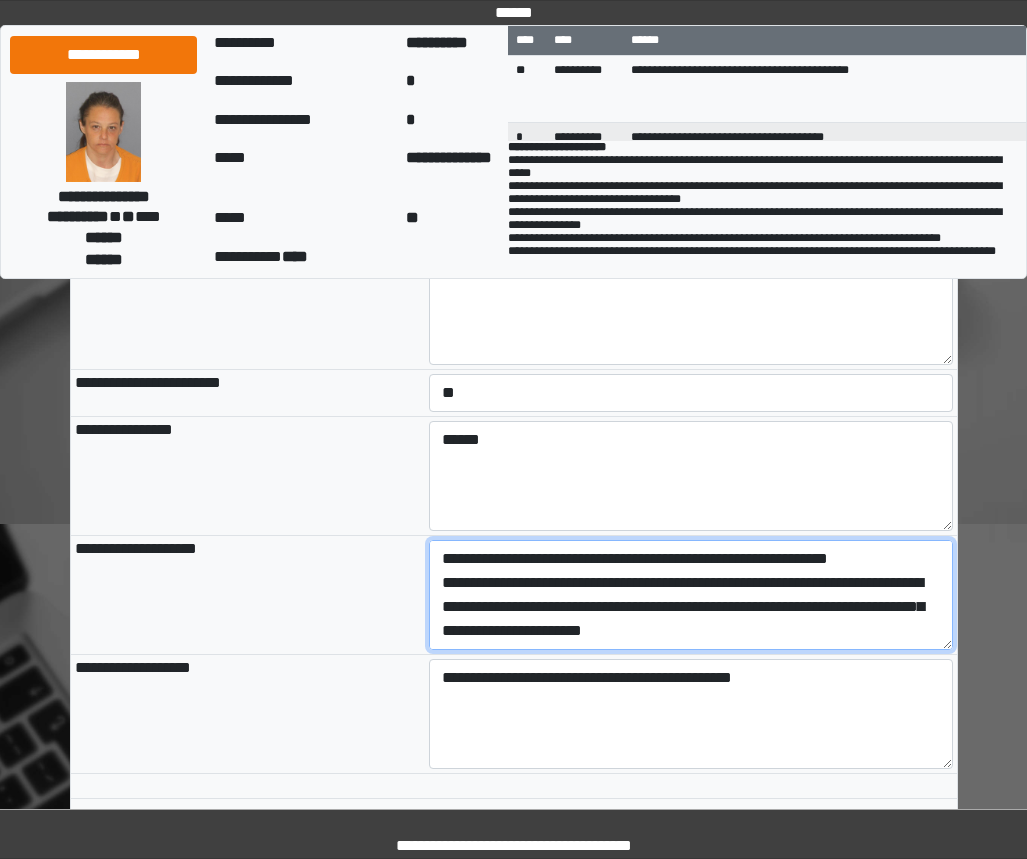 scroll, scrollTop: 96, scrollLeft: 0, axis: vertical 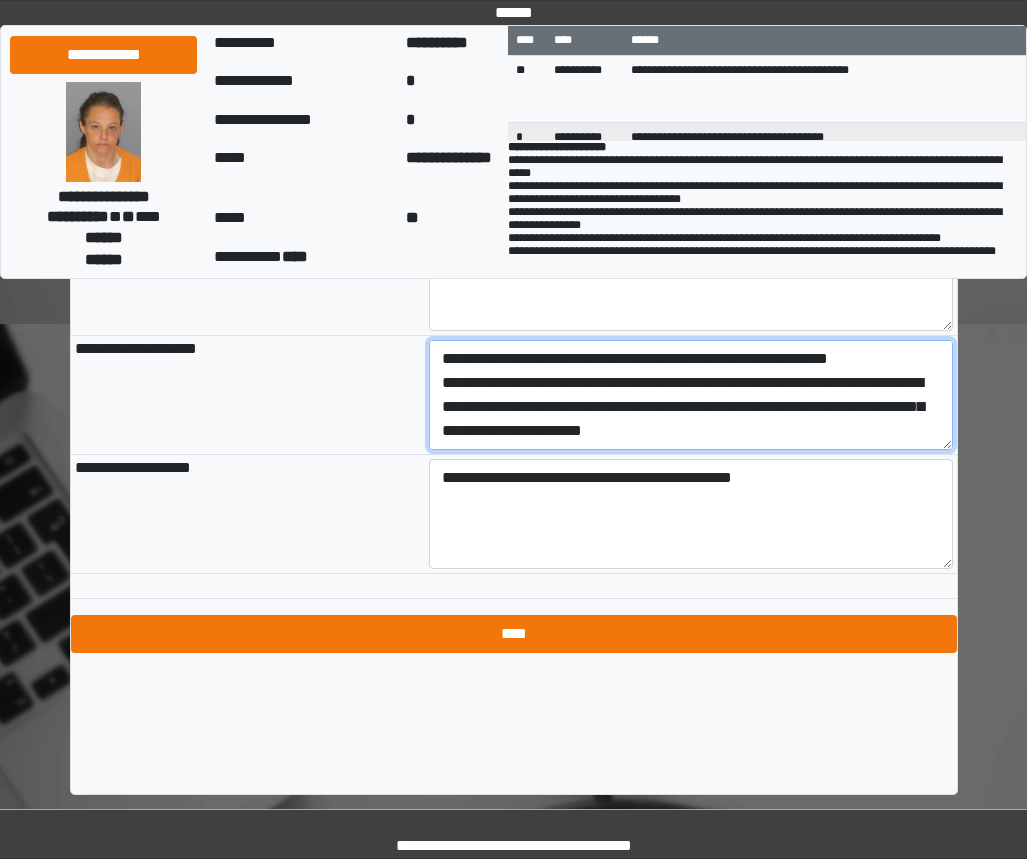 type on "**********" 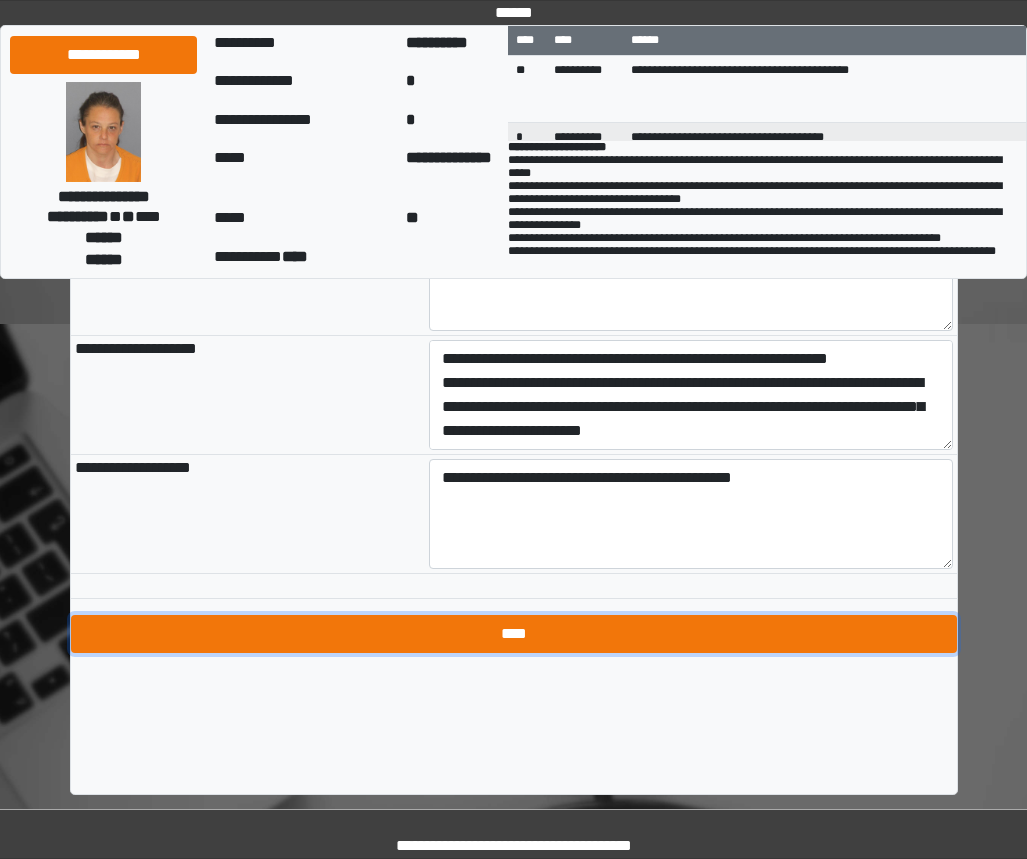 click on "****" at bounding box center [514, 634] 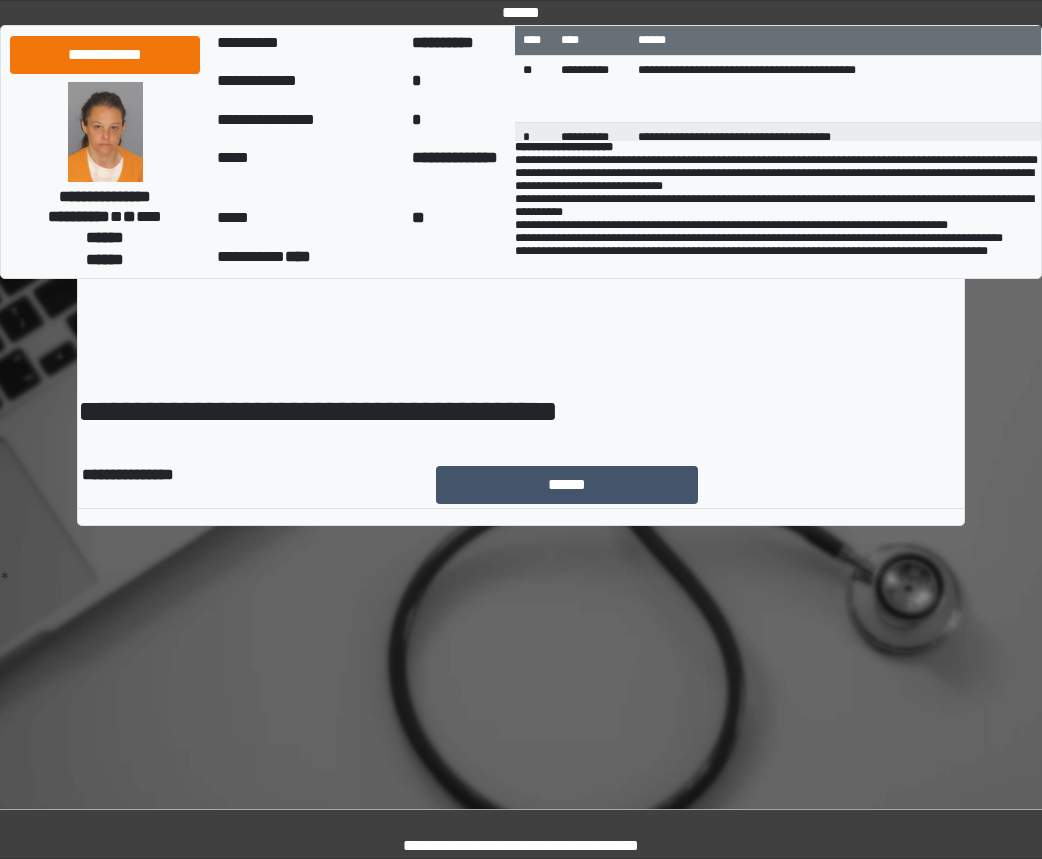 scroll, scrollTop: 0, scrollLeft: 0, axis: both 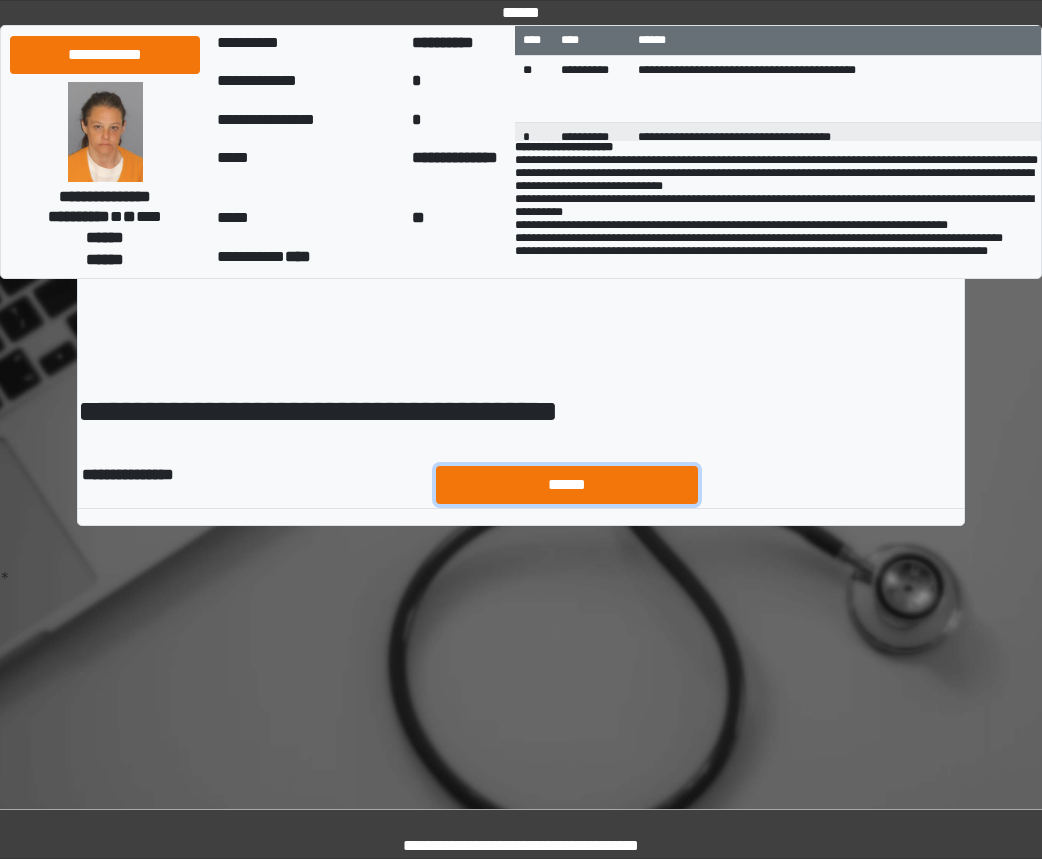 click on "******" at bounding box center [567, 485] 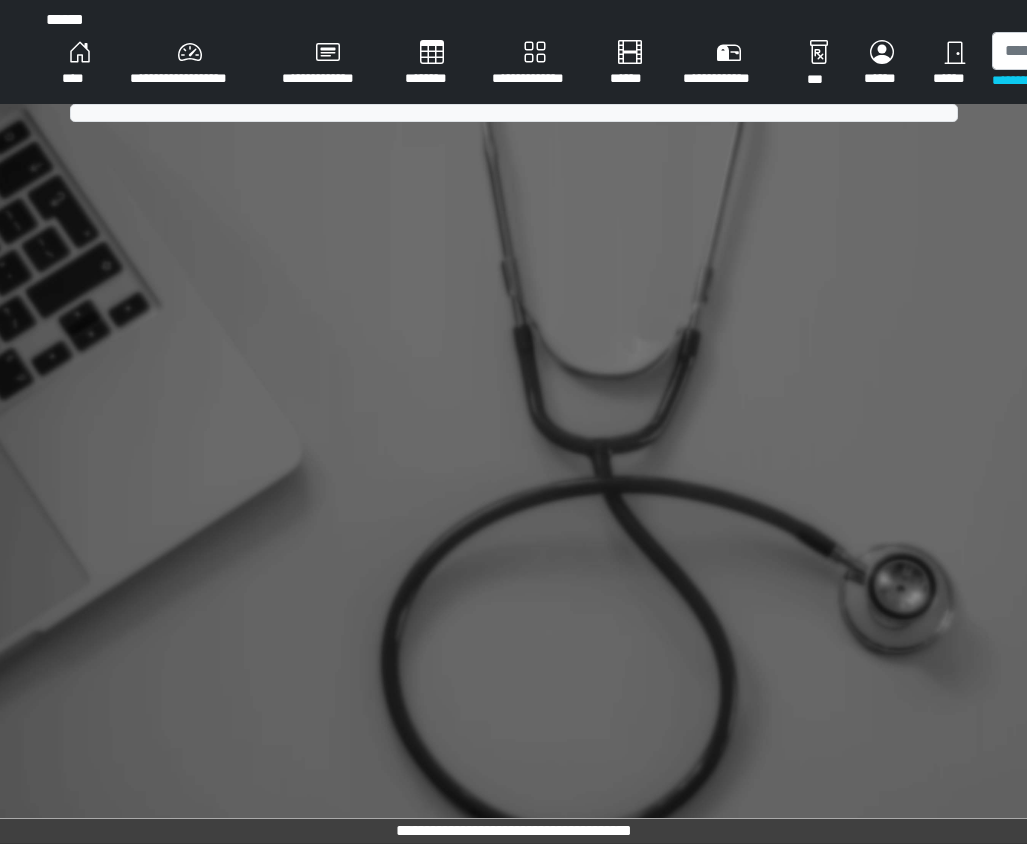 scroll, scrollTop: 0, scrollLeft: 0, axis: both 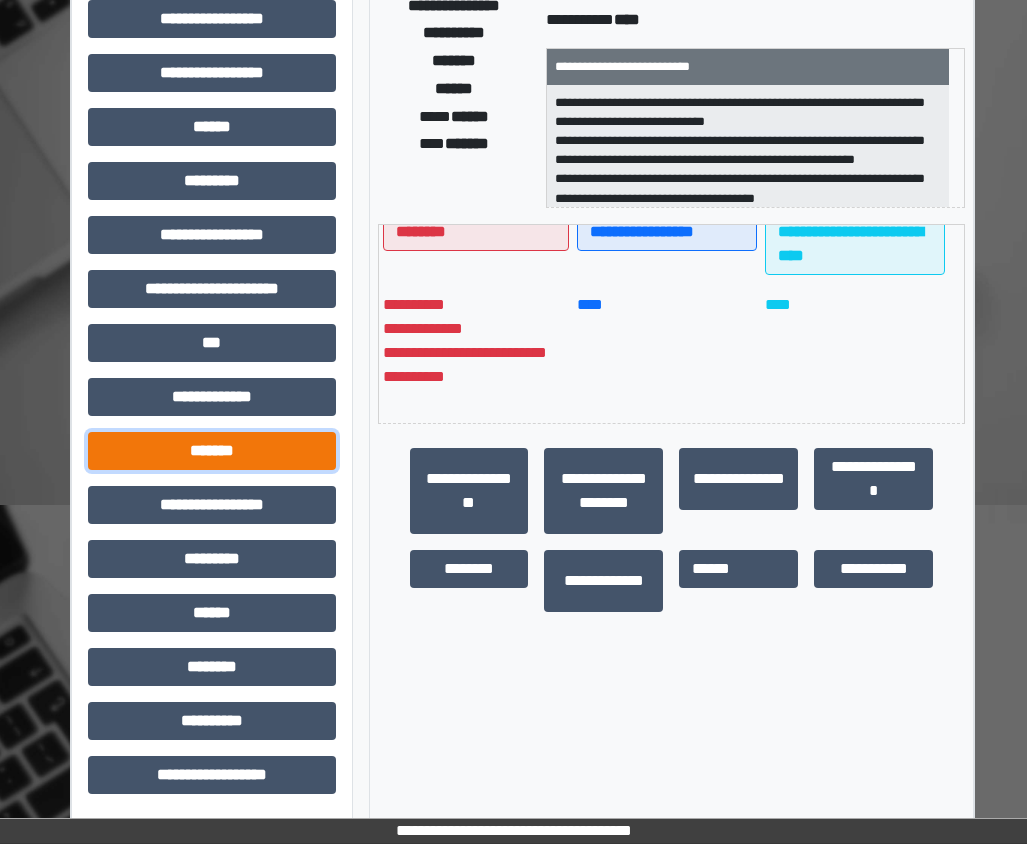 click on "*******" at bounding box center [212, 451] 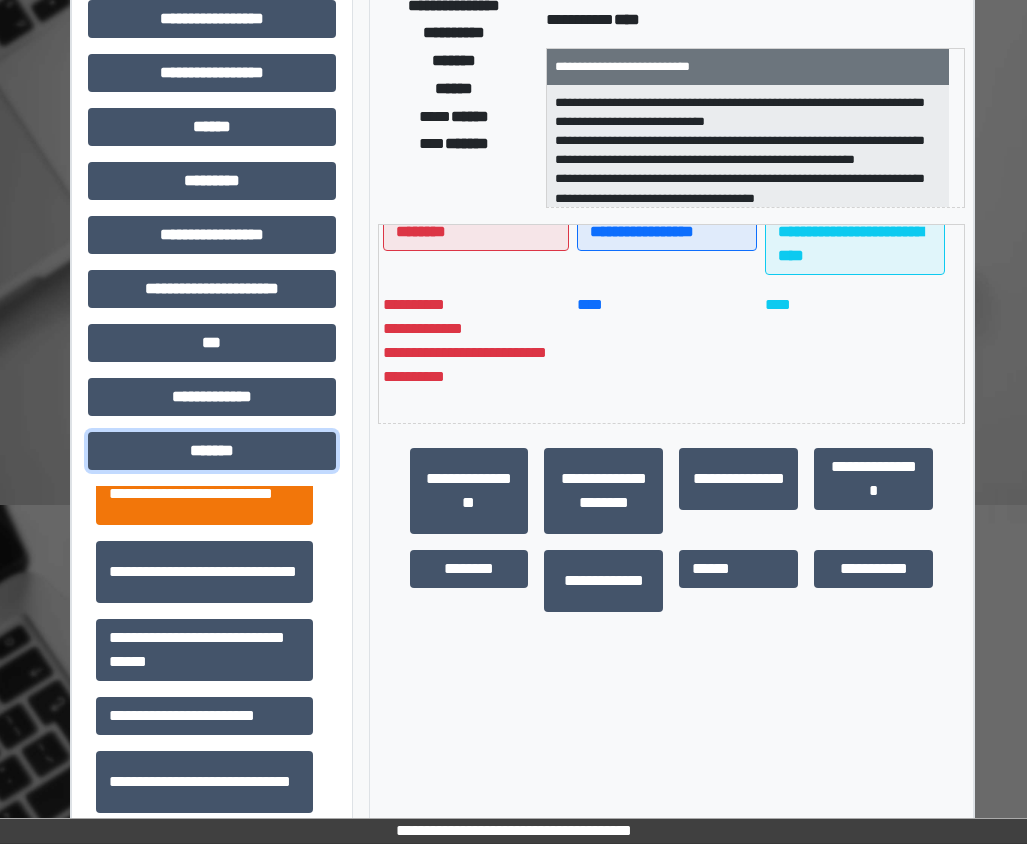 scroll, scrollTop: 800, scrollLeft: 0, axis: vertical 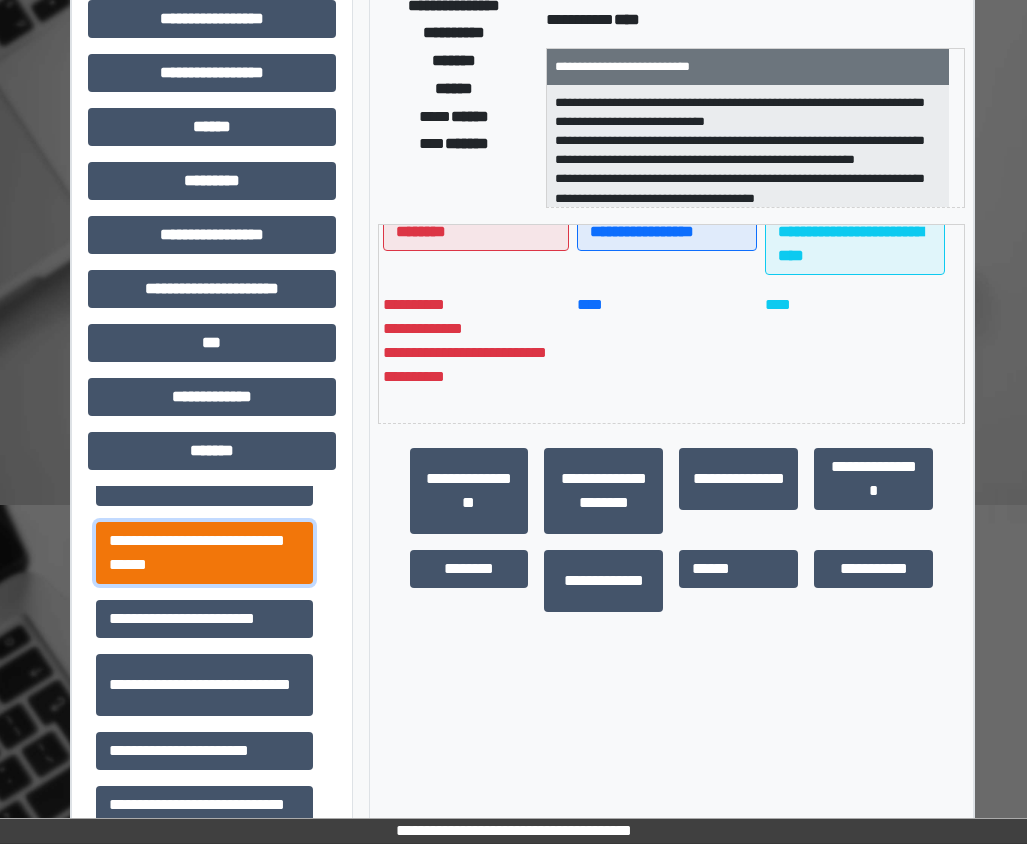 click on "**********" at bounding box center [204, 553] 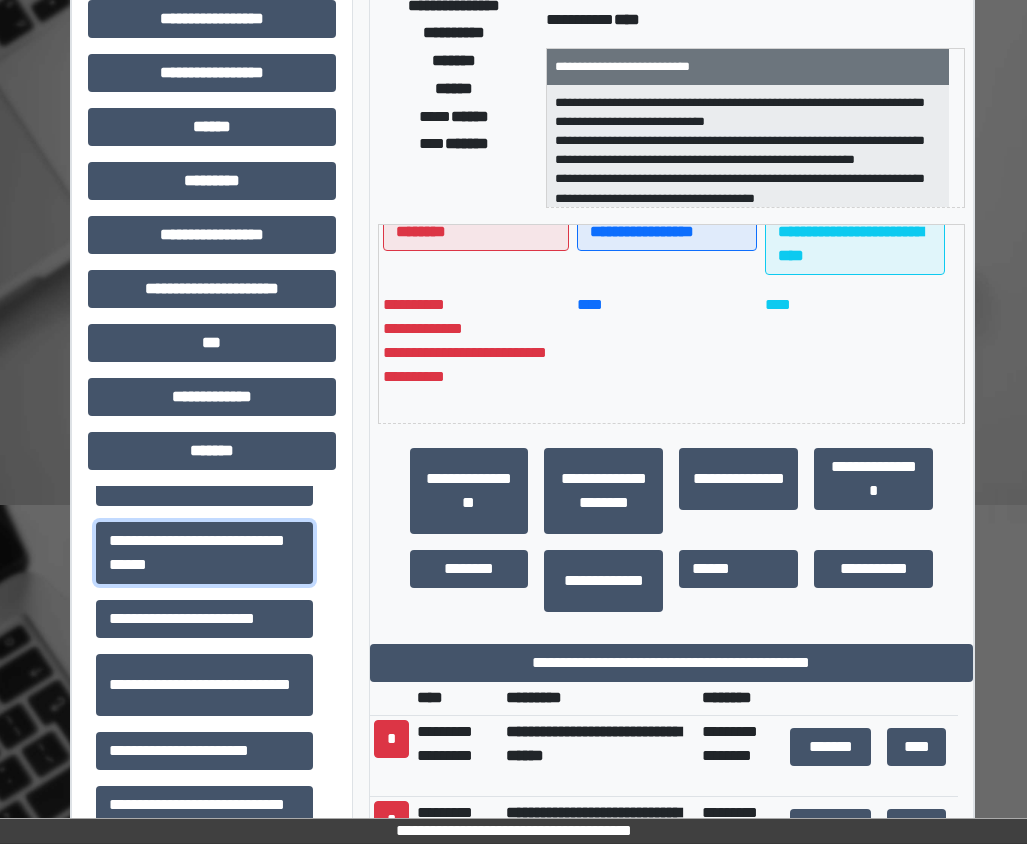 scroll, scrollTop: 24, scrollLeft: 0, axis: vertical 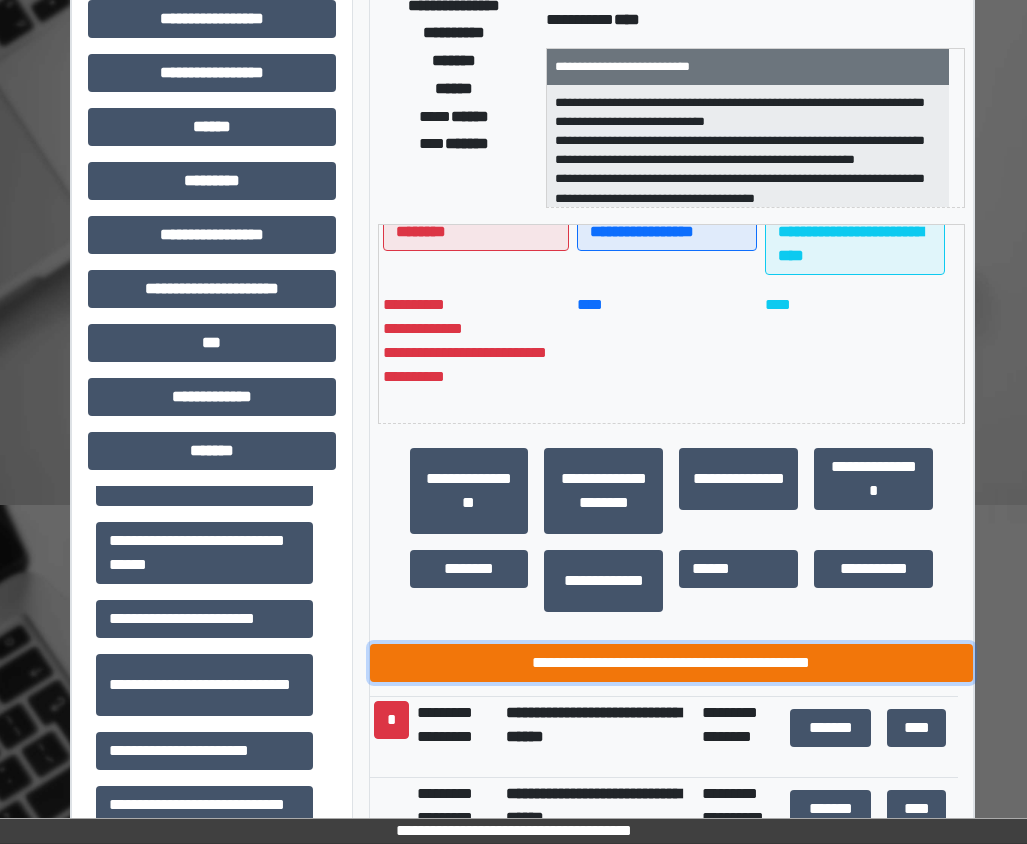 click on "**********" at bounding box center [672, 663] 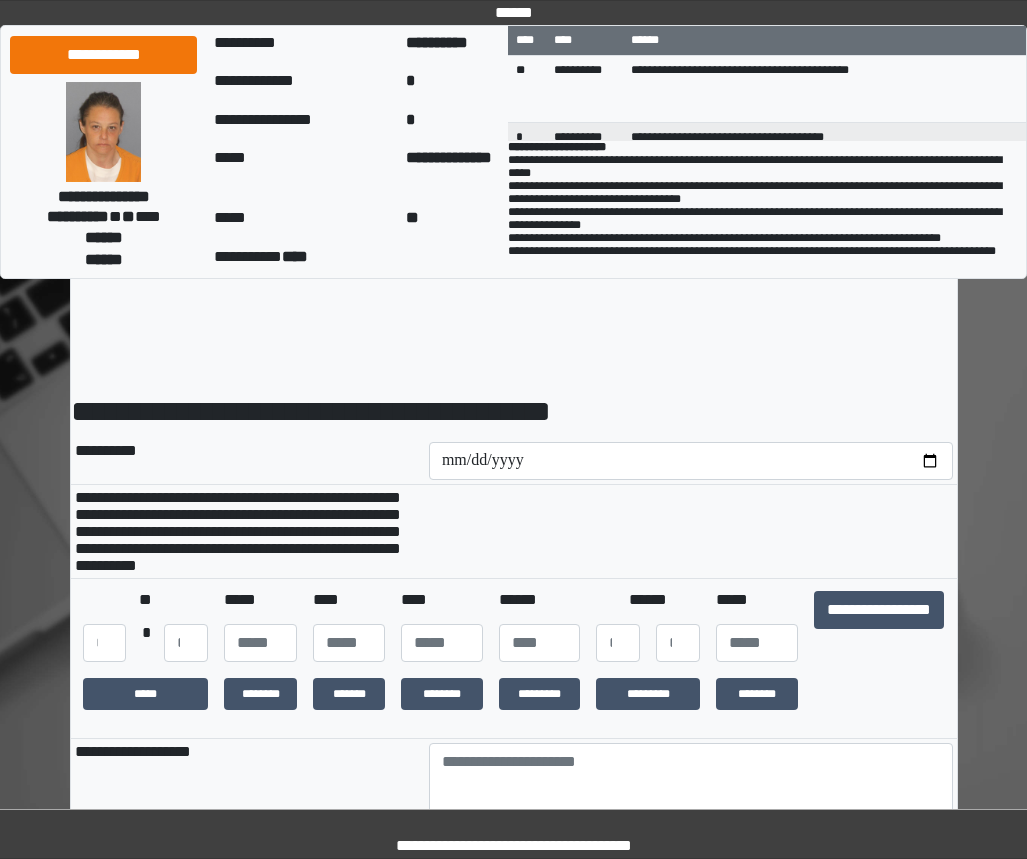 scroll, scrollTop: 0, scrollLeft: 0, axis: both 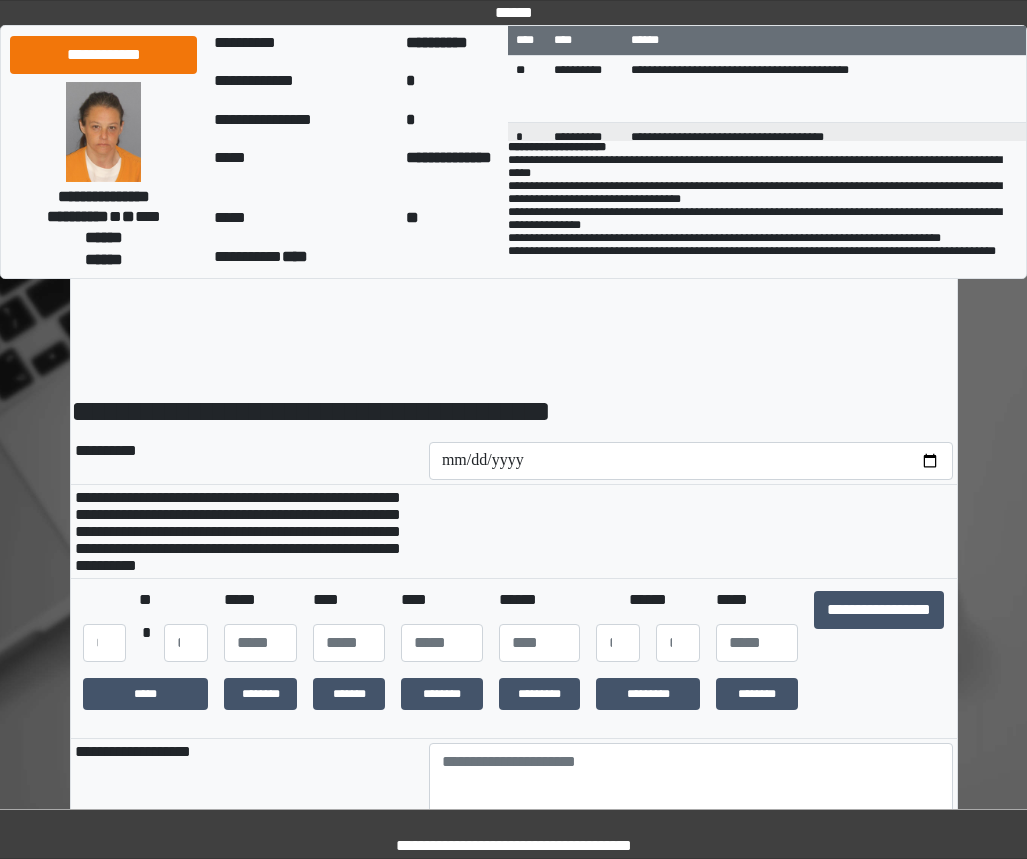 click at bounding box center (691, 531) 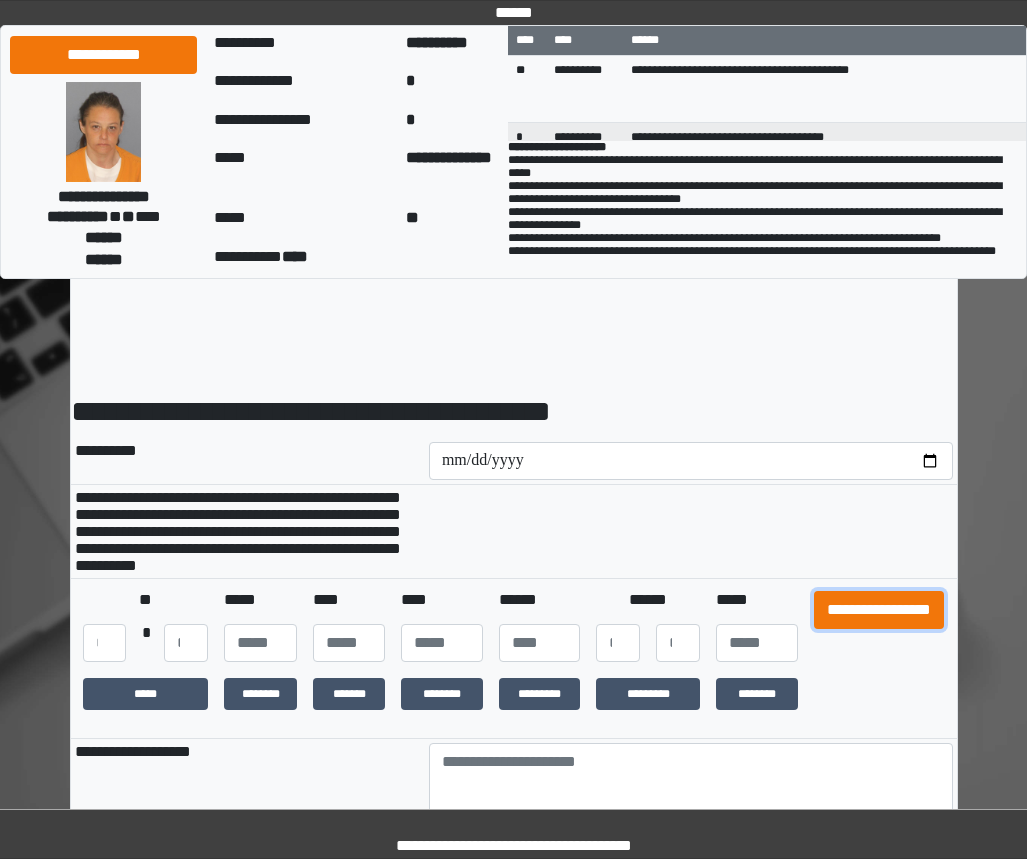 click on "**********" at bounding box center (879, 610) 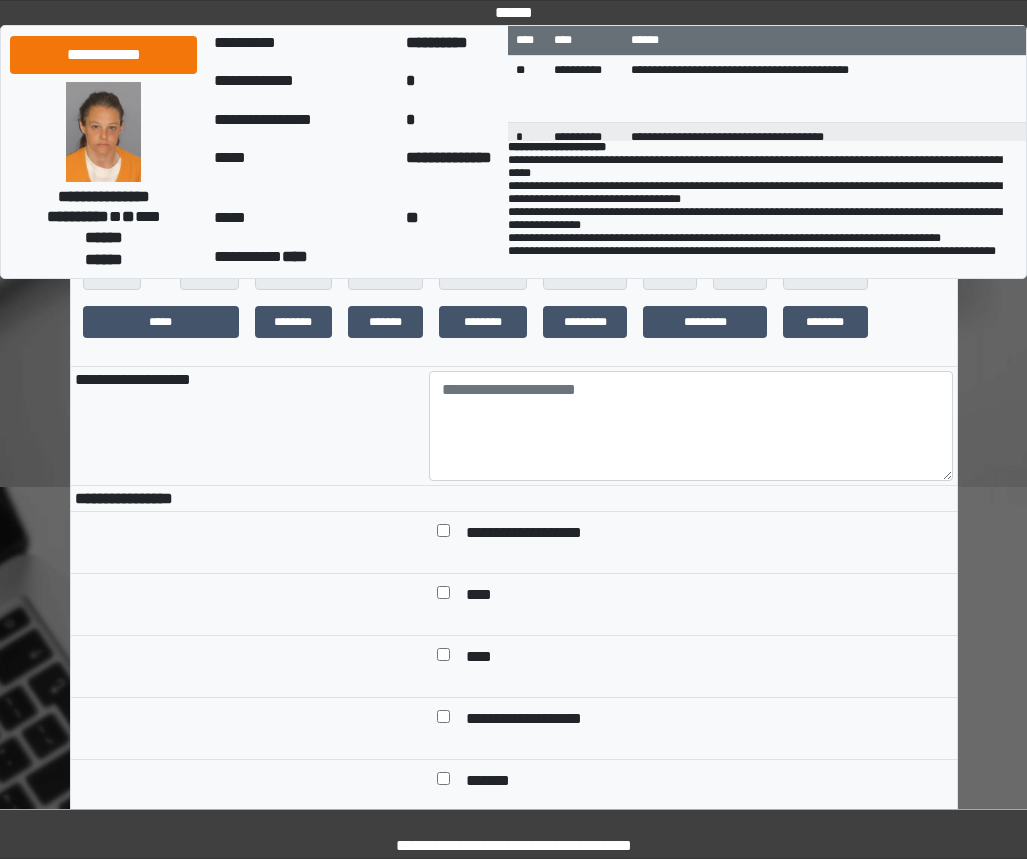 scroll, scrollTop: 400, scrollLeft: 0, axis: vertical 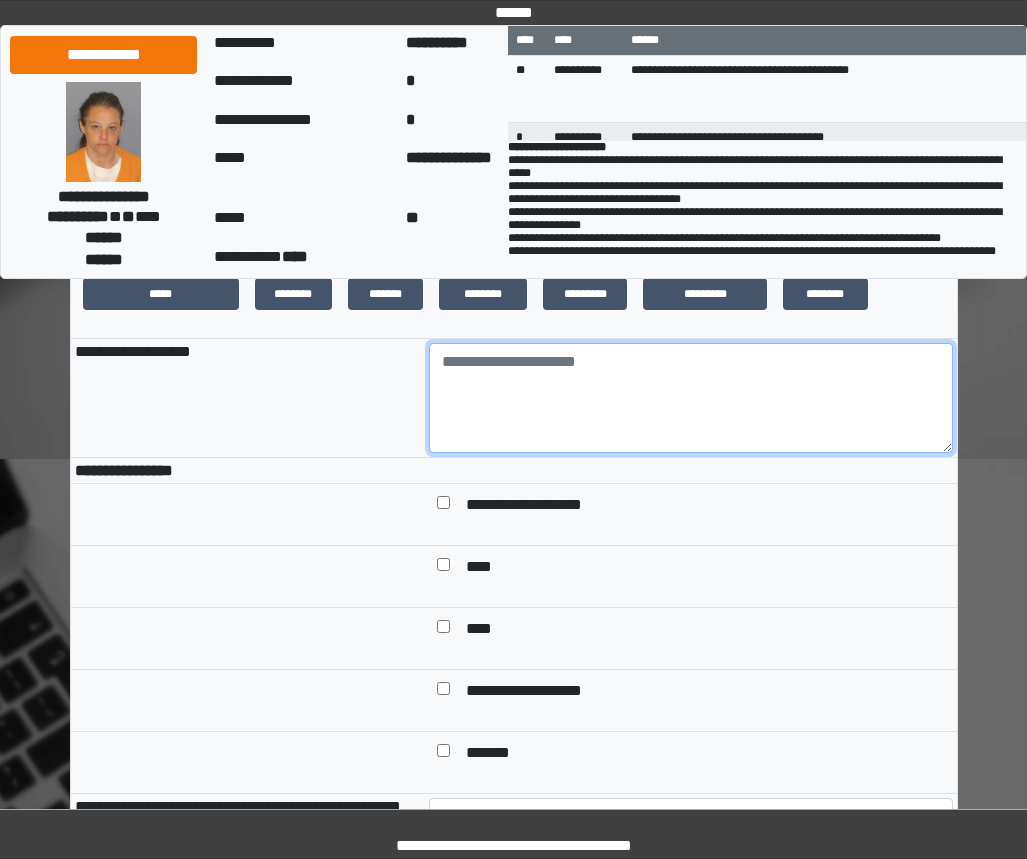 click at bounding box center [691, 398] 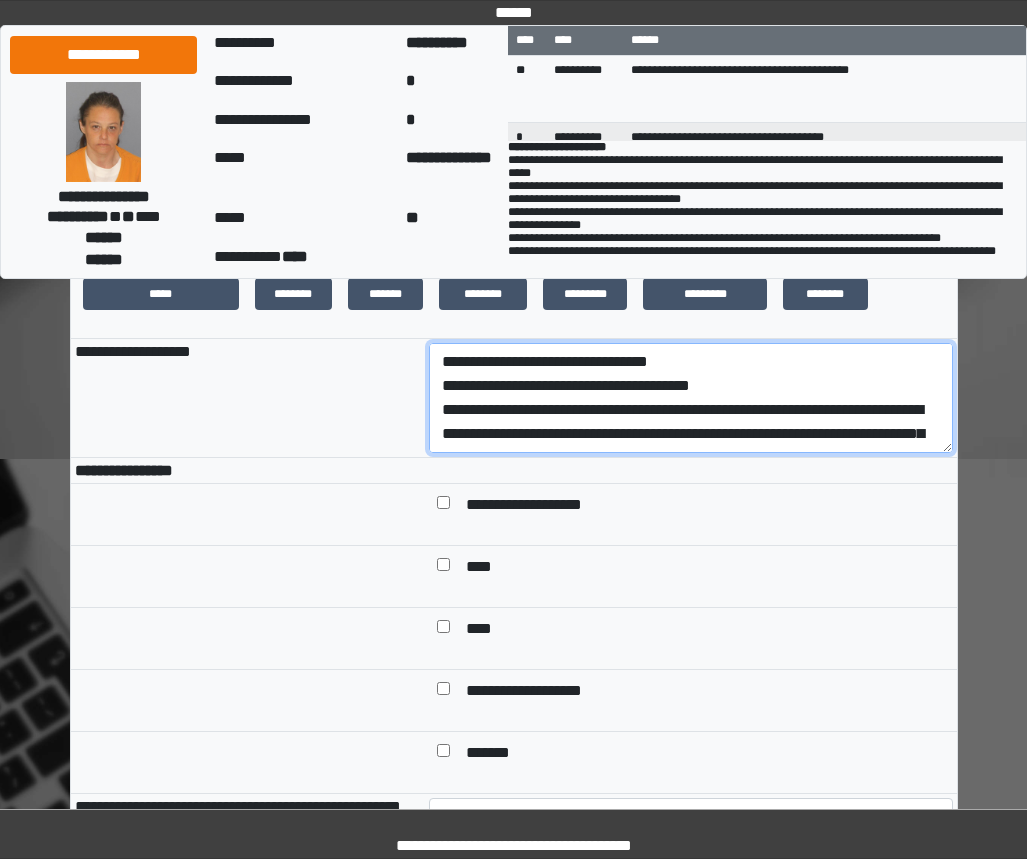 scroll, scrollTop: 208, scrollLeft: 0, axis: vertical 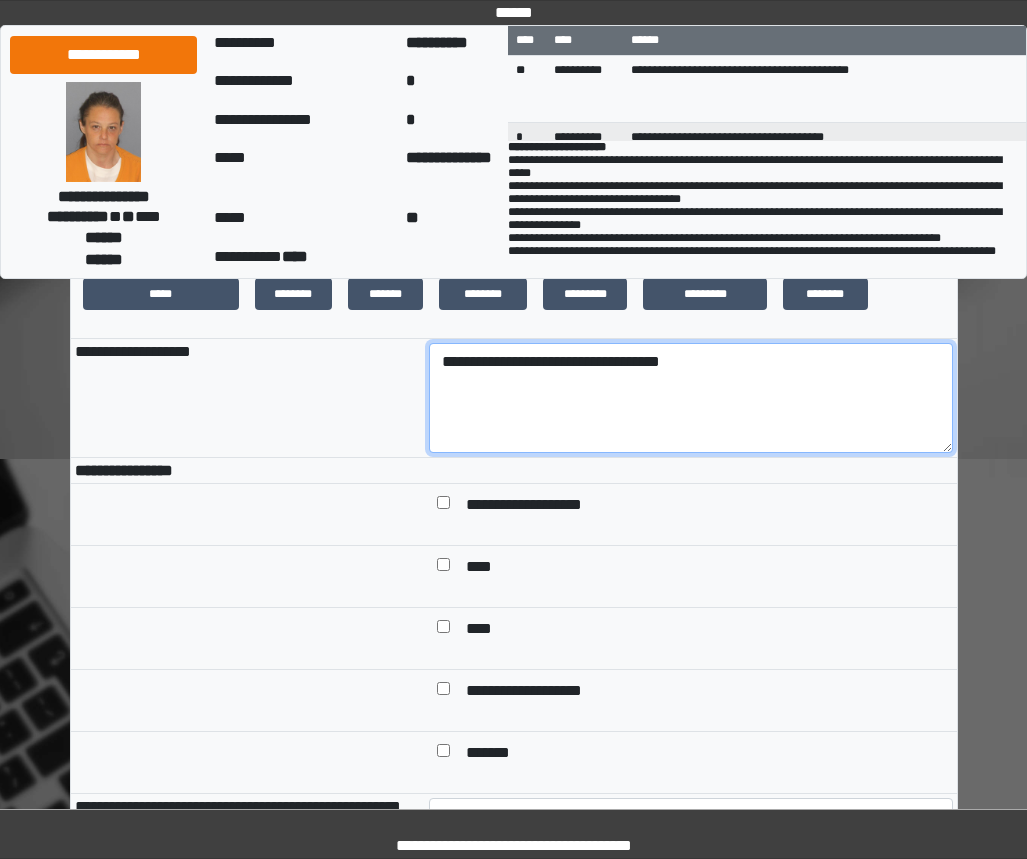 type on "**********" 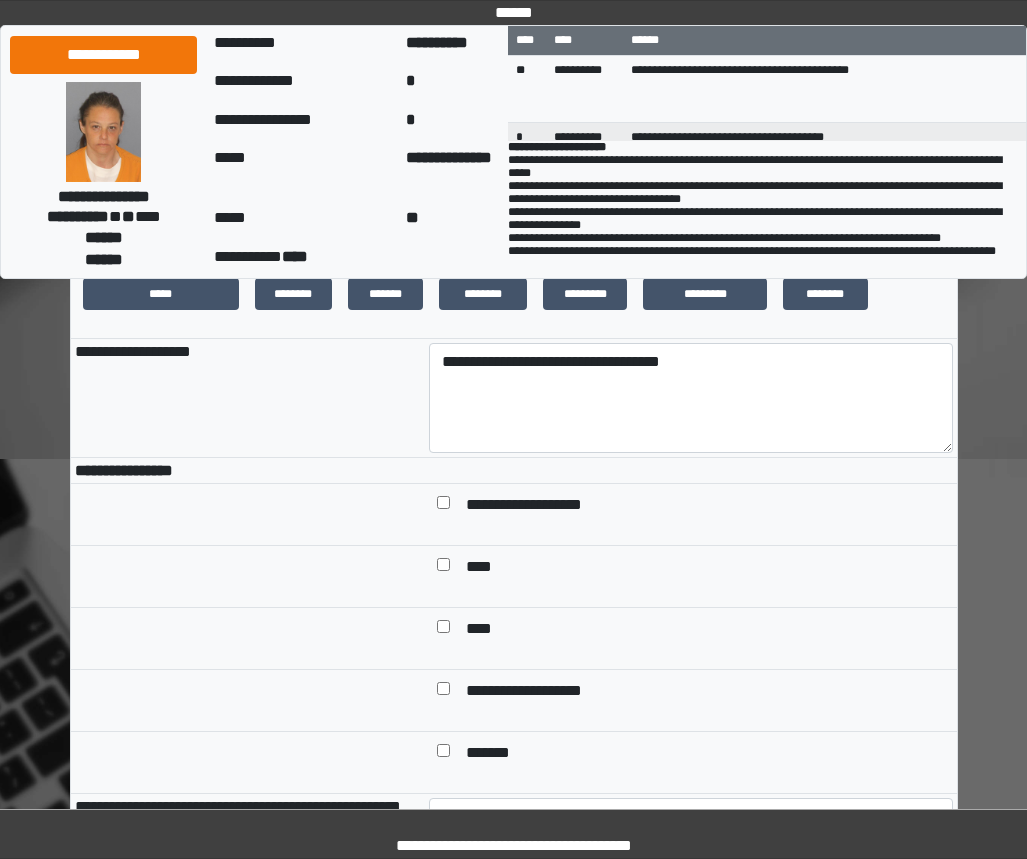click on "****" at bounding box center [490, 568] 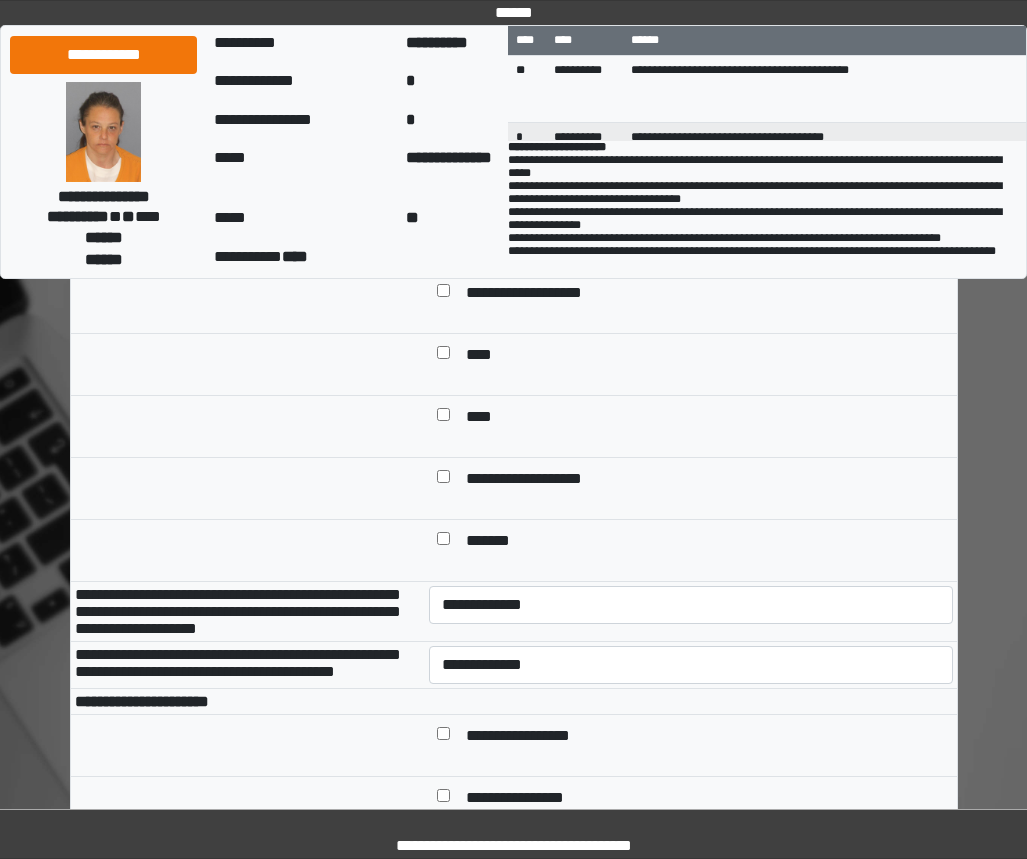 scroll, scrollTop: 800, scrollLeft: 0, axis: vertical 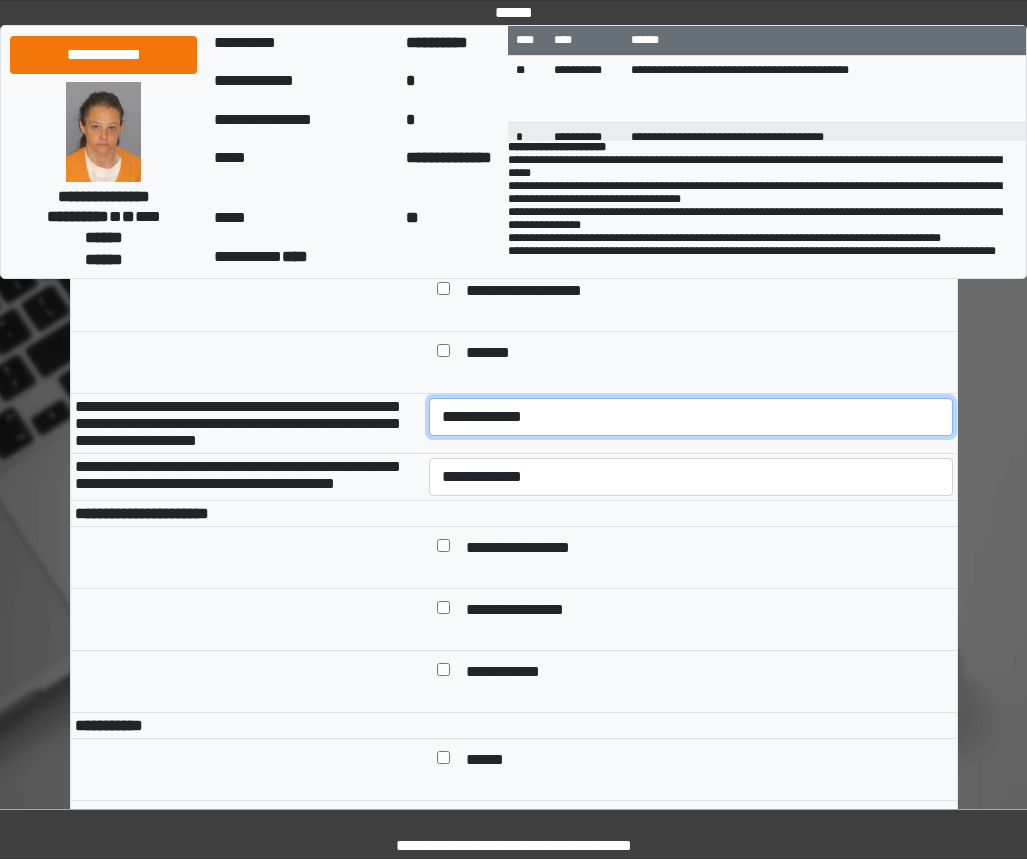 click on "**********" at bounding box center [691, 417] 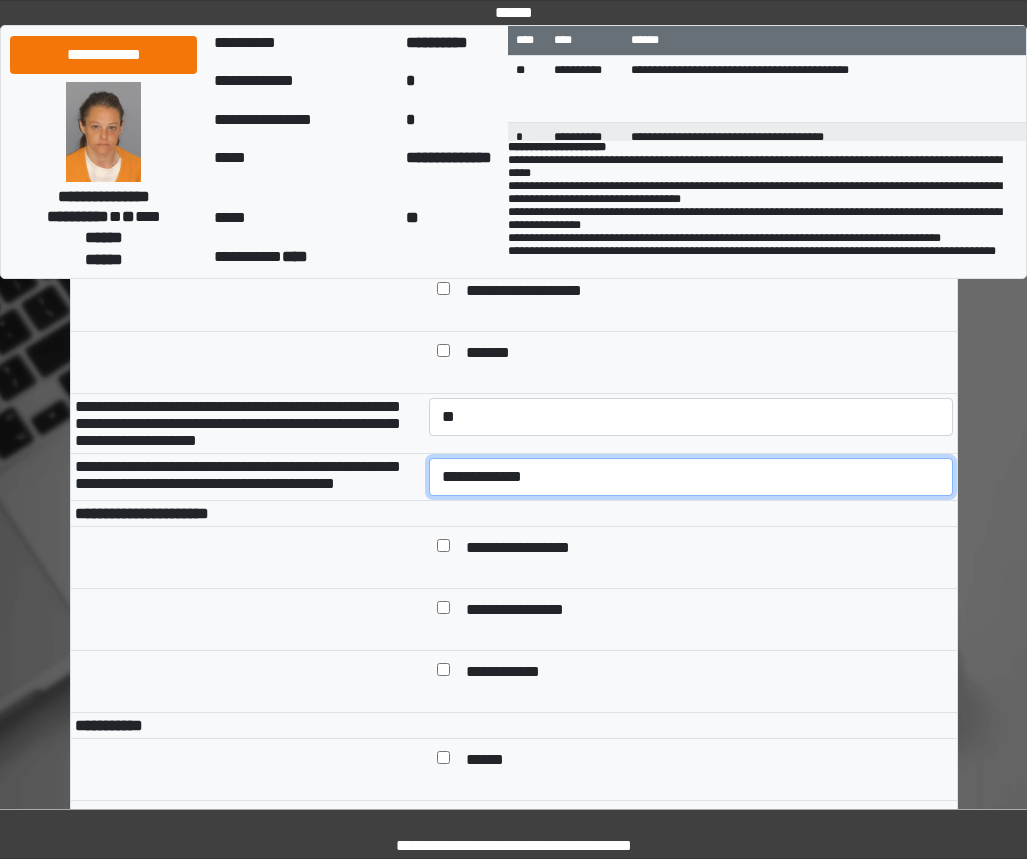 click on "**********" at bounding box center [691, 477] 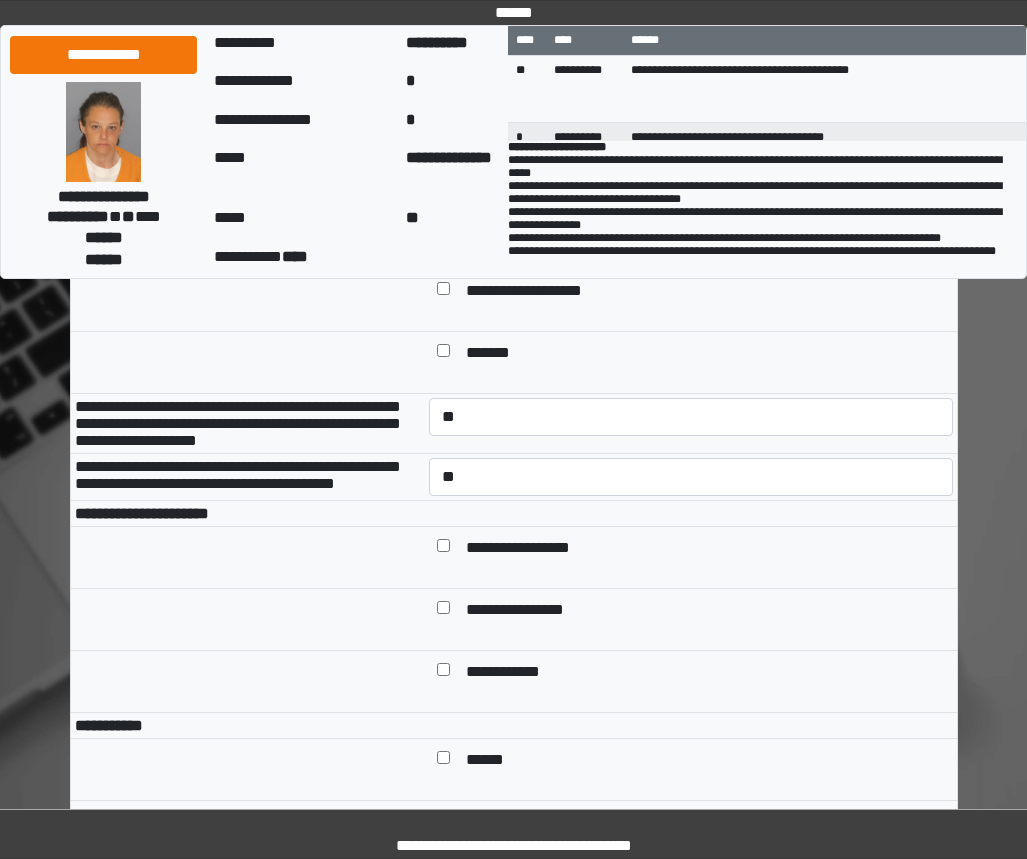 click on "**********" at bounding box center [533, 549] 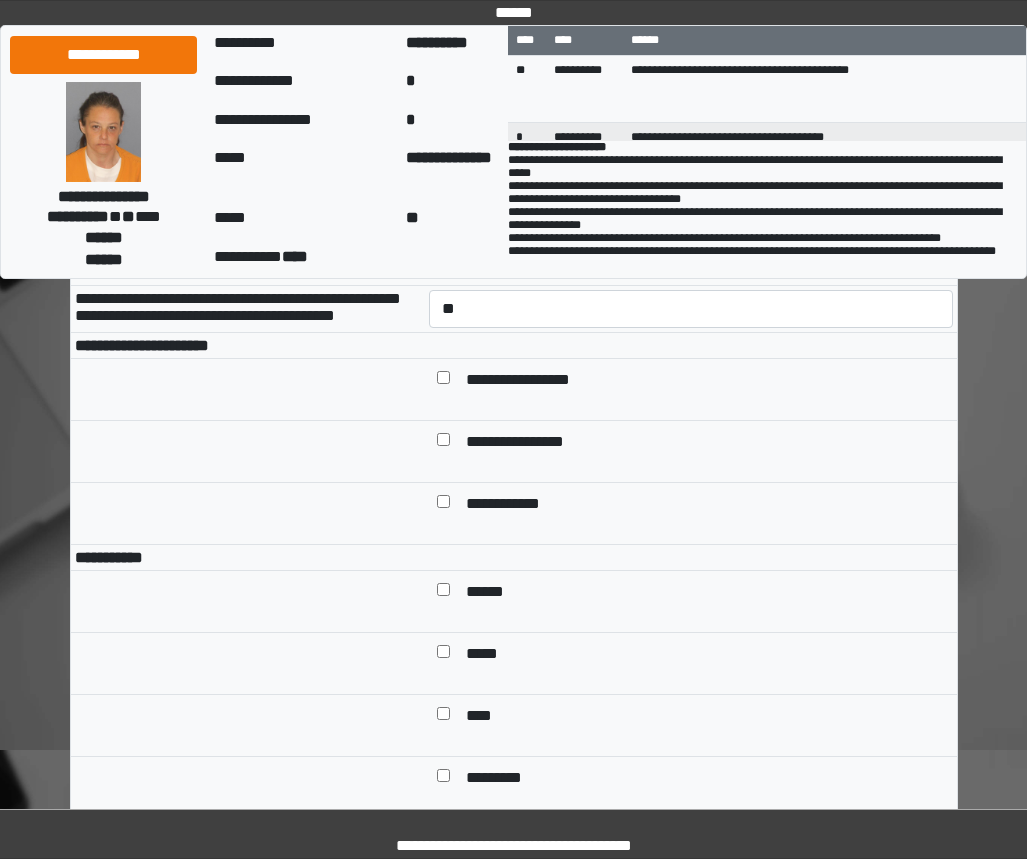 scroll, scrollTop: 1200, scrollLeft: 0, axis: vertical 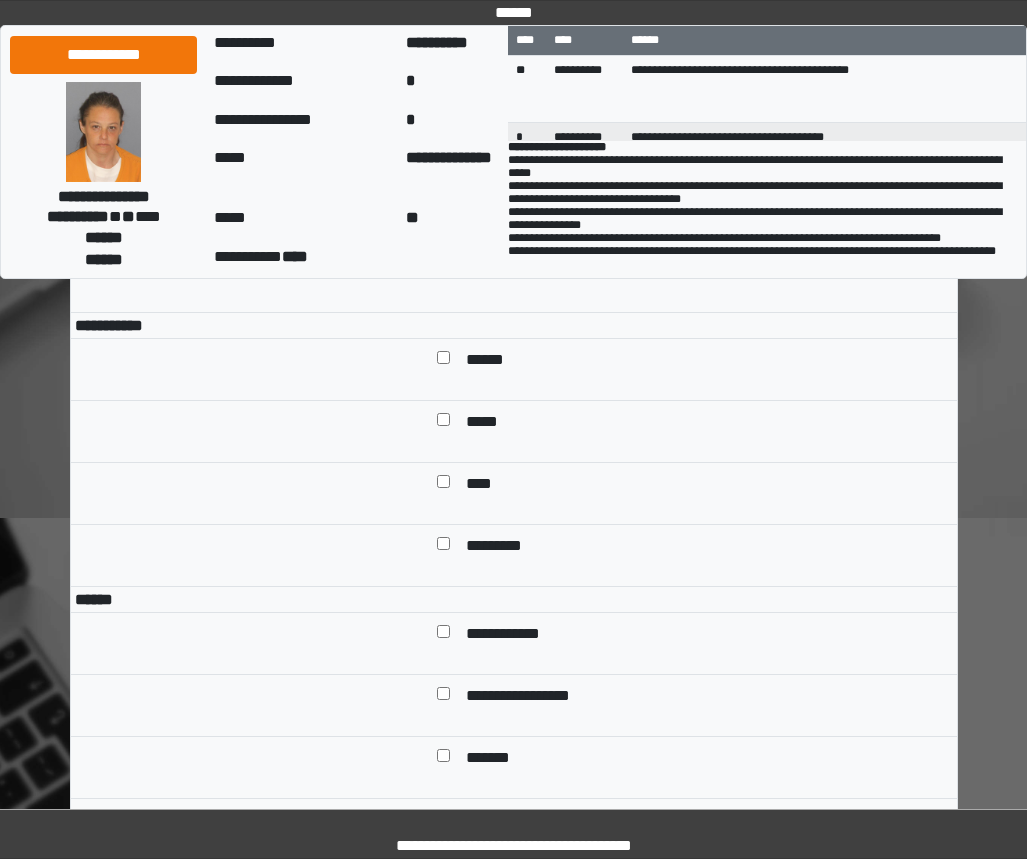 click on "******" at bounding box center (492, 361) 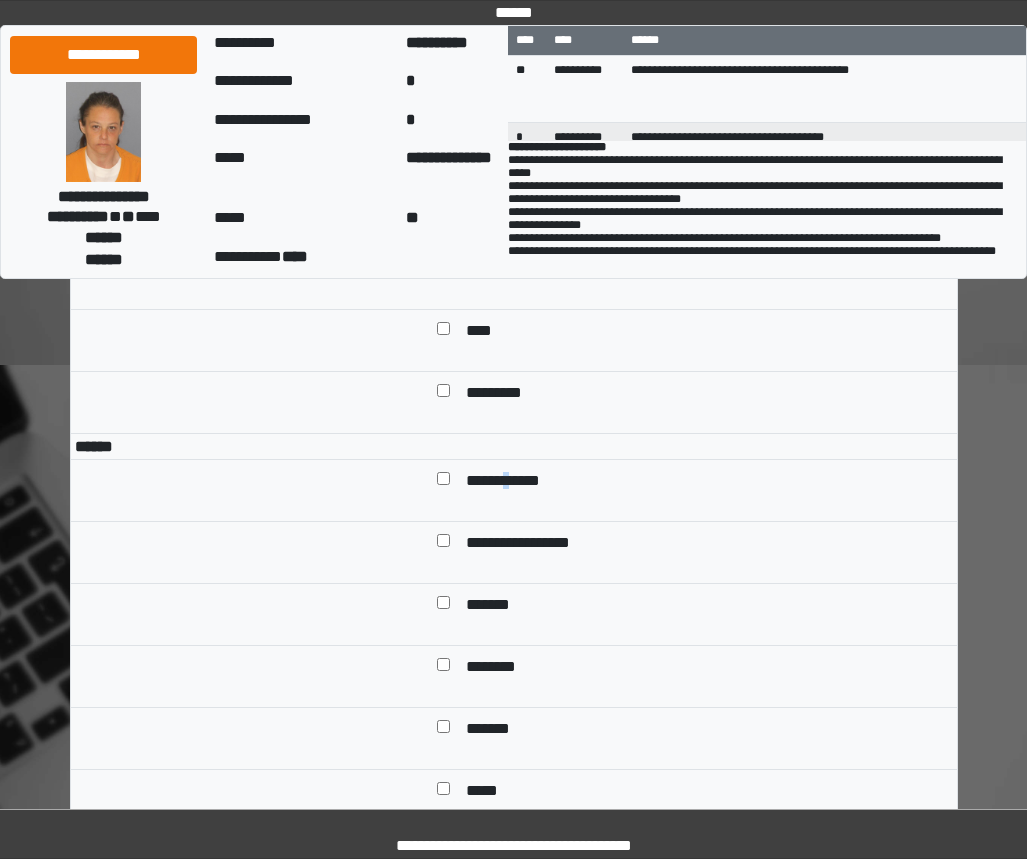 scroll, scrollTop: 1500, scrollLeft: 0, axis: vertical 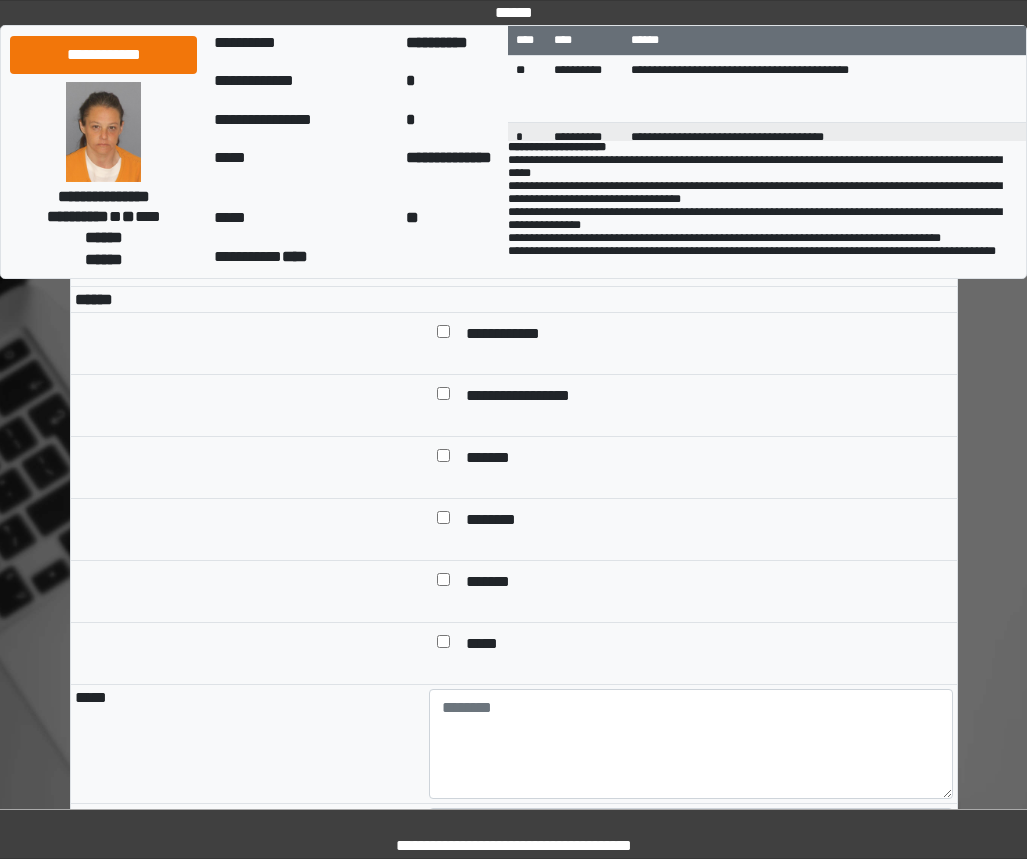 click on "**********" at bounding box center (518, 335) 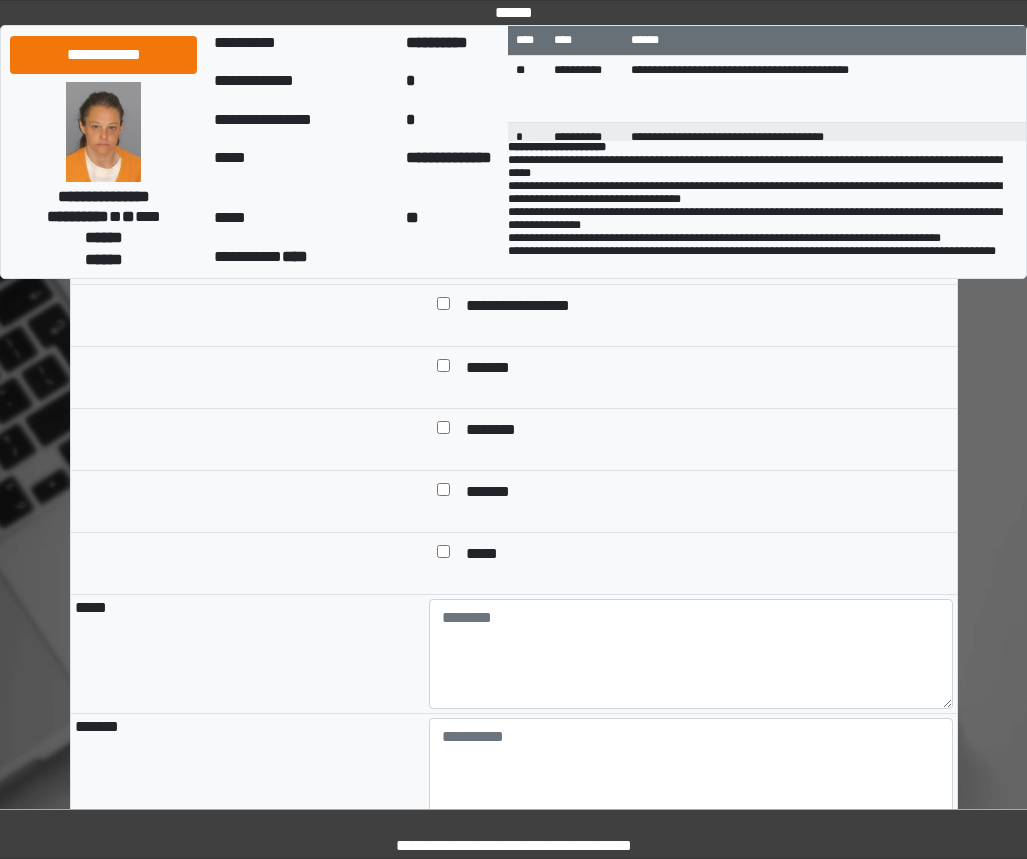 scroll, scrollTop: 1700, scrollLeft: 0, axis: vertical 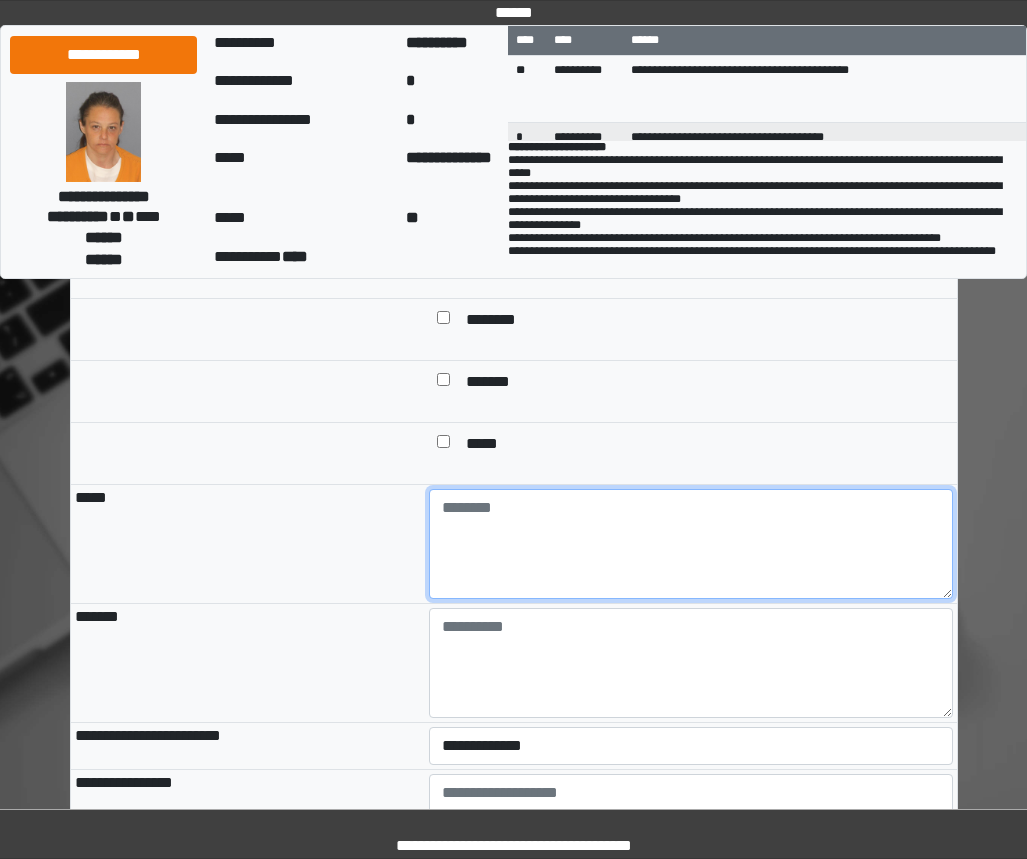 click at bounding box center [691, 544] 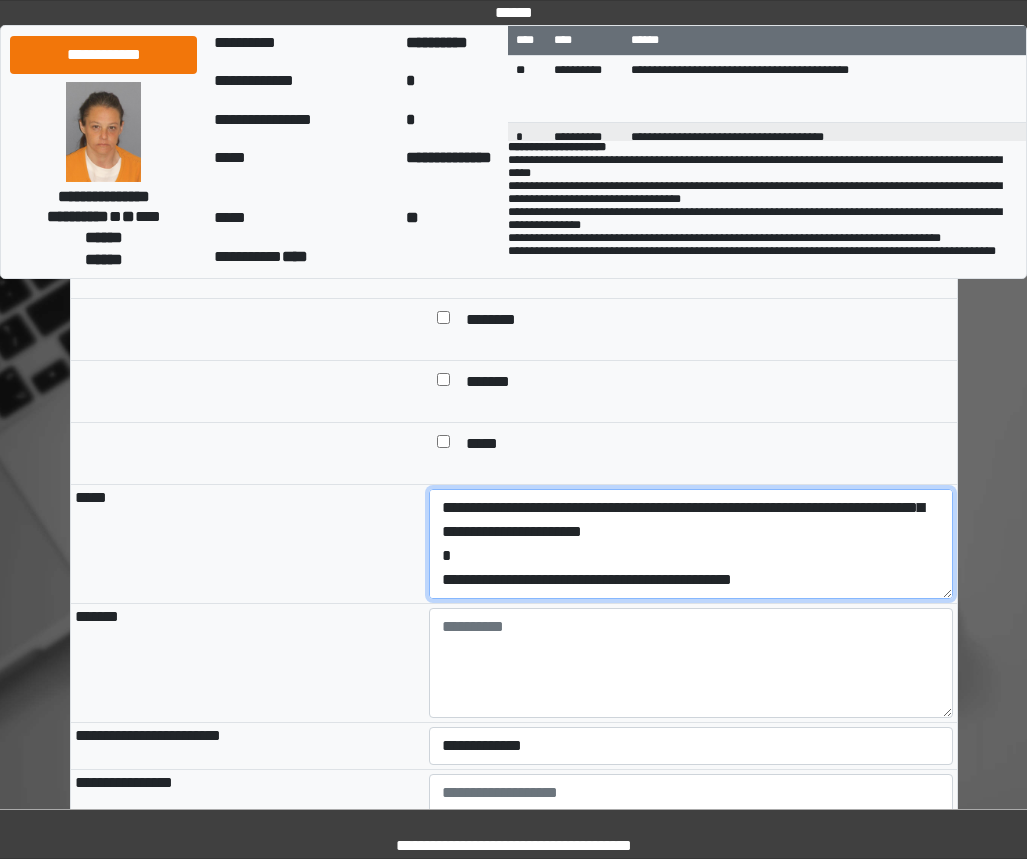 scroll, scrollTop: 0, scrollLeft: 0, axis: both 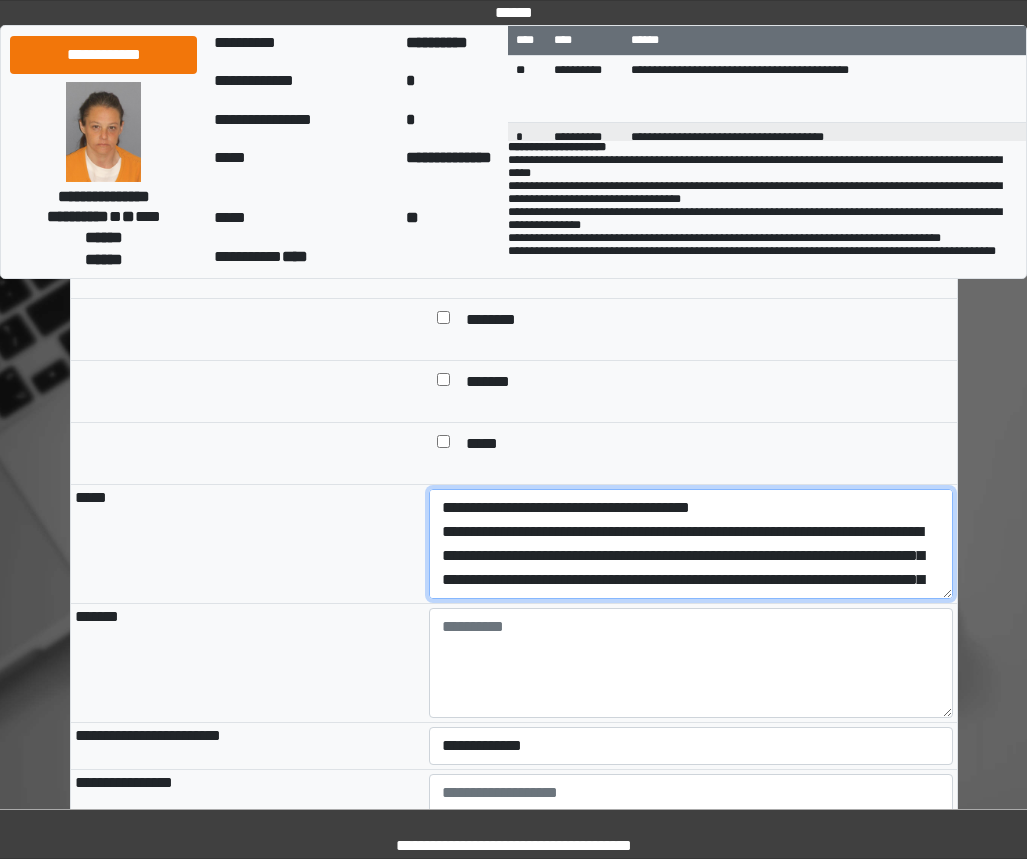 drag, startPoint x: 836, startPoint y: 669, endPoint x: 328, endPoint y: 610, distance: 511.4147 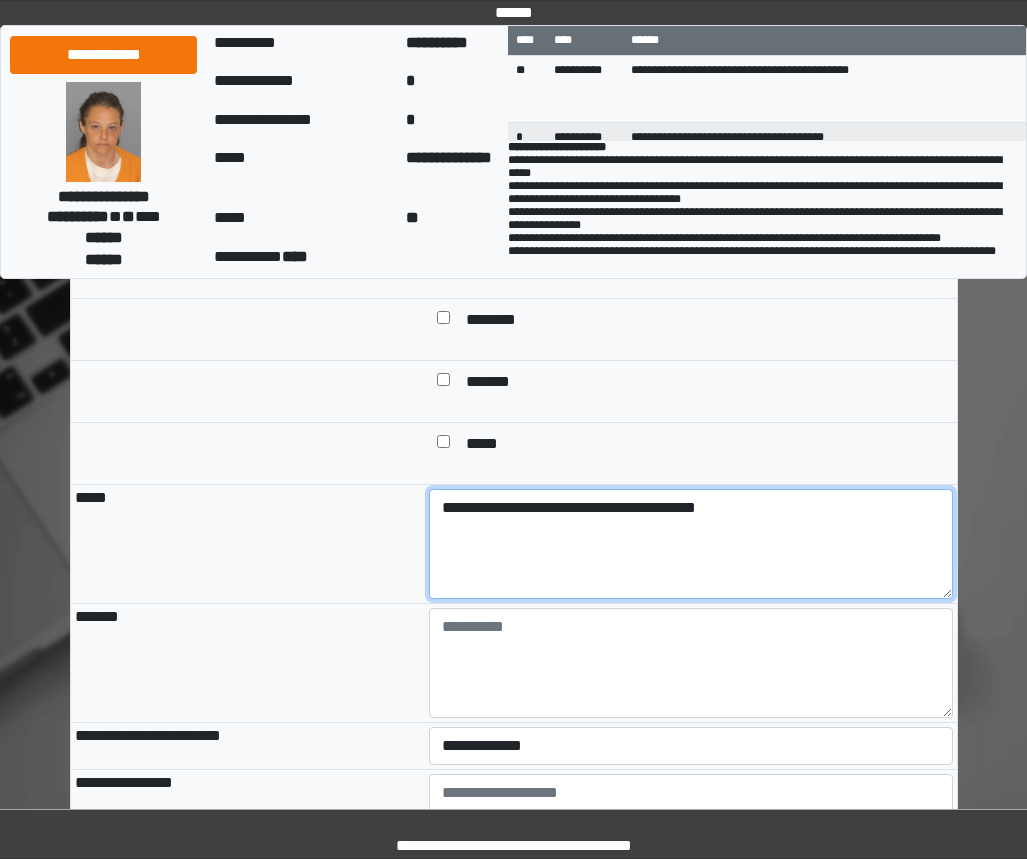 type on "**********" 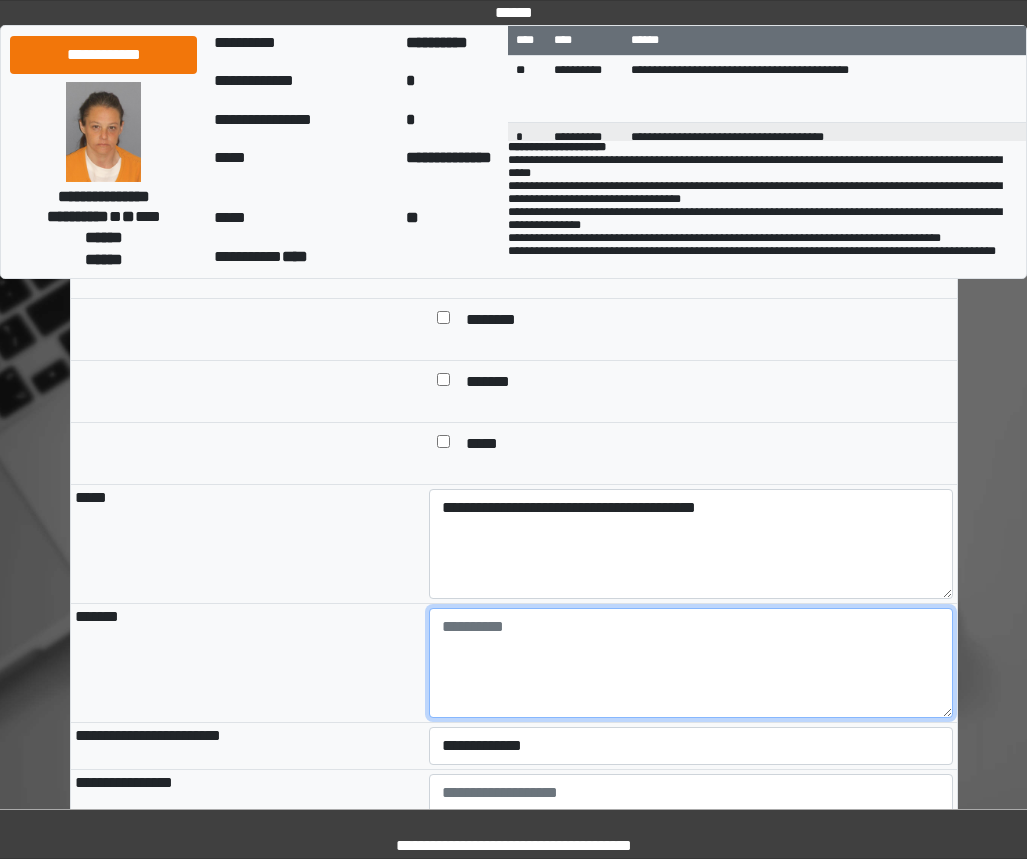 click at bounding box center (691, 663) 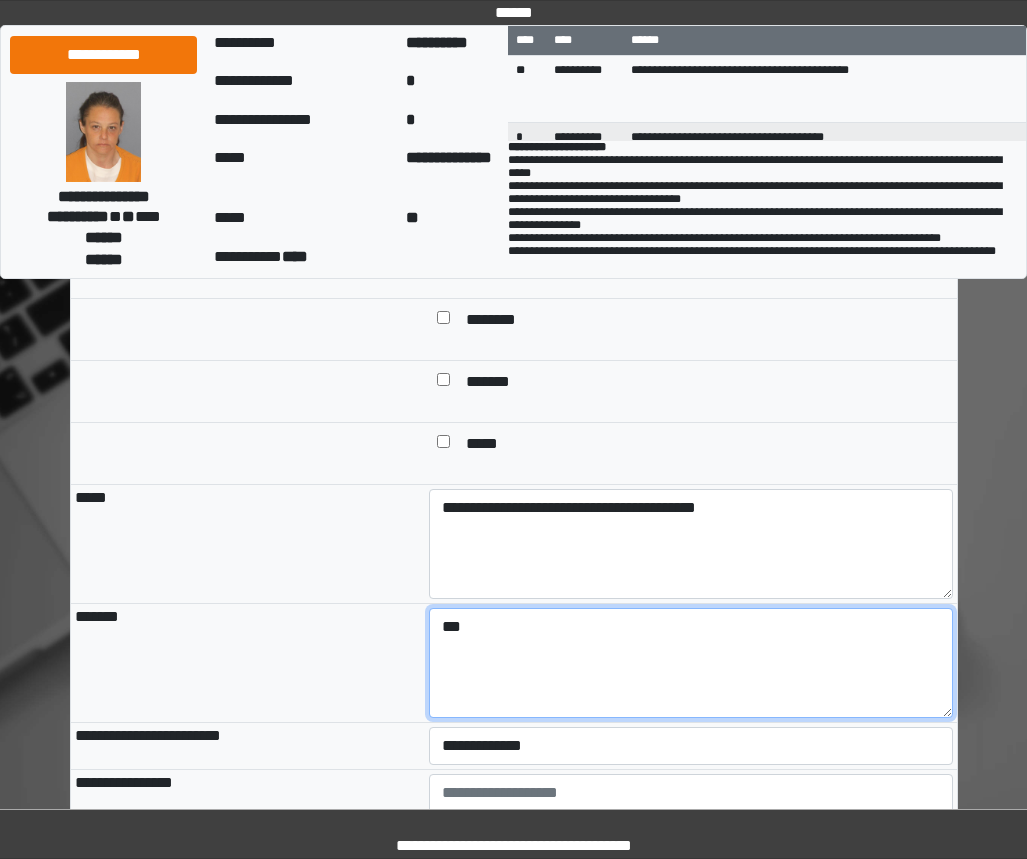drag, startPoint x: 613, startPoint y: 729, endPoint x: 241, endPoint y: 719, distance: 372.1344 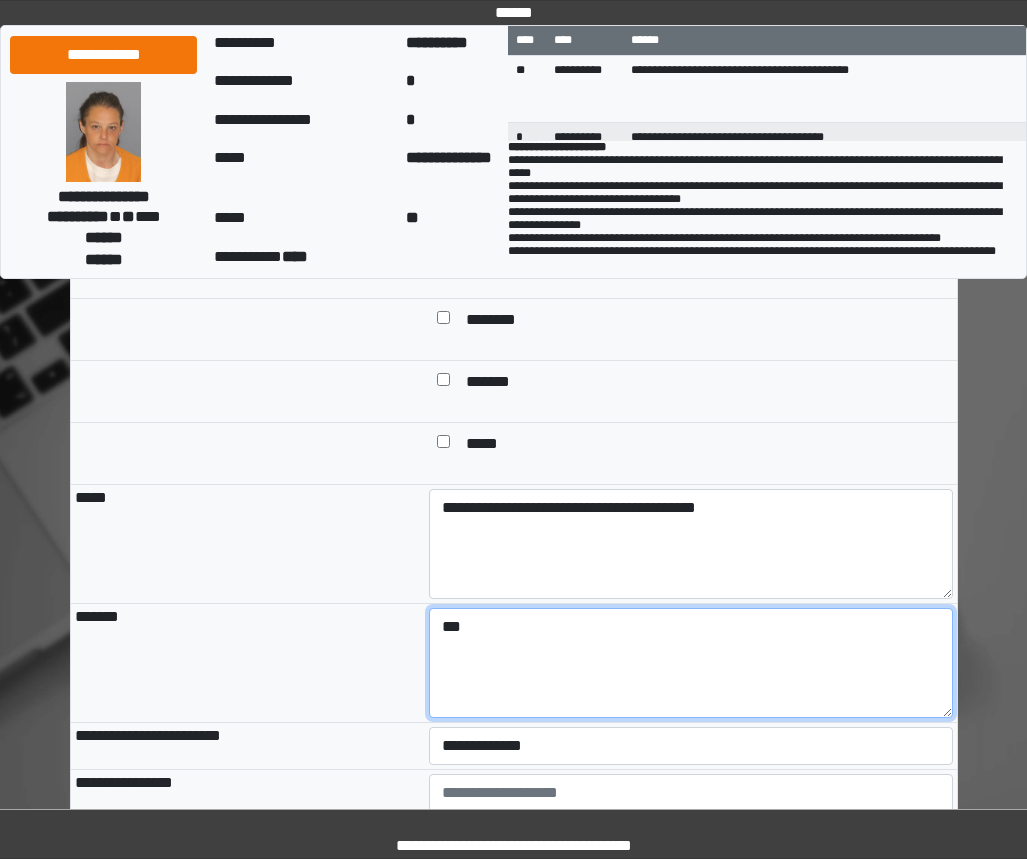 type on "***" 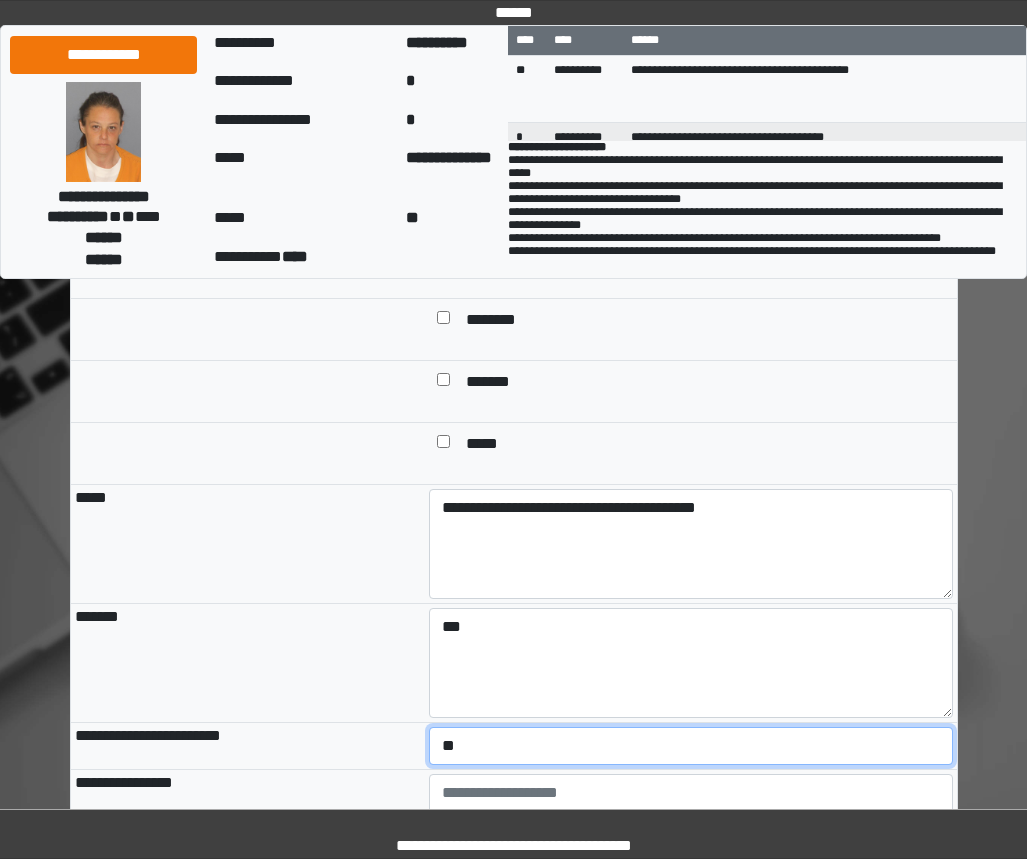select on "*" 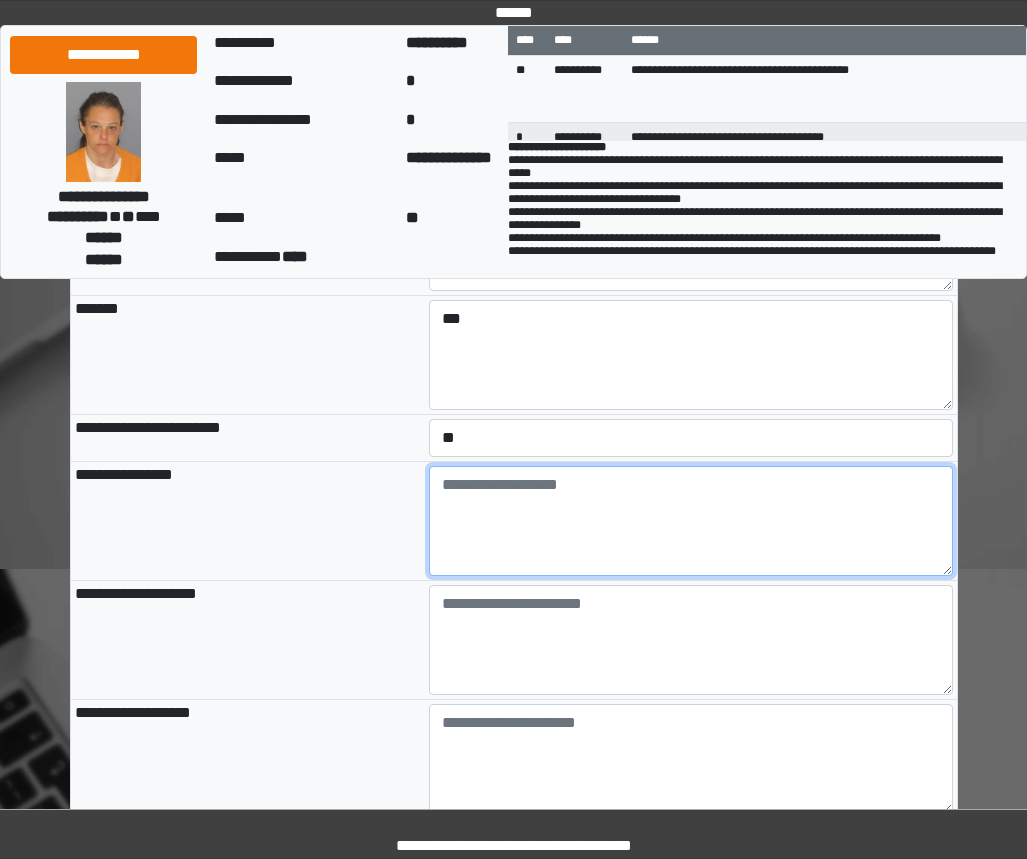 scroll, scrollTop: 2141, scrollLeft: 0, axis: vertical 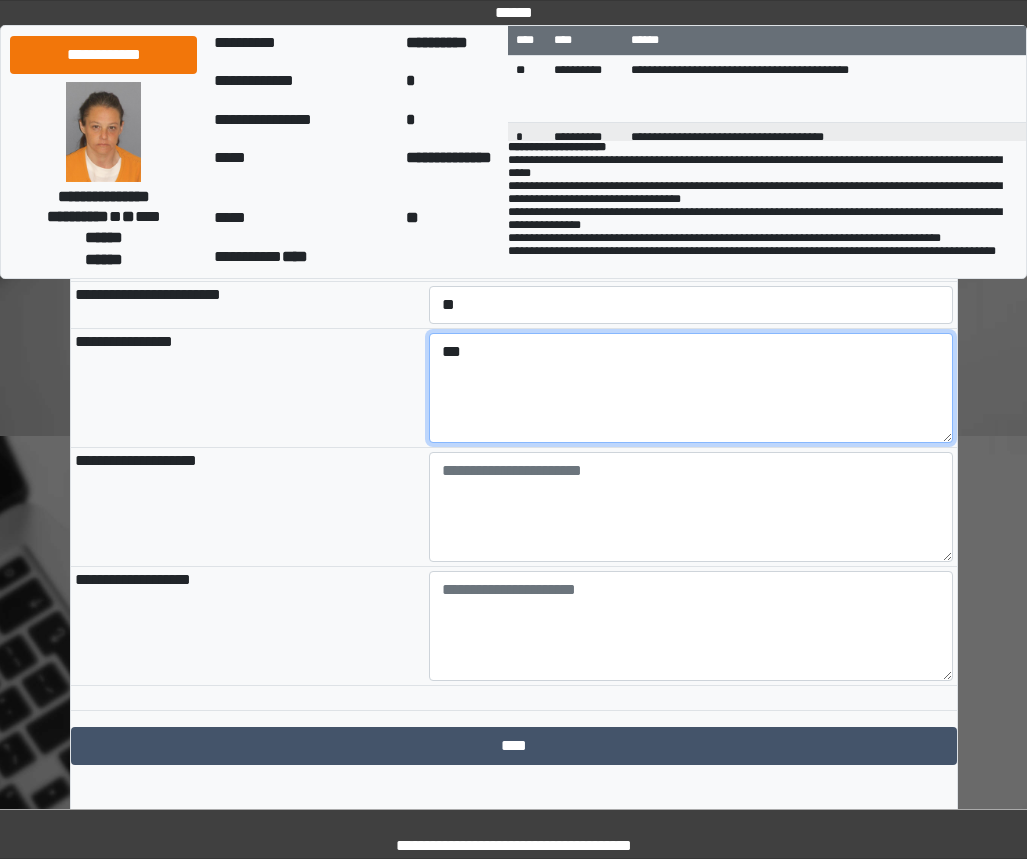 type on "***" 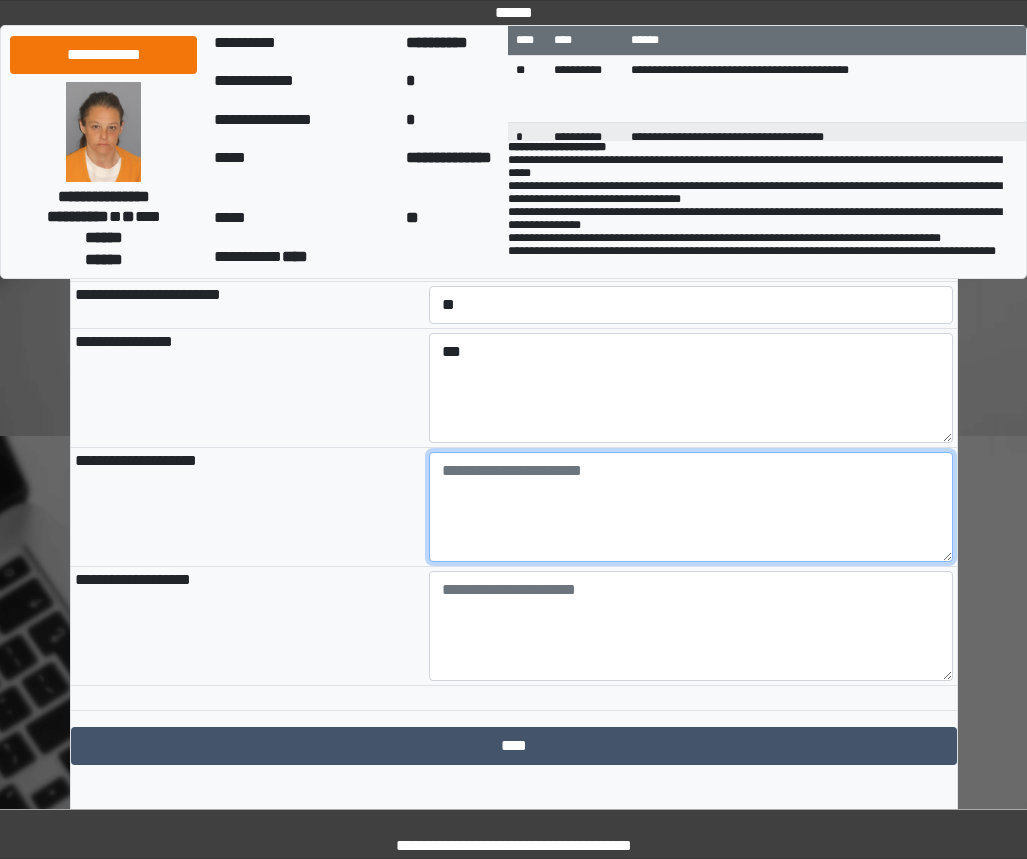 paste on "**********" 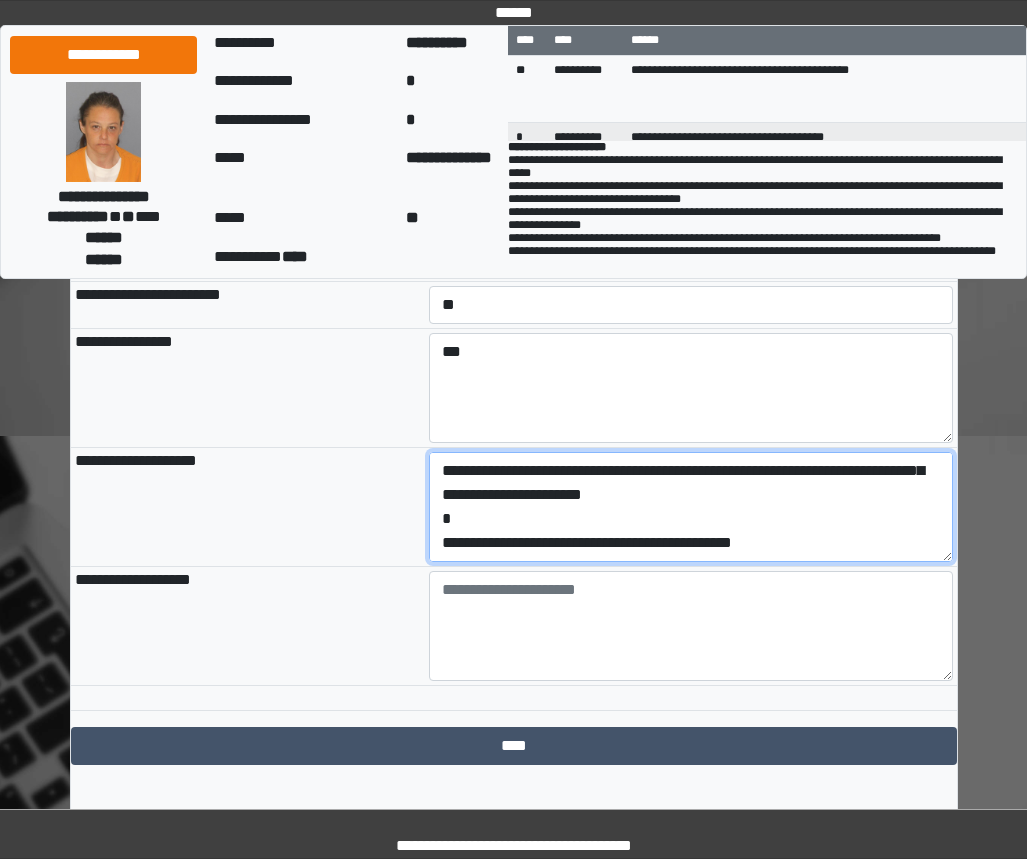 scroll, scrollTop: 144, scrollLeft: 0, axis: vertical 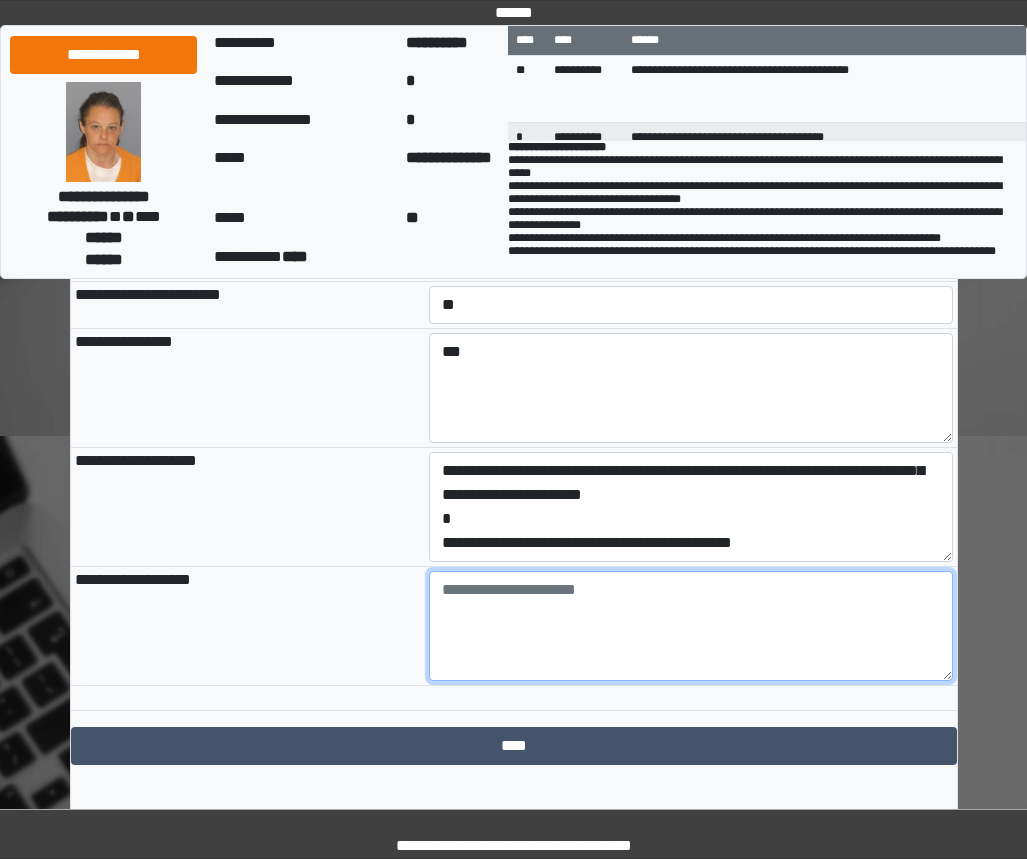 drag, startPoint x: 606, startPoint y: 598, endPoint x: 778, endPoint y: 646, distance: 178.57211 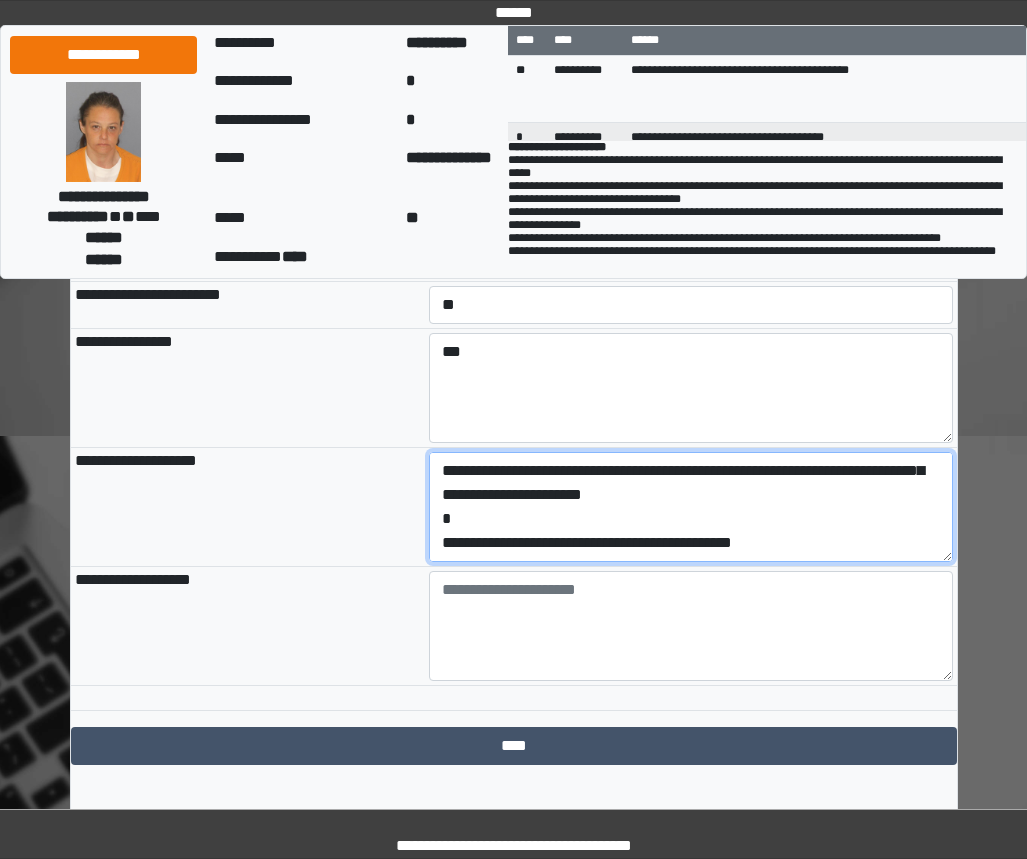 drag, startPoint x: 818, startPoint y: 626, endPoint x: 368, endPoint y: 627, distance: 450.0011 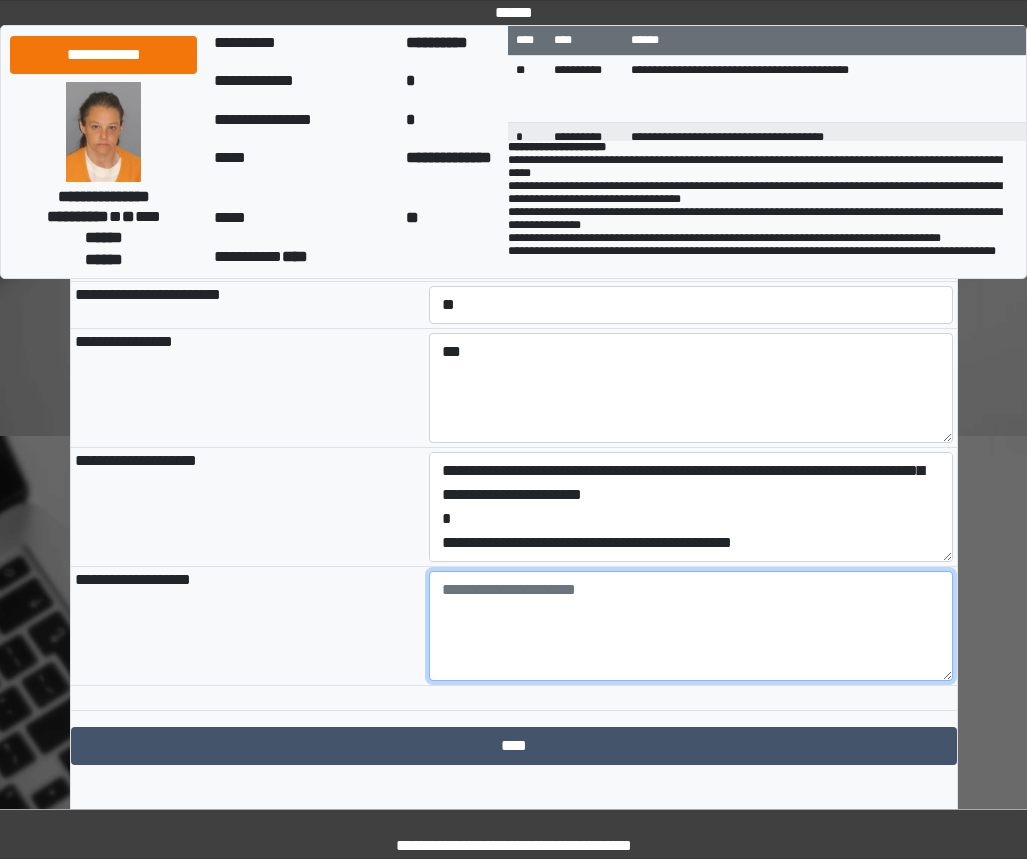 drag, startPoint x: 602, startPoint y: 644, endPoint x: 713, endPoint y: 663, distance: 112.61439 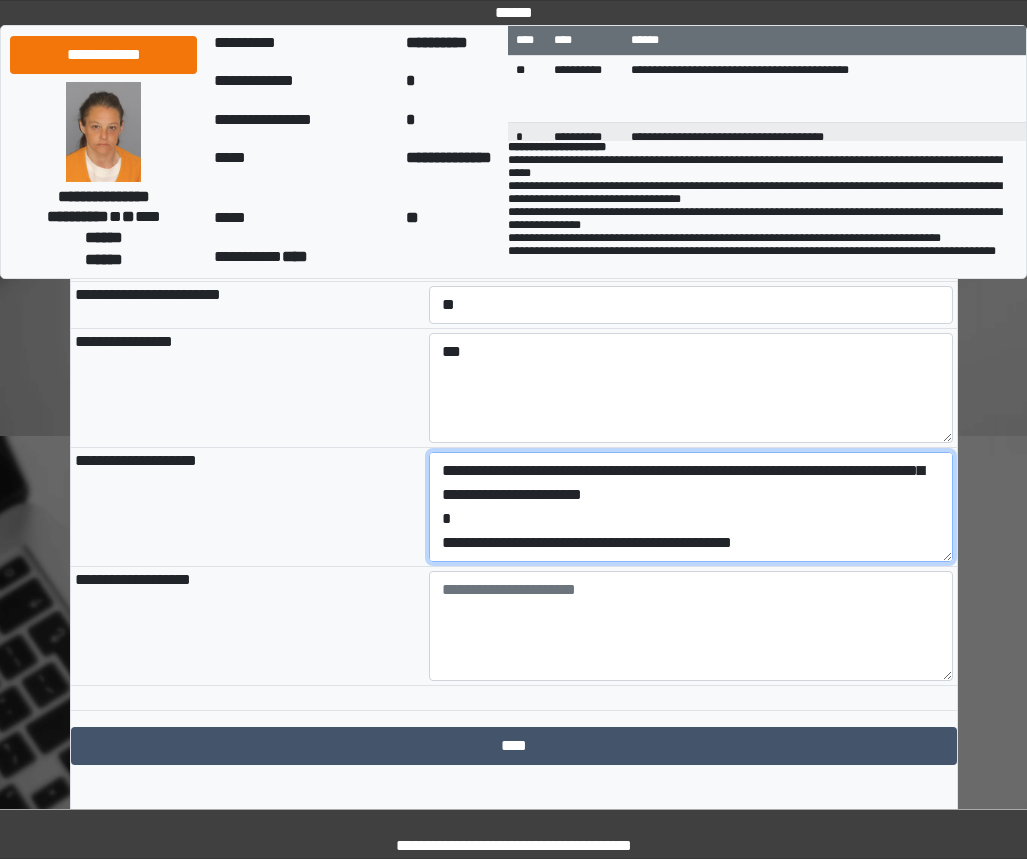 drag, startPoint x: 830, startPoint y: 603, endPoint x: 818, endPoint y: 611, distance: 14.422205 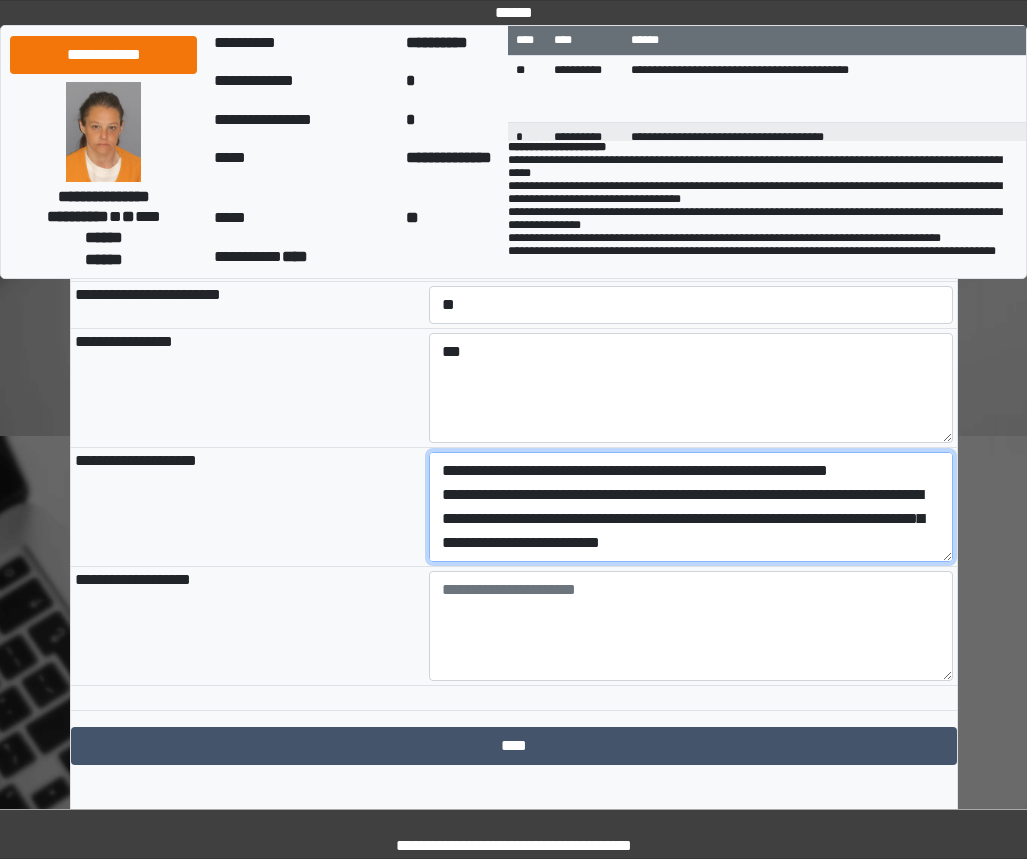 type on "**********" 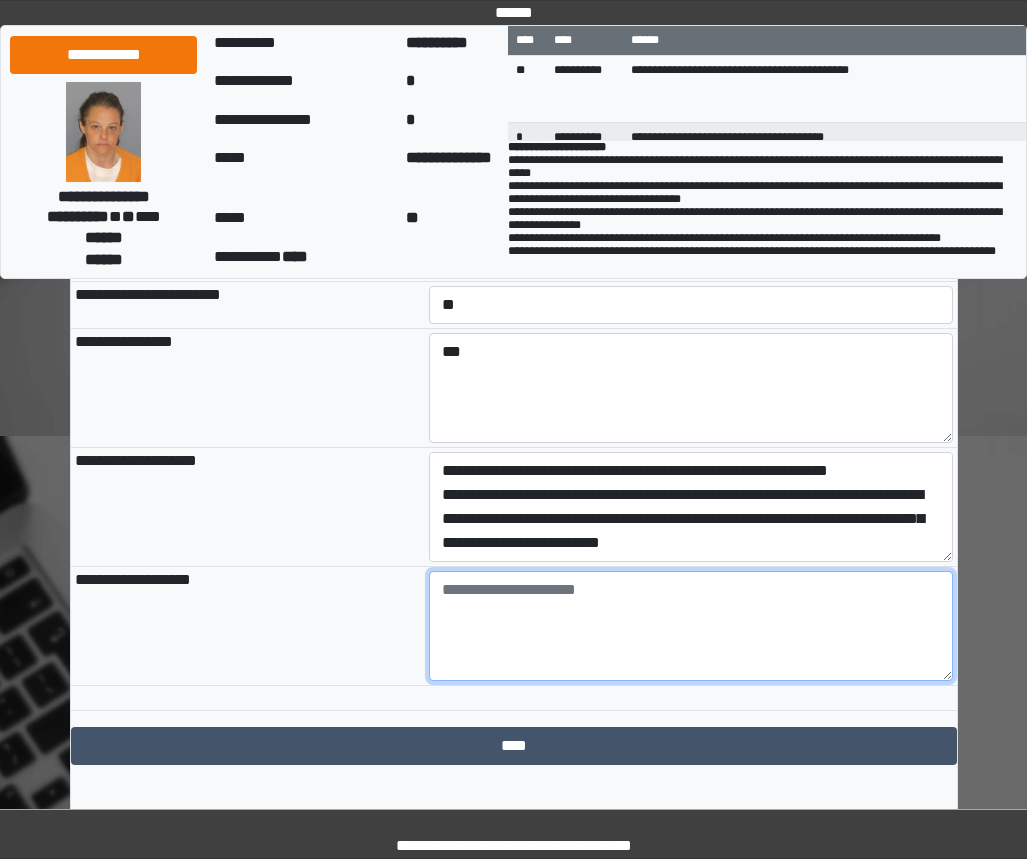 click 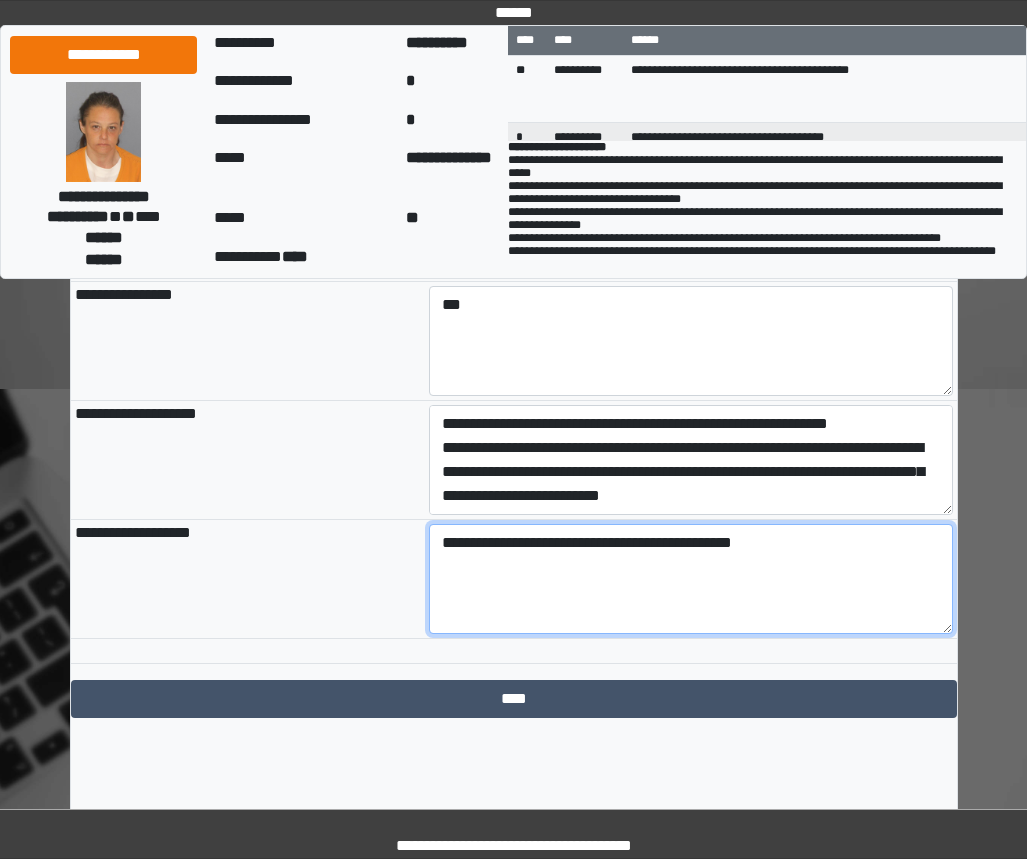 scroll, scrollTop: 2253, scrollLeft: 0, axis: vertical 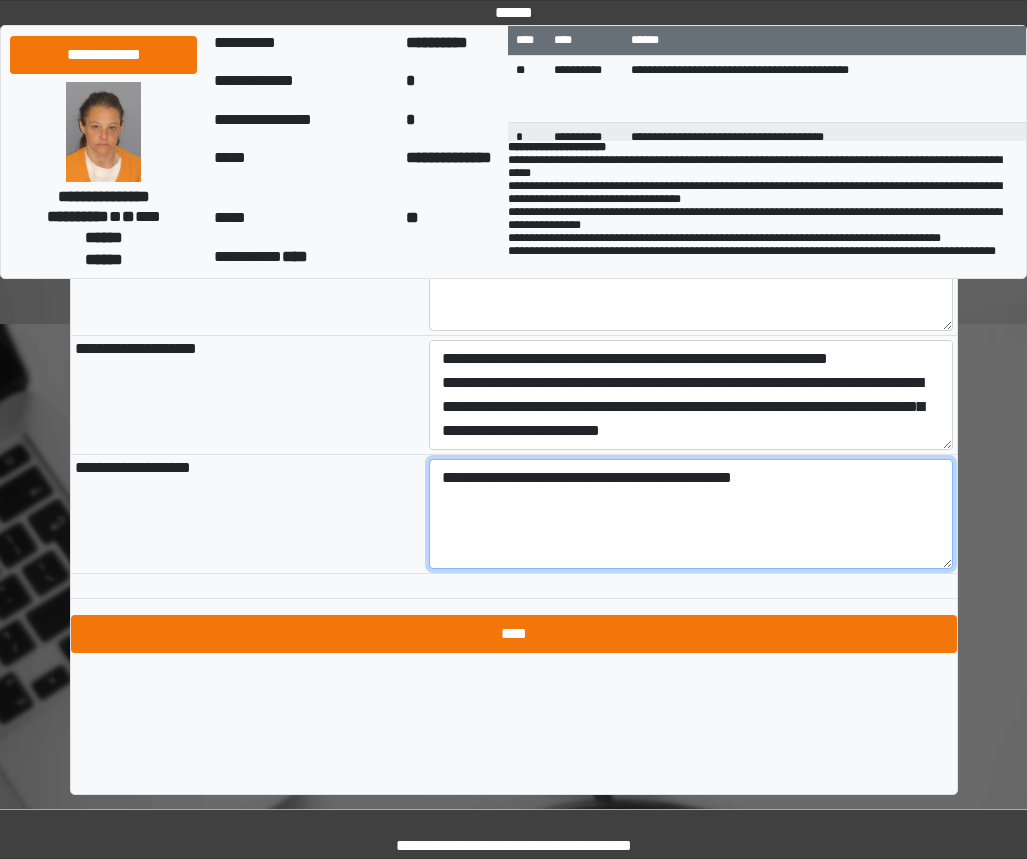 type on "**********" 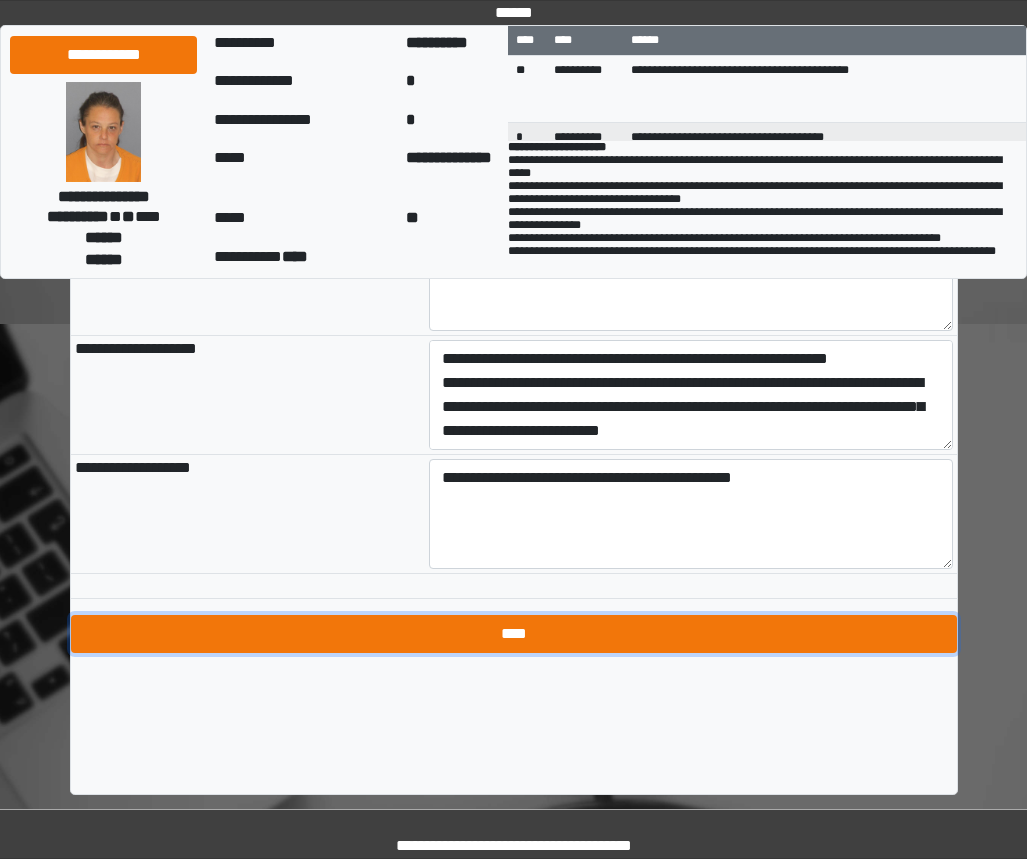 click on "****" 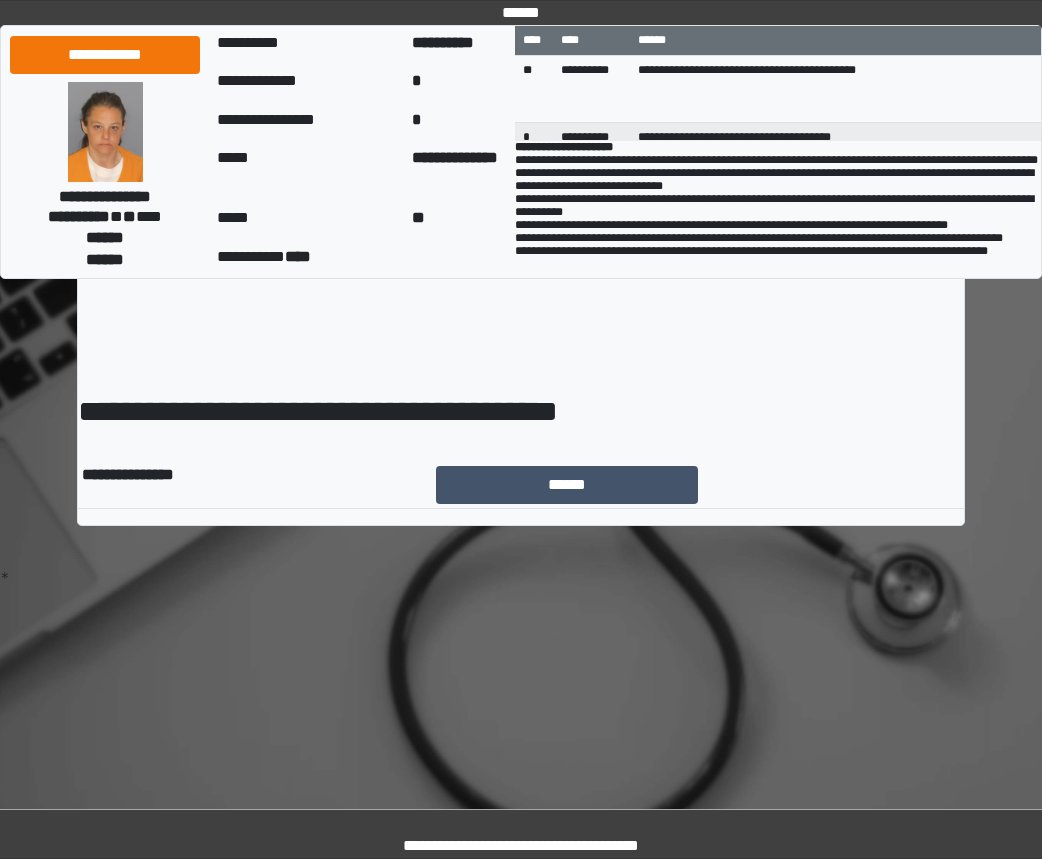 scroll, scrollTop: 0, scrollLeft: 0, axis: both 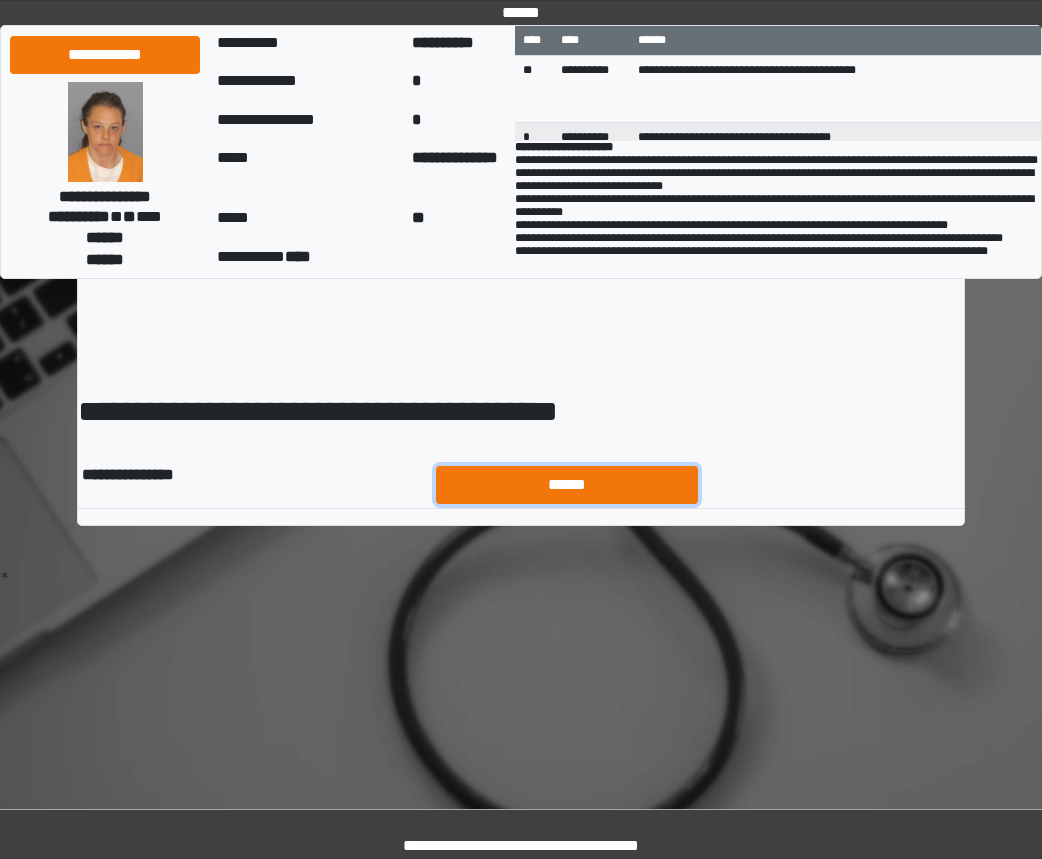 click on "******" at bounding box center [567, 485] 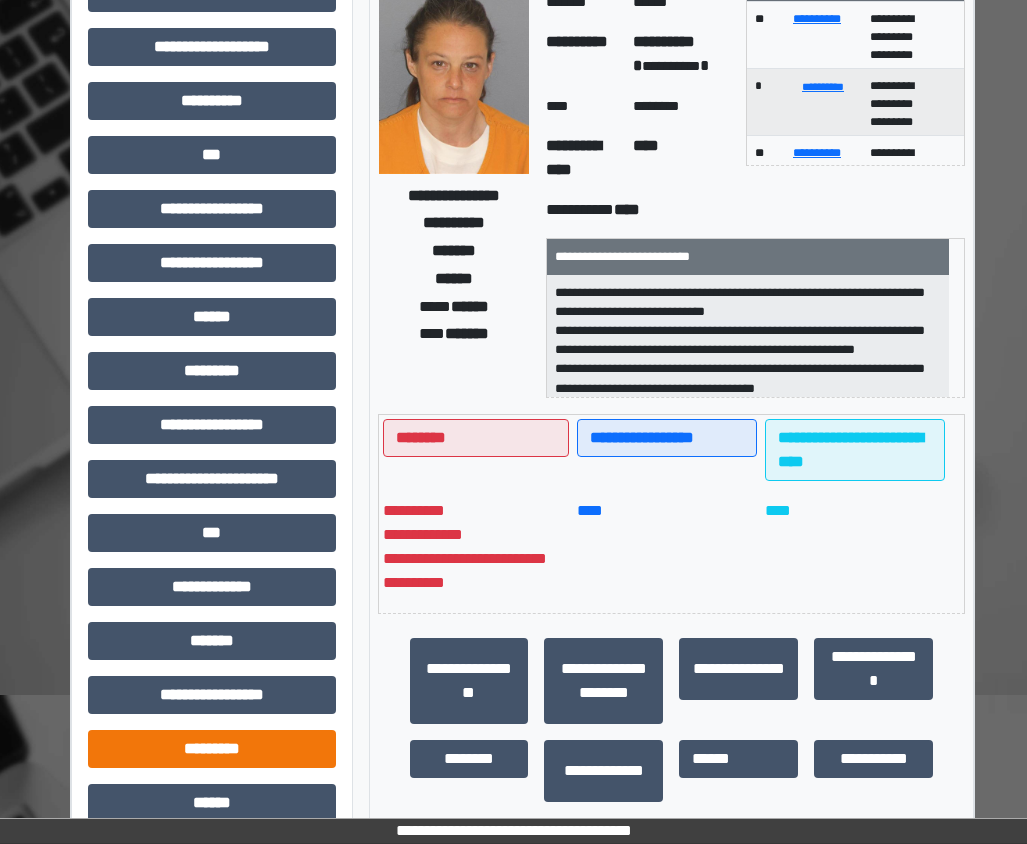 scroll, scrollTop: 354, scrollLeft: 0, axis: vertical 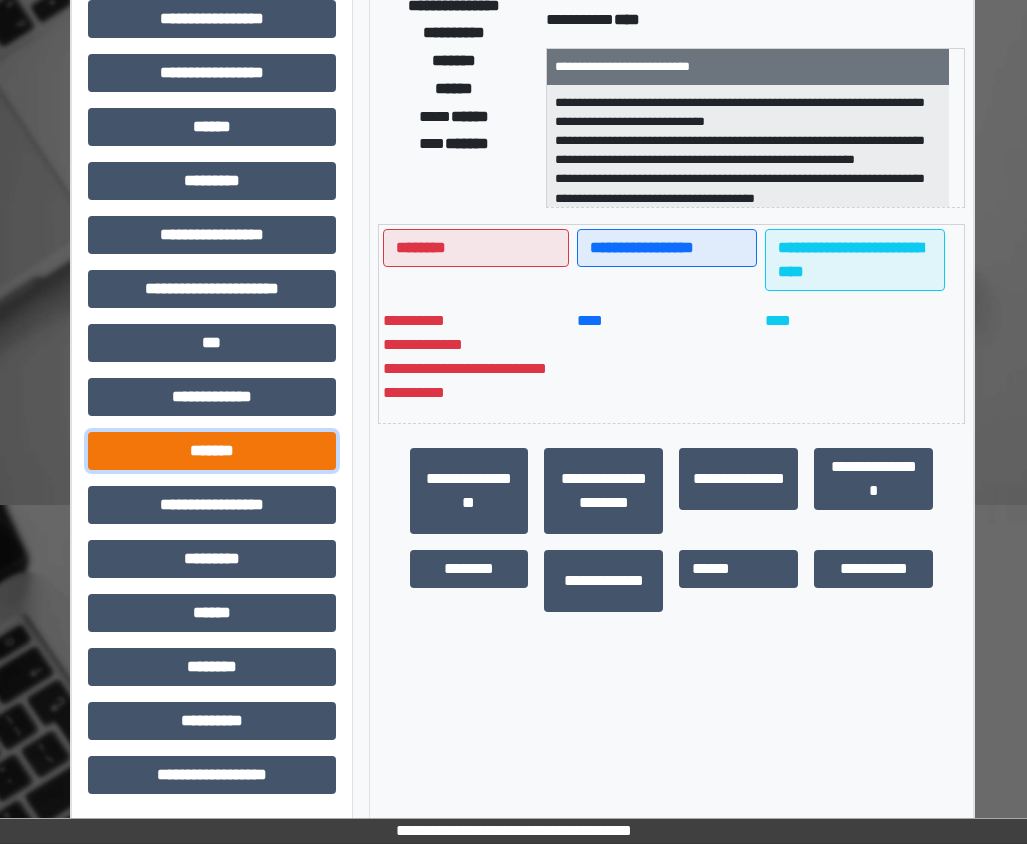 click on "*******" at bounding box center (212, 451) 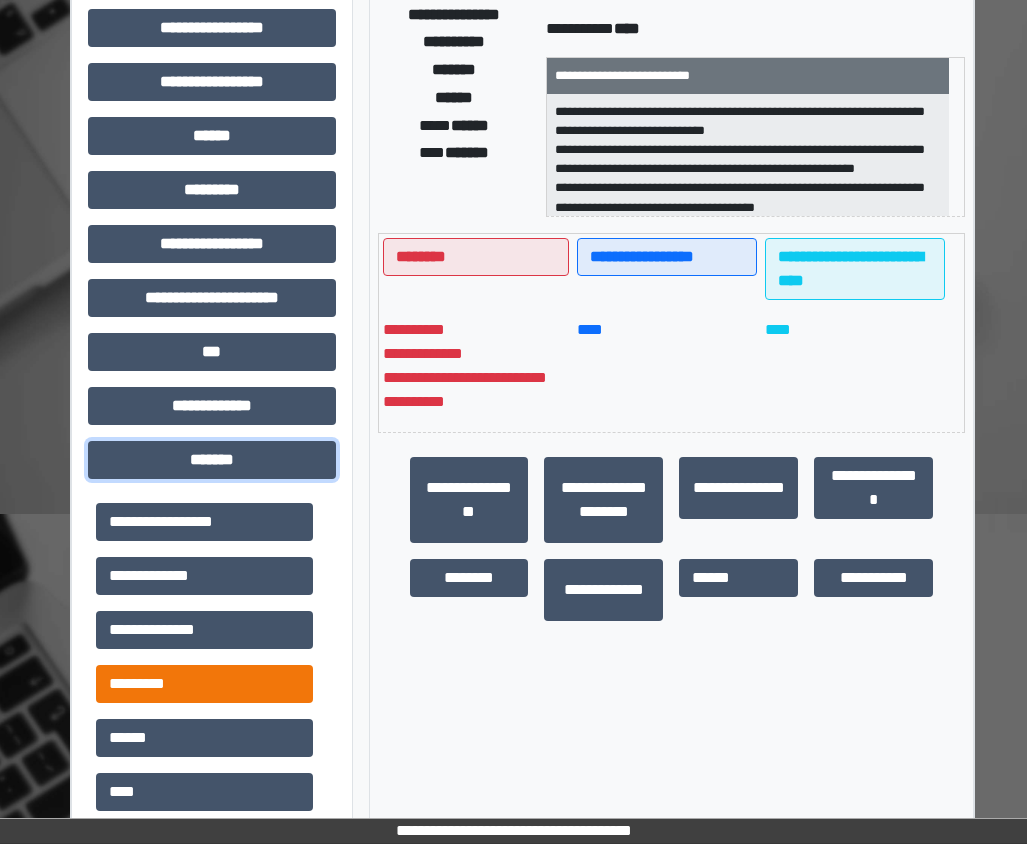 scroll, scrollTop: 654, scrollLeft: 0, axis: vertical 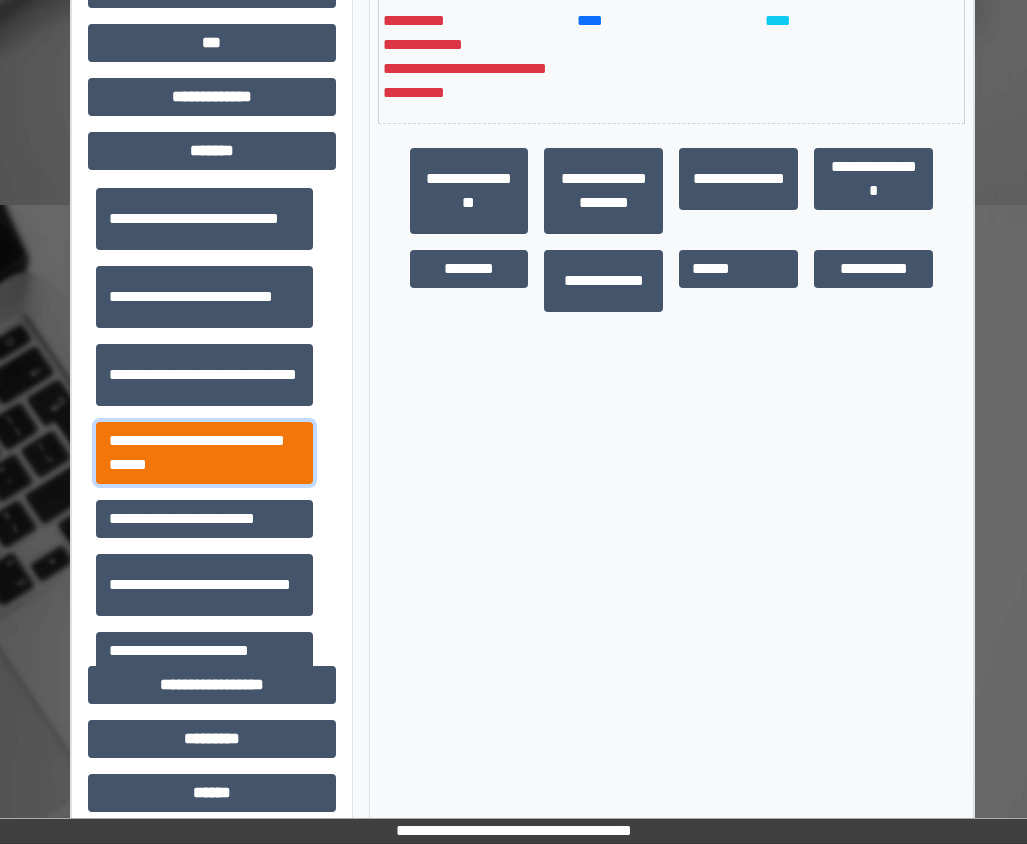 click on "**********" at bounding box center [204, 453] 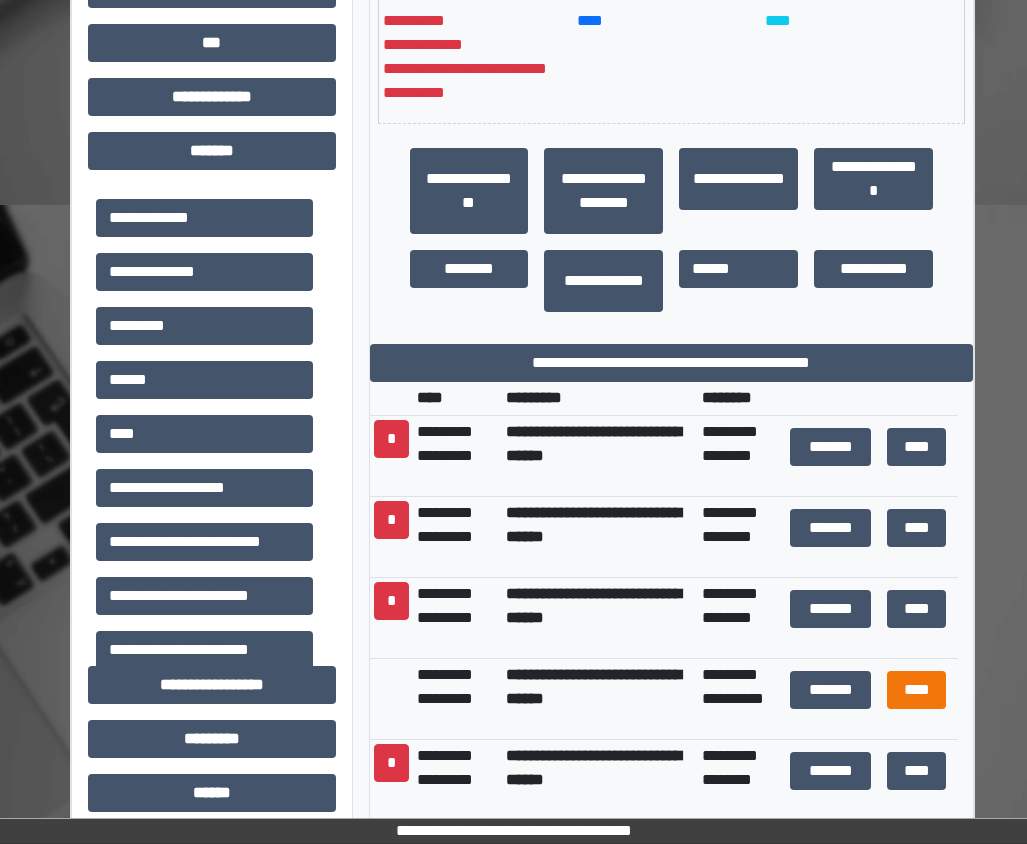 scroll, scrollTop: 0, scrollLeft: 0, axis: both 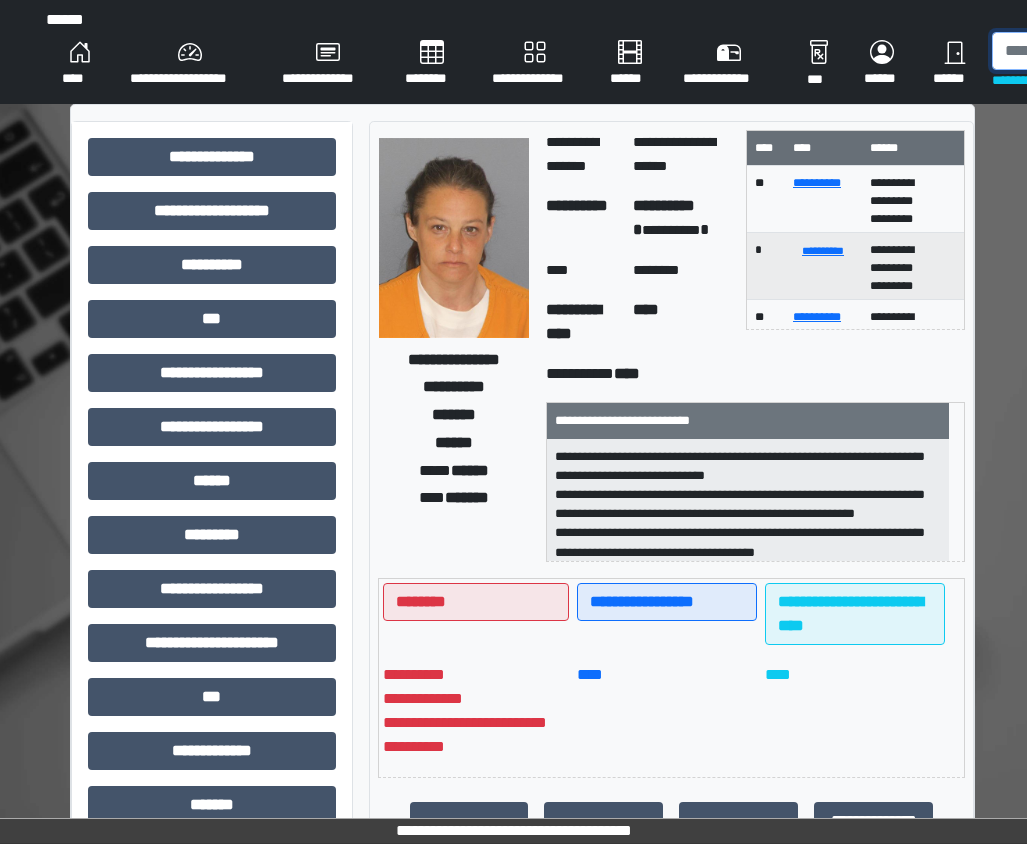 click at bounding box center (1095, 51) 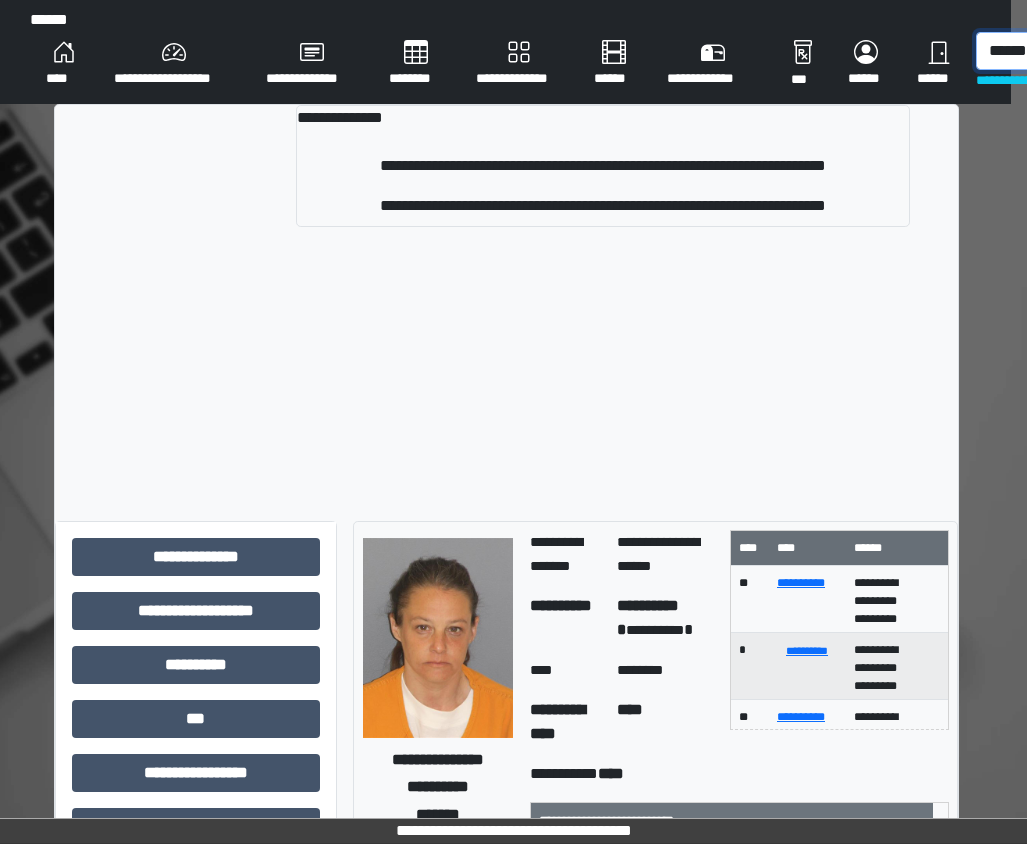 scroll, scrollTop: 0, scrollLeft: 18, axis: horizontal 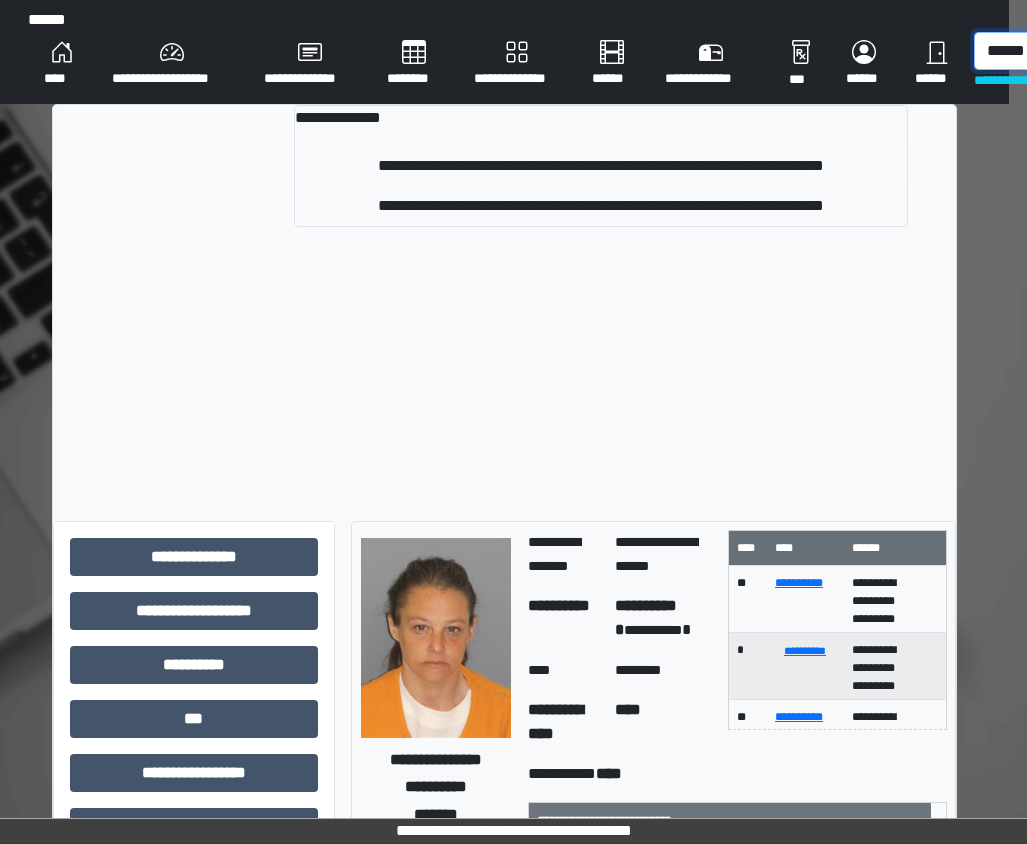type on "******" 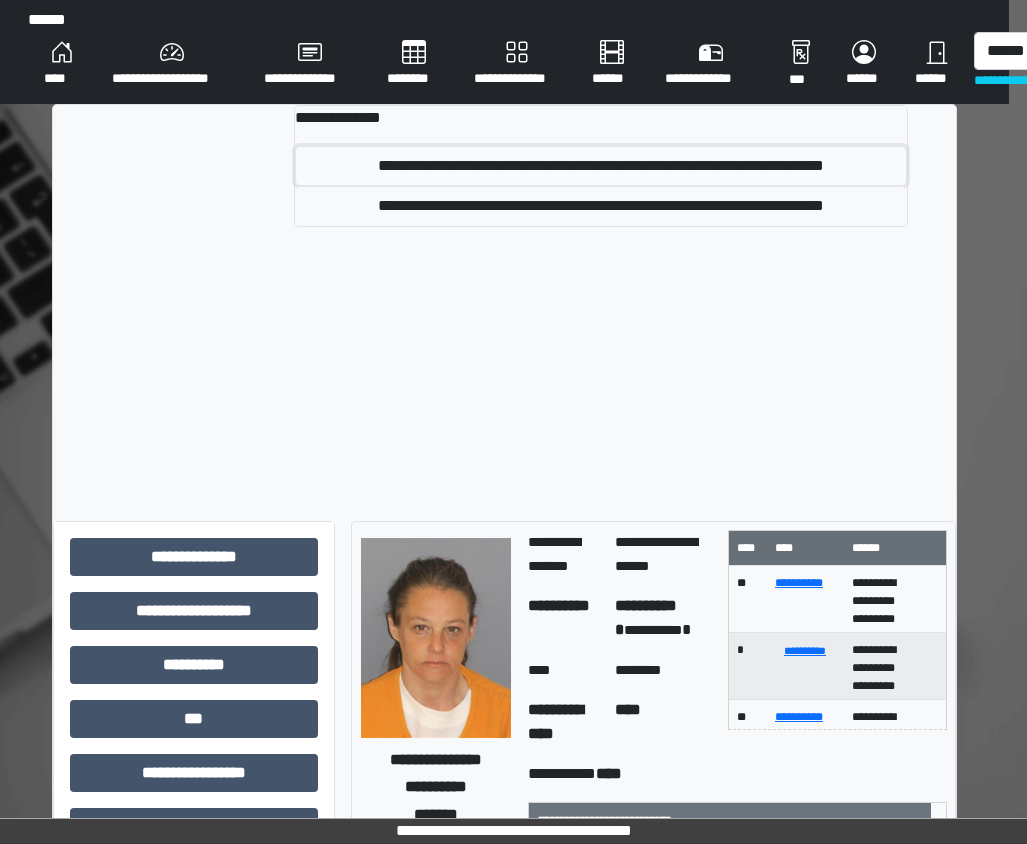 click on "**********" at bounding box center [601, 166] 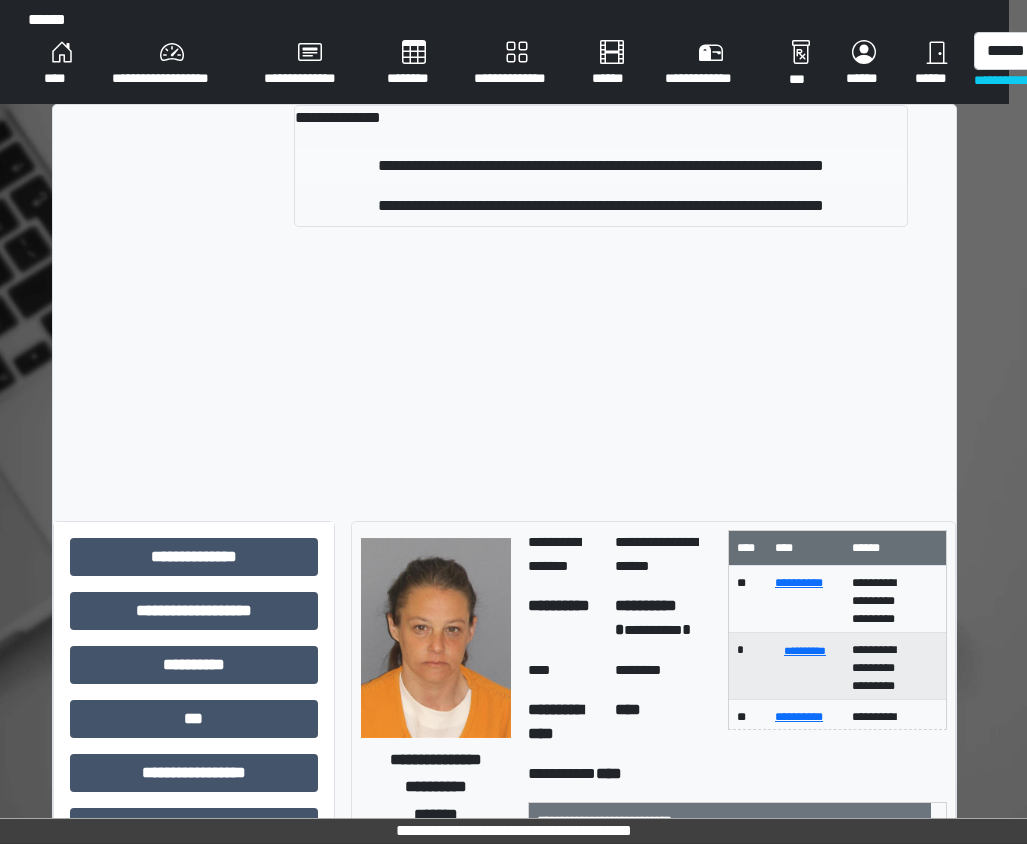 type 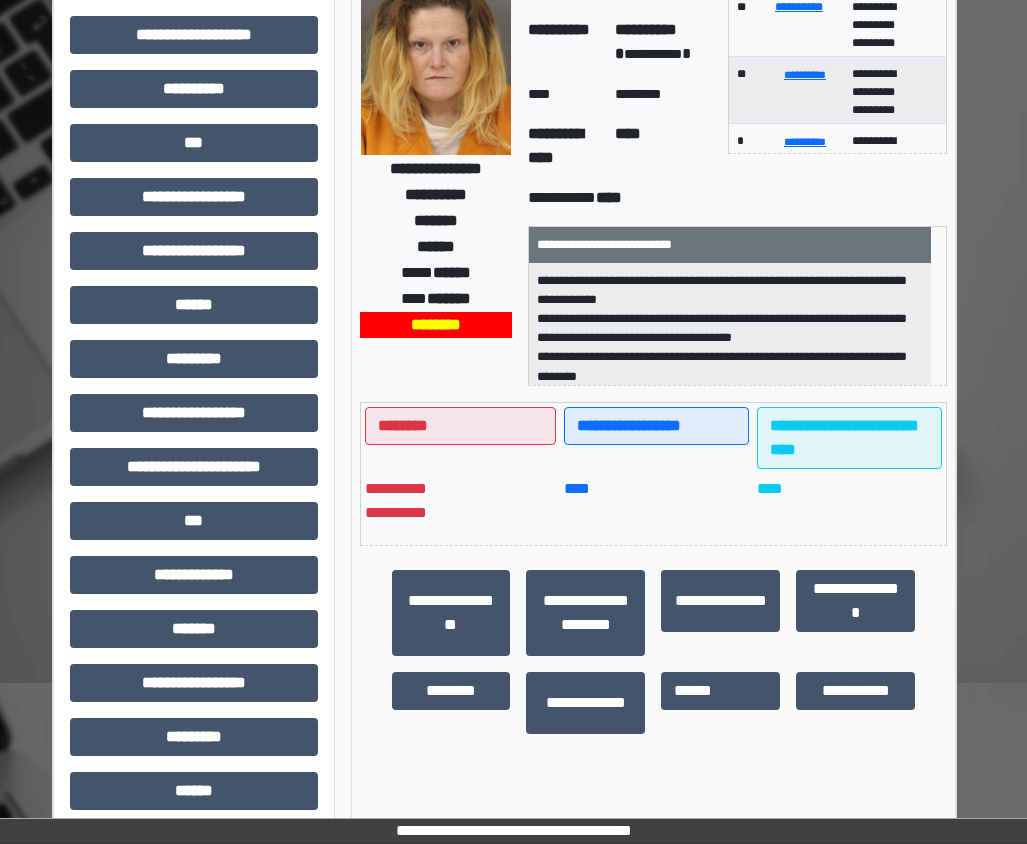 scroll, scrollTop: 354, scrollLeft: 18, axis: both 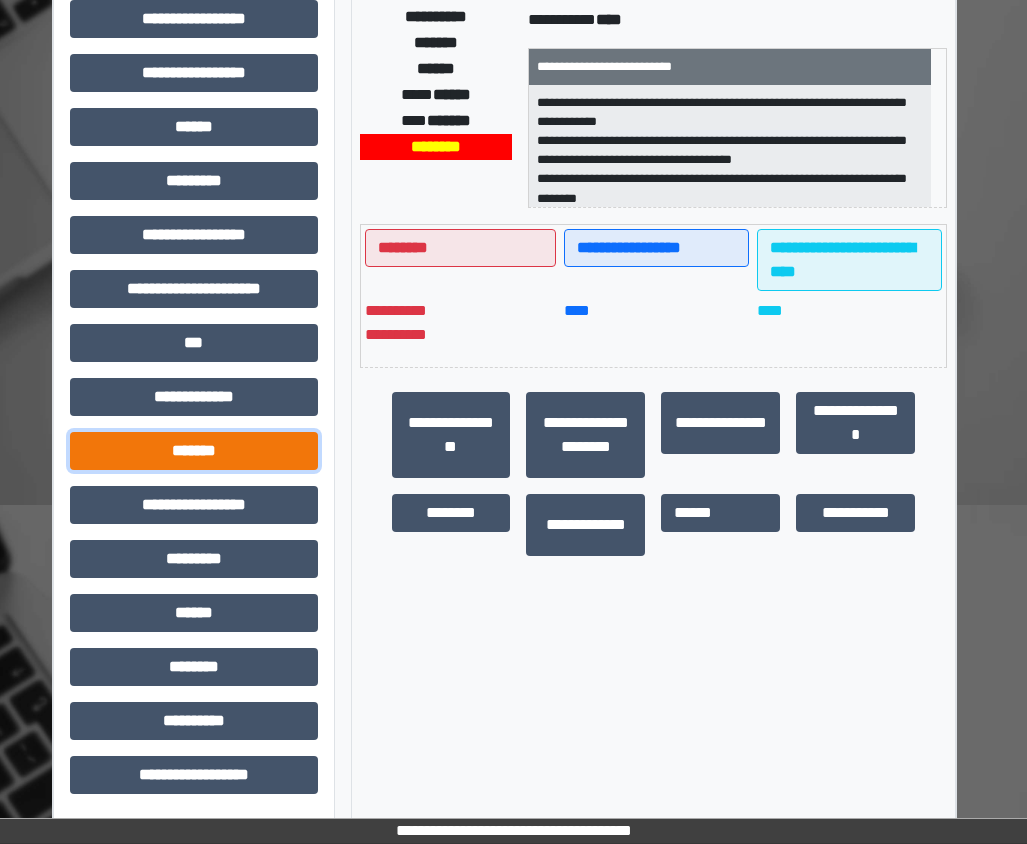 click on "*******" at bounding box center [194, 451] 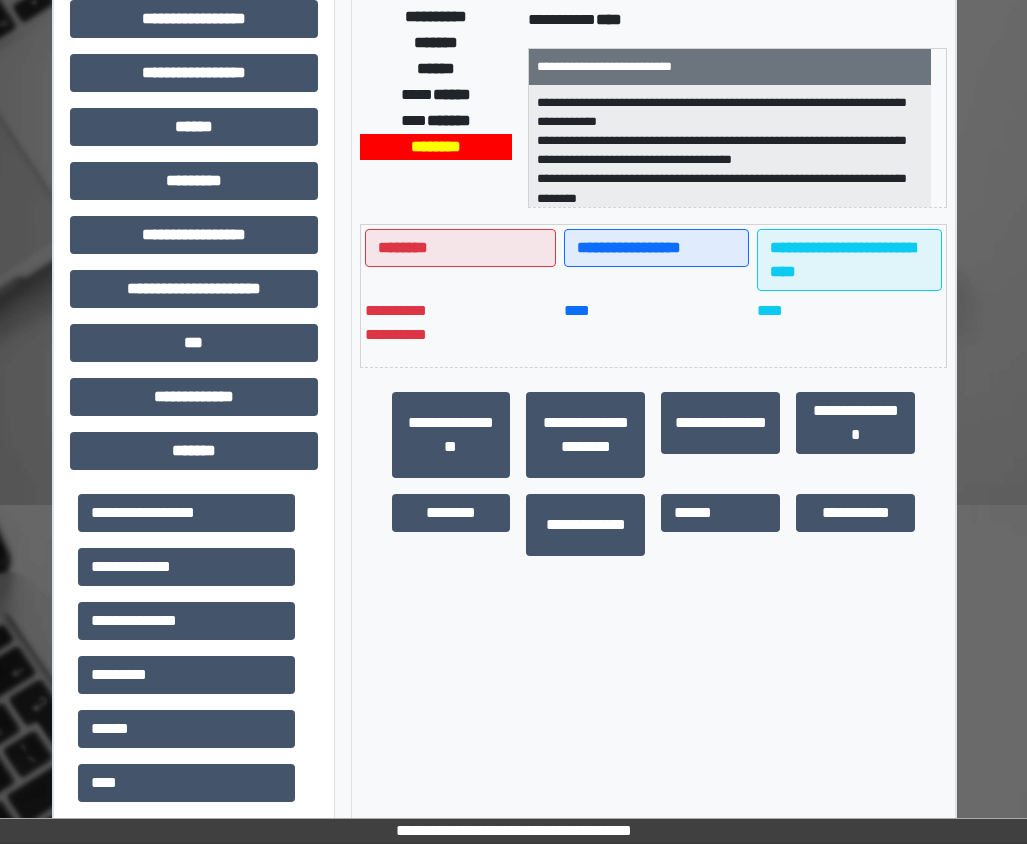 click on "**********" at bounding box center (495, 537) 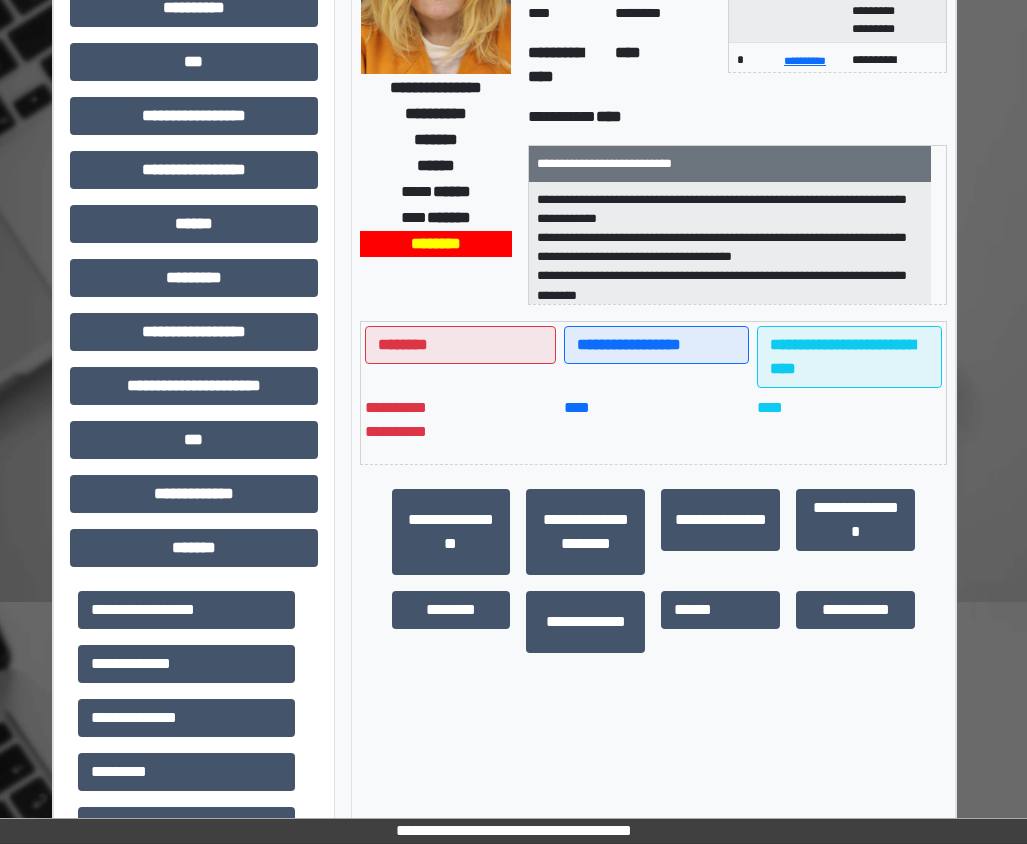 scroll, scrollTop: 500, scrollLeft: 18, axis: both 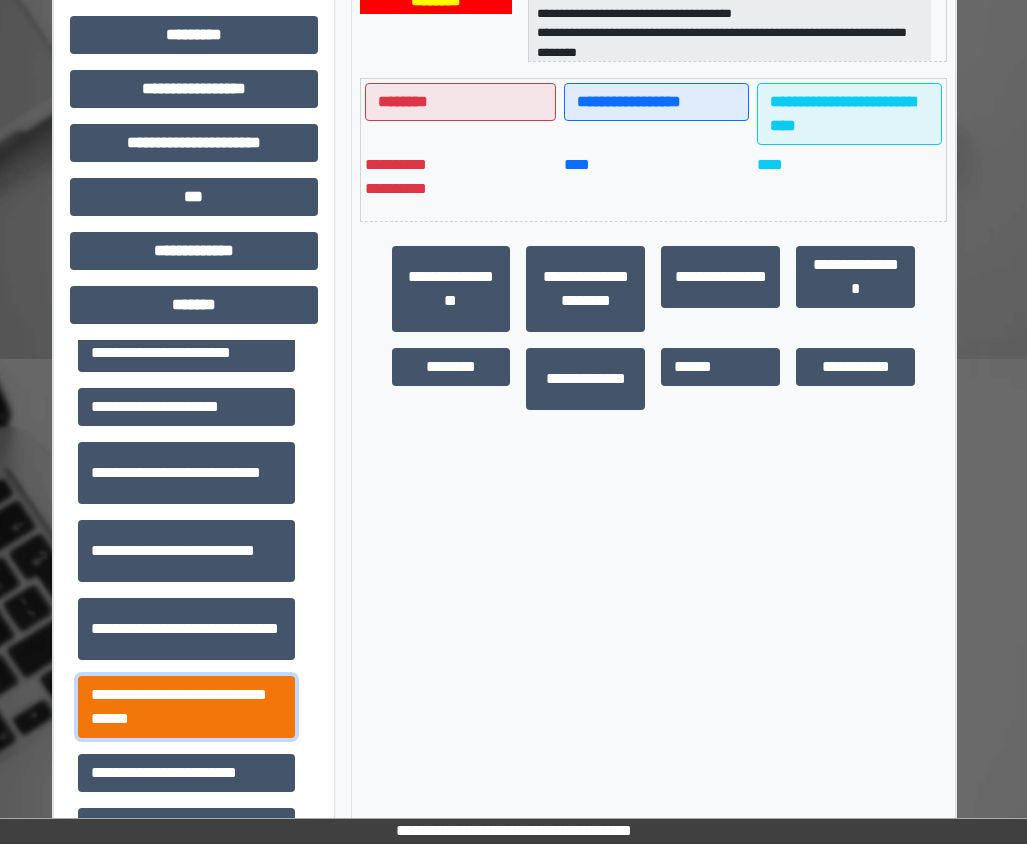 click on "**********" at bounding box center [186, 707] 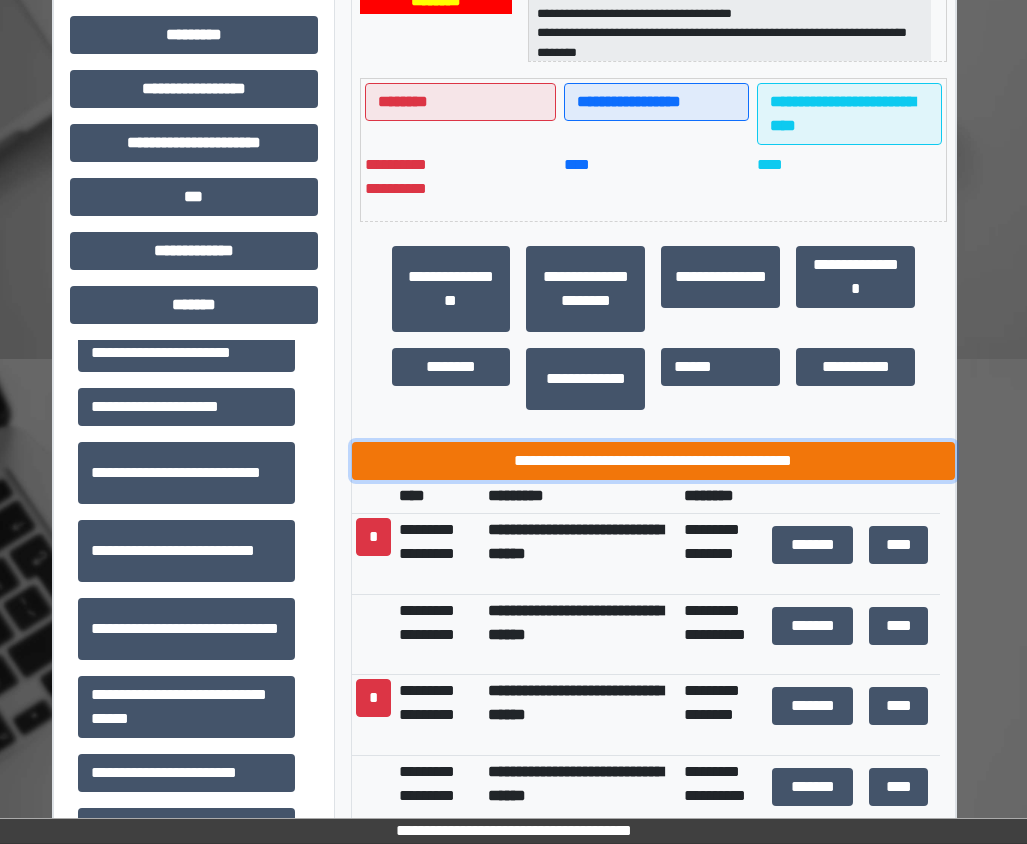 click on "**********" at bounding box center [654, 461] 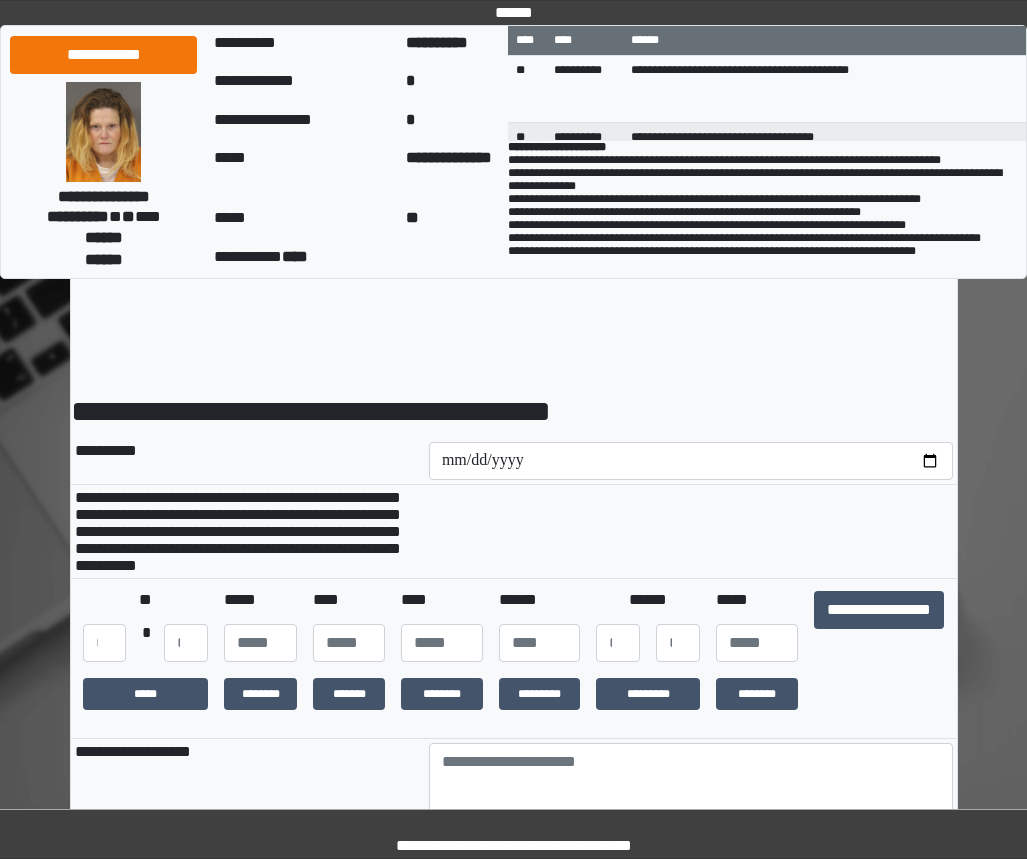 scroll, scrollTop: 0, scrollLeft: 0, axis: both 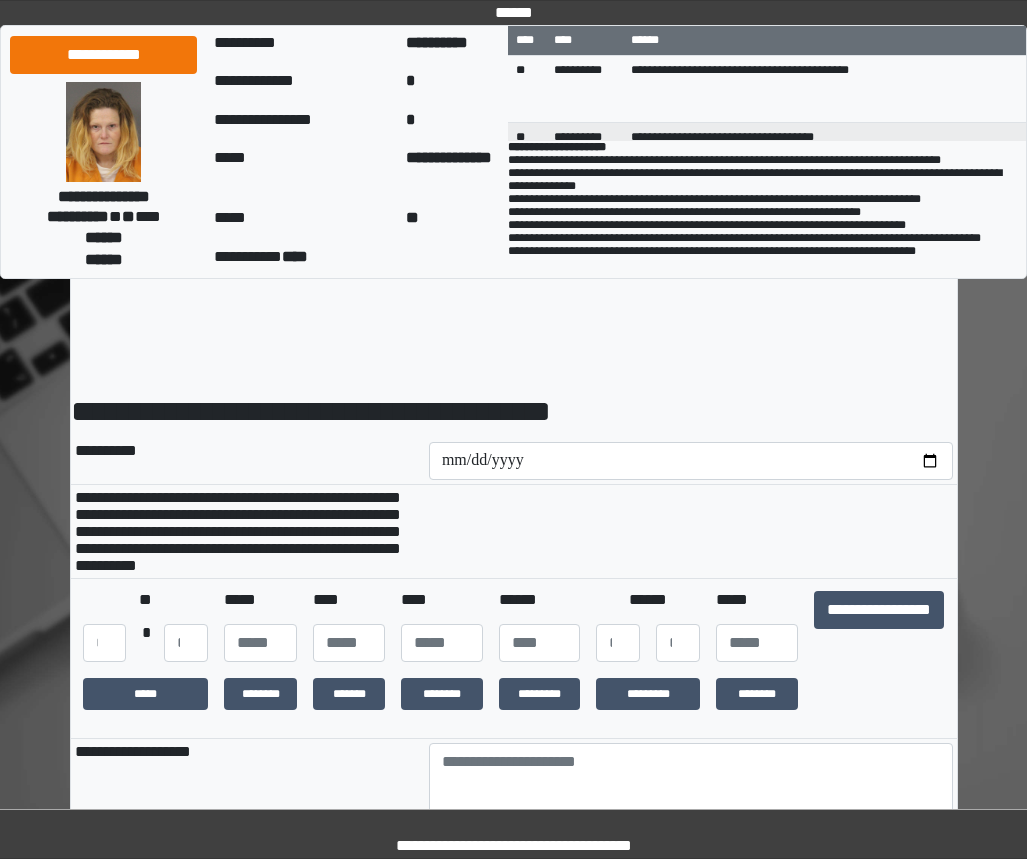 click on "**********" at bounding box center (514, 1568) 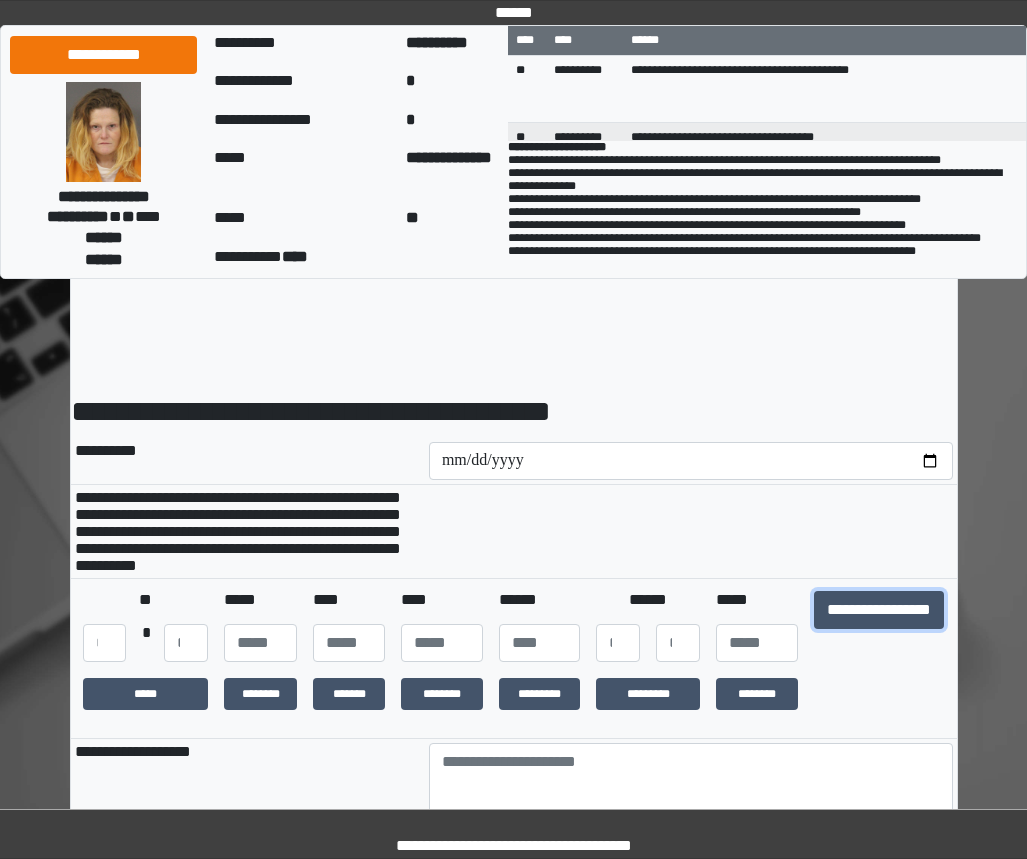 click on "**********" at bounding box center (879, 610) 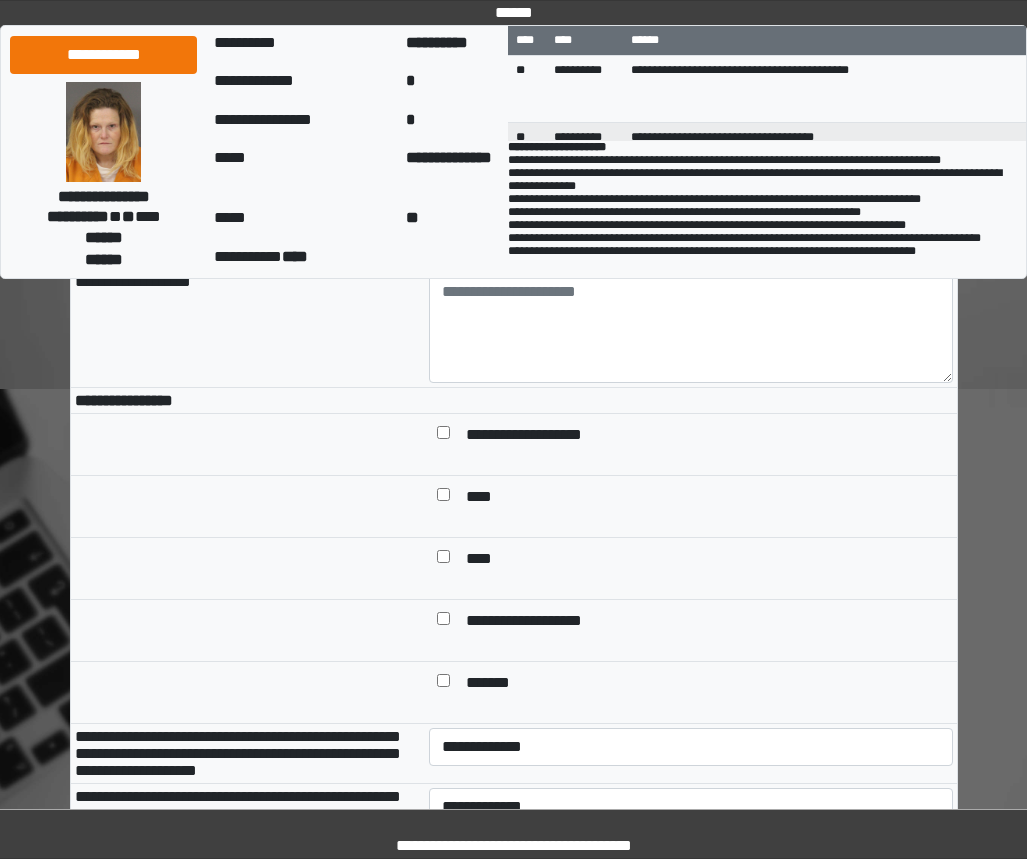 scroll, scrollTop: 300, scrollLeft: 0, axis: vertical 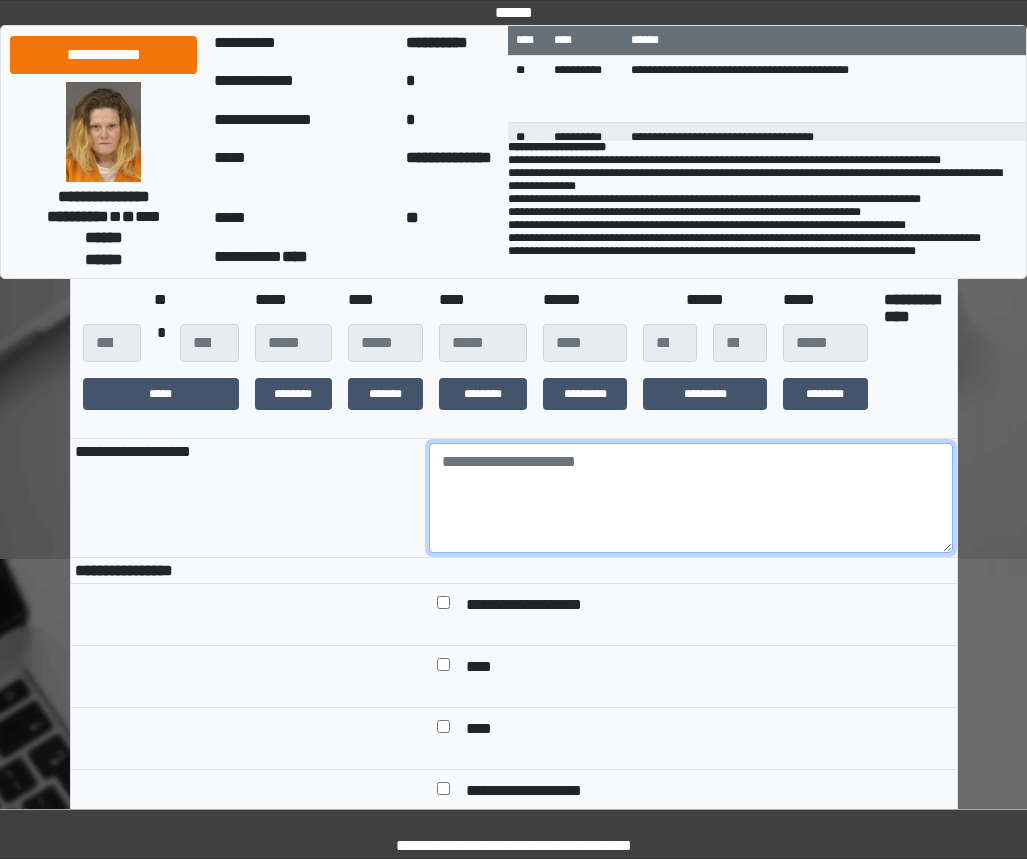 click at bounding box center [691, 498] 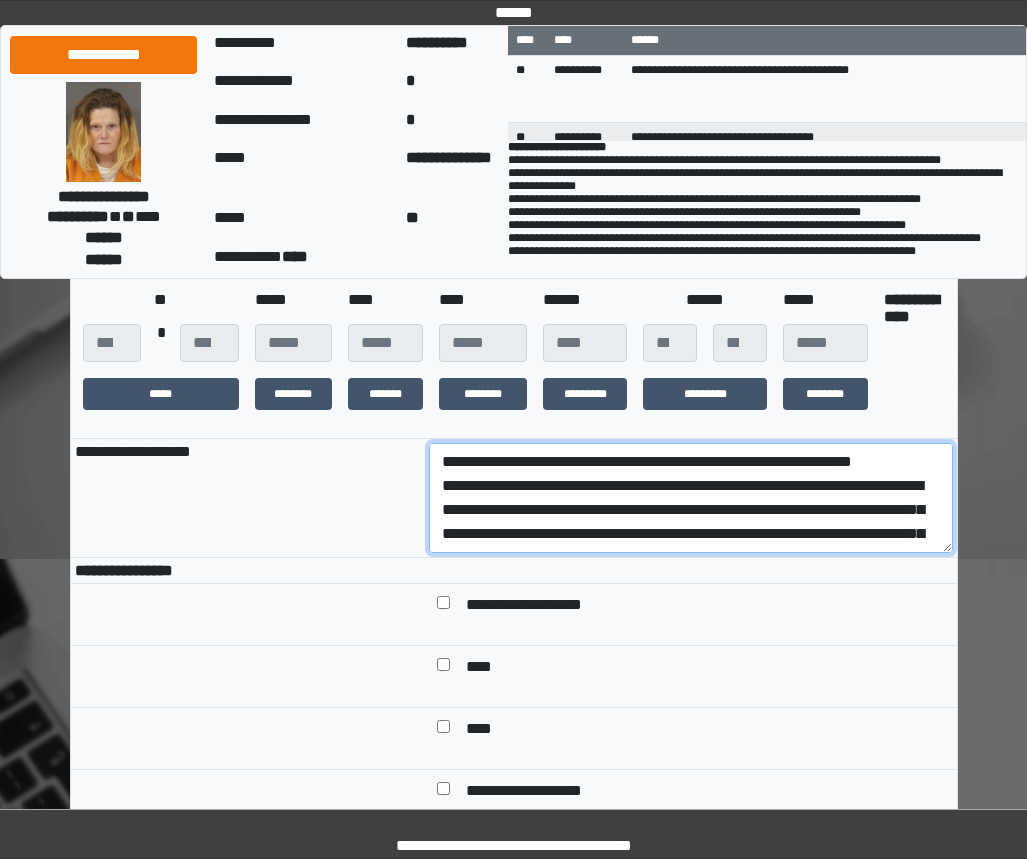 scroll, scrollTop: 208, scrollLeft: 0, axis: vertical 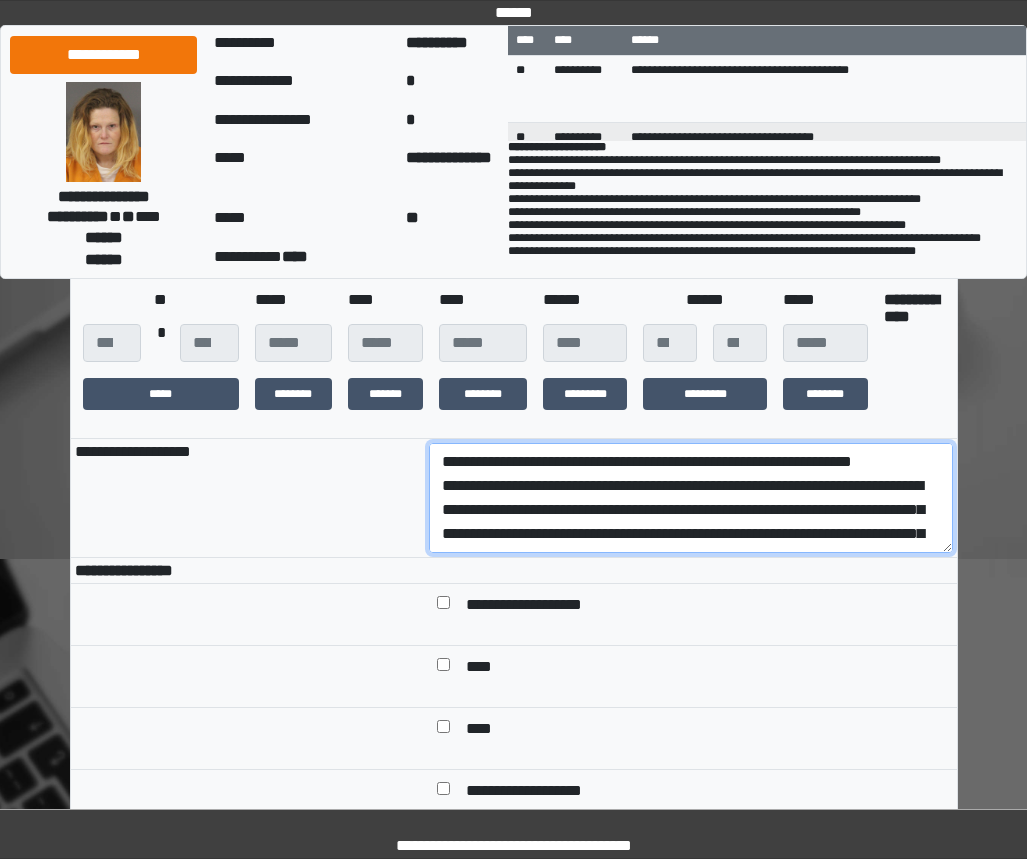 drag, startPoint x: 784, startPoint y: 547, endPoint x: 257, endPoint y: 542, distance: 527.02374 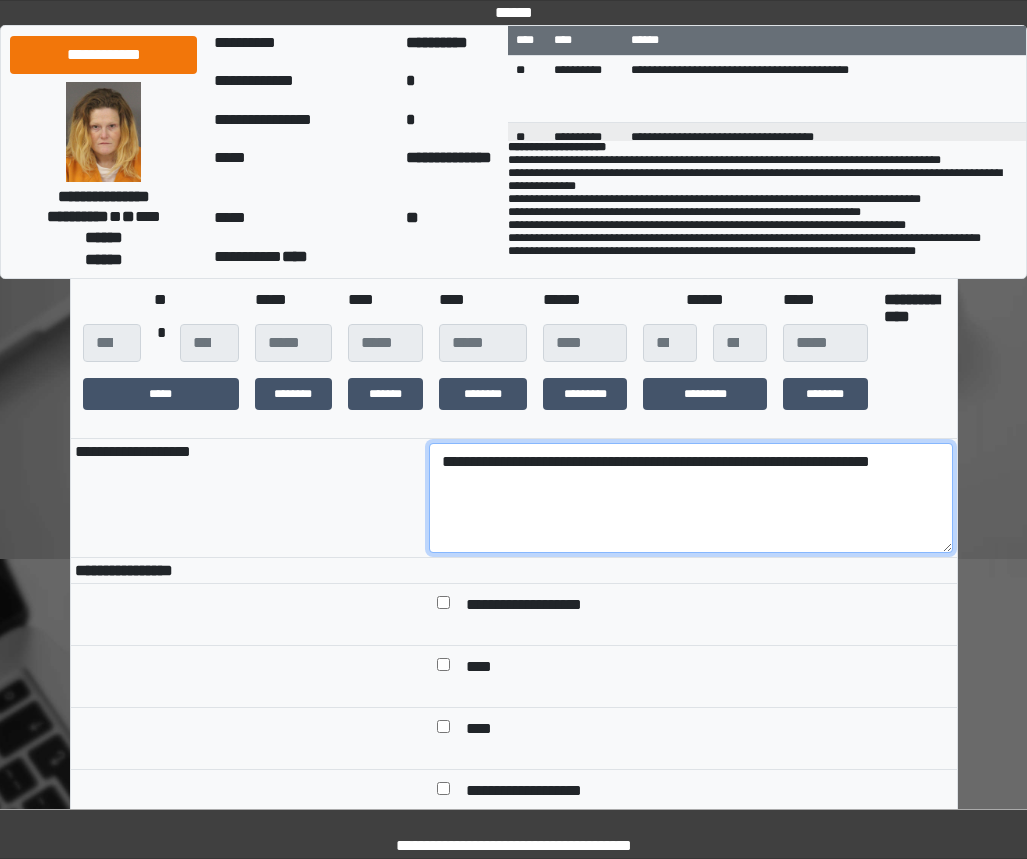 click on "**********" at bounding box center [691, 498] 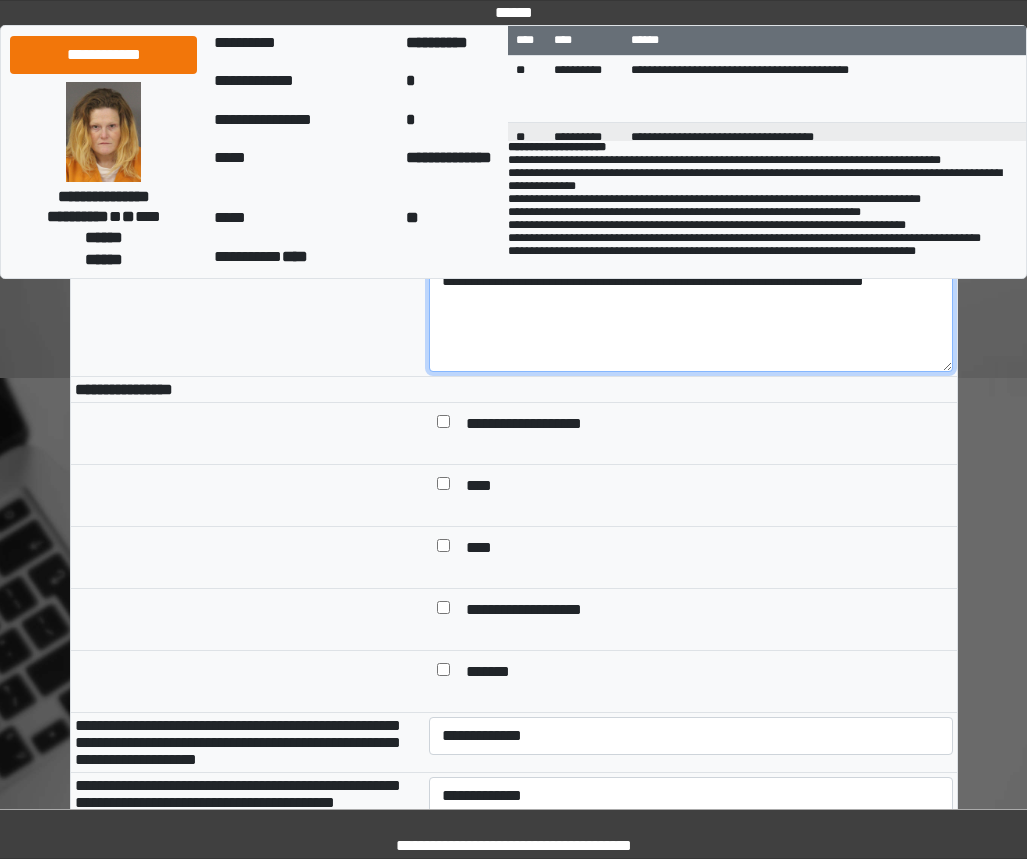 scroll, scrollTop: 500, scrollLeft: 0, axis: vertical 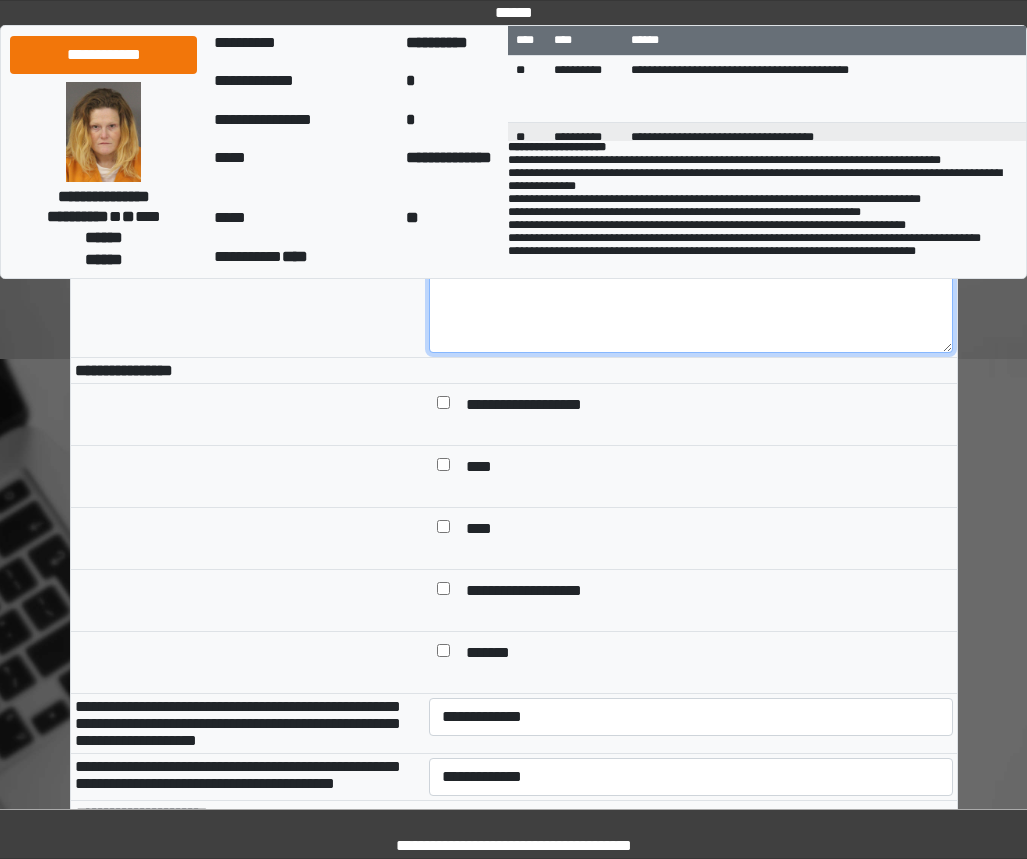 type on "**********" 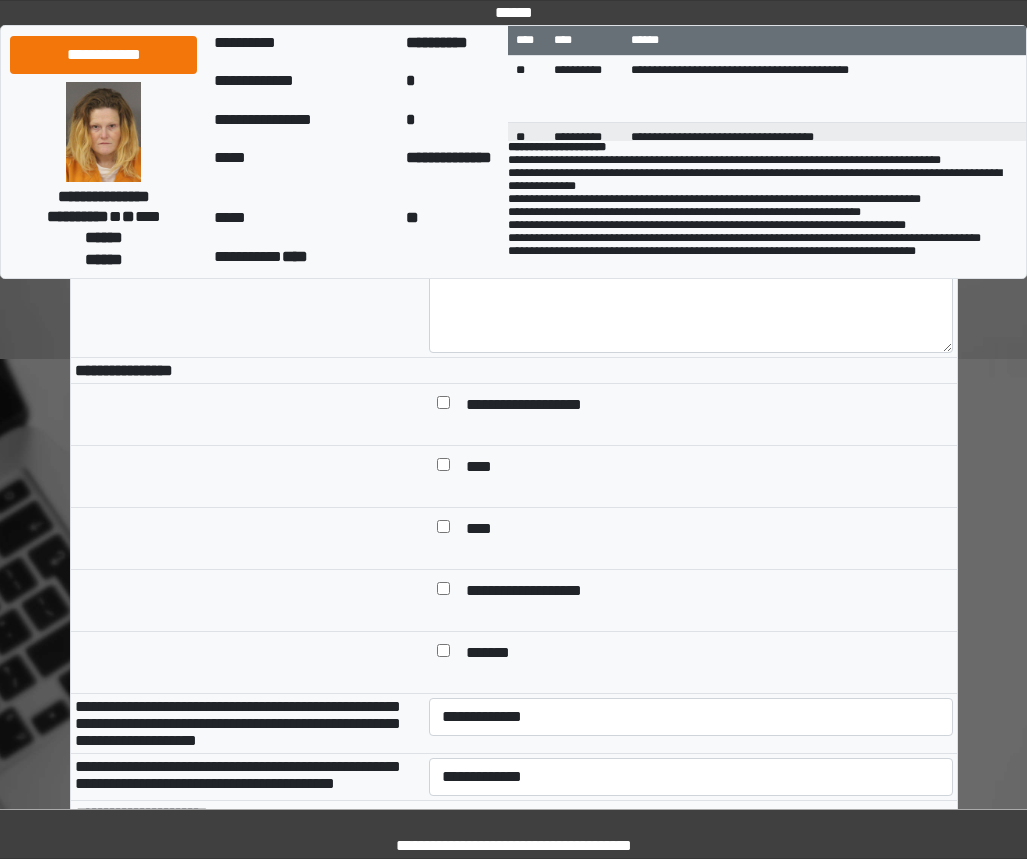 click at bounding box center (443, 530) 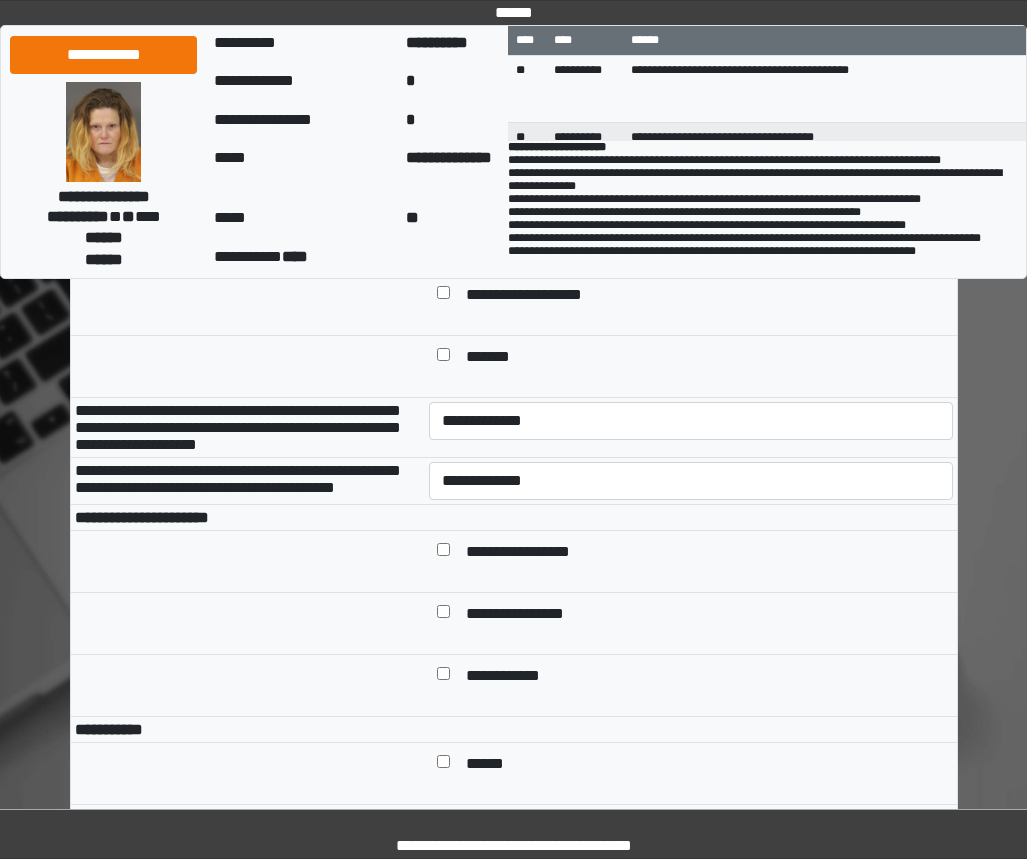 scroll, scrollTop: 800, scrollLeft: 0, axis: vertical 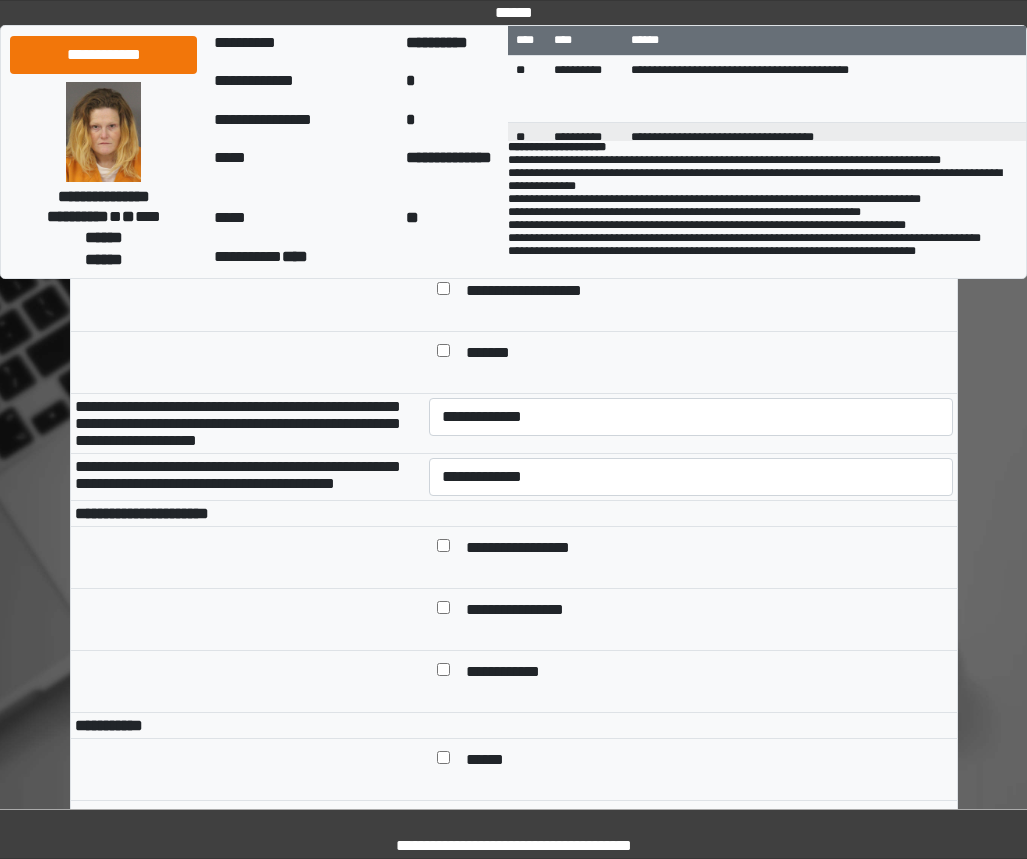 click on "**********" at bounding box center [691, 423] 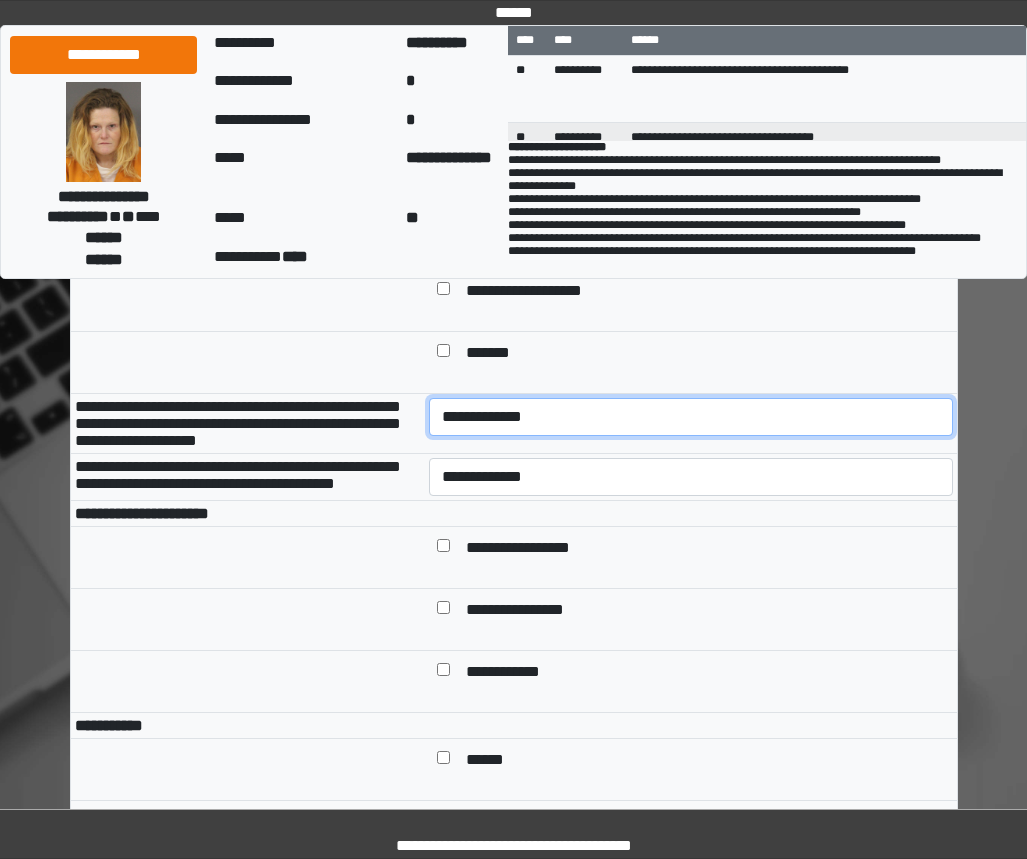 click on "**********" at bounding box center (691, 417) 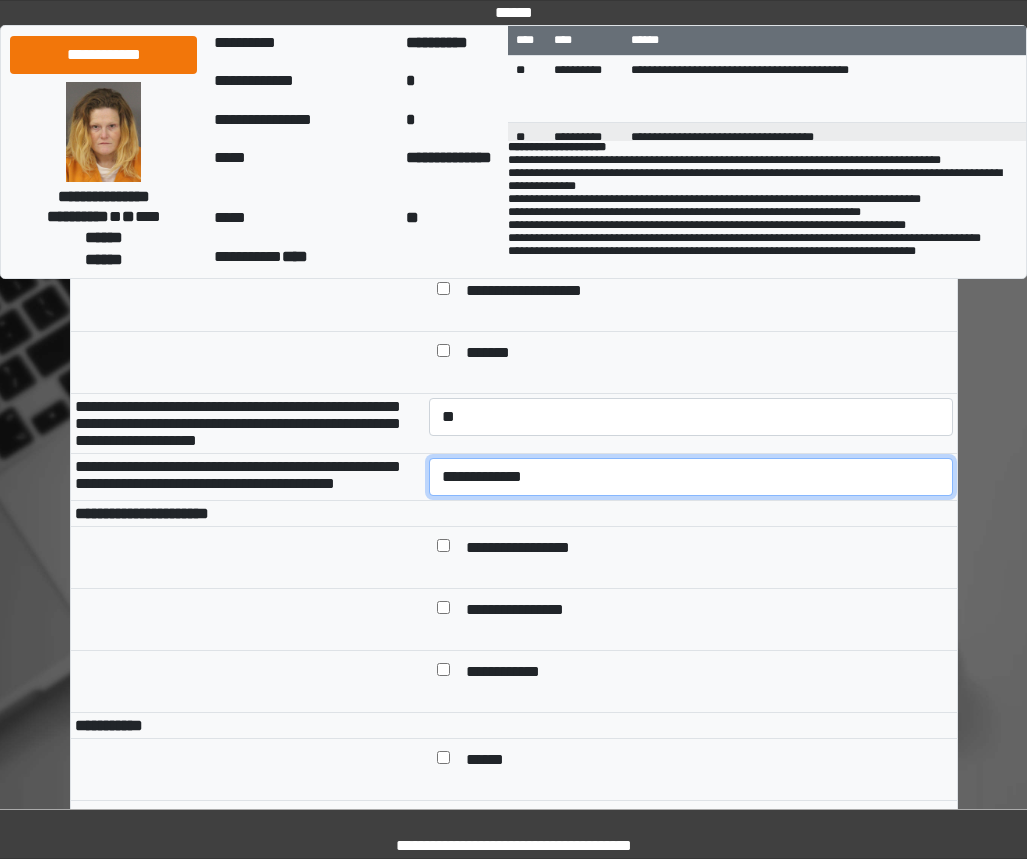 click on "**********" at bounding box center (691, 477) 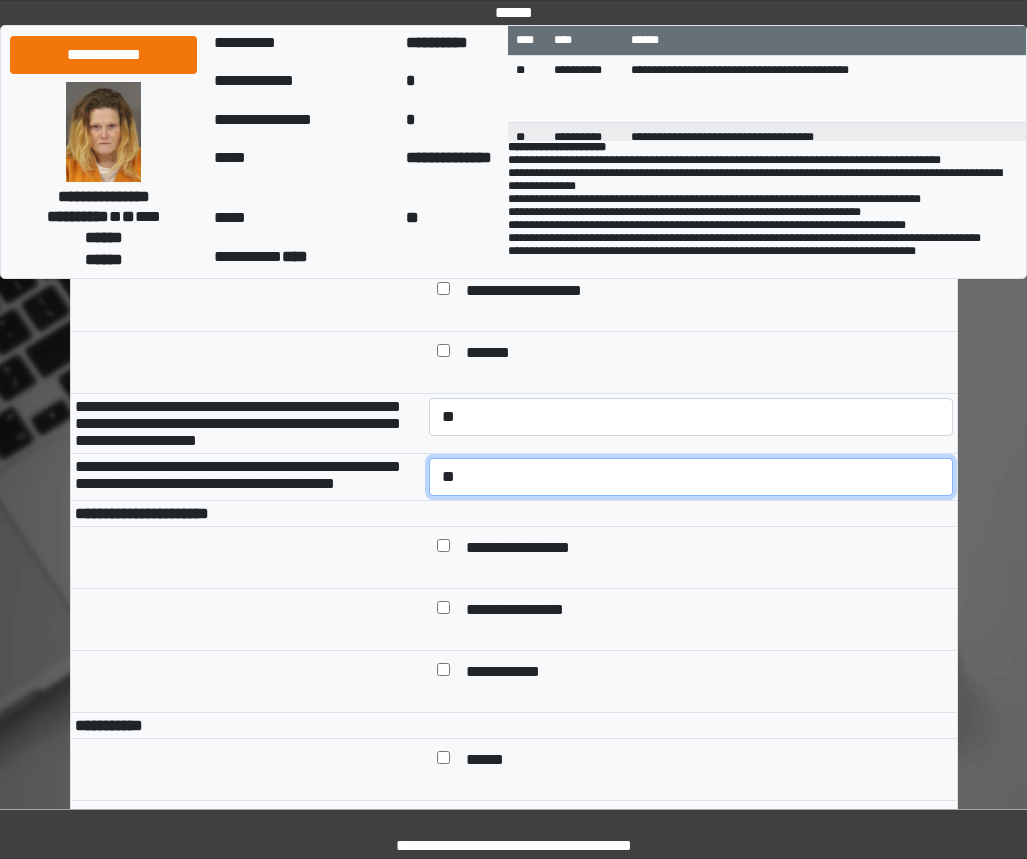 click on "**********" at bounding box center (691, 477) 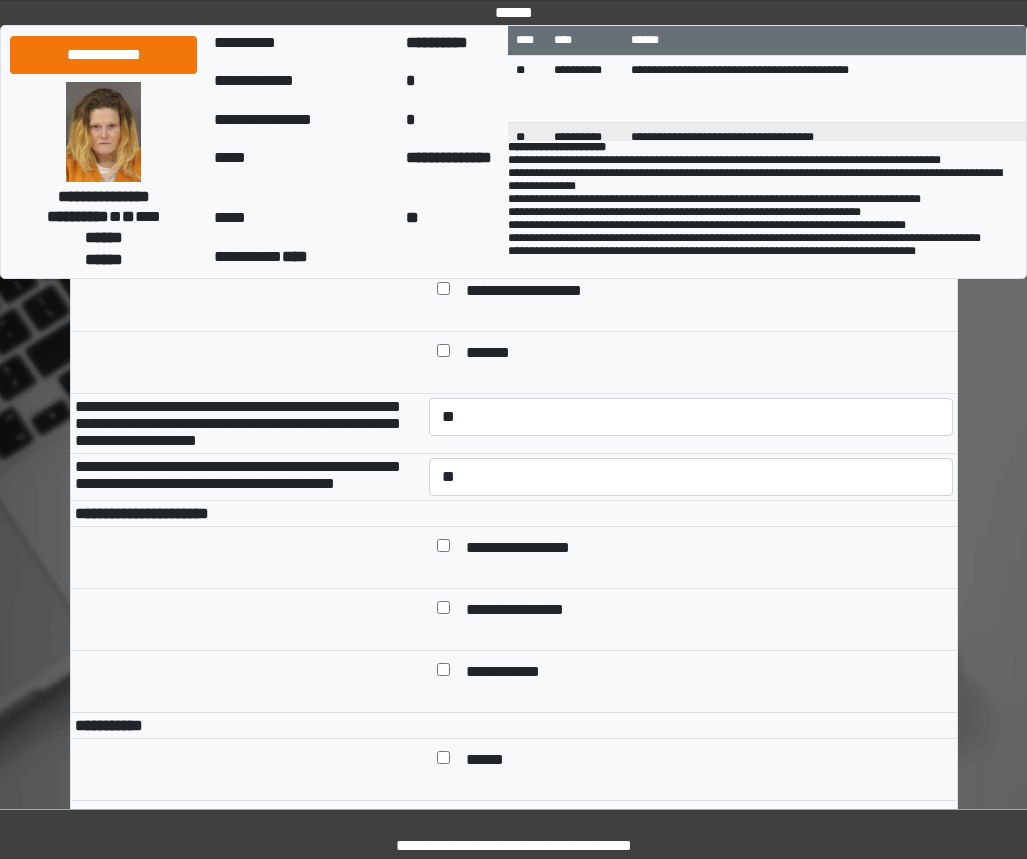 drag, startPoint x: 598, startPoint y: 579, endPoint x: 608, endPoint y: 590, distance: 14.866069 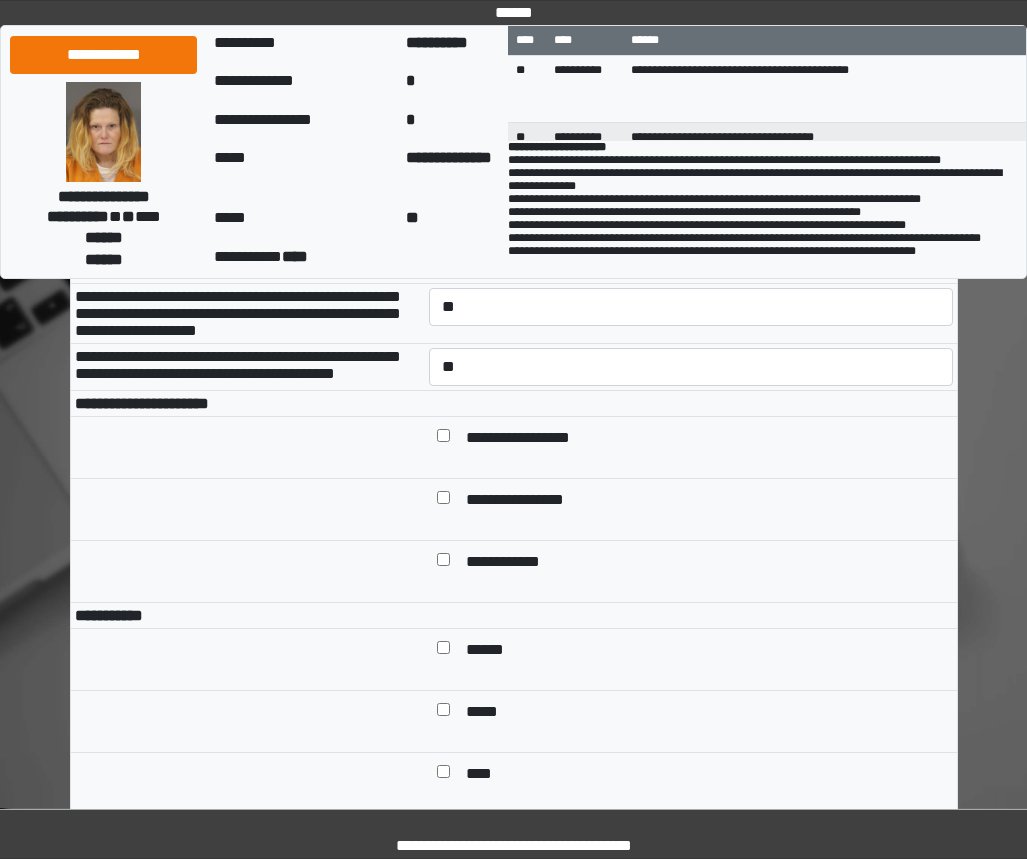 scroll, scrollTop: 1100, scrollLeft: 0, axis: vertical 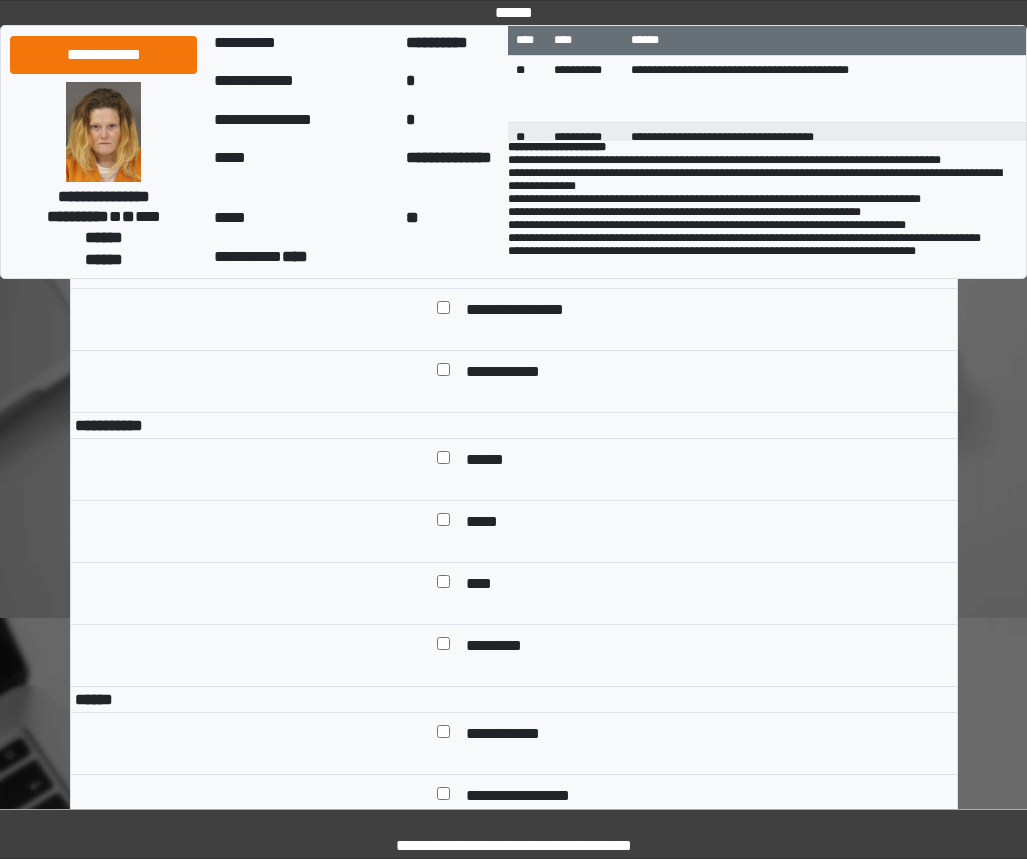 click on "**********" at bounding box center (533, 249) 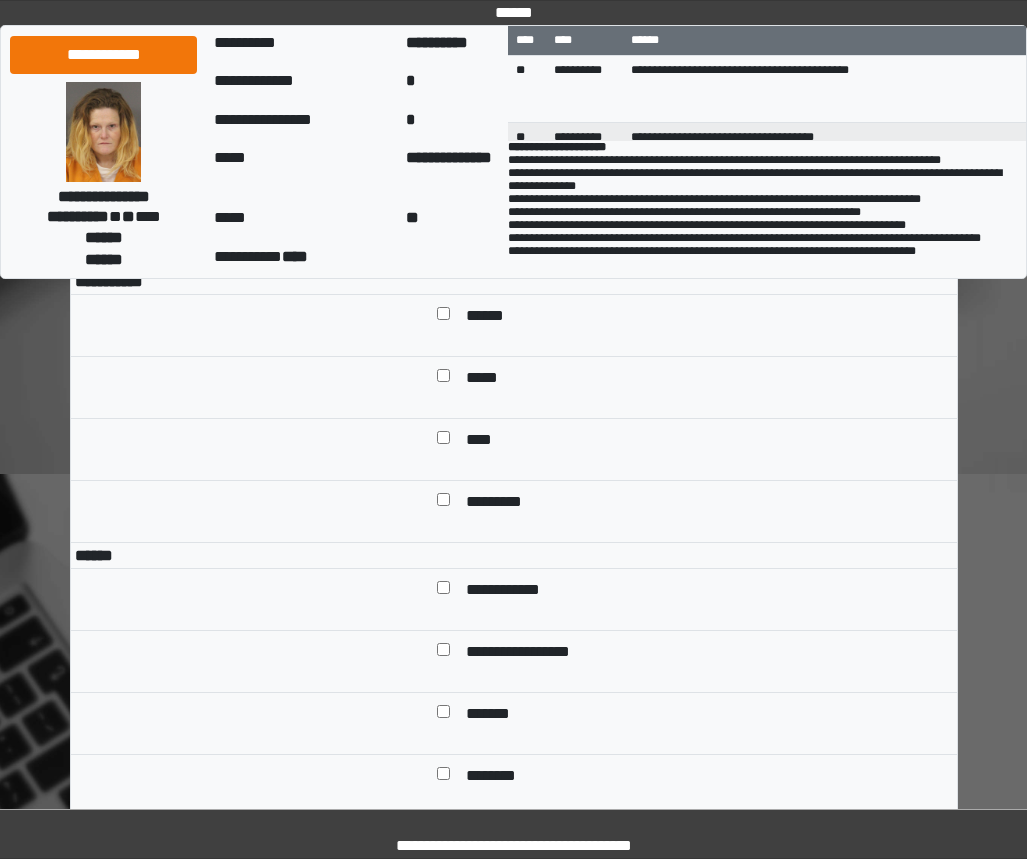 scroll, scrollTop: 1400, scrollLeft: 0, axis: vertical 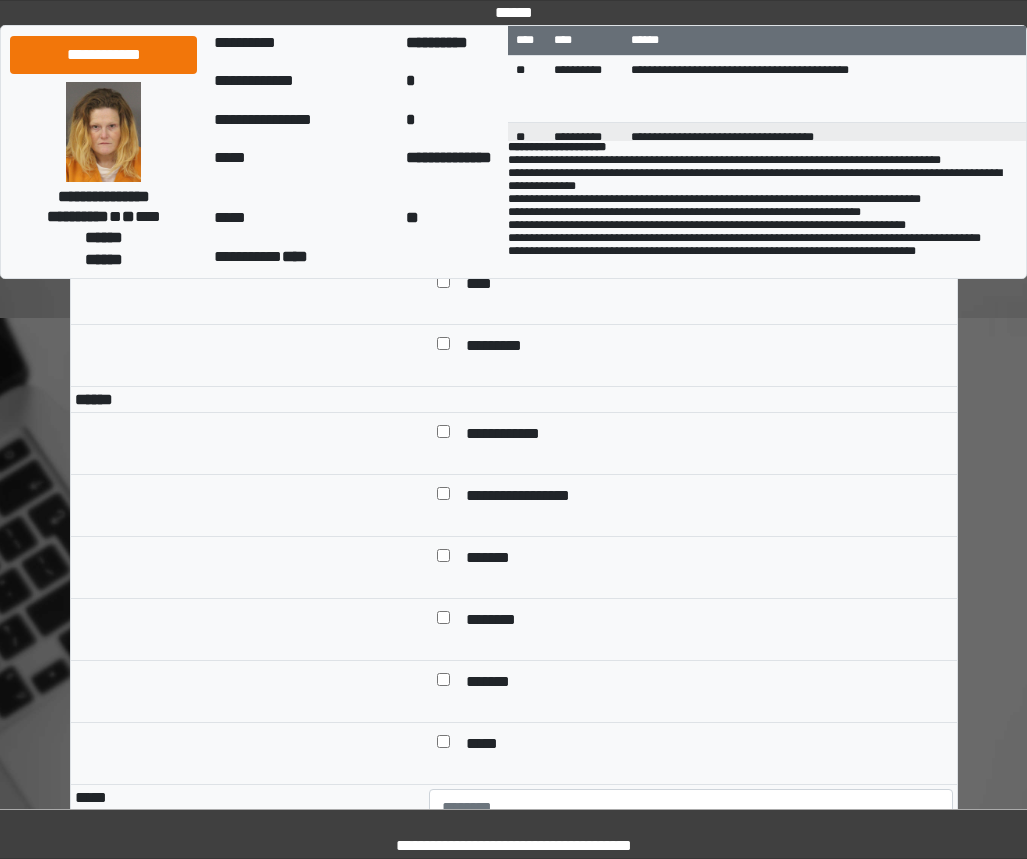 click on "**********" at bounding box center [705, 435] 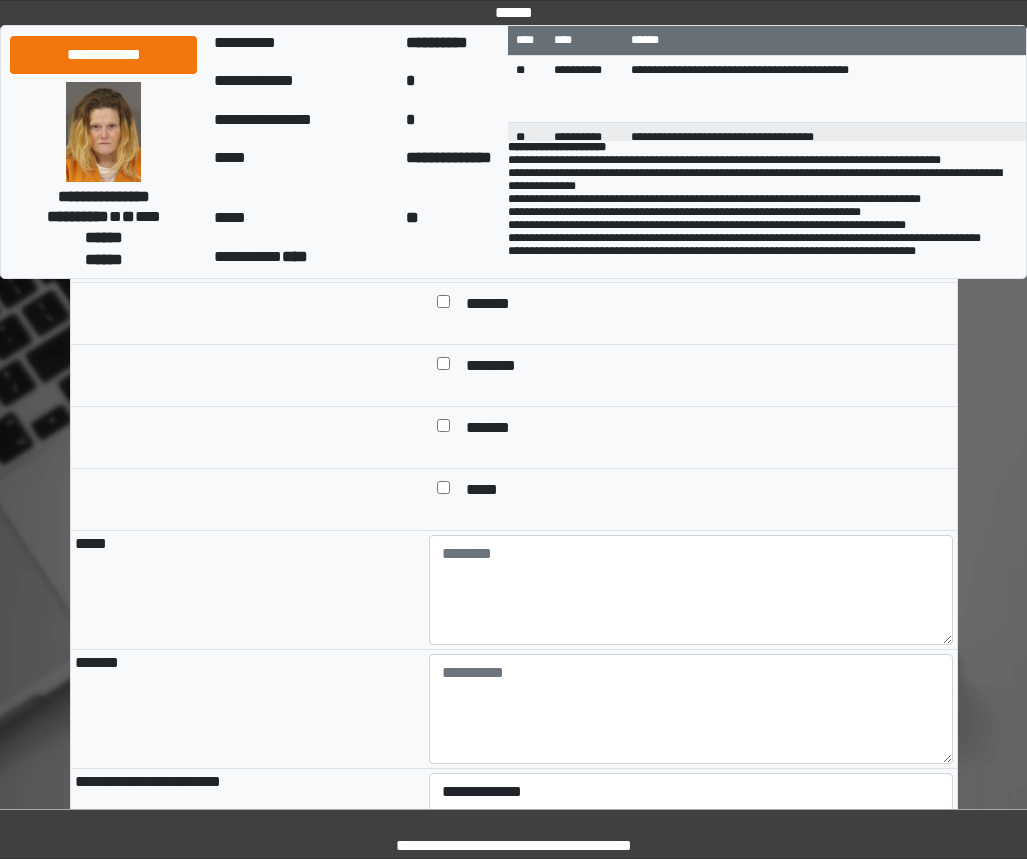 scroll, scrollTop: 1700, scrollLeft: 0, axis: vertical 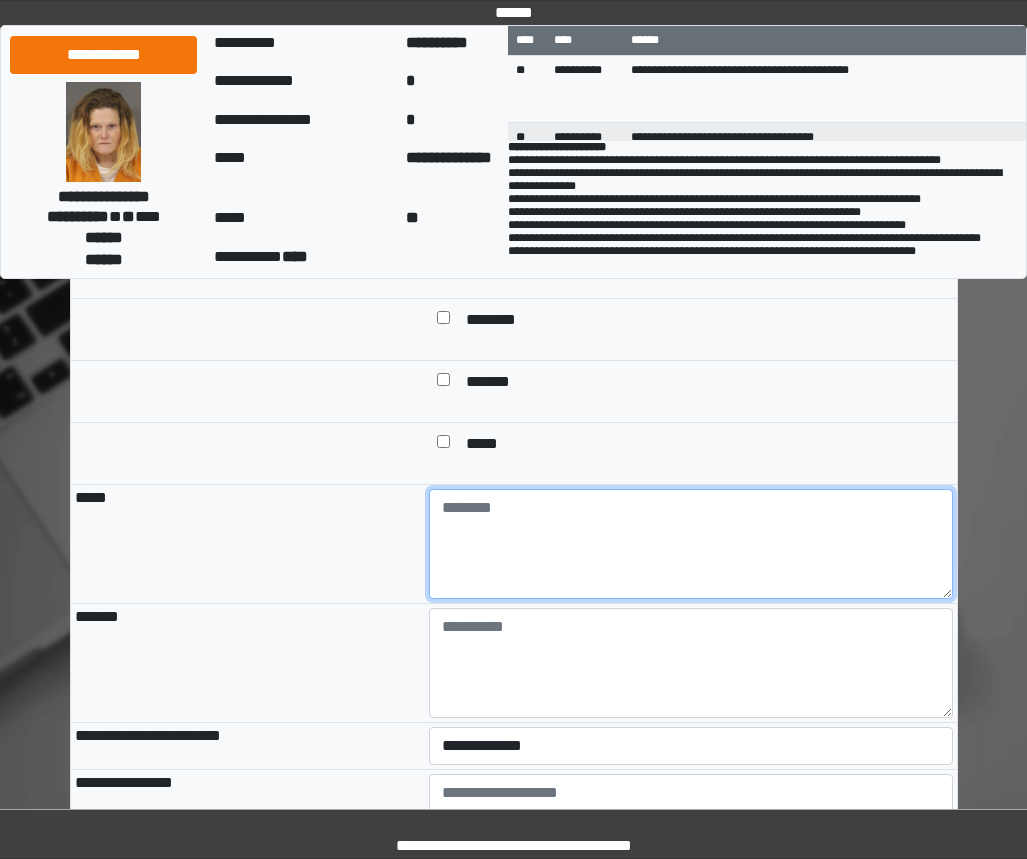 click at bounding box center [691, 544] 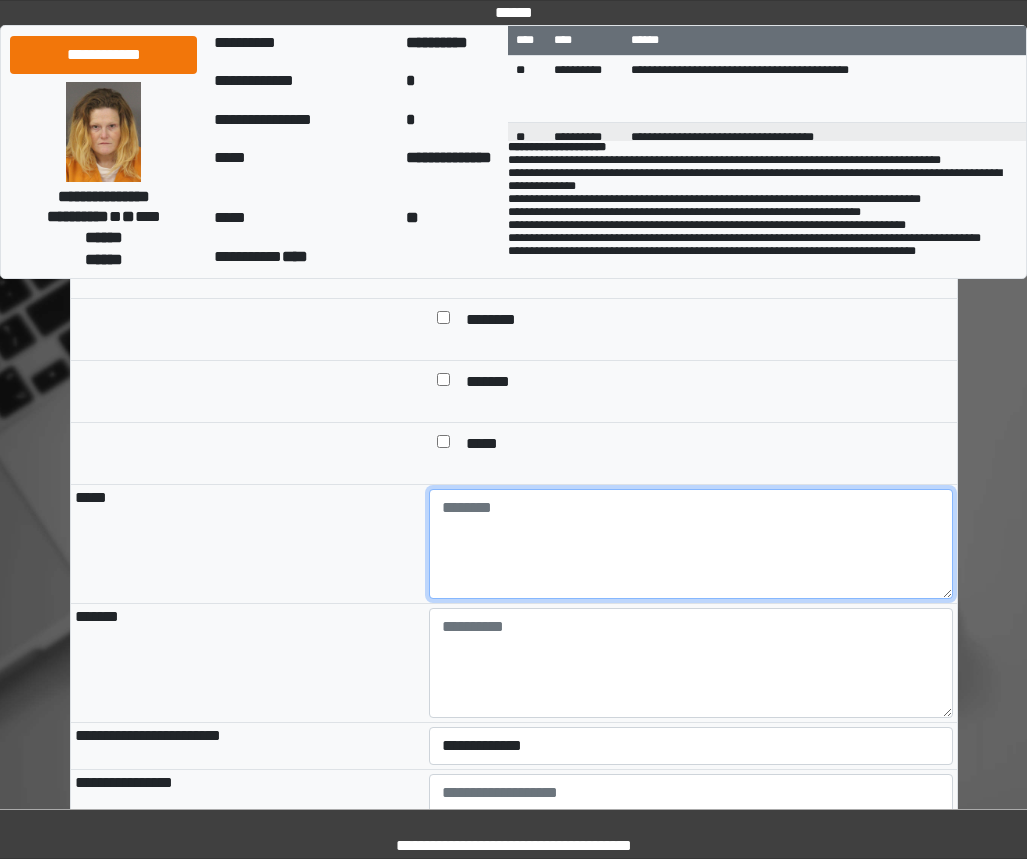 paste on "**********" 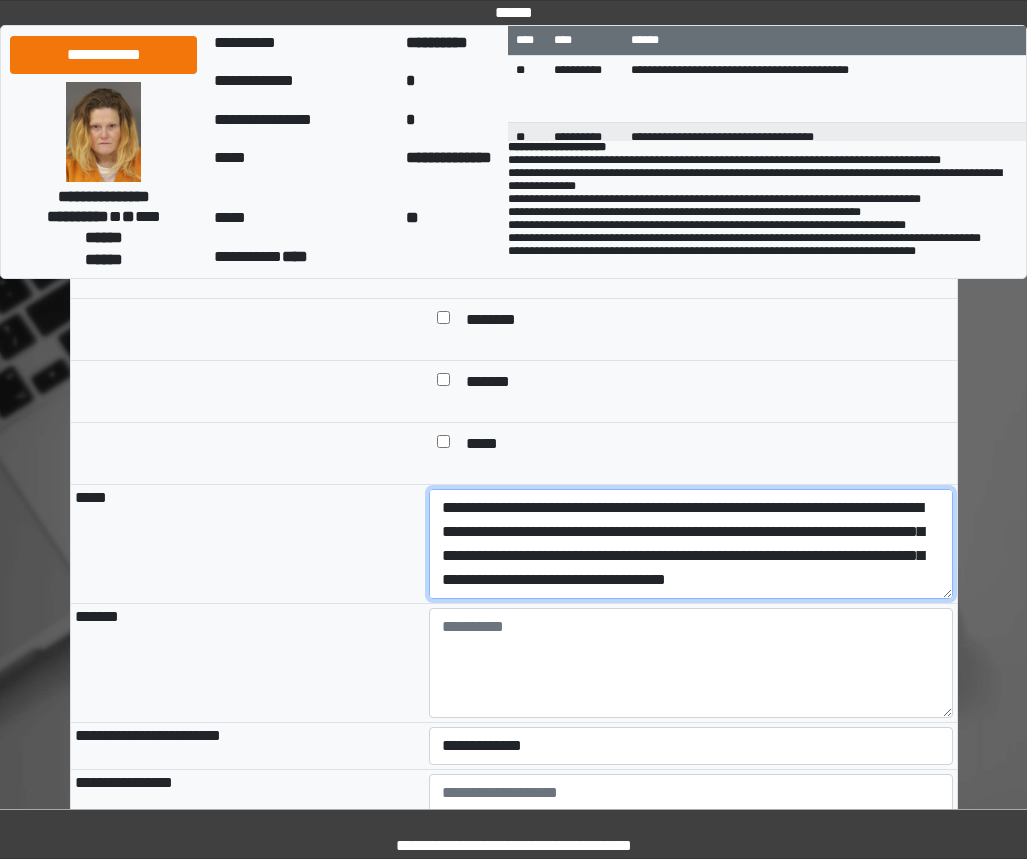 scroll, scrollTop: 136, scrollLeft: 0, axis: vertical 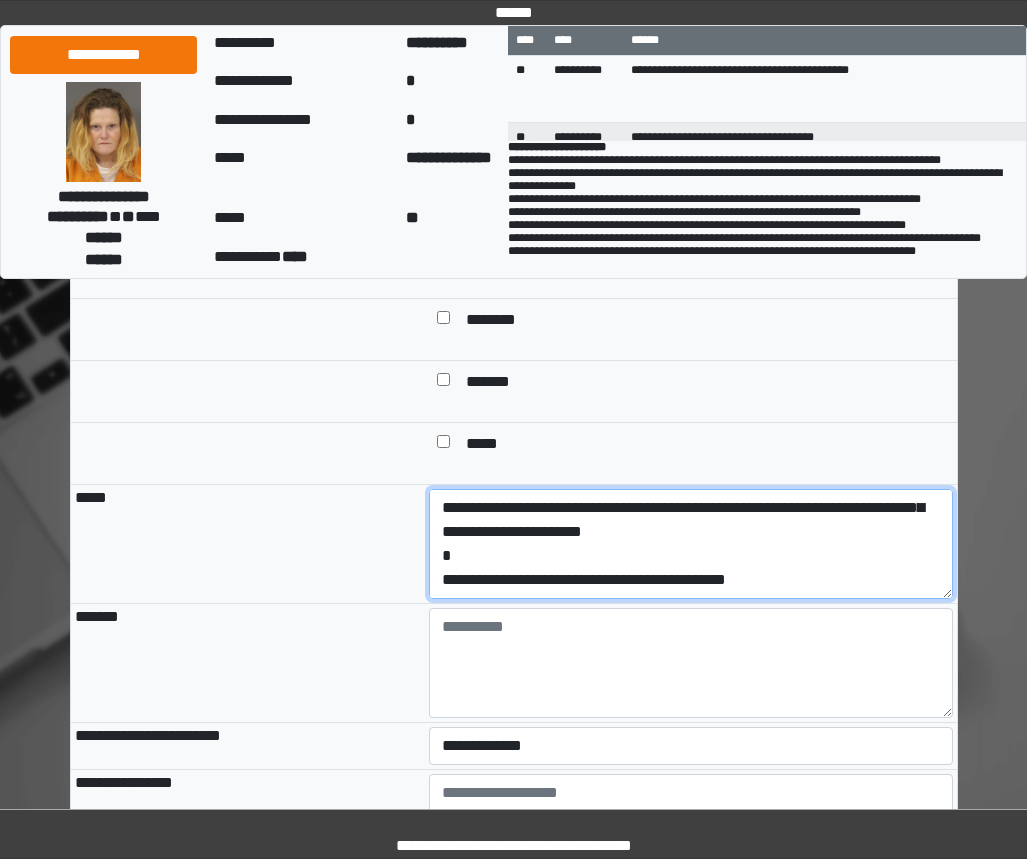 drag, startPoint x: 801, startPoint y: 651, endPoint x: 739, endPoint y: 645, distance: 62.289646 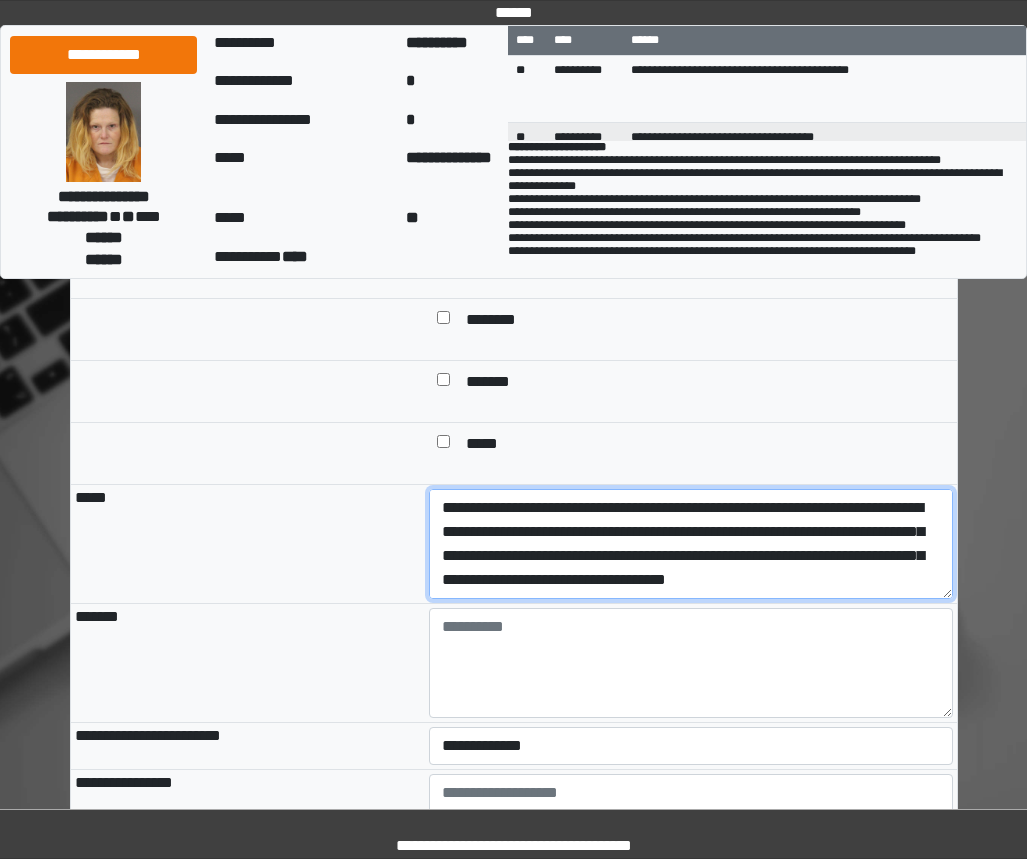 drag, startPoint x: 824, startPoint y: 666, endPoint x: 389, endPoint y: 554, distance: 449.18704 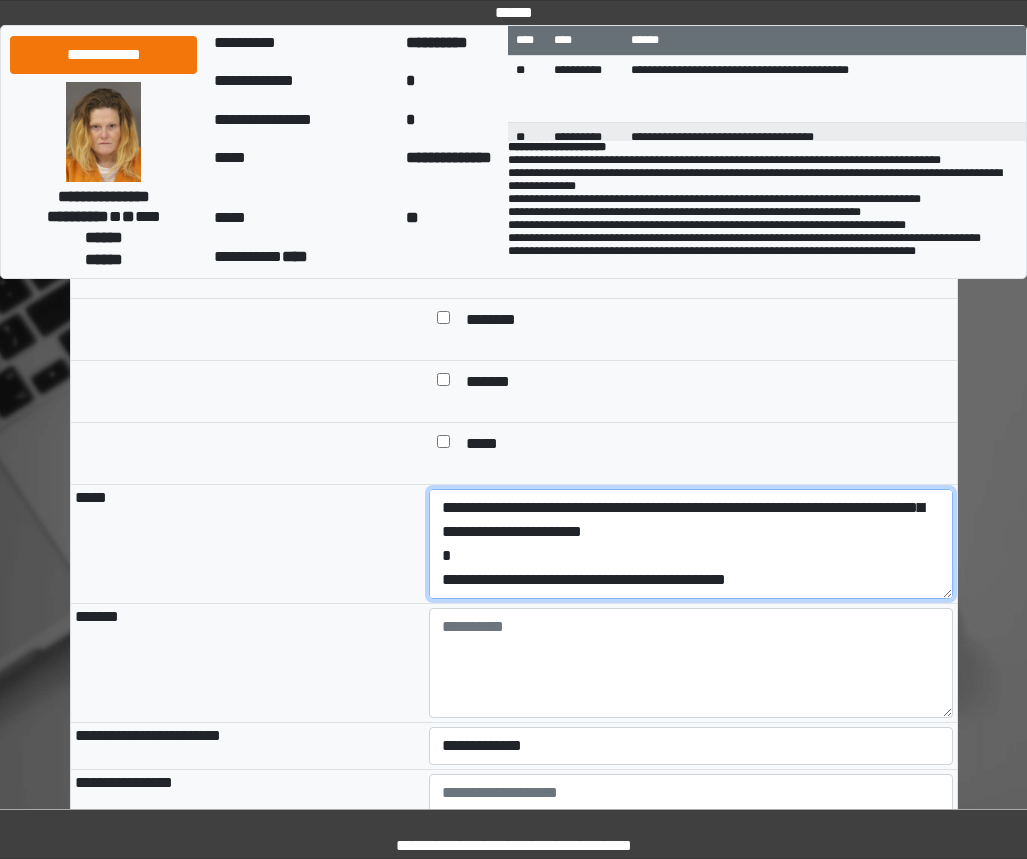 scroll, scrollTop: 144, scrollLeft: 0, axis: vertical 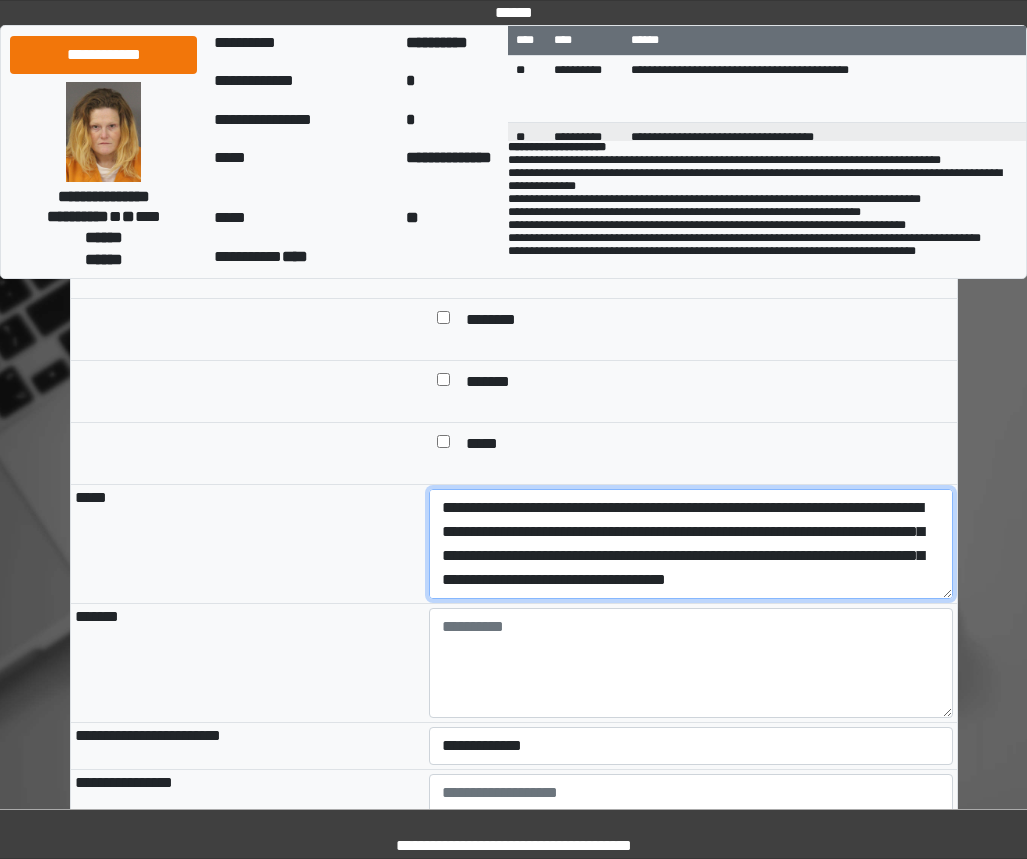 drag, startPoint x: 844, startPoint y: 658, endPoint x: 192, endPoint y: 614, distance: 653.483 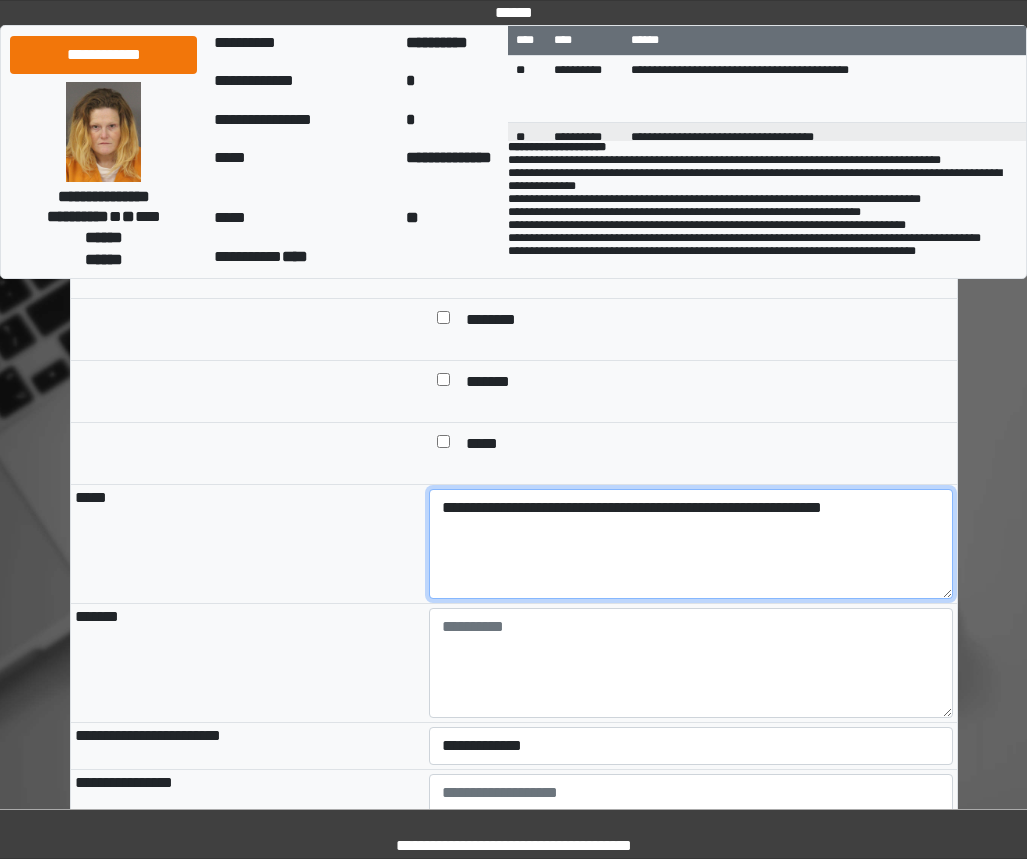 type on "**********" 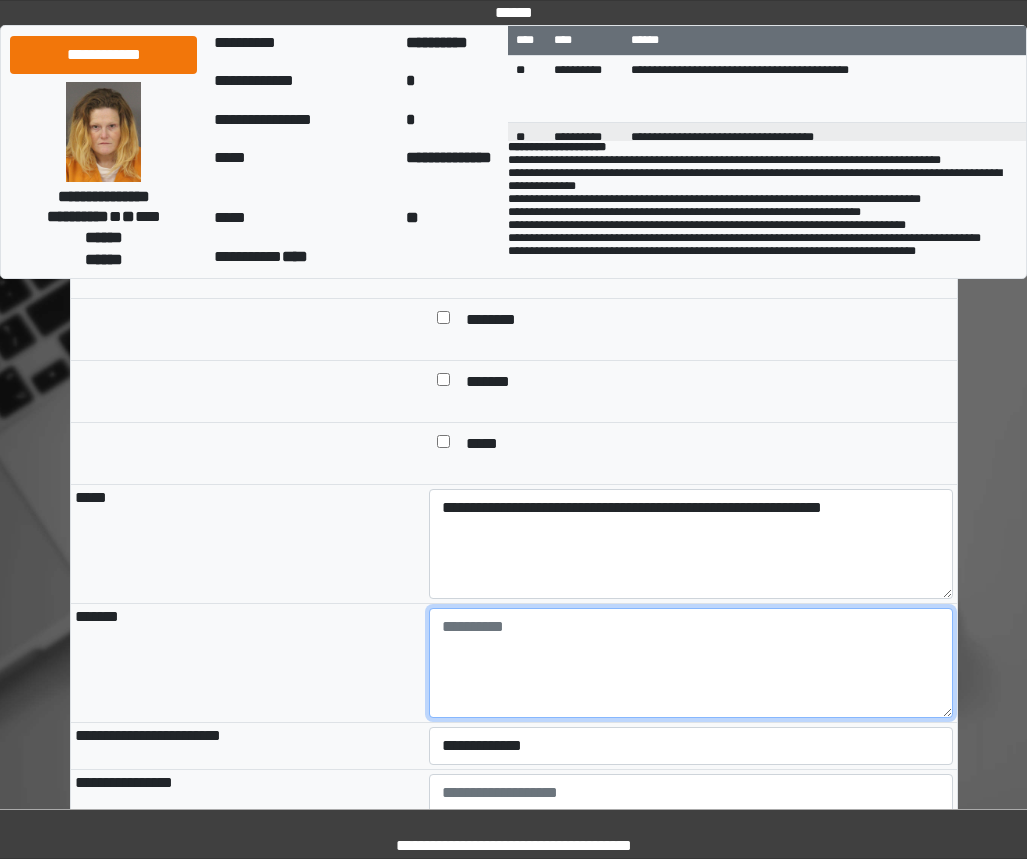 click at bounding box center (691, 663) 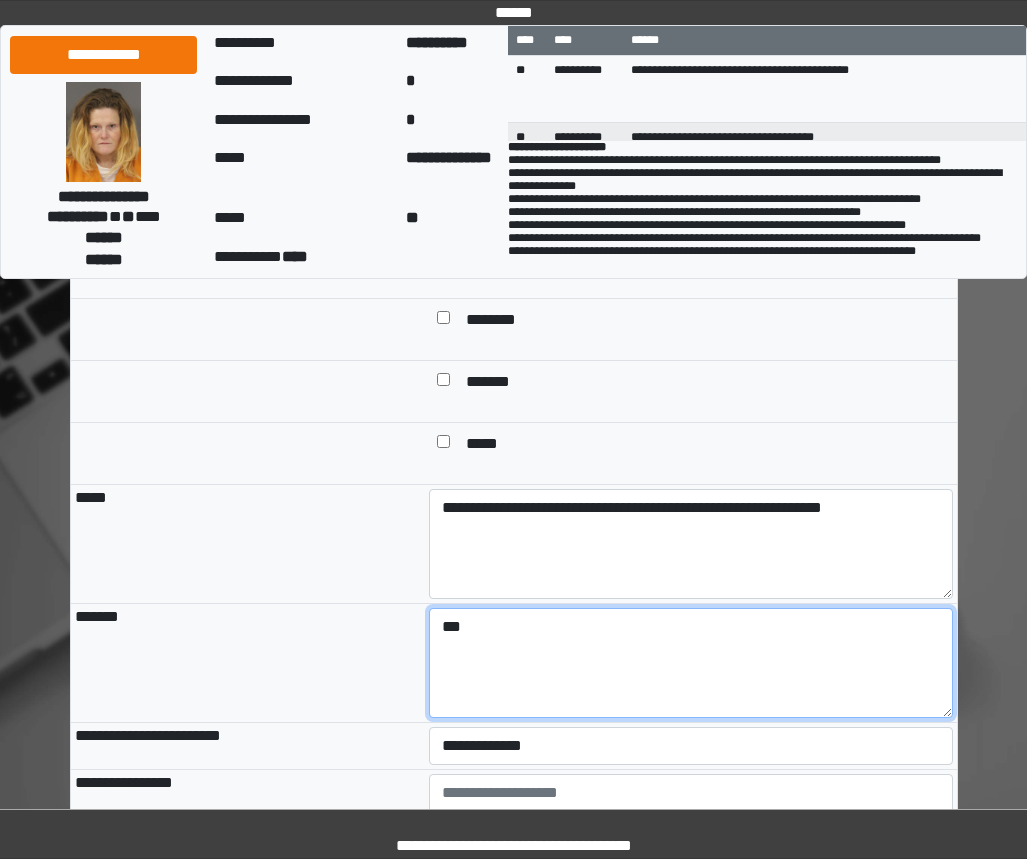 type on "***" 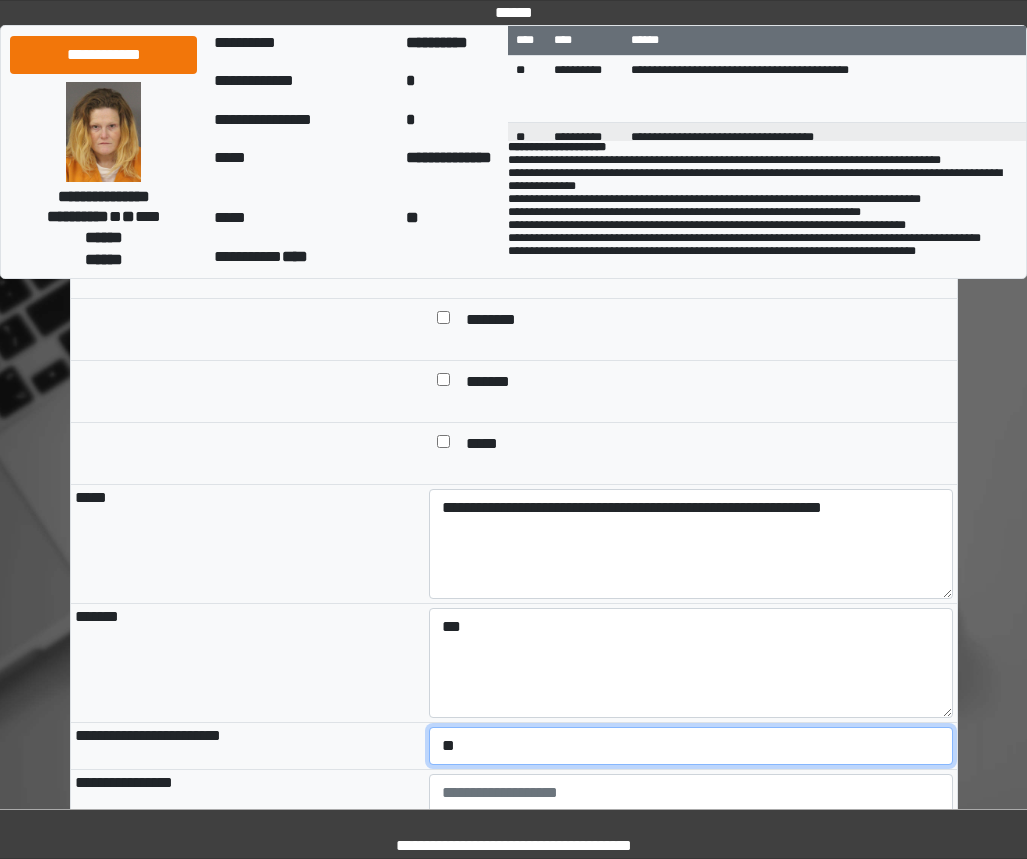 select on "*" 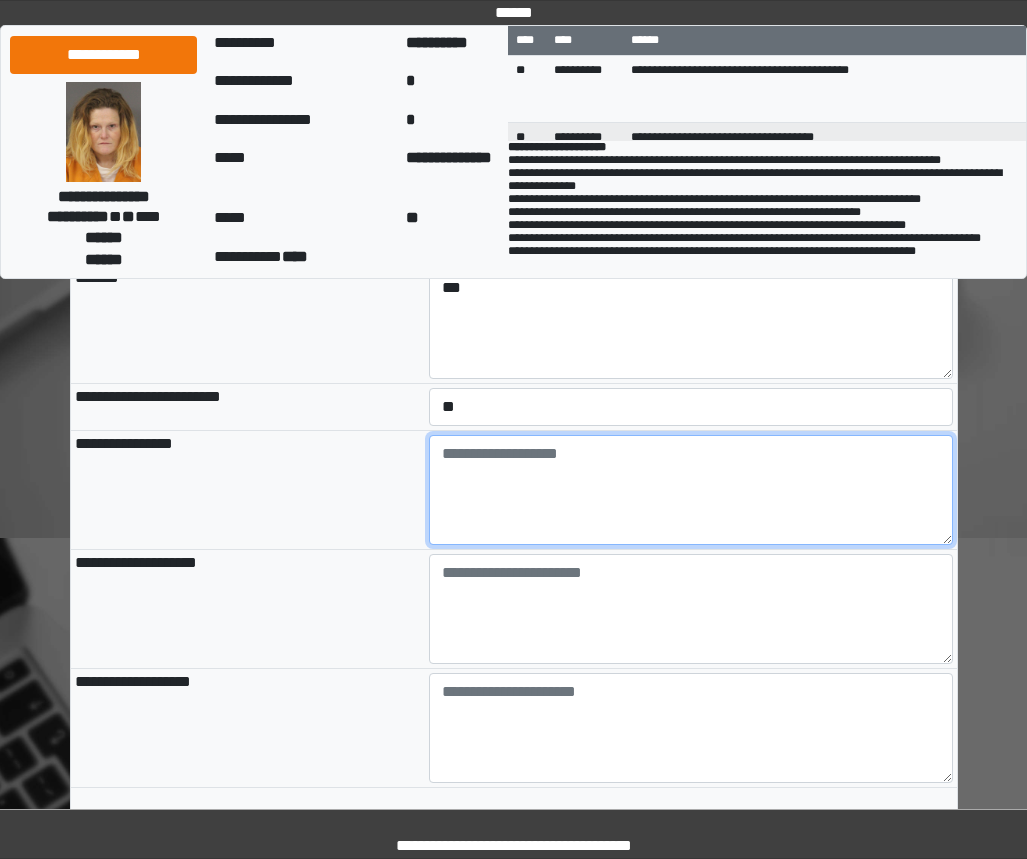 scroll, scrollTop: 2141, scrollLeft: 0, axis: vertical 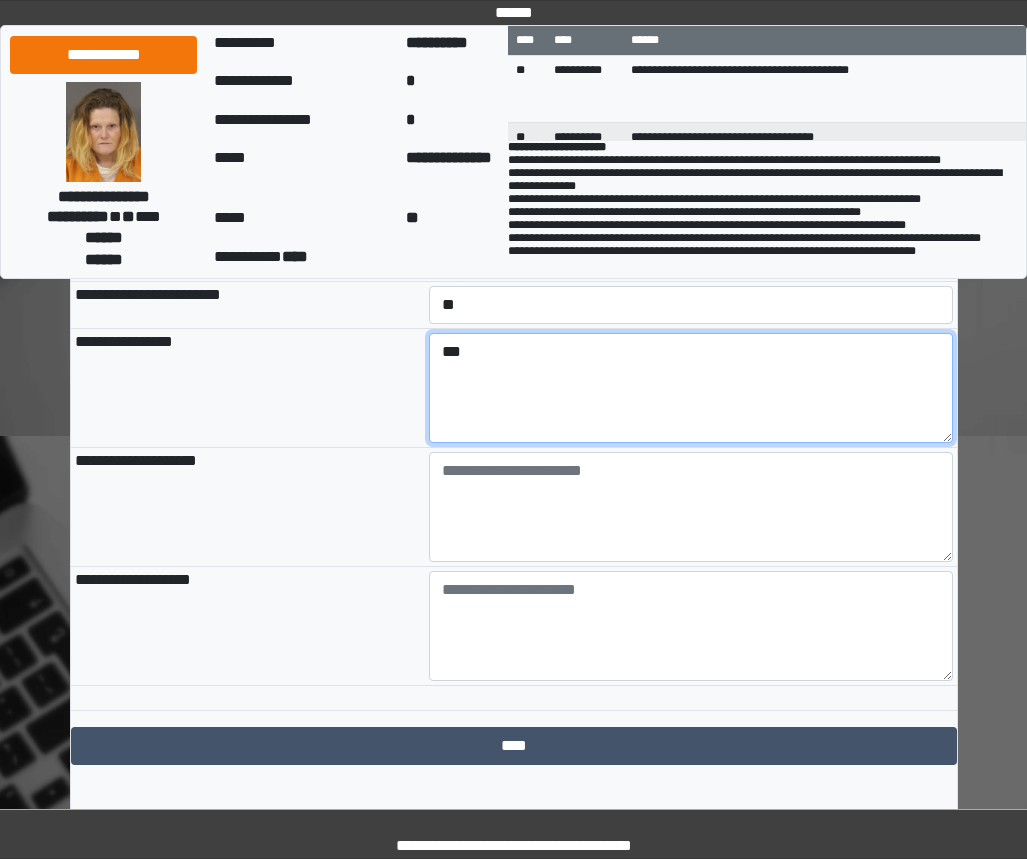 type on "***" 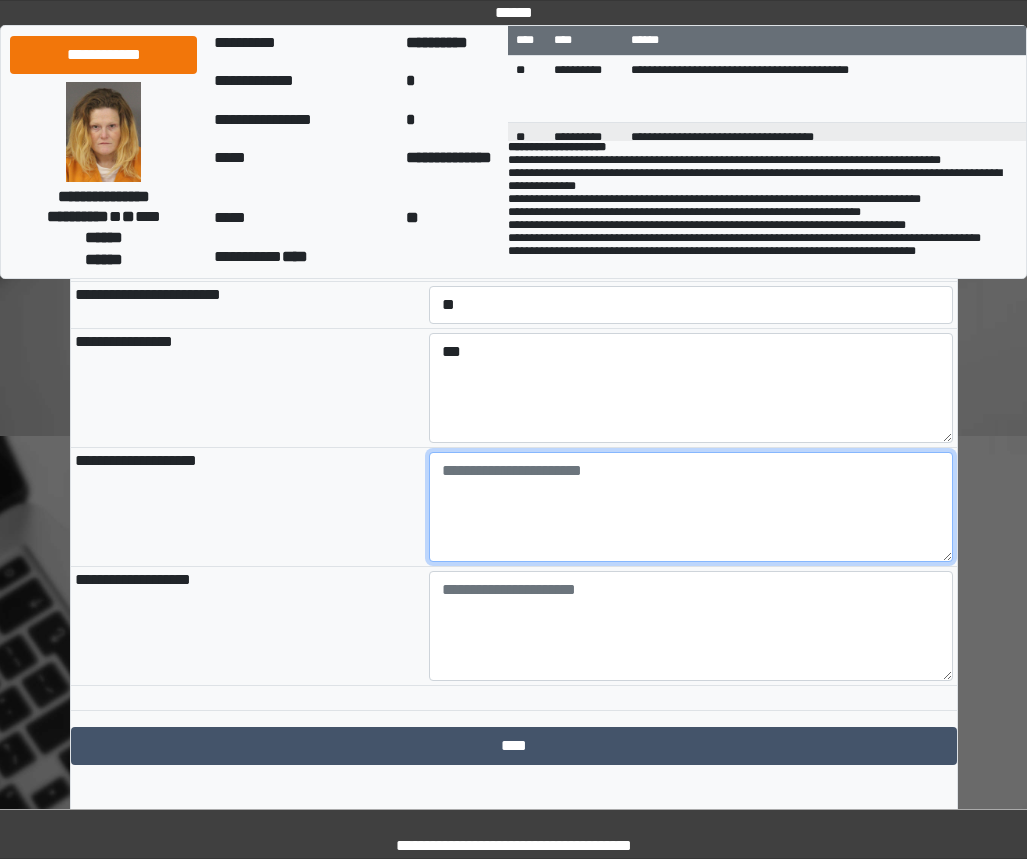 paste on "**********" 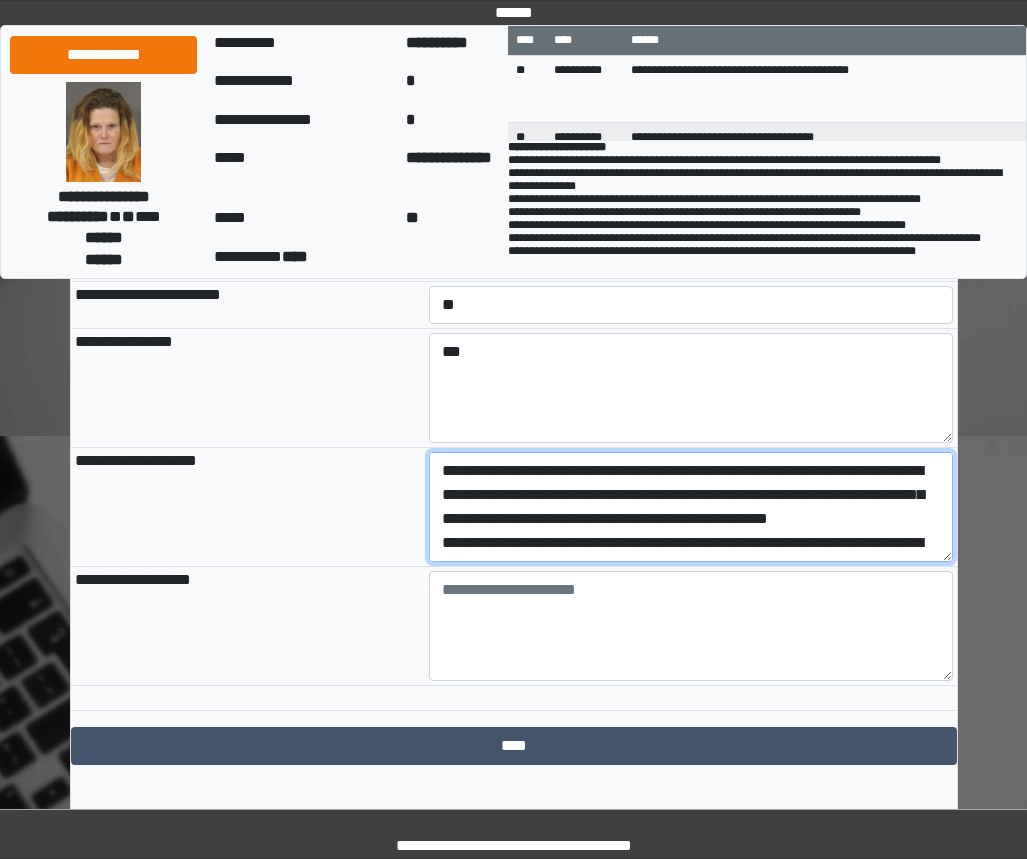 scroll, scrollTop: 112, scrollLeft: 0, axis: vertical 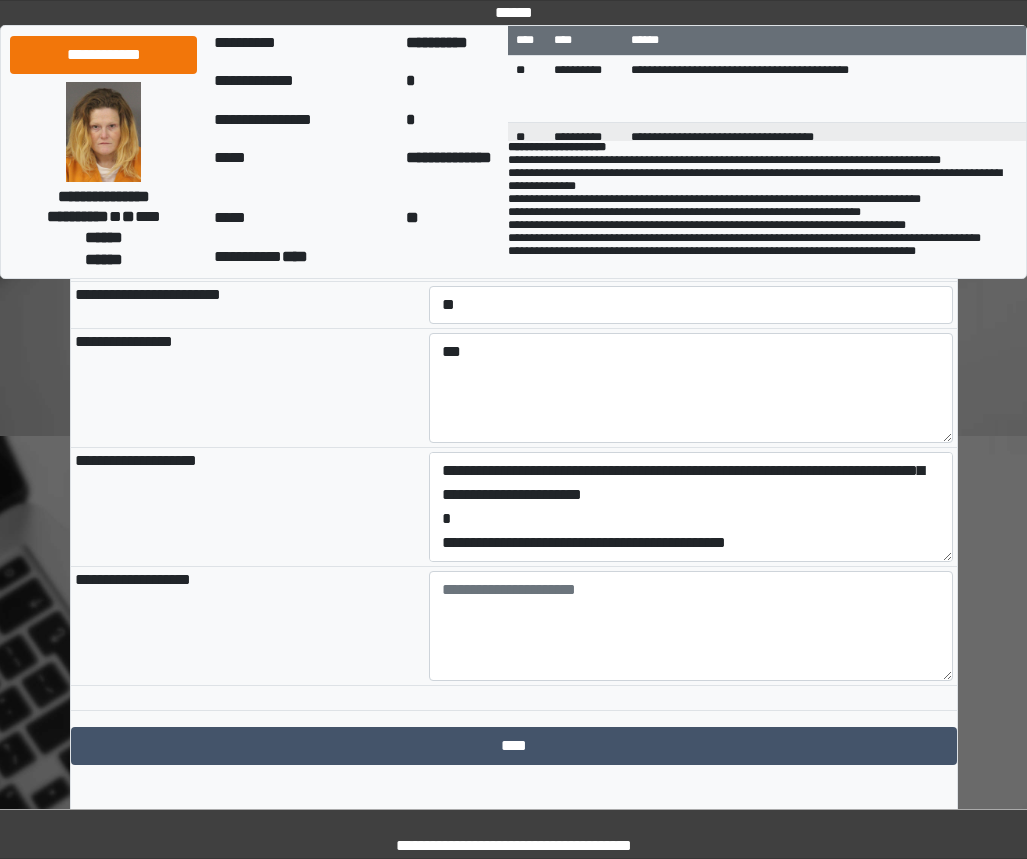 drag, startPoint x: 843, startPoint y: 639, endPoint x: 360, endPoint y: 556, distance: 490.0796 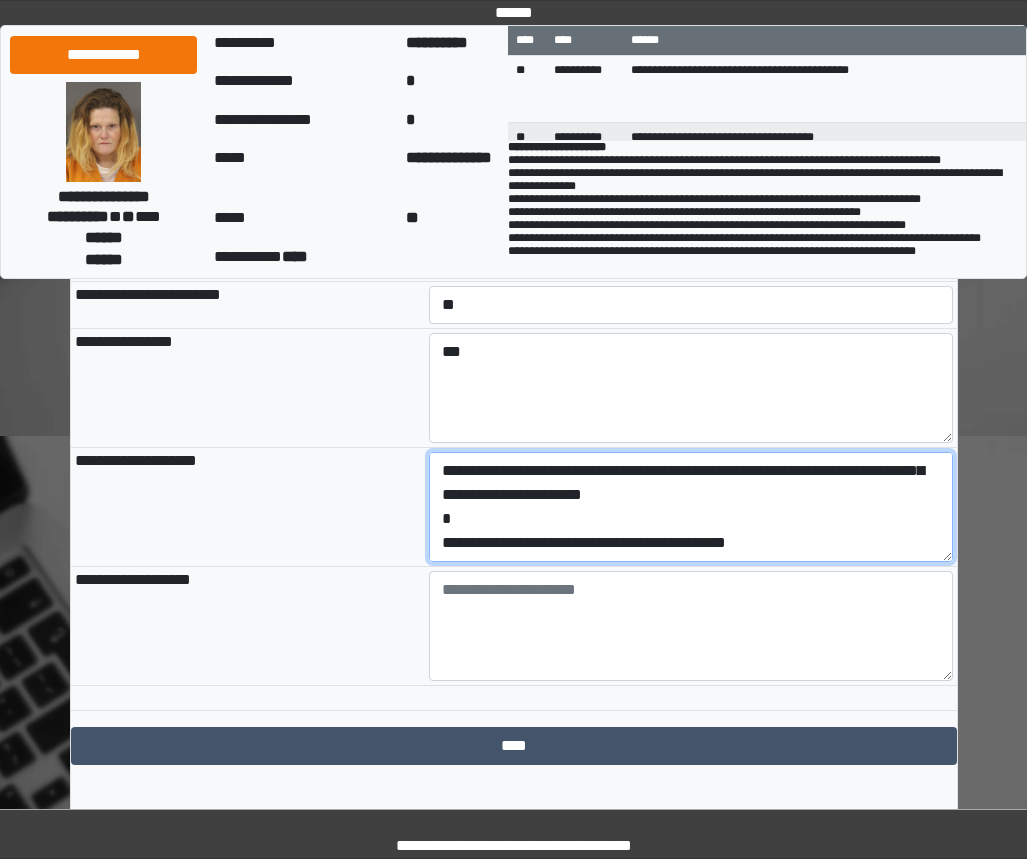 click on "**********" at bounding box center (691, 507) 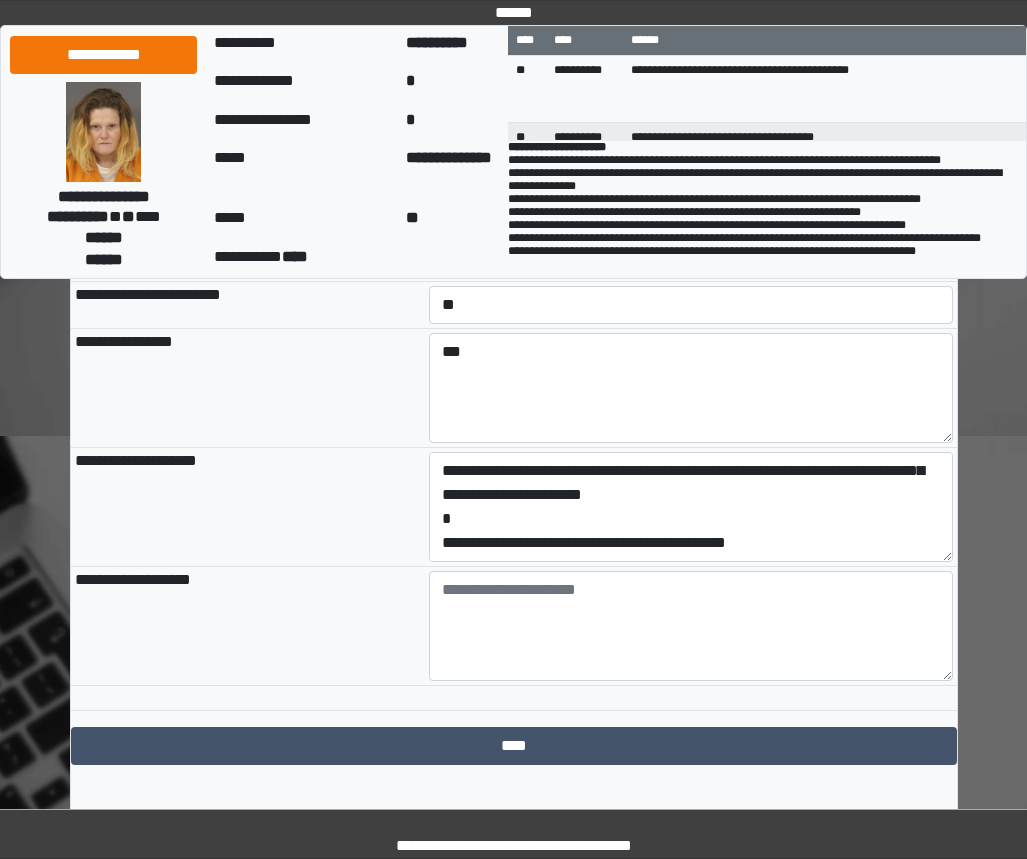 click at bounding box center [691, 625] 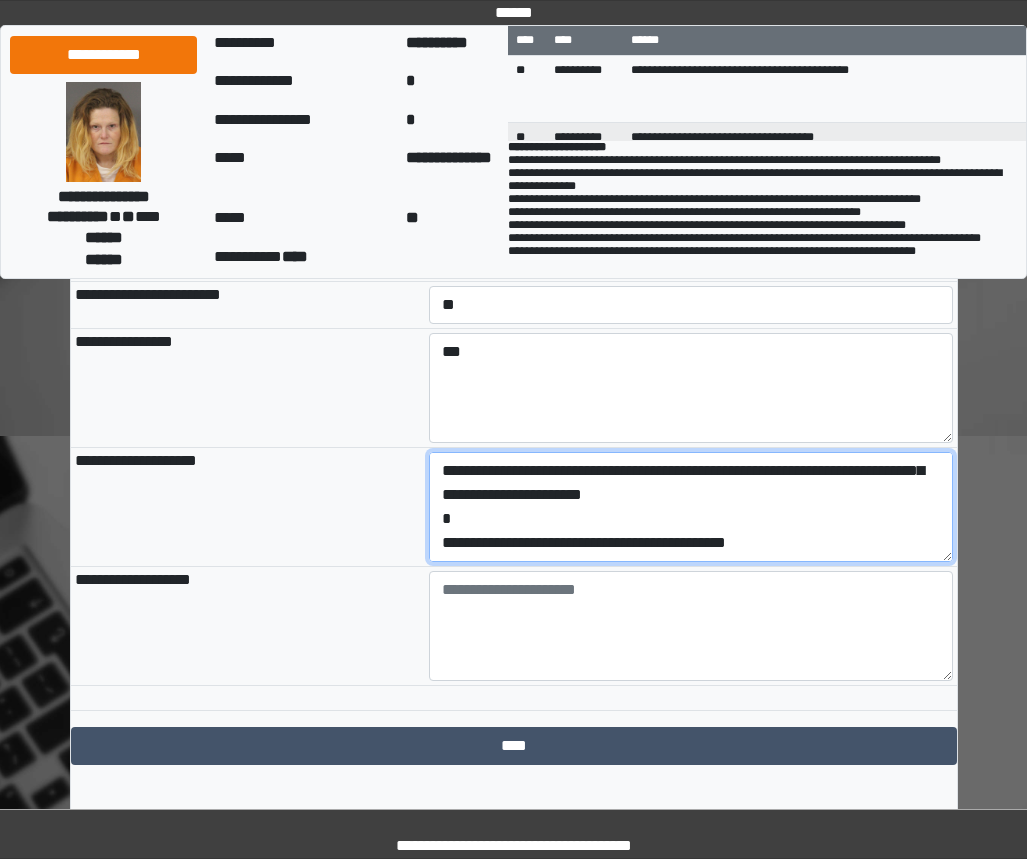 scroll, scrollTop: 120, scrollLeft: 0, axis: vertical 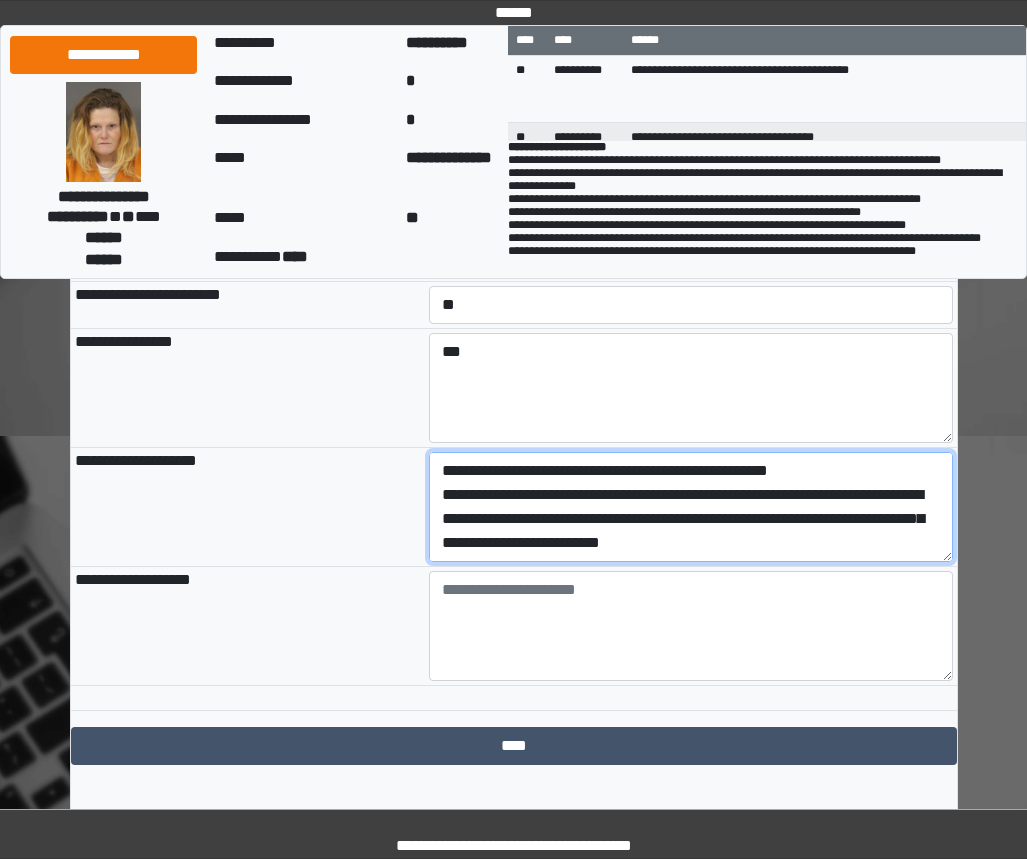 type on "**********" 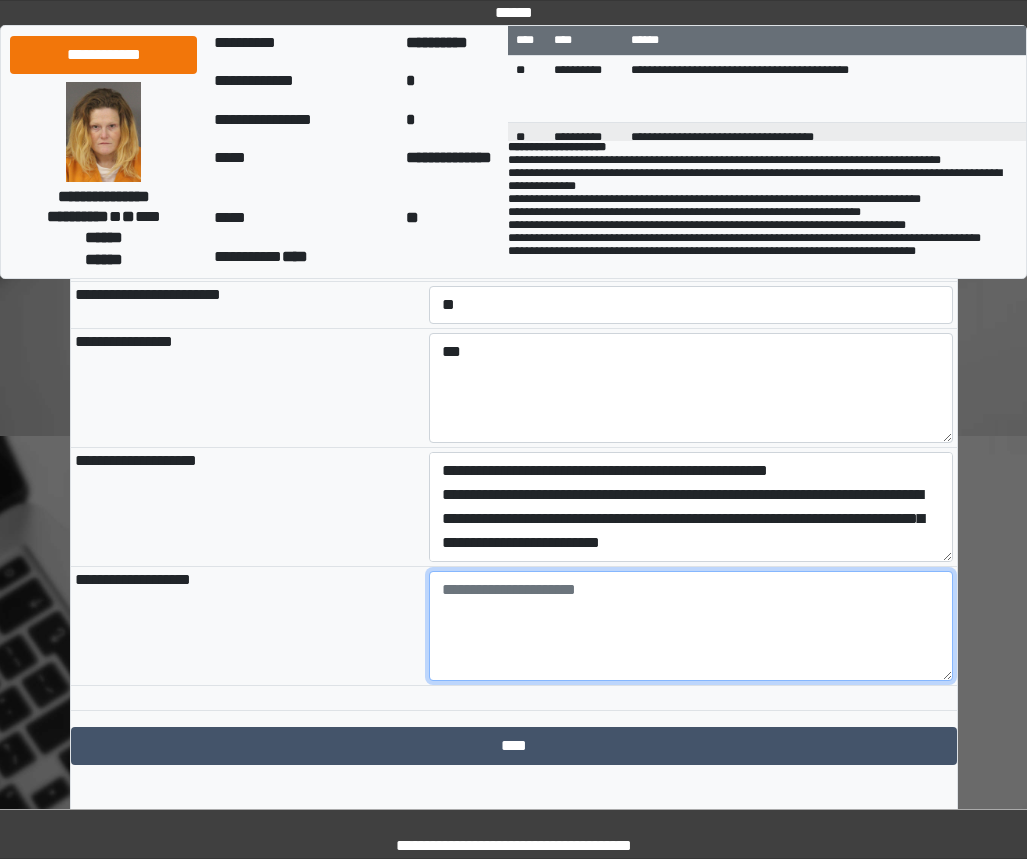 click at bounding box center (691, 626) 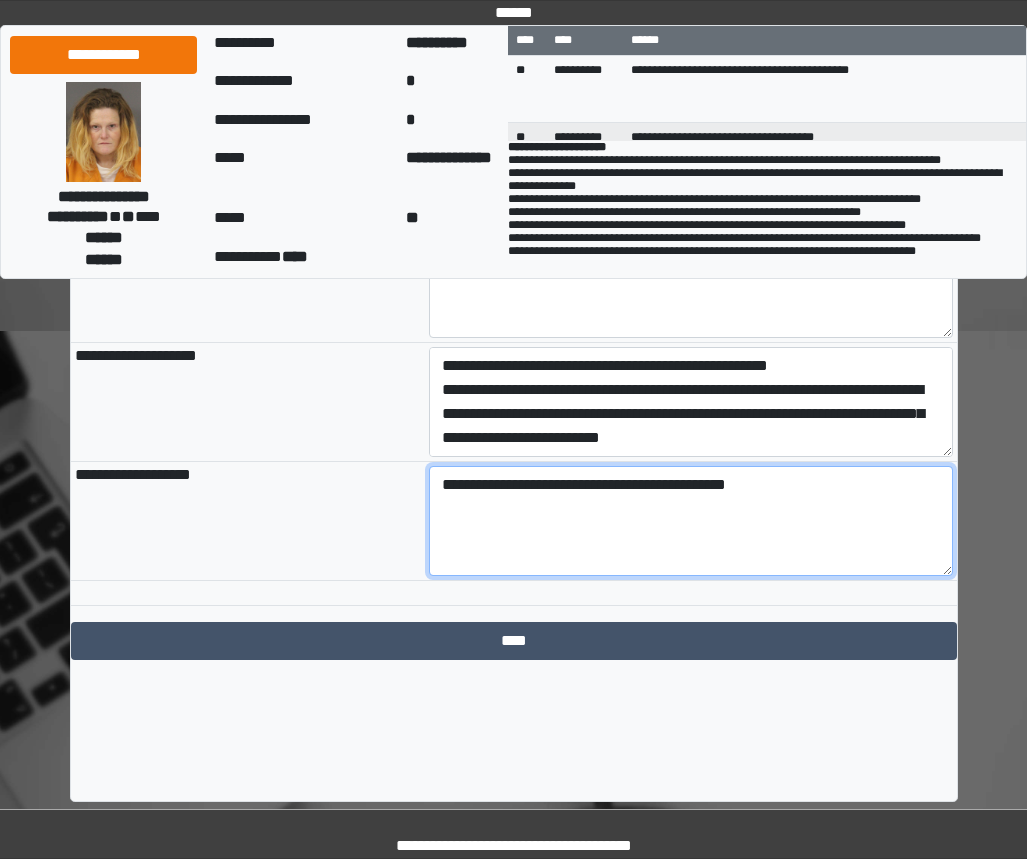 scroll, scrollTop: 2253, scrollLeft: 0, axis: vertical 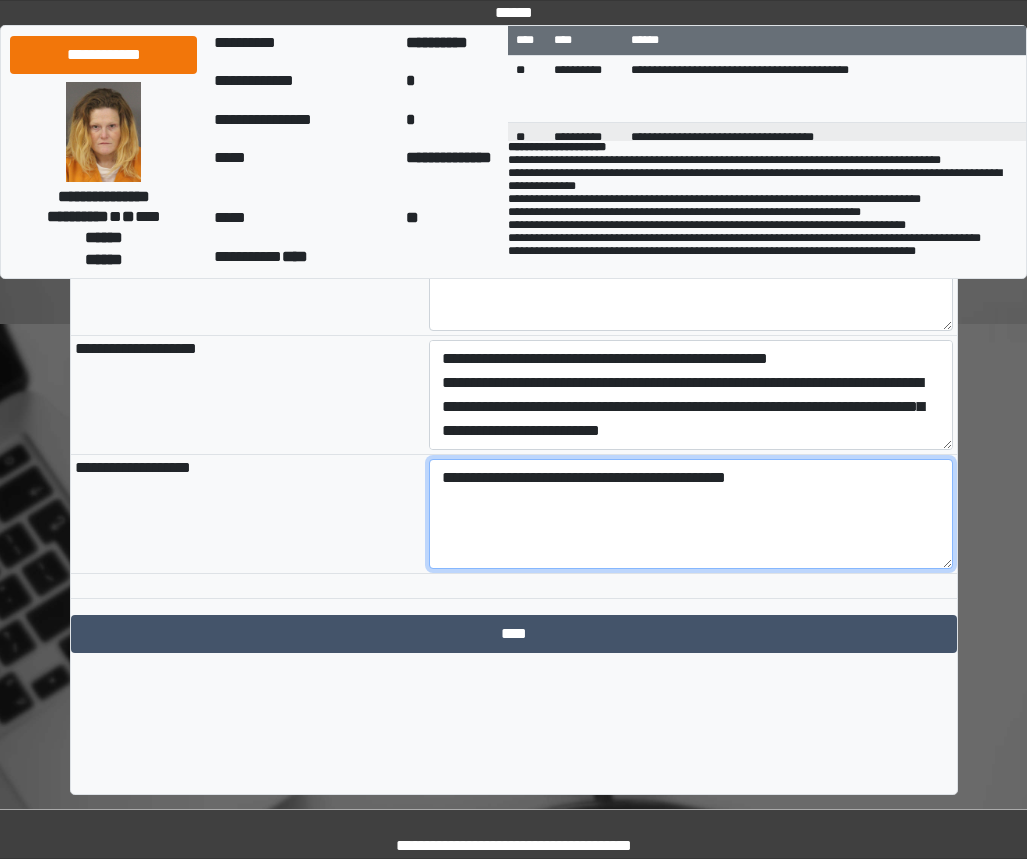 type on "**********" 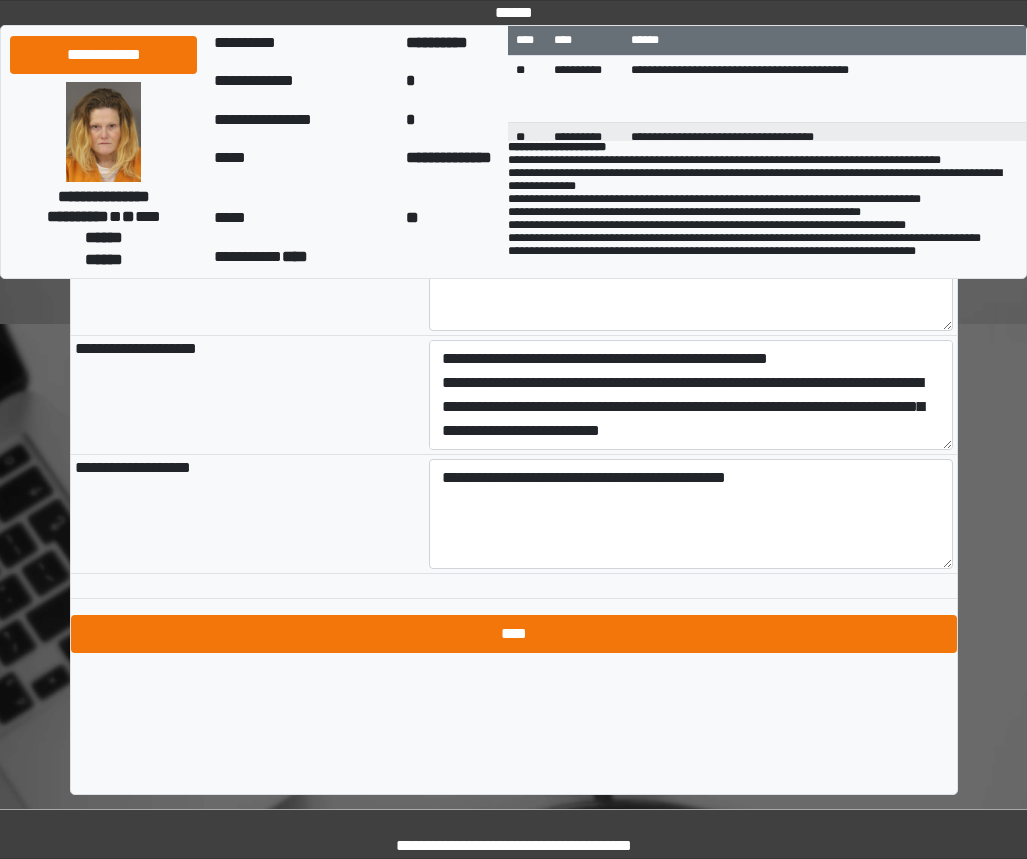 drag, startPoint x: 658, startPoint y: 736, endPoint x: 663, endPoint y: 727, distance: 10.29563 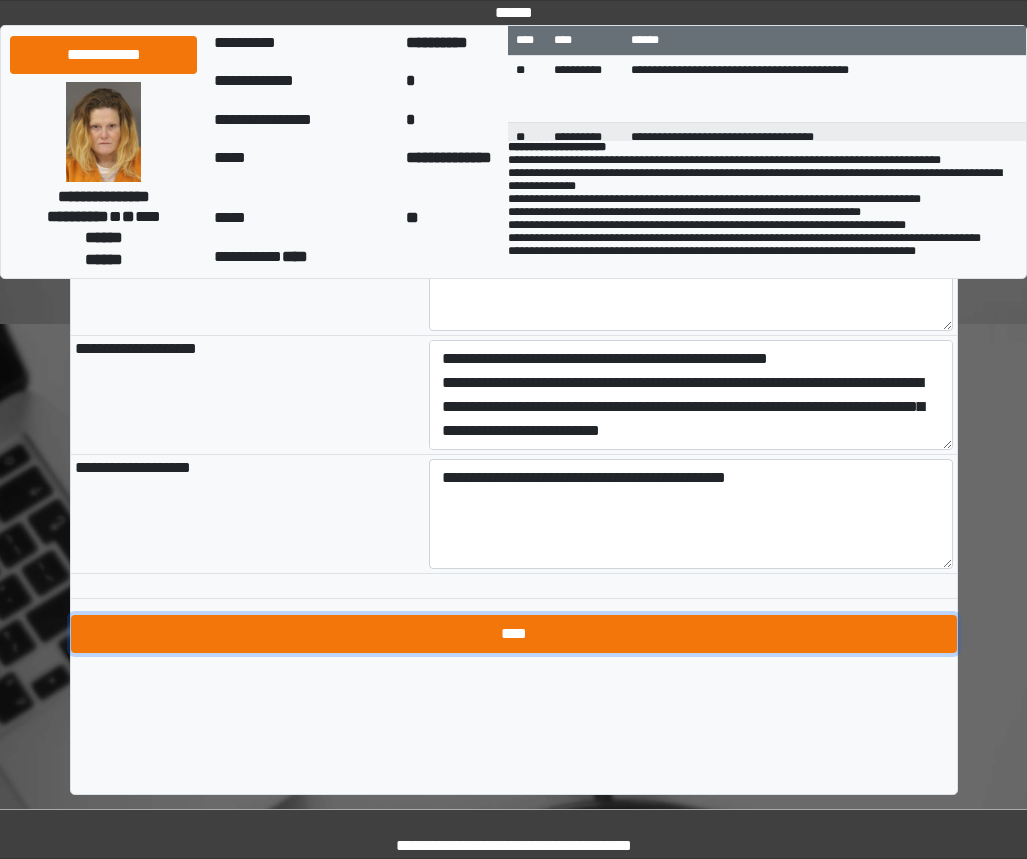 click on "****" at bounding box center [514, 634] 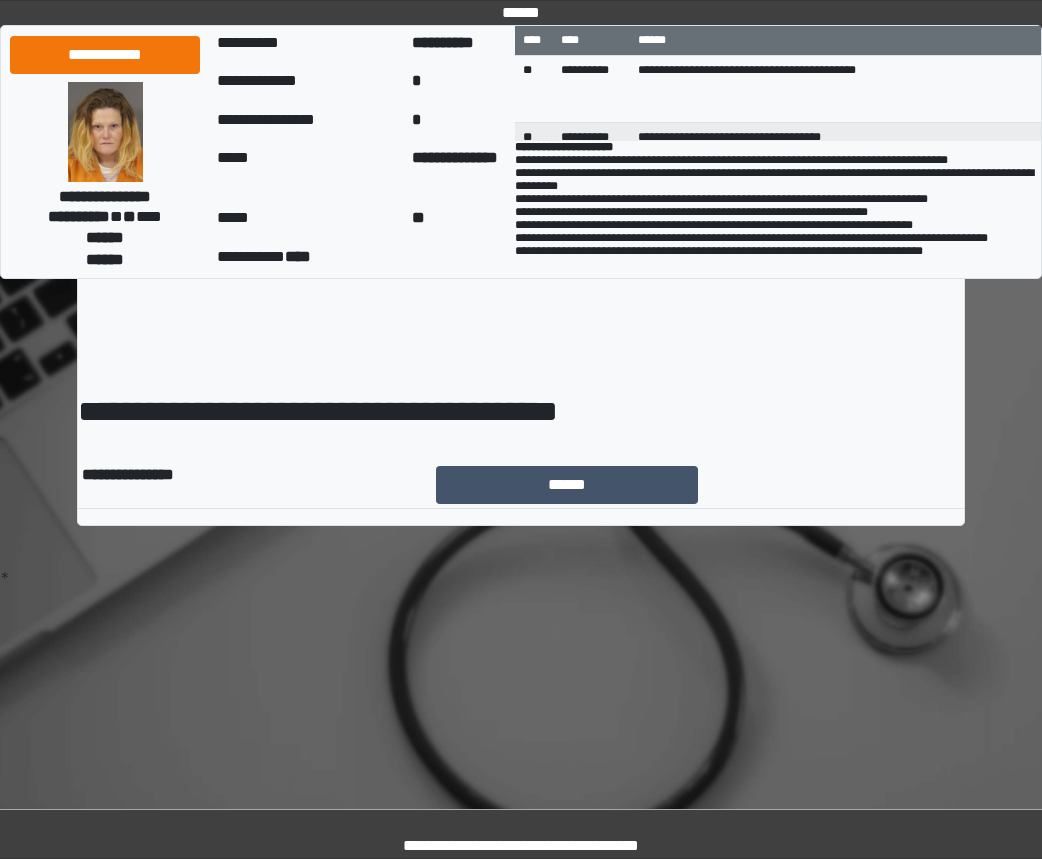 scroll, scrollTop: 0, scrollLeft: 0, axis: both 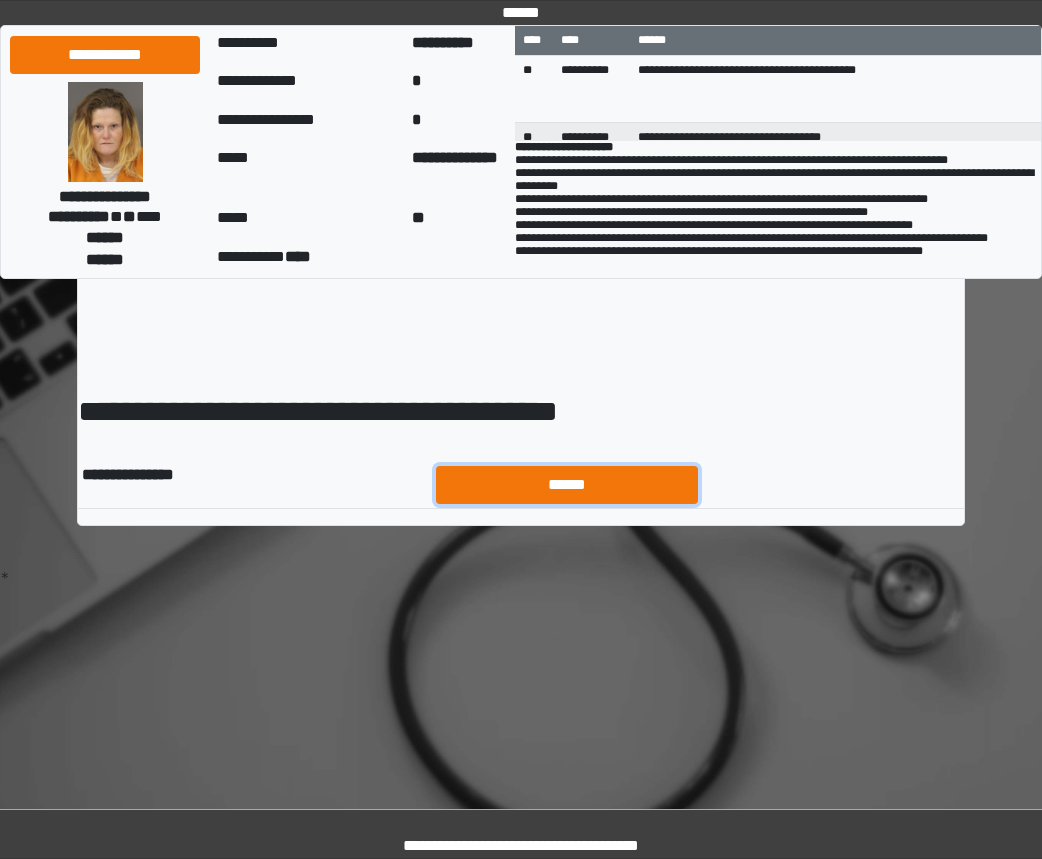 click on "******" at bounding box center (567, 485) 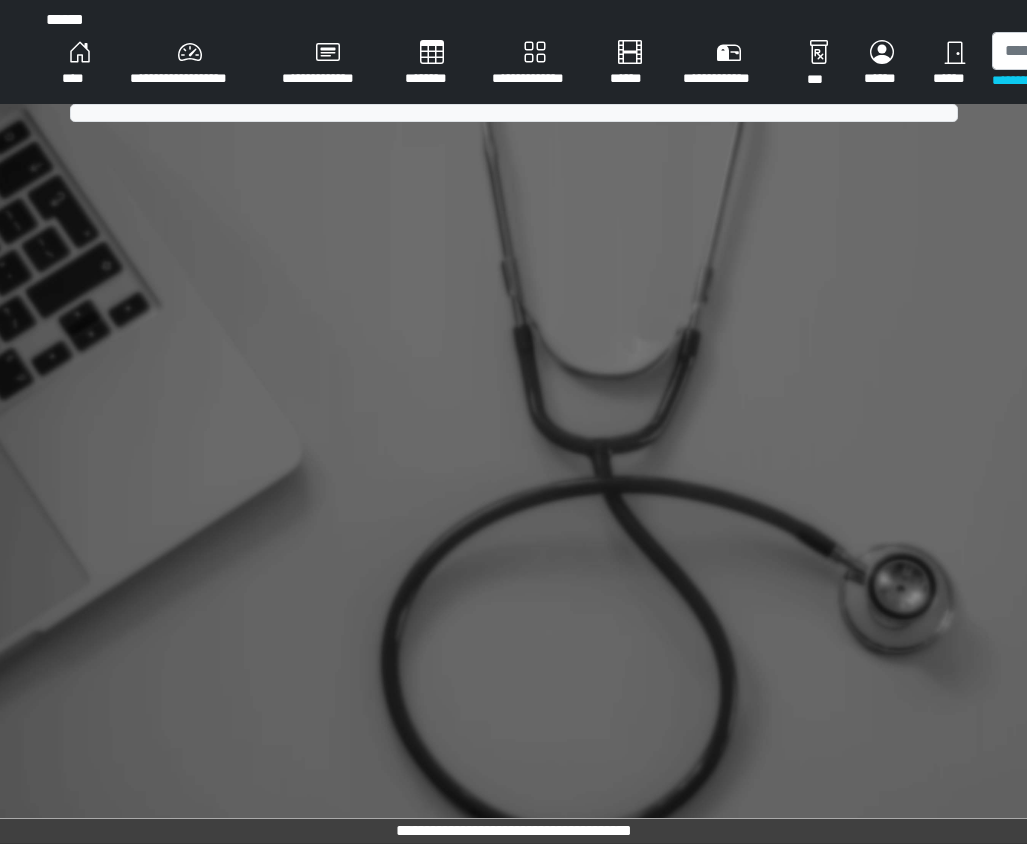 scroll, scrollTop: 0, scrollLeft: 0, axis: both 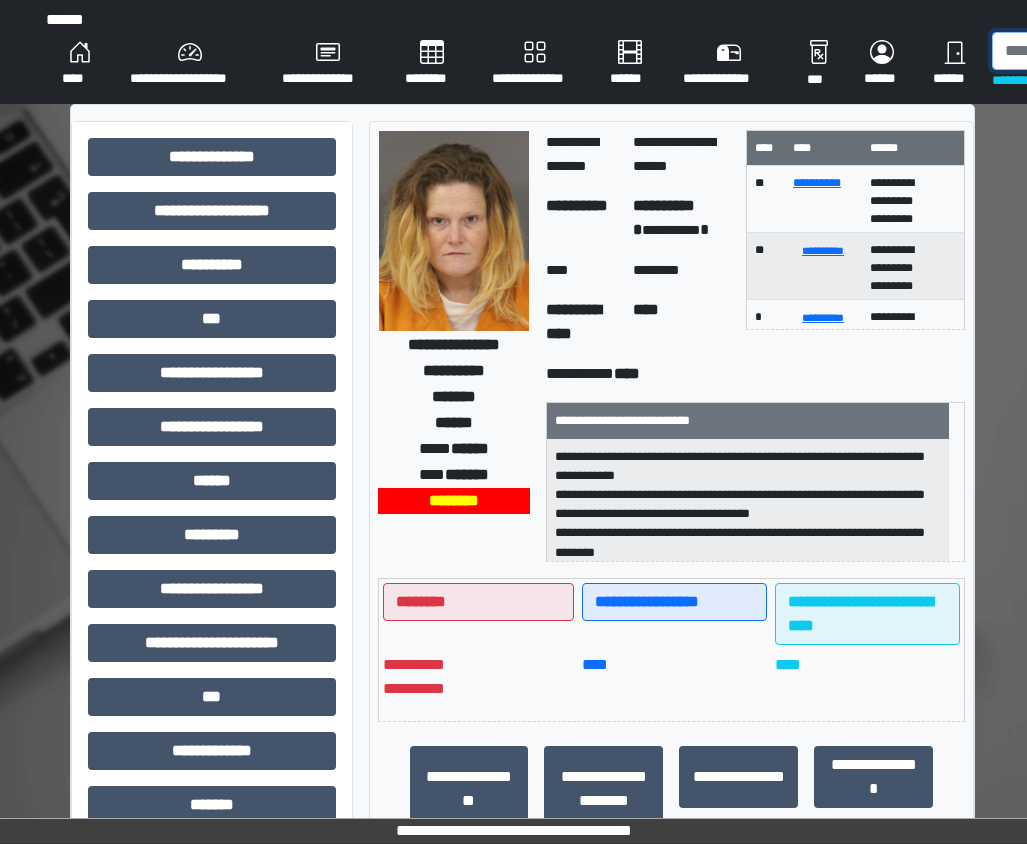 click at bounding box center (1095, 51) 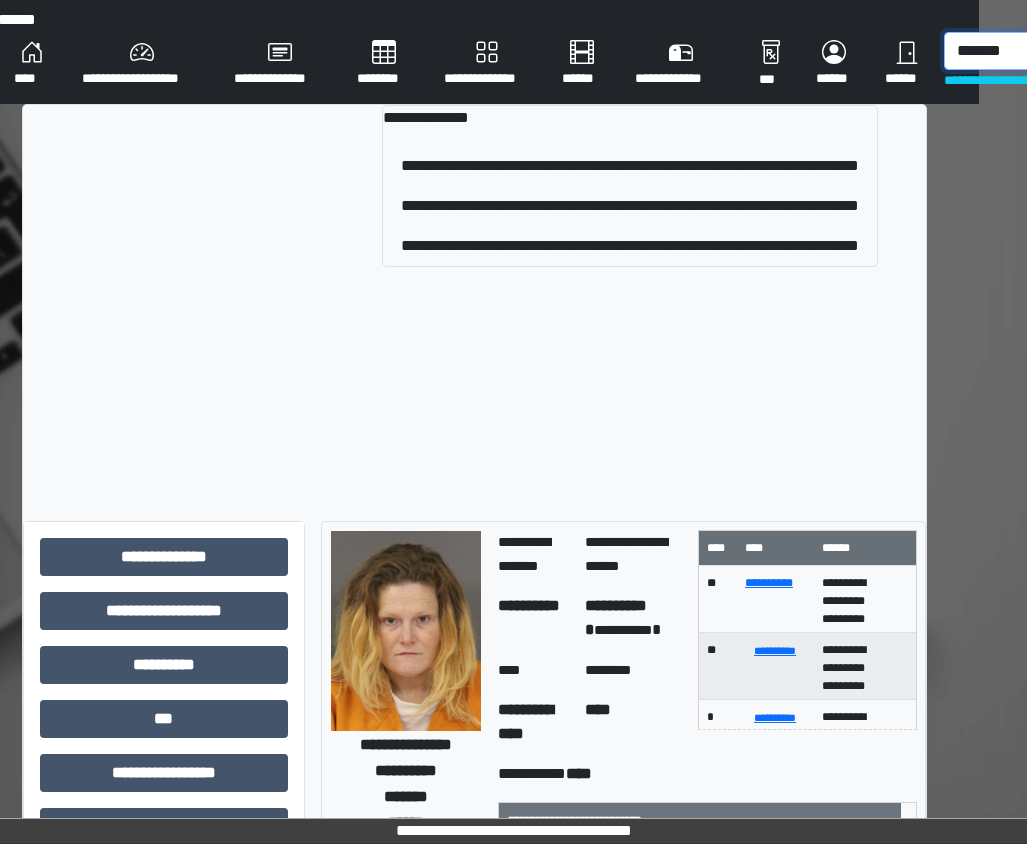 scroll, scrollTop: 0, scrollLeft: 56, axis: horizontal 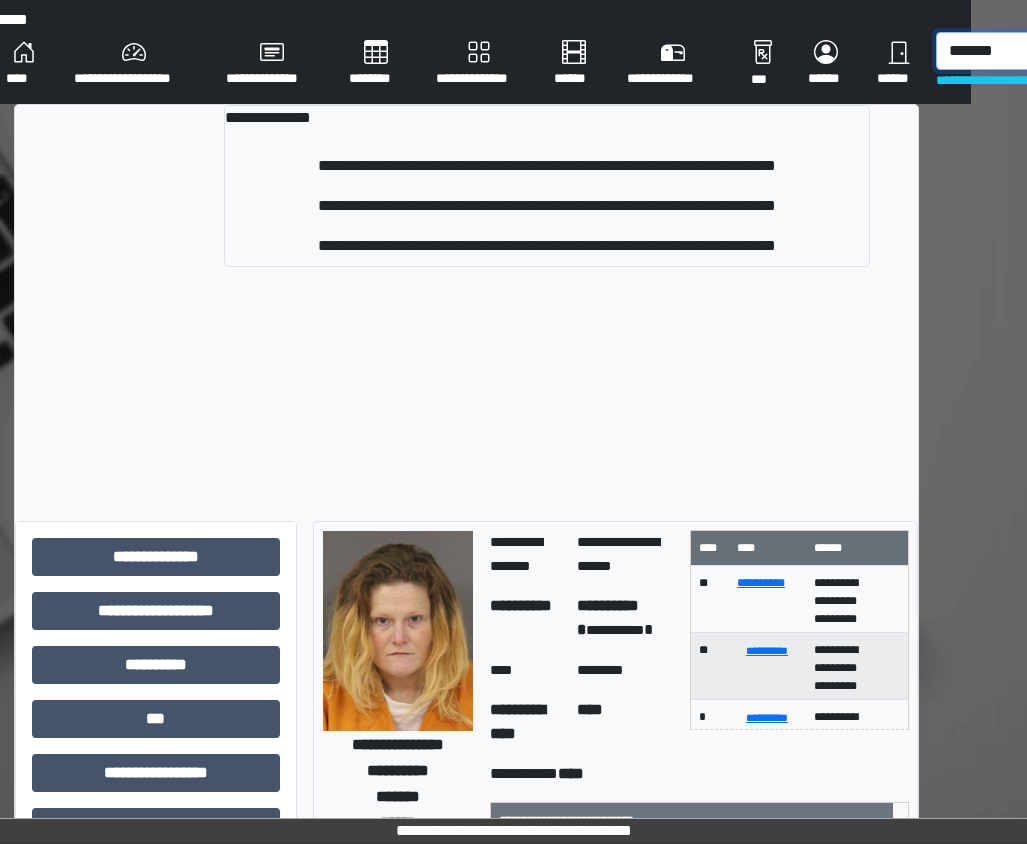 type on "*******" 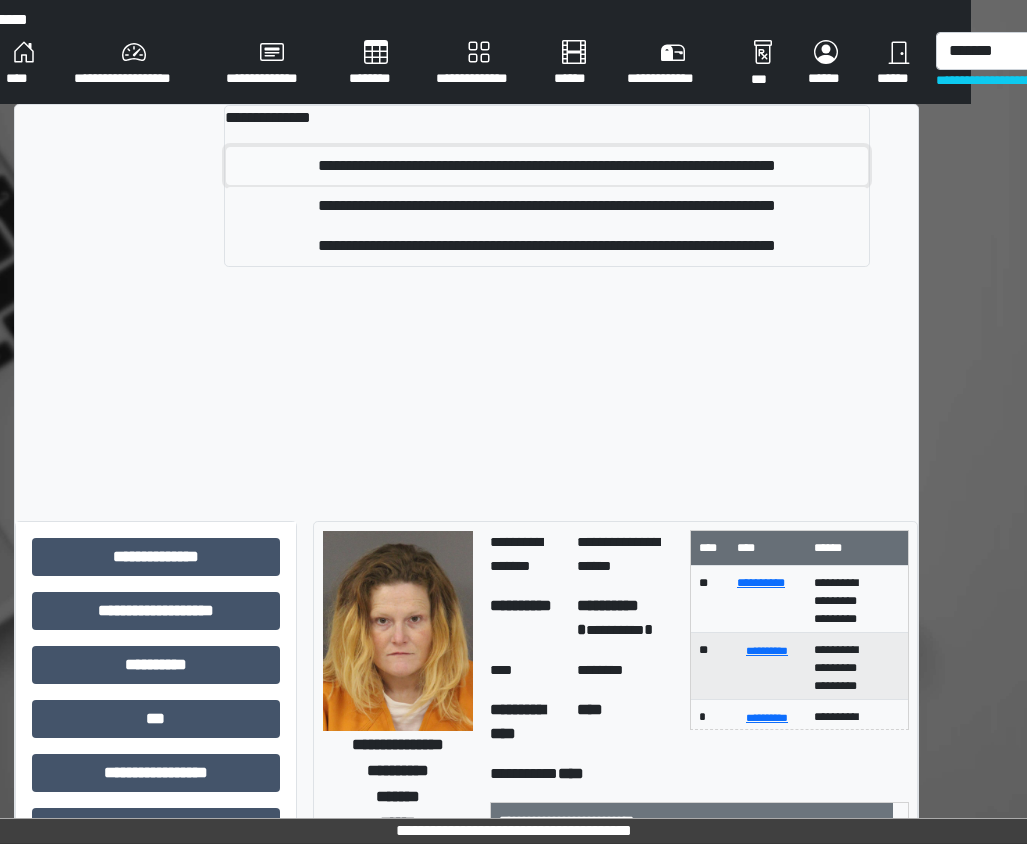 click on "**********" at bounding box center (547, 166) 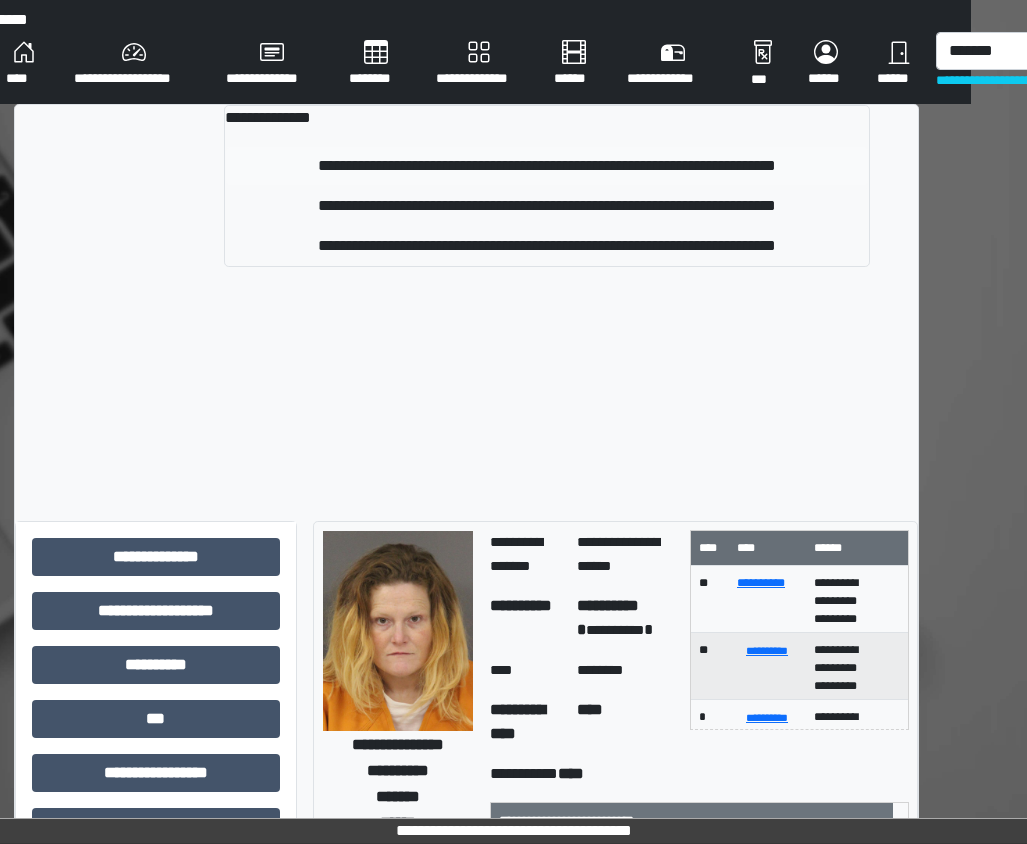 type 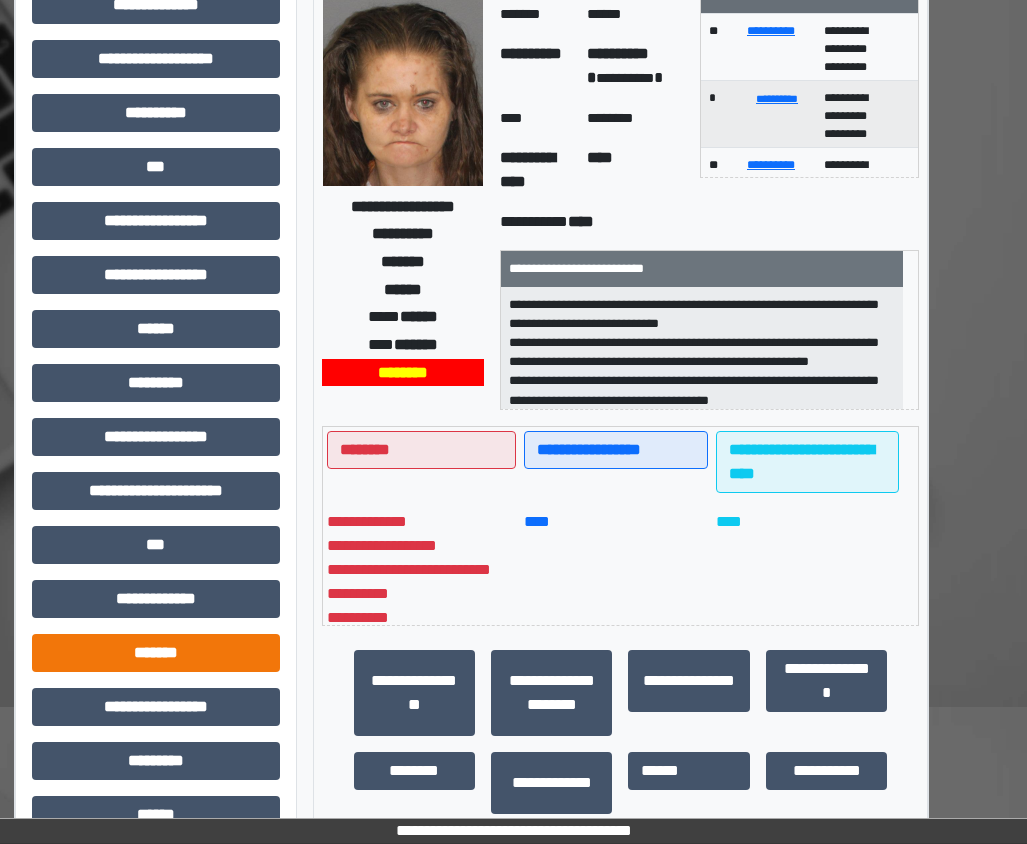 scroll, scrollTop: 354, scrollLeft: 56, axis: both 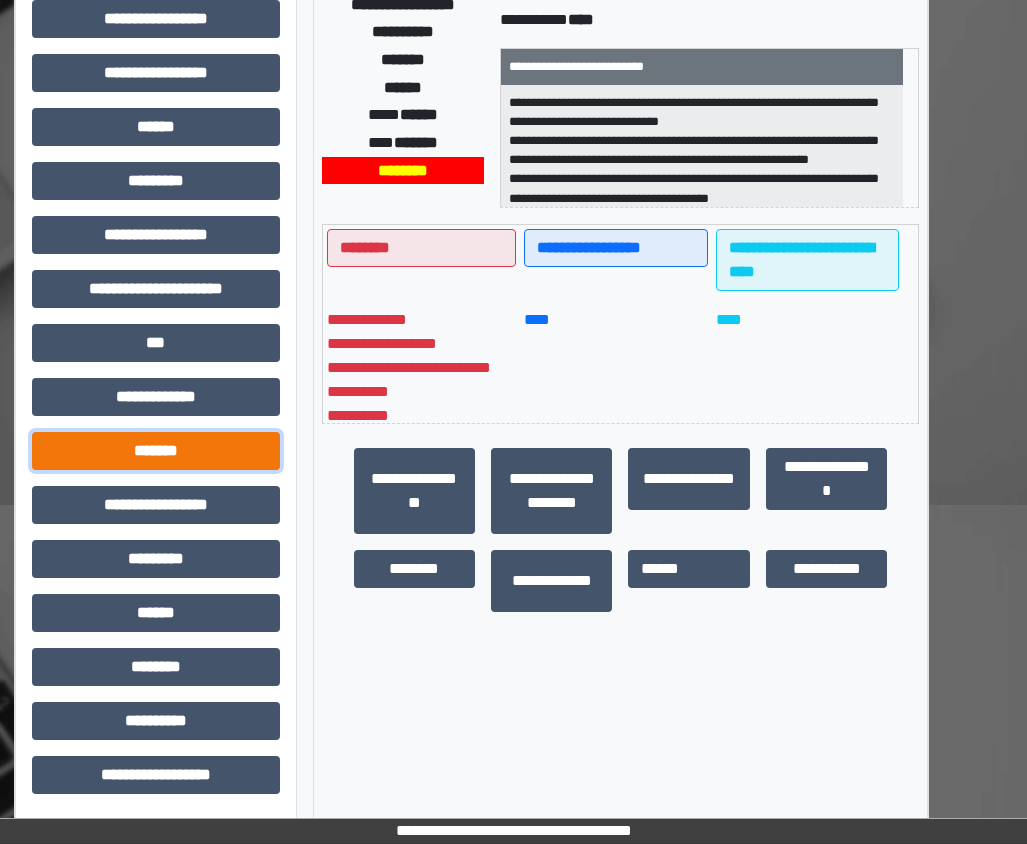 click on "*******" at bounding box center (156, 451) 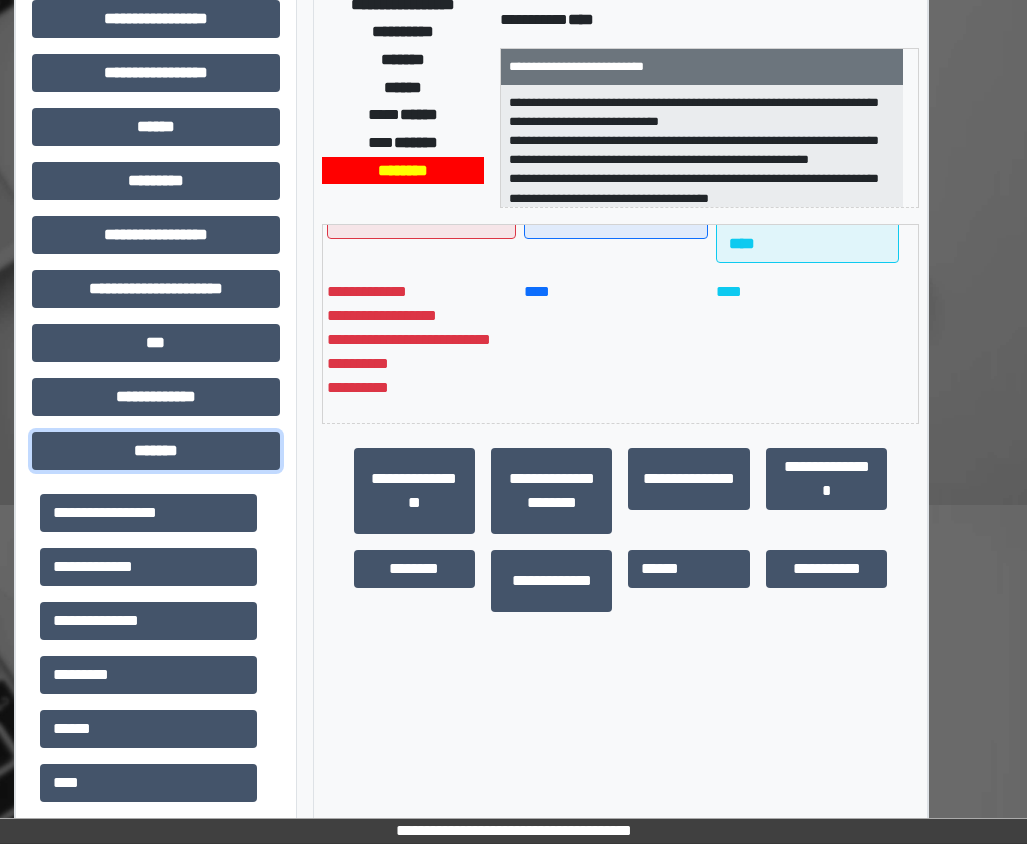 scroll, scrollTop: 40, scrollLeft: 0, axis: vertical 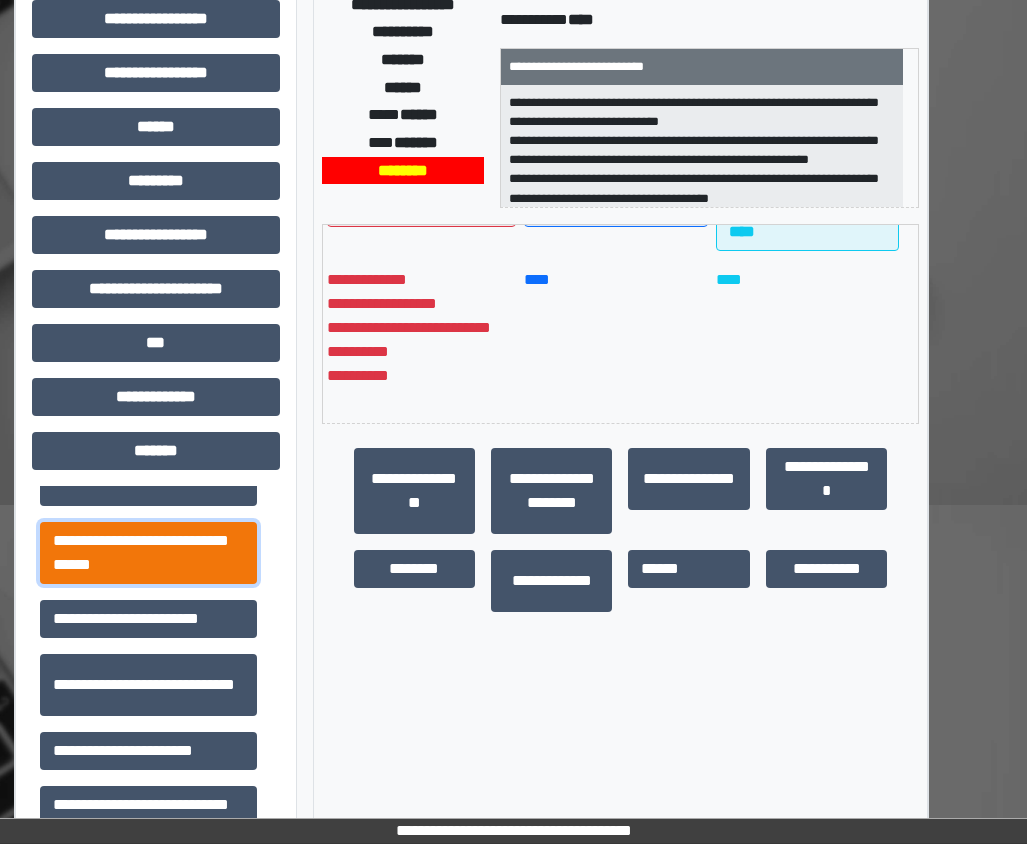 drag, startPoint x: 137, startPoint y: 545, endPoint x: 153, endPoint y: 545, distance: 16 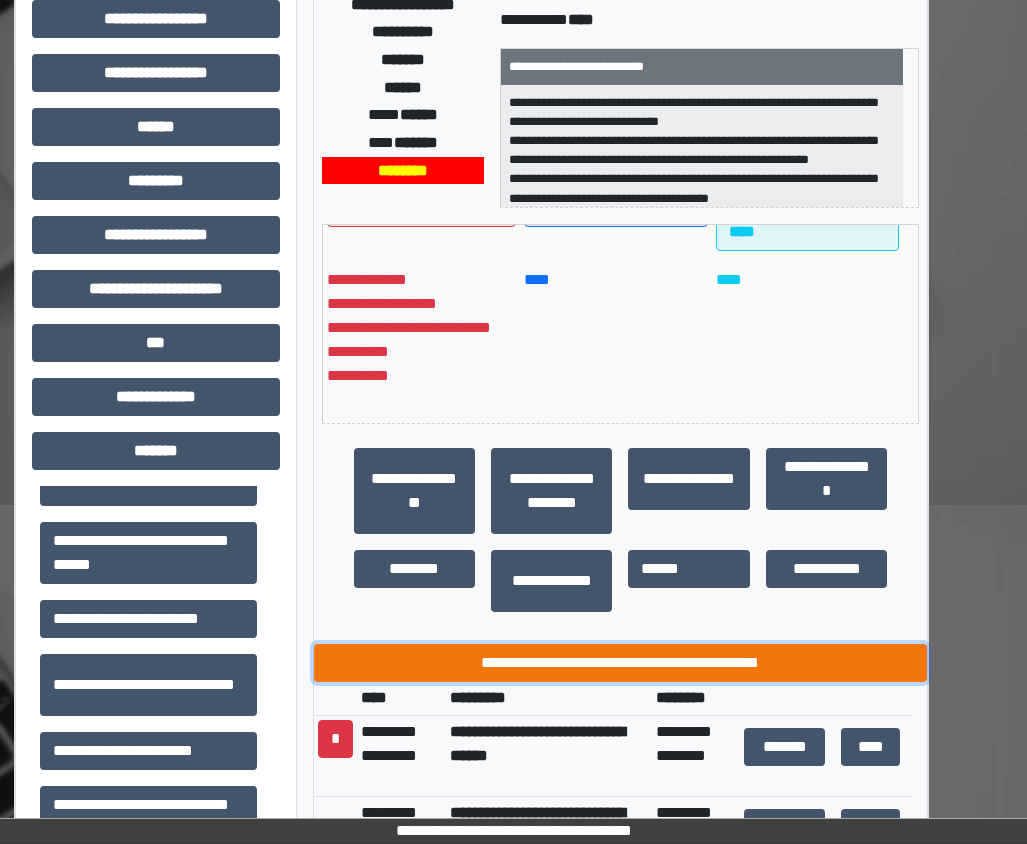 click on "**********" at bounding box center [621, 663] 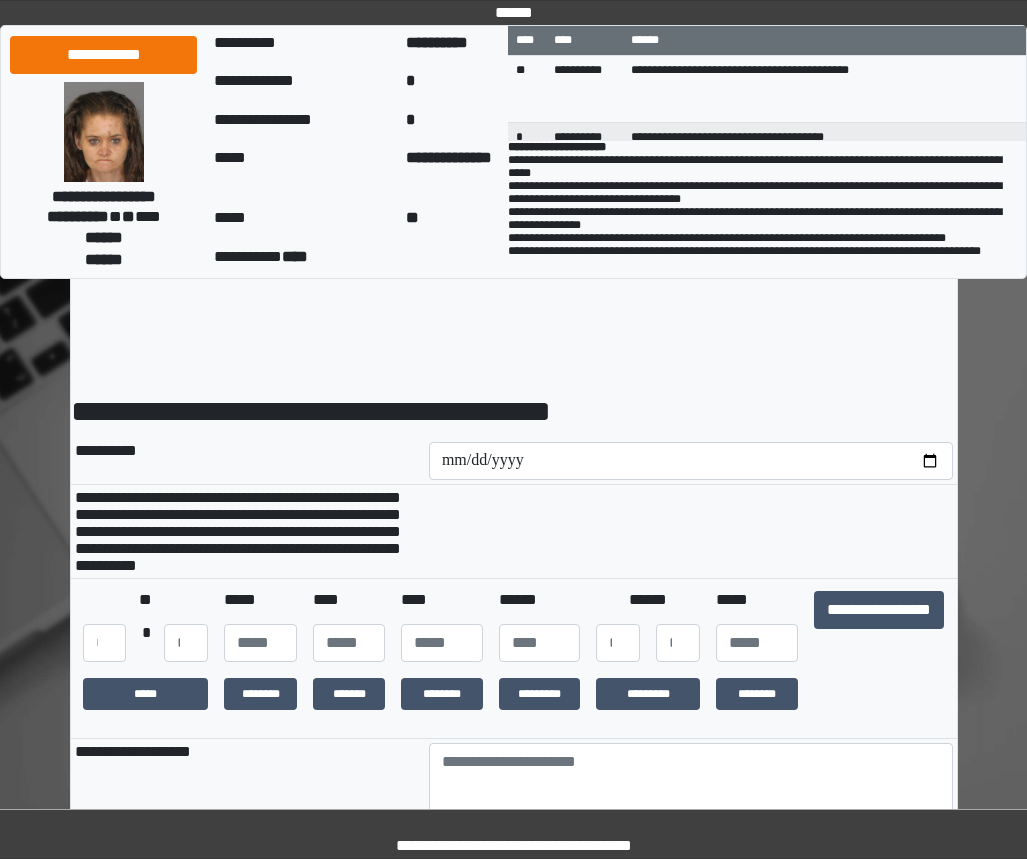 scroll, scrollTop: 0, scrollLeft: 0, axis: both 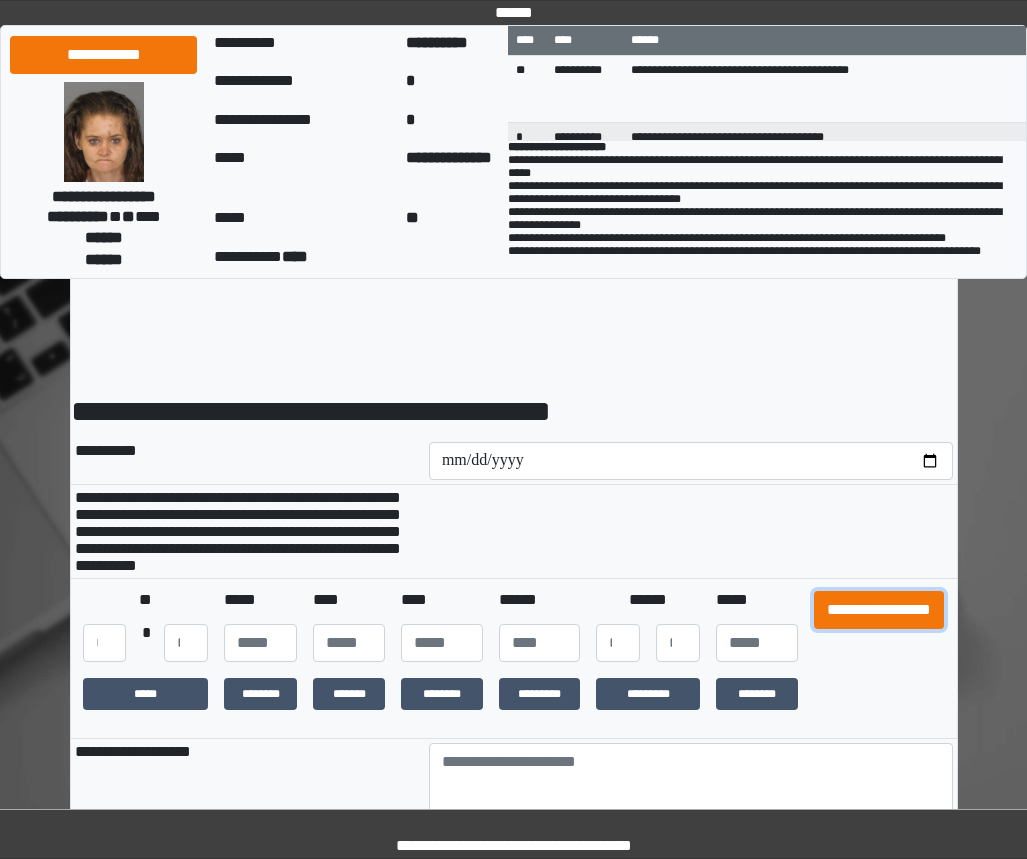 click on "**********" at bounding box center [879, 610] 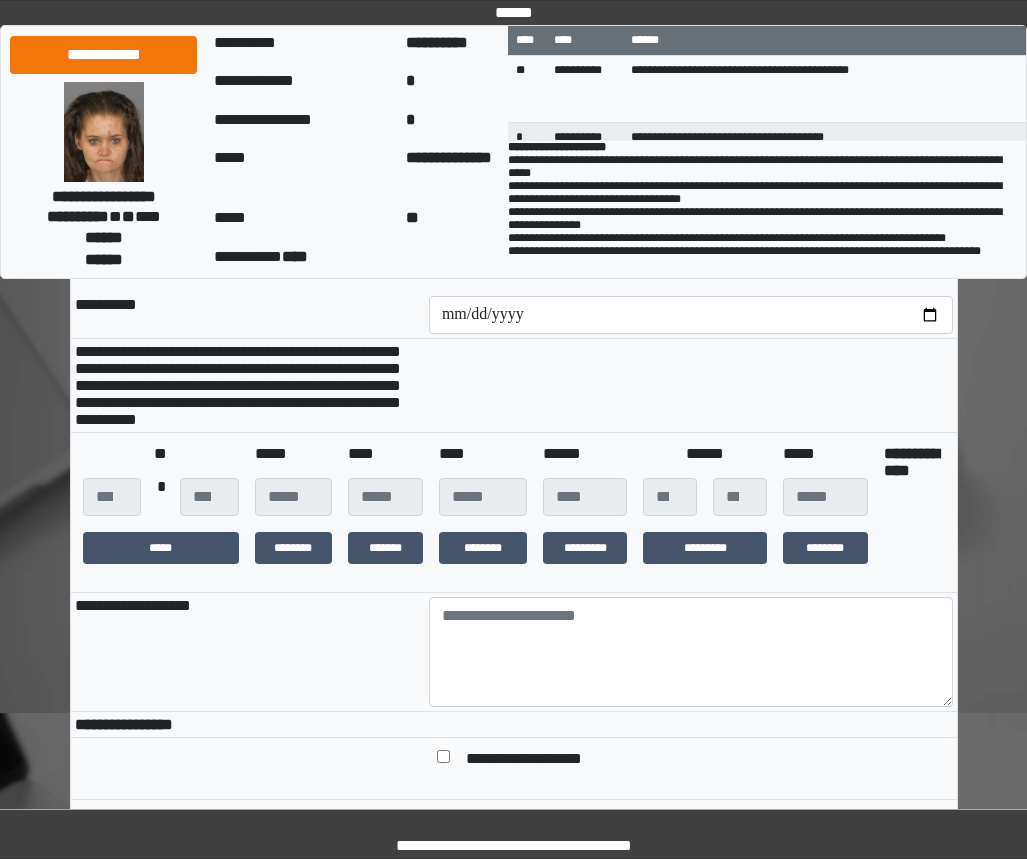 scroll, scrollTop: 300, scrollLeft: 0, axis: vertical 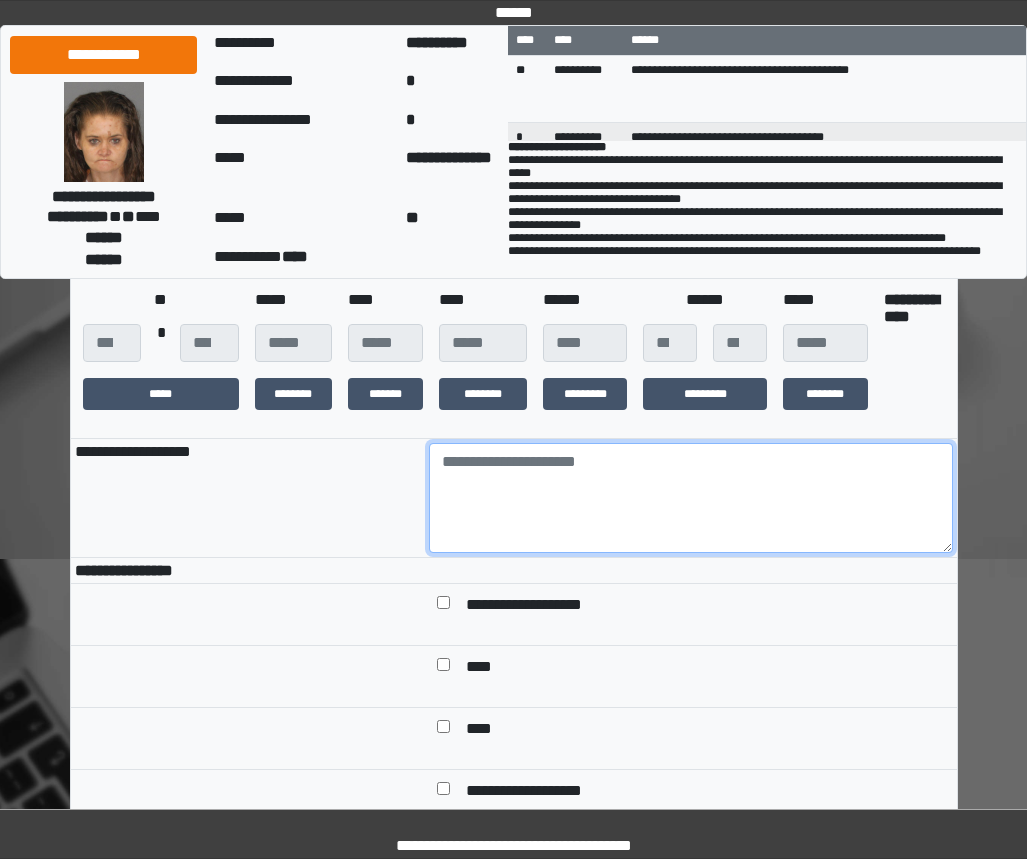 click at bounding box center [691, 498] 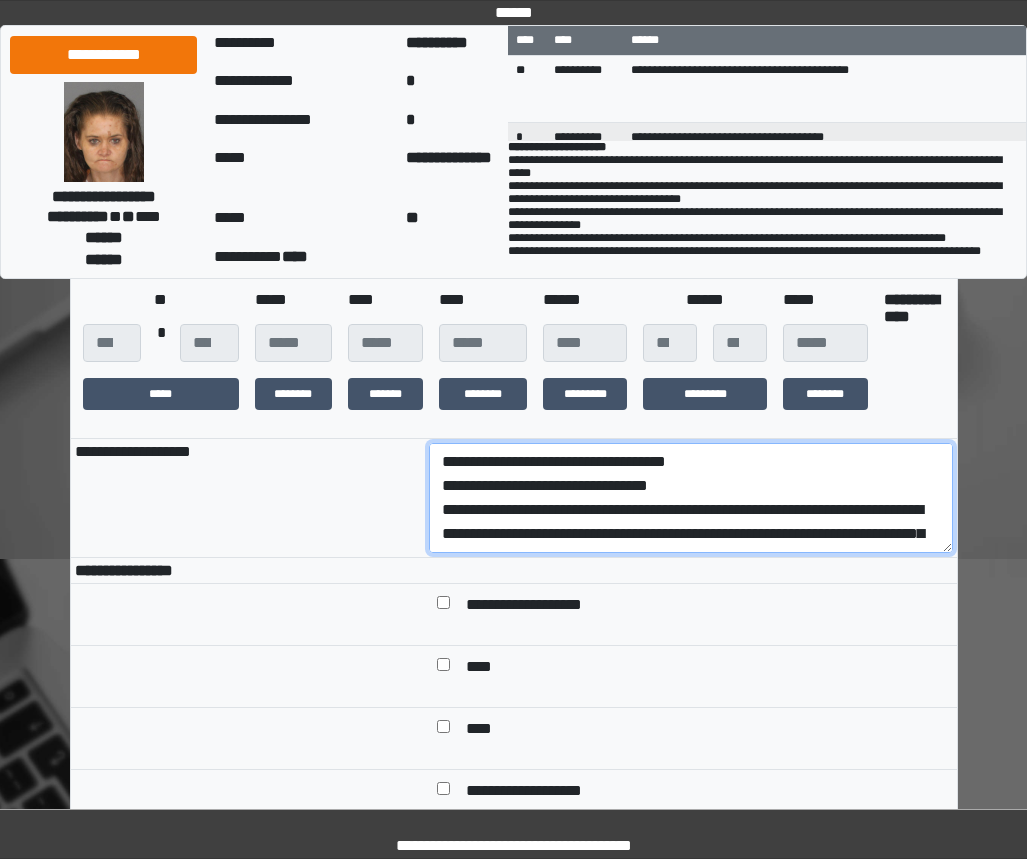 scroll, scrollTop: 208, scrollLeft: 0, axis: vertical 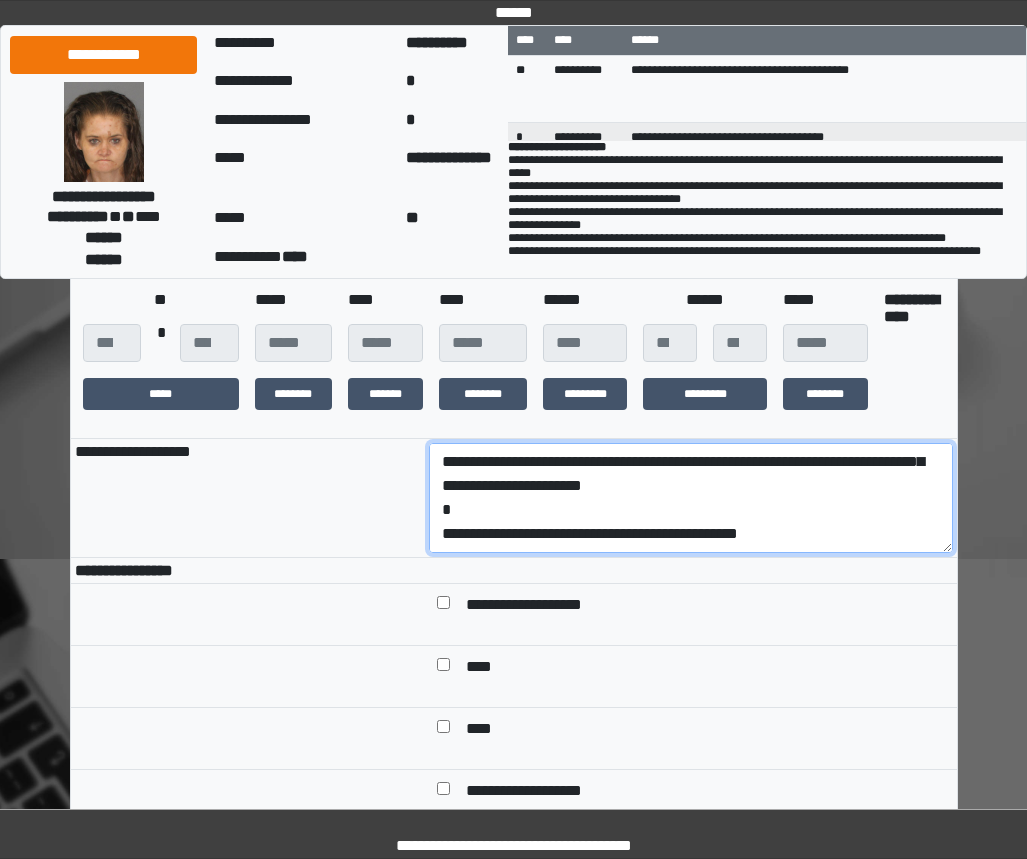 drag, startPoint x: 829, startPoint y: 563, endPoint x: 611, endPoint y: 531, distance: 220.3361 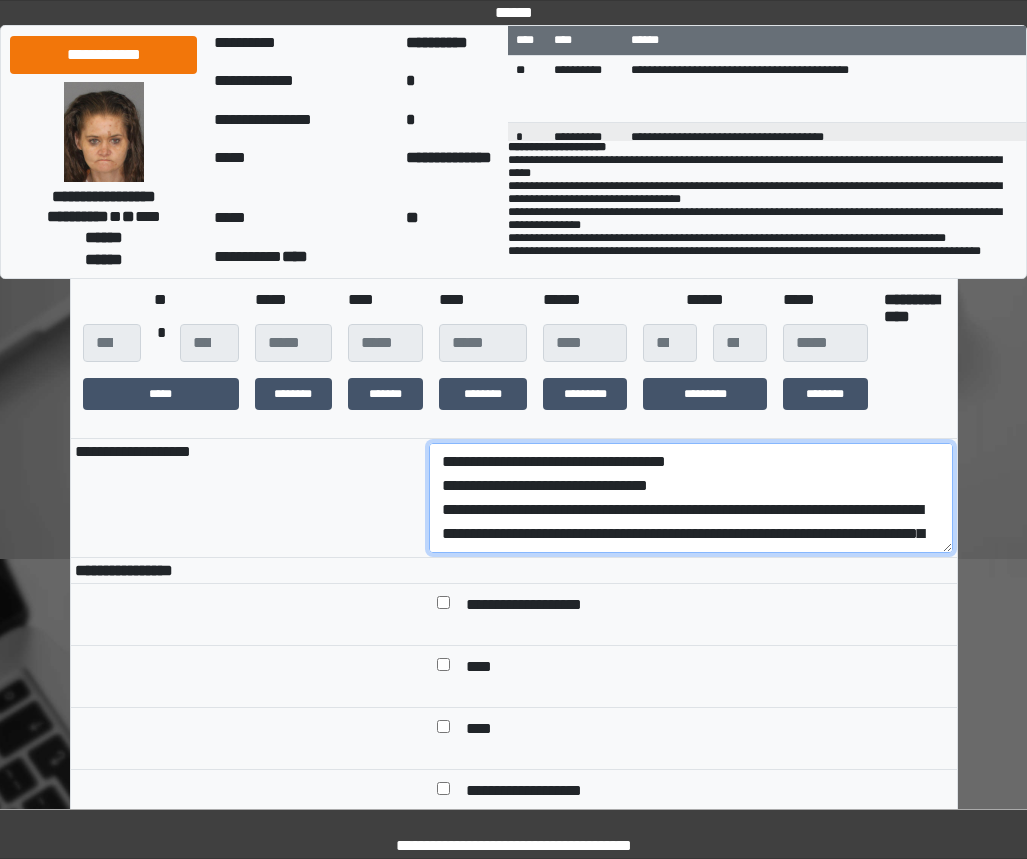 drag, startPoint x: 811, startPoint y: 539, endPoint x: 384, endPoint y: 507, distance: 428.1974 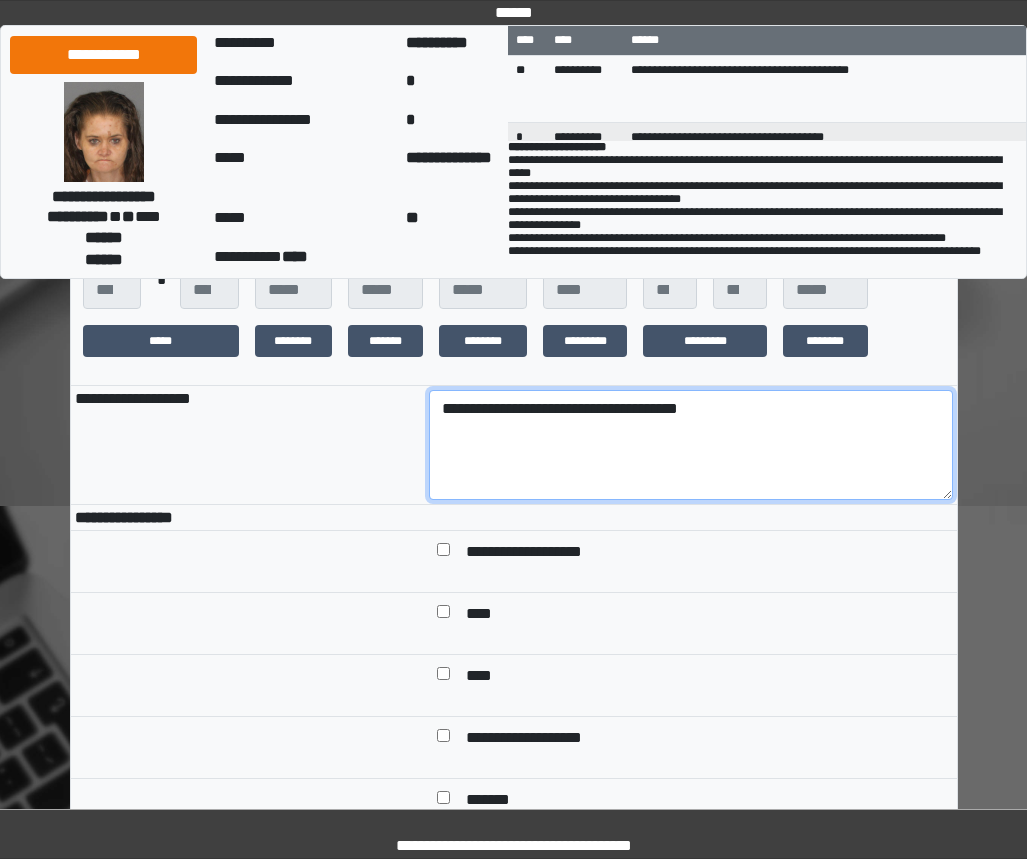 scroll, scrollTop: 400, scrollLeft: 0, axis: vertical 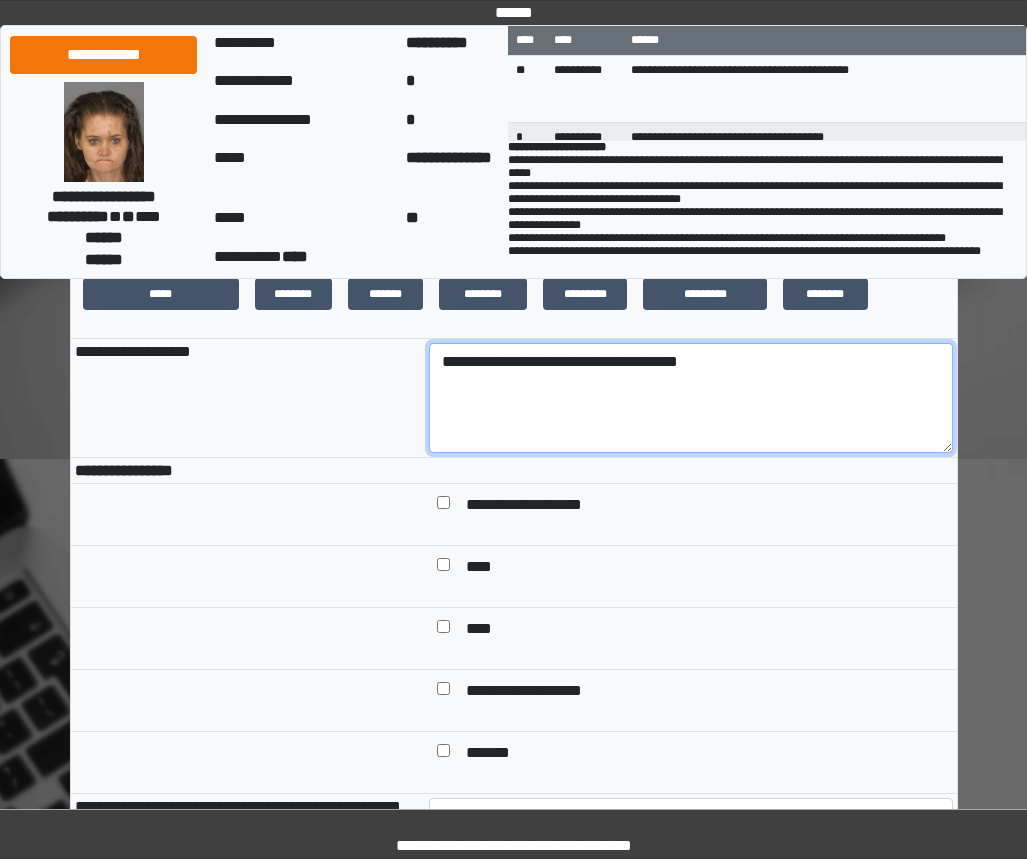 type on "**********" 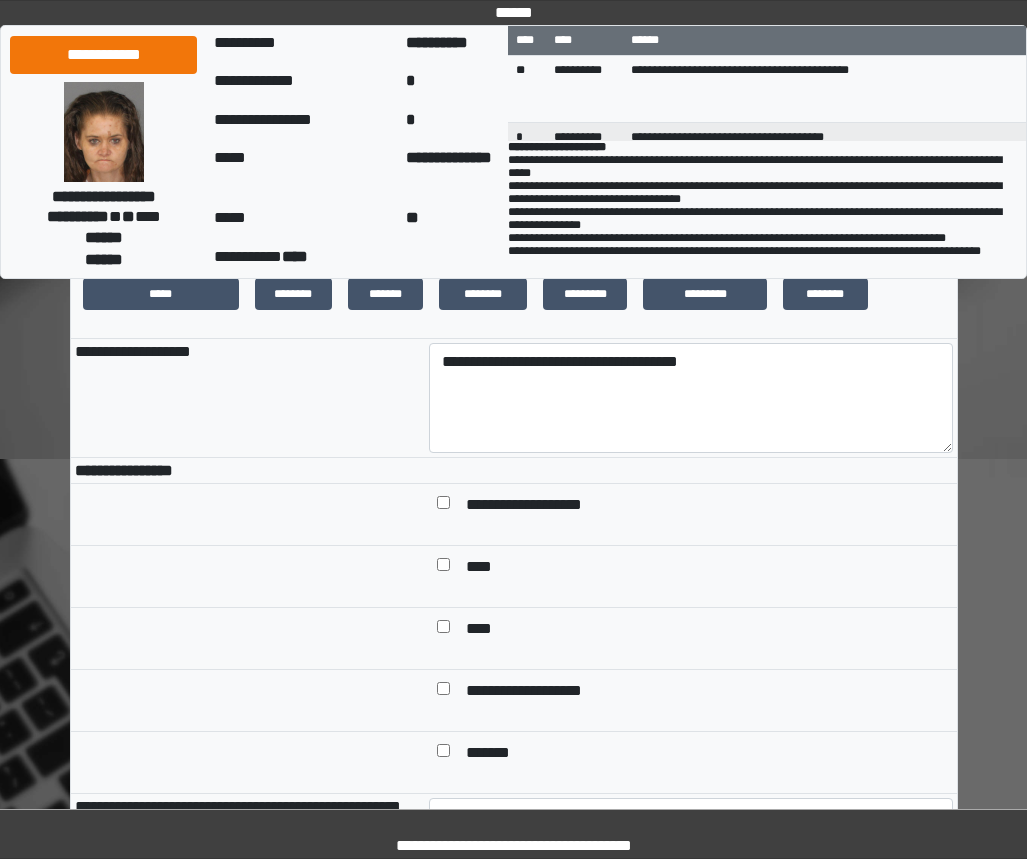 click at bounding box center (443, 568) 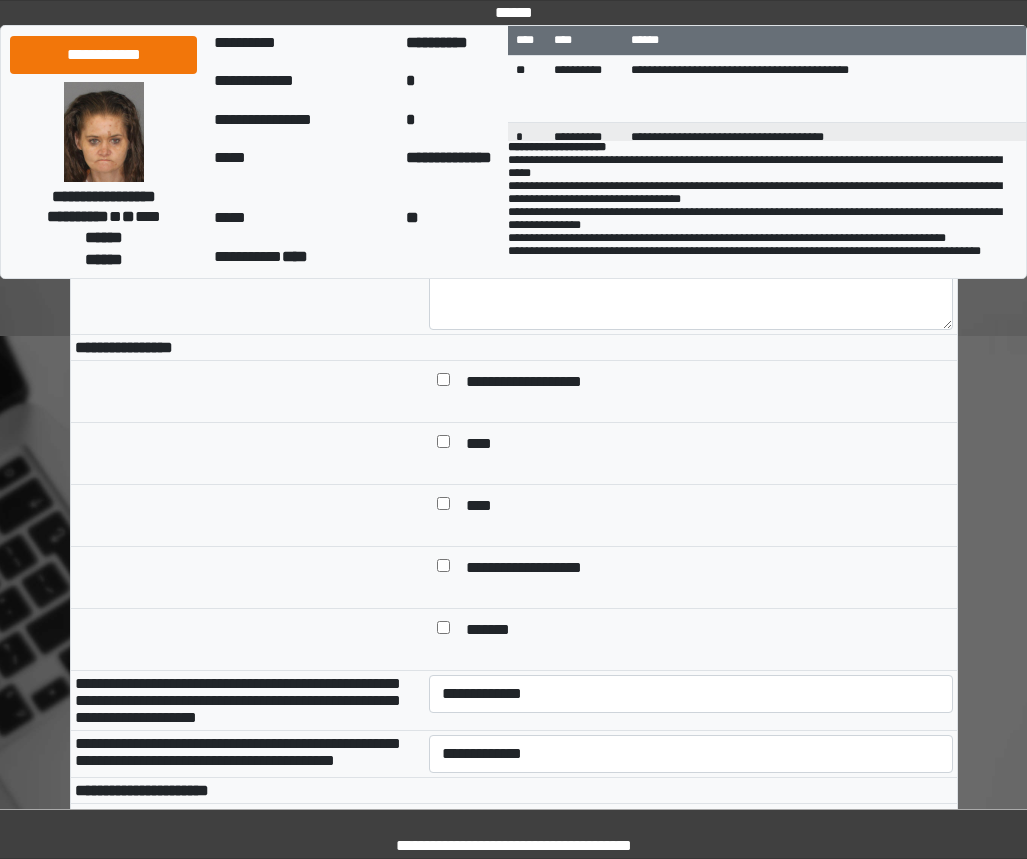 scroll, scrollTop: 800, scrollLeft: 0, axis: vertical 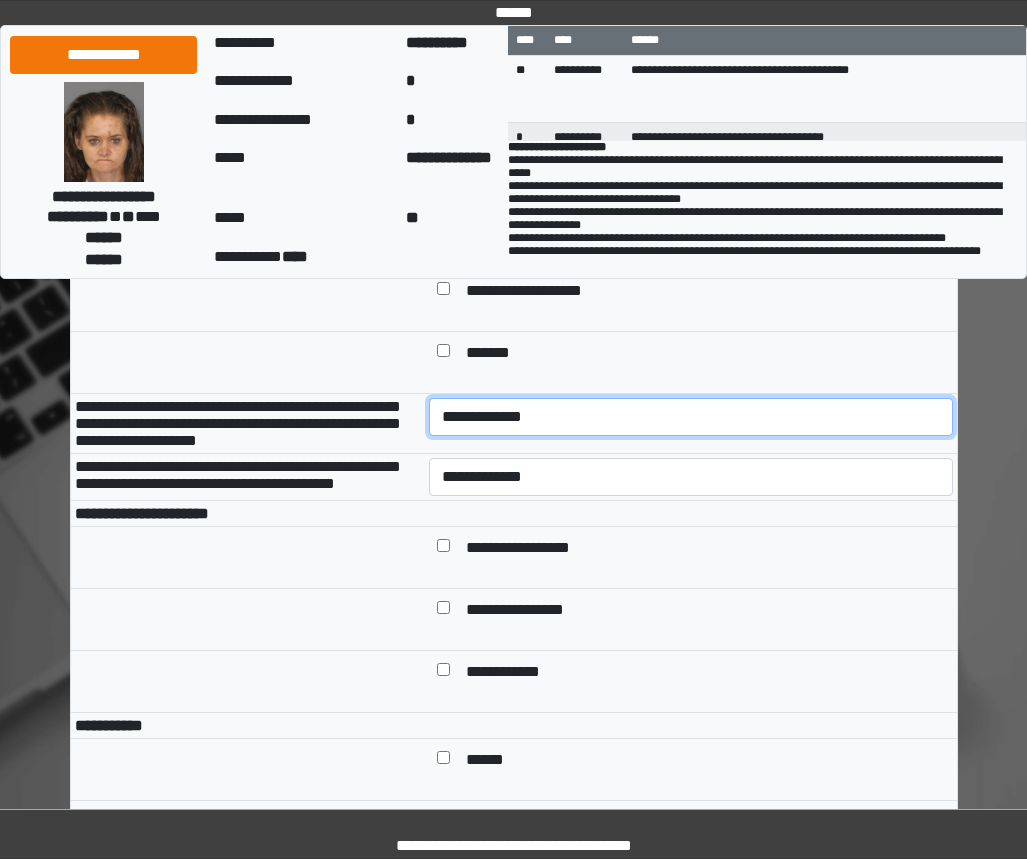 click on "**********" at bounding box center [691, 417] 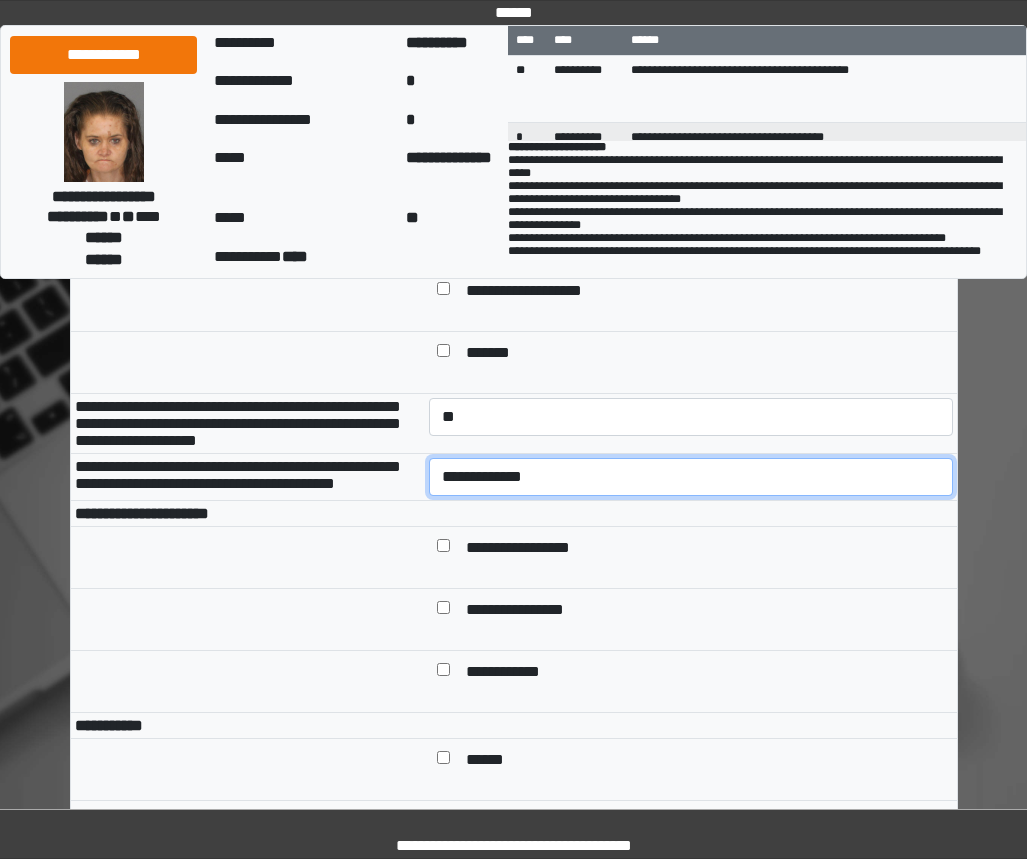 drag, startPoint x: 548, startPoint y: 516, endPoint x: 548, endPoint y: 534, distance: 18 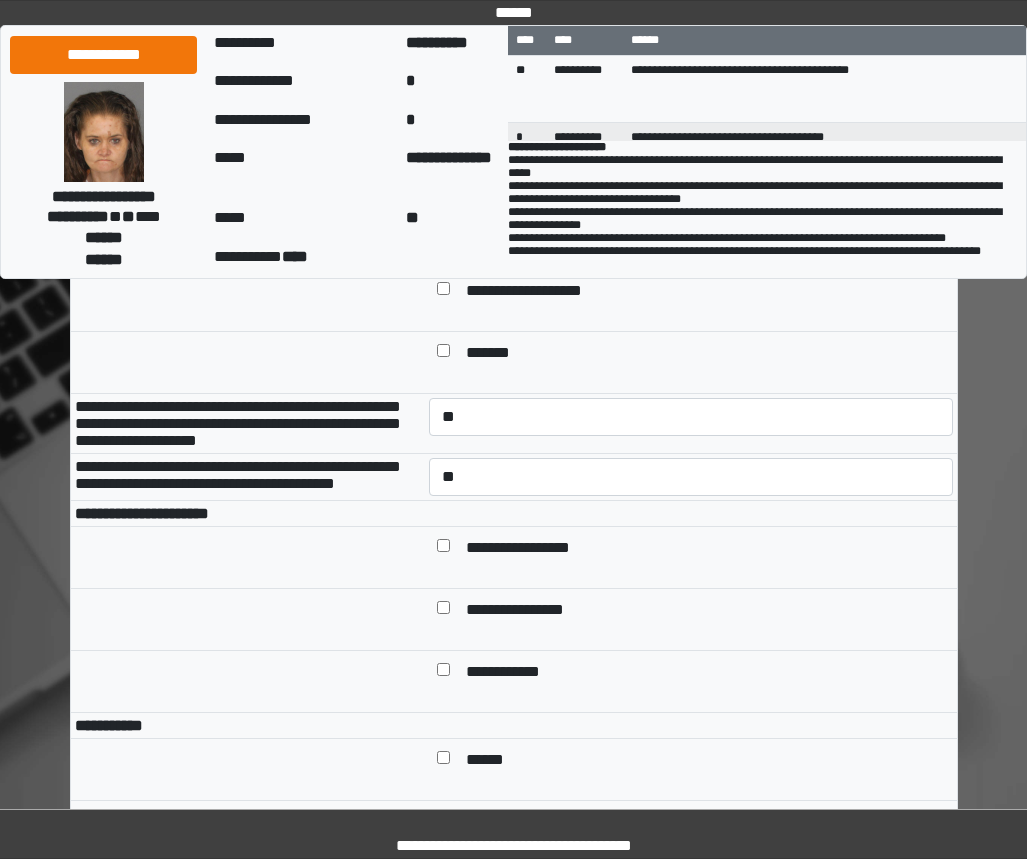 click on "**********" at bounding box center (533, 549) 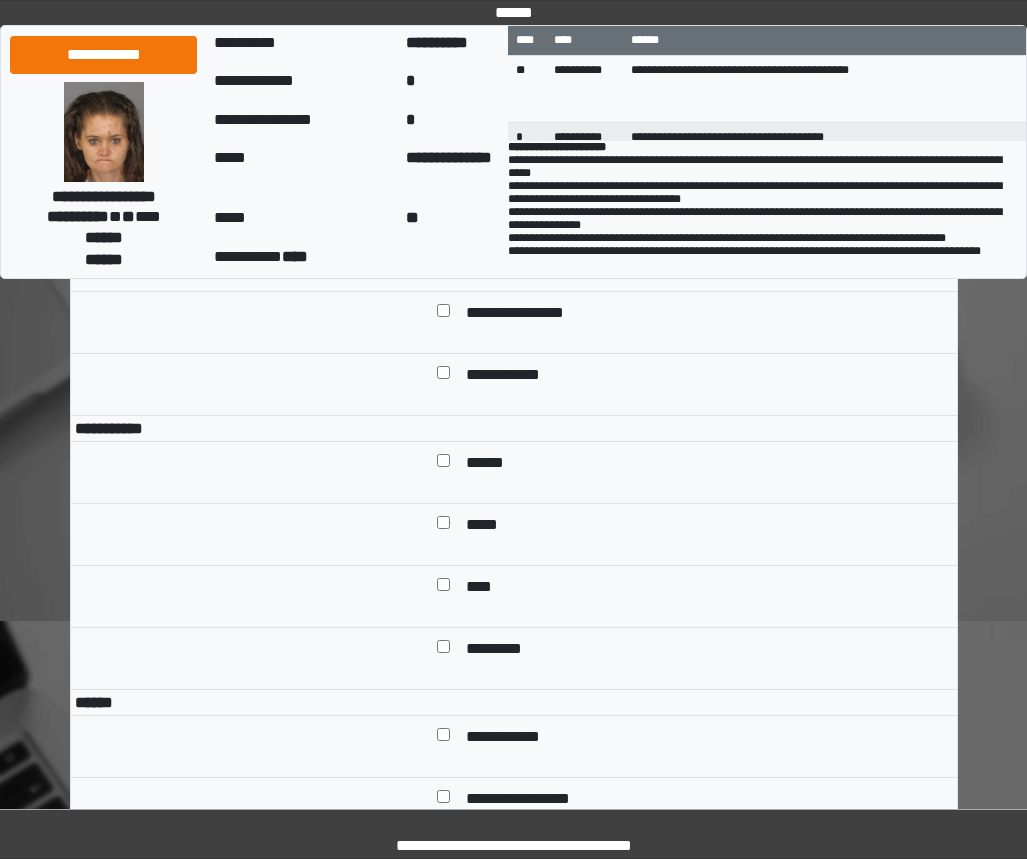 scroll, scrollTop: 1100, scrollLeft: 0, axis: vertical 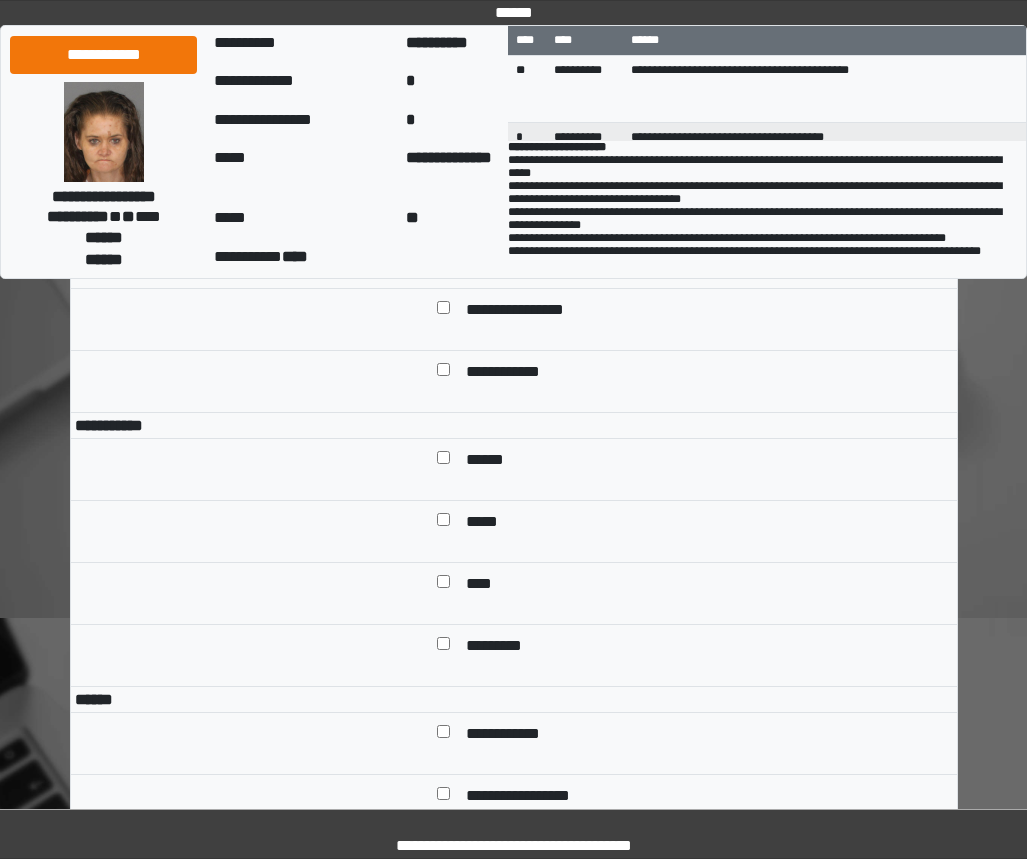 click on "******" at bounding box center [492, 461] 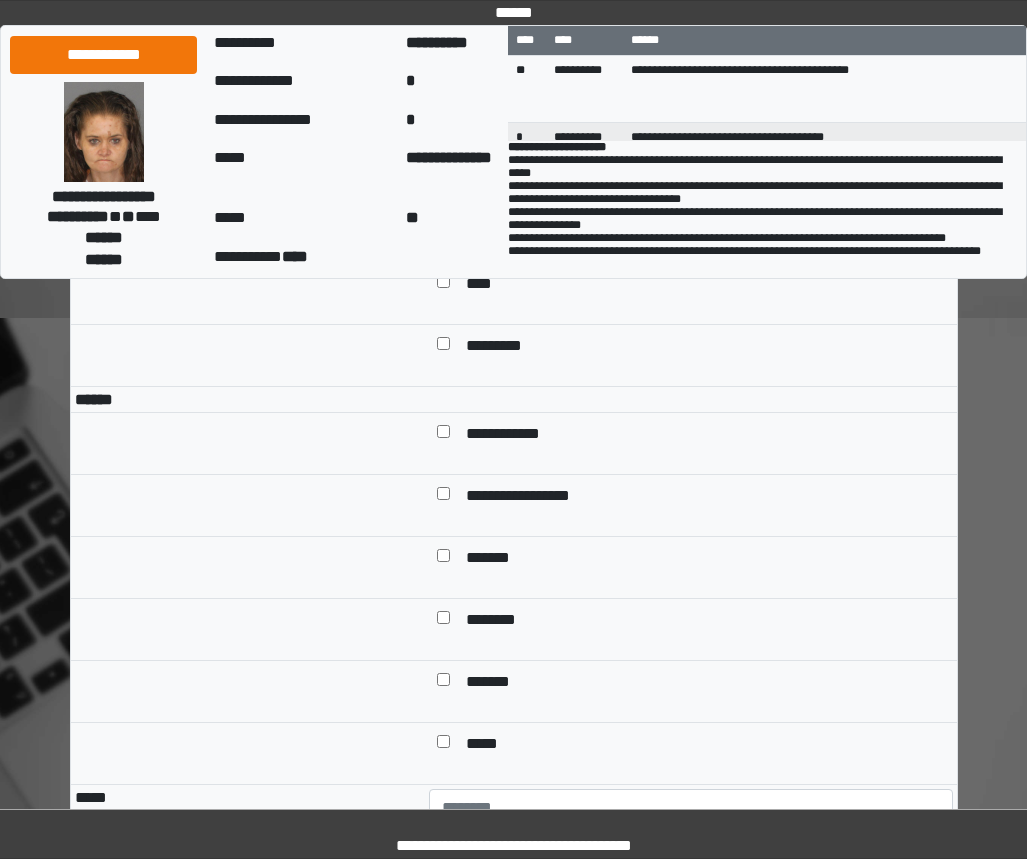 click on "**********" at bounding box center (518, 435) 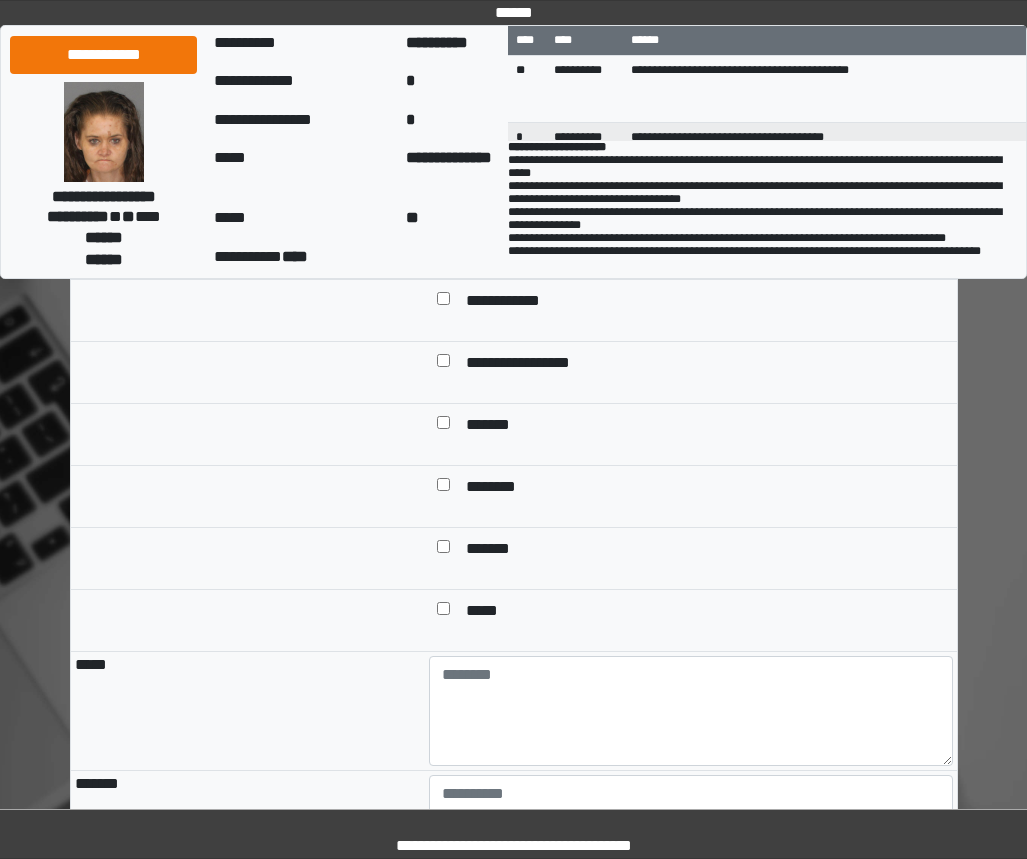 scroll, scrollTop: 1800, scrollLeft: 0, axis: vertical 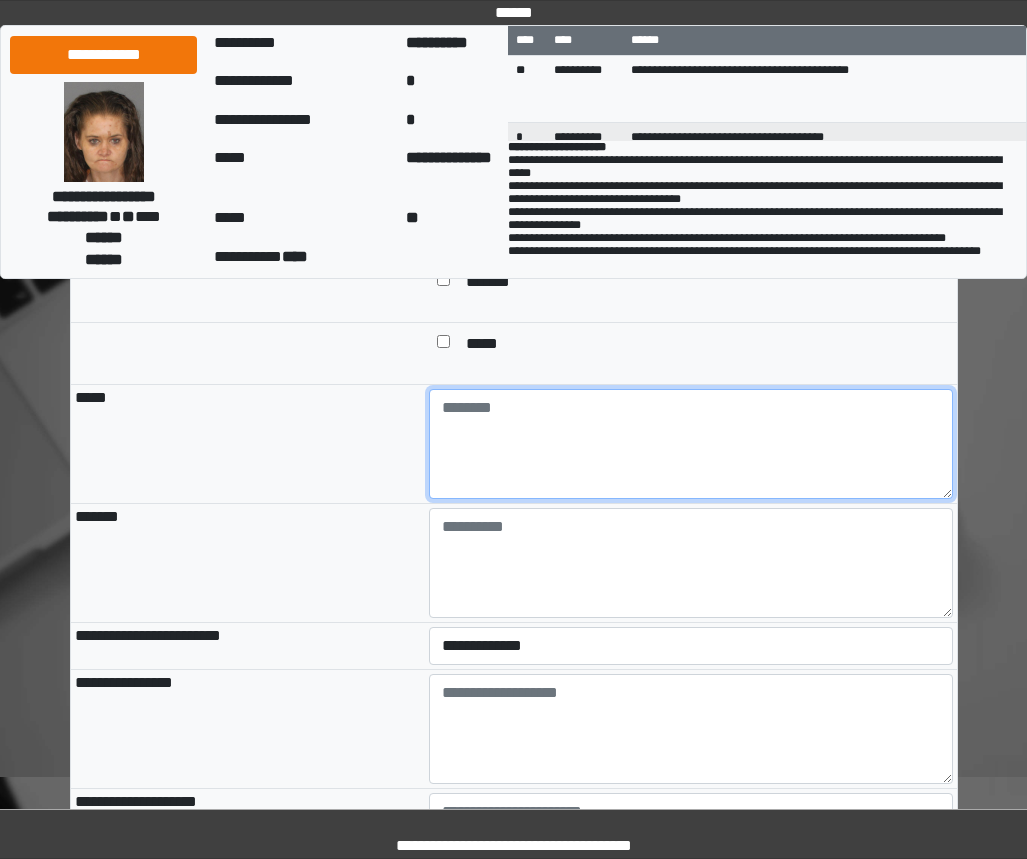 click at bounding box center (691, 444) 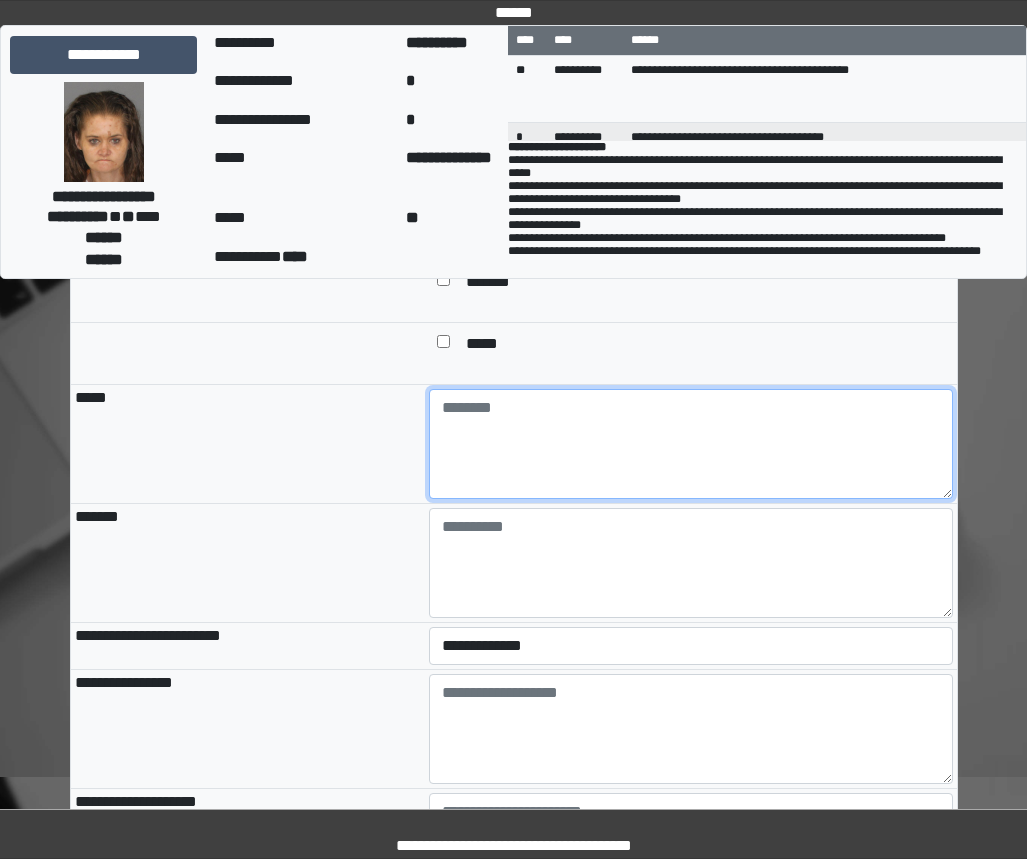 paste on "**********" 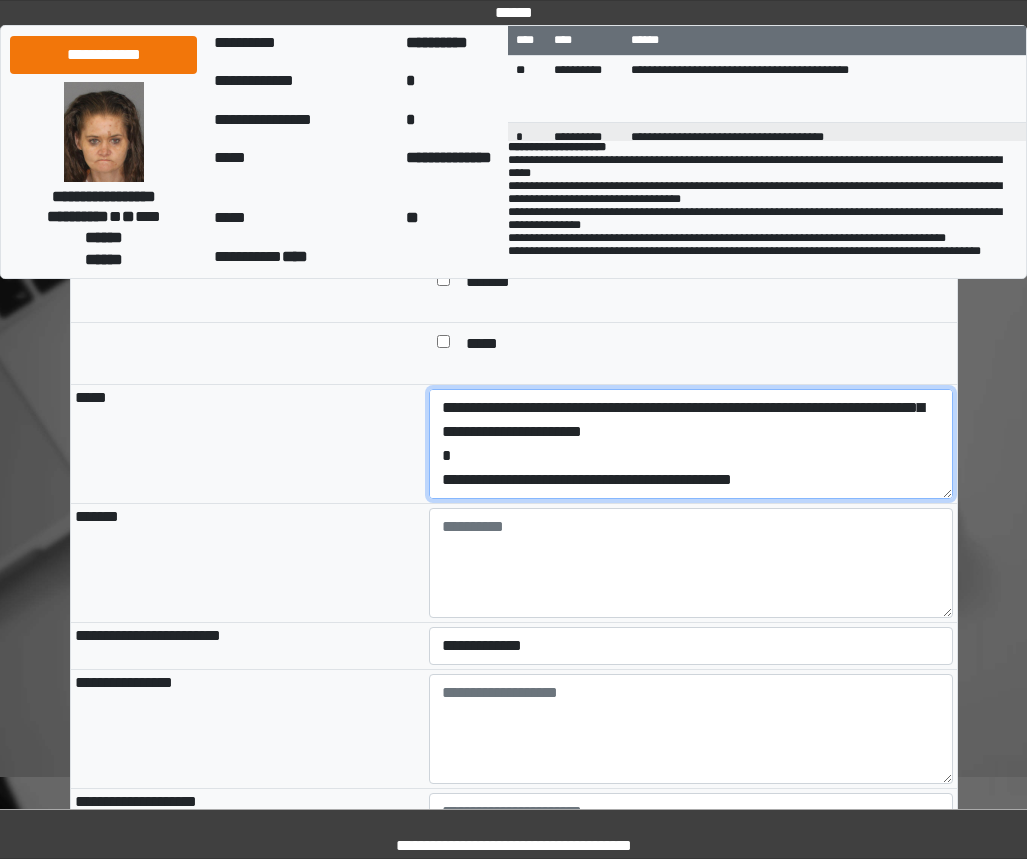 scroll, scrollTop: 0, scrollLeft: 0, axis: both 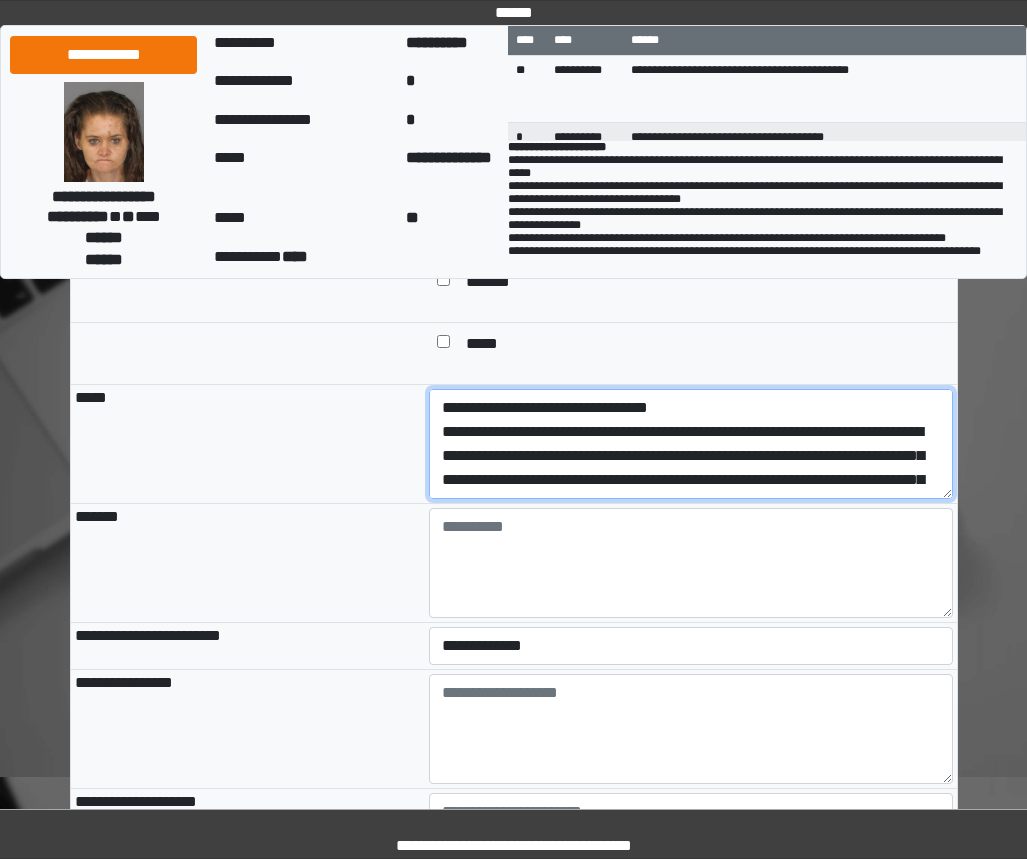 drag, startPoint x: 800, startPoint y: 554, endPoint x: 379, endPoint y: 500, distance: 424.44907 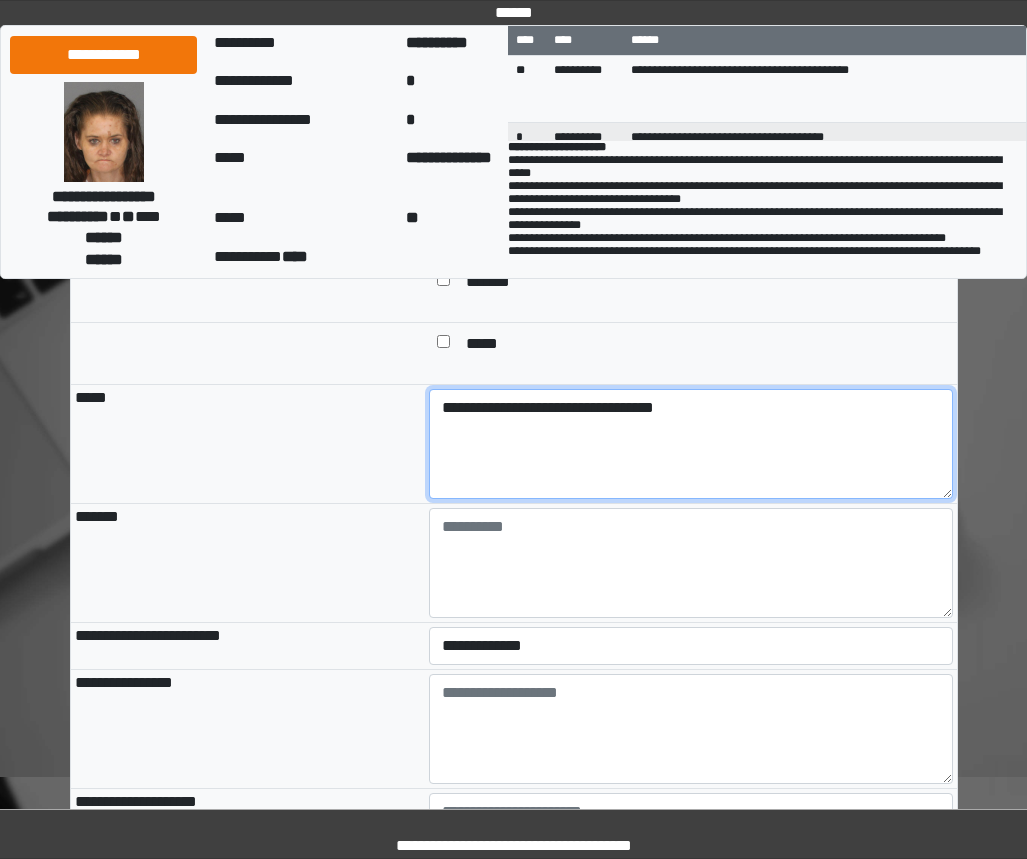 type on "**********" 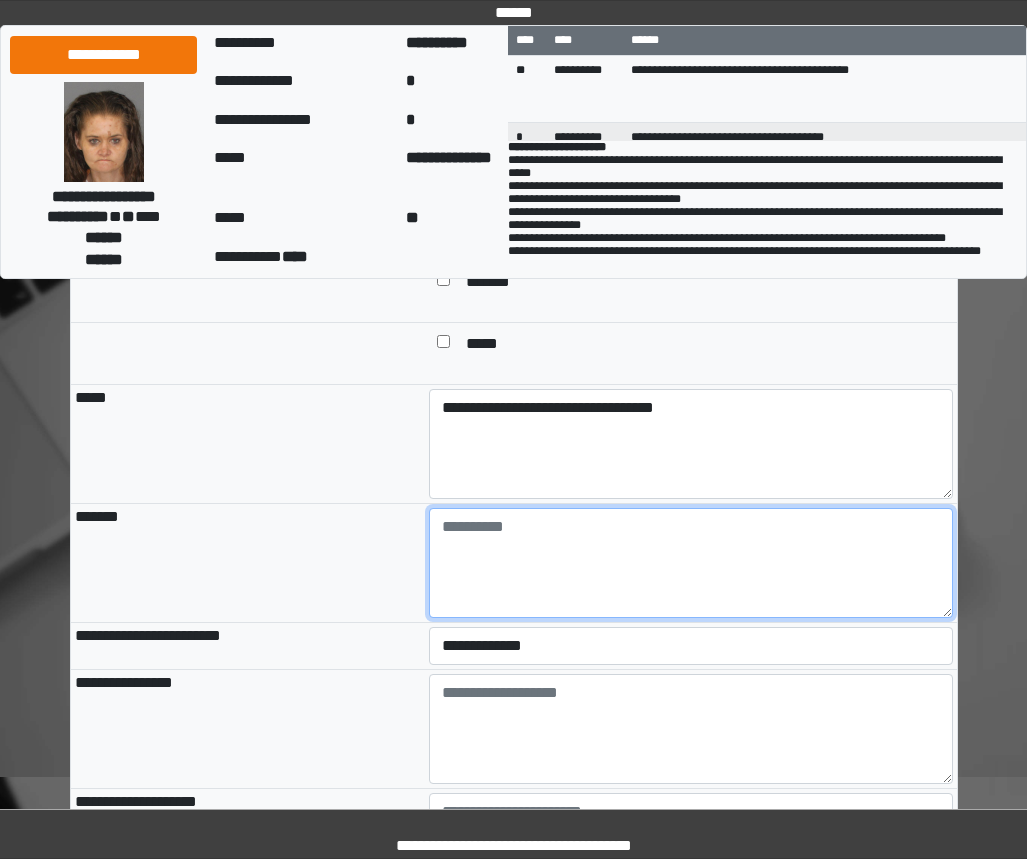 click at bounding box center [691, 563] 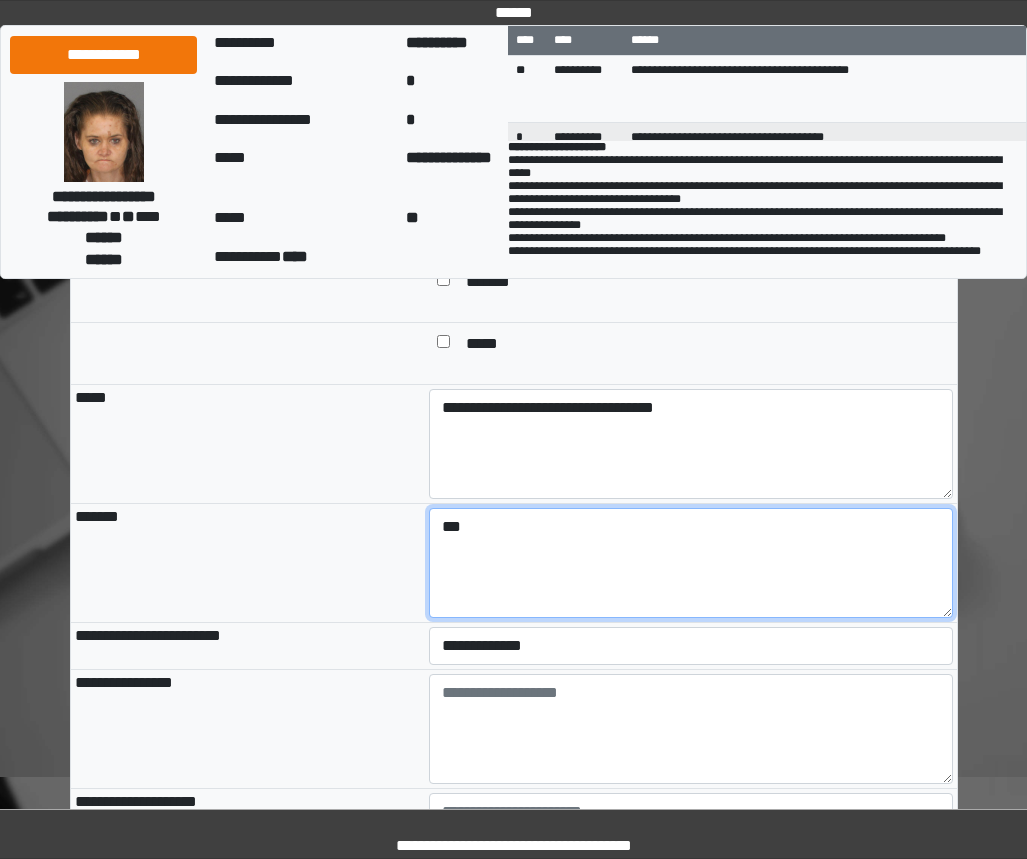 type on "***" 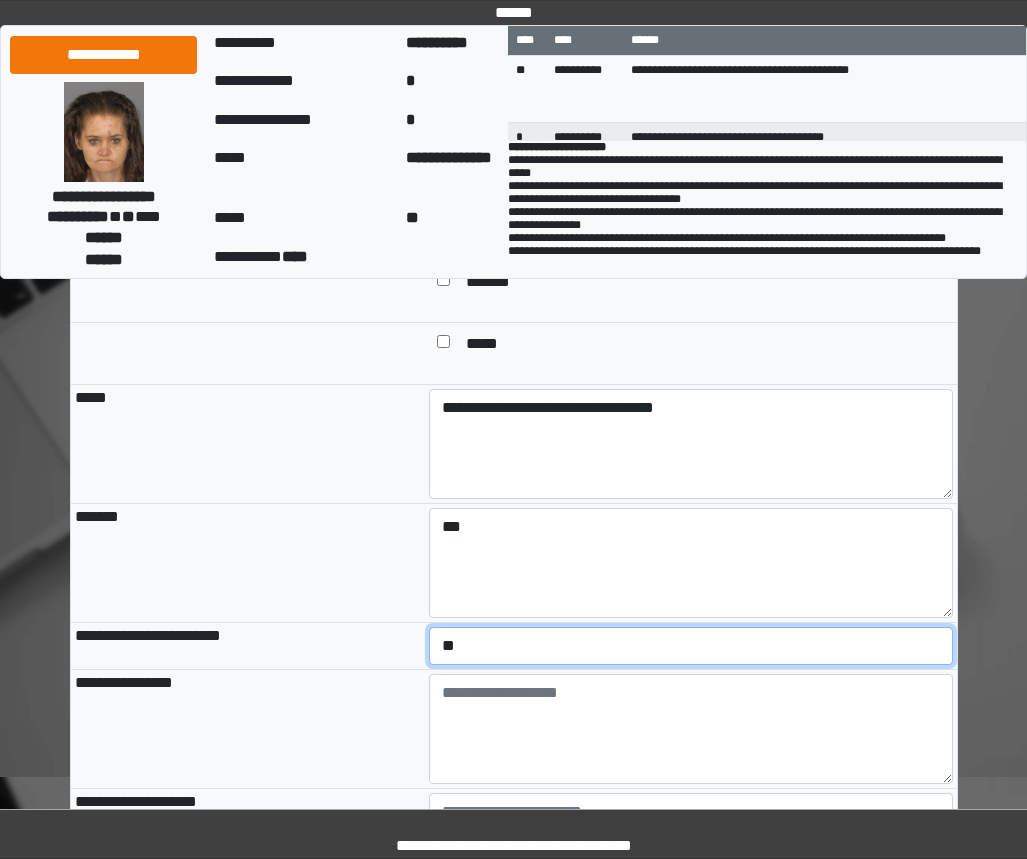 select on "*" 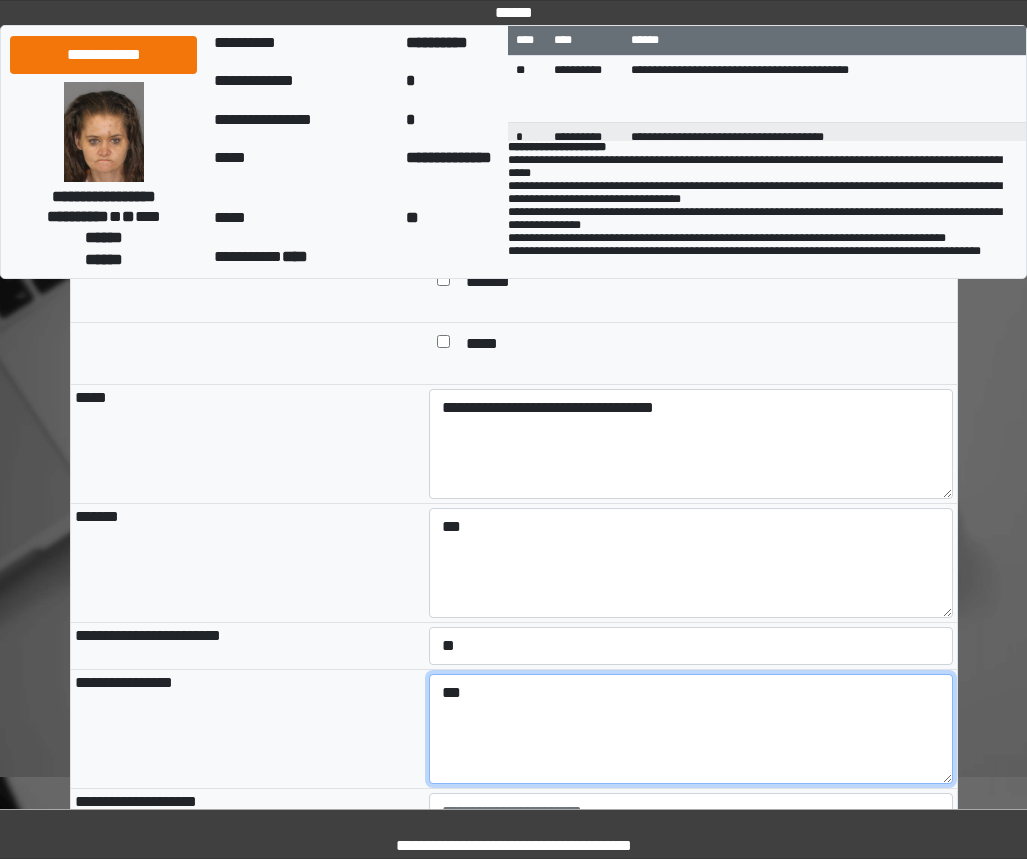 type on "***" 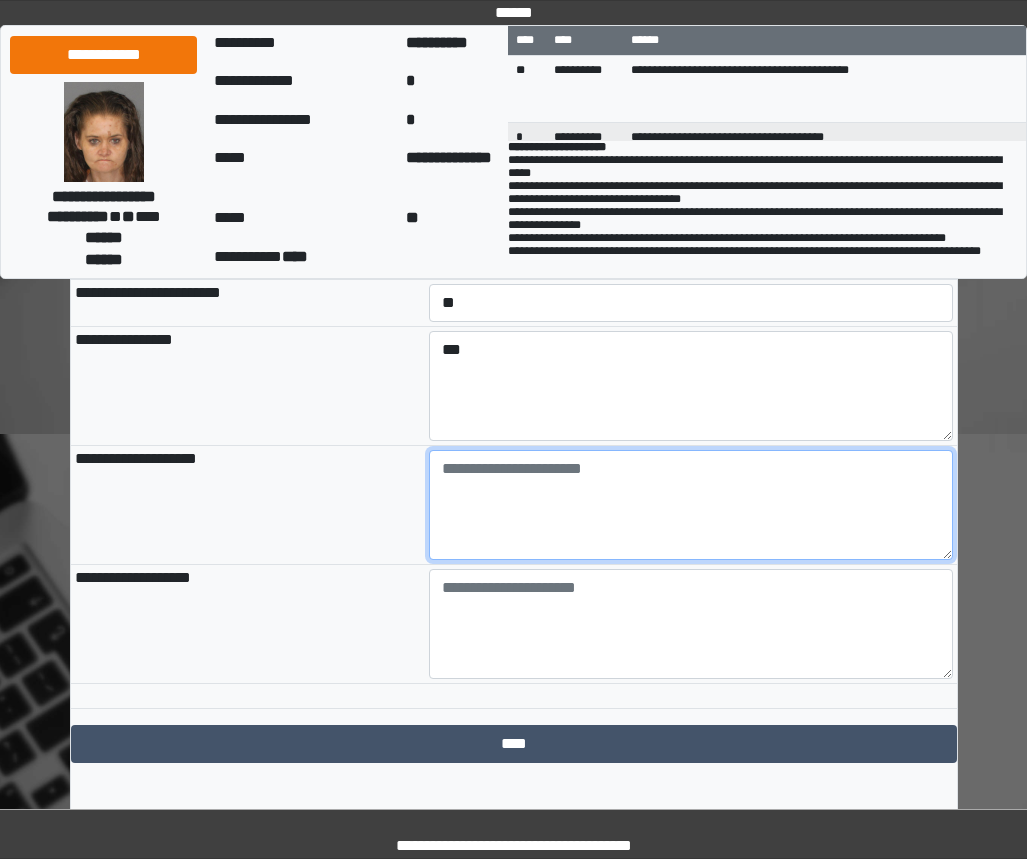 scroll, scrollTop: 2253, scrollLeft: 0, axis: vertical 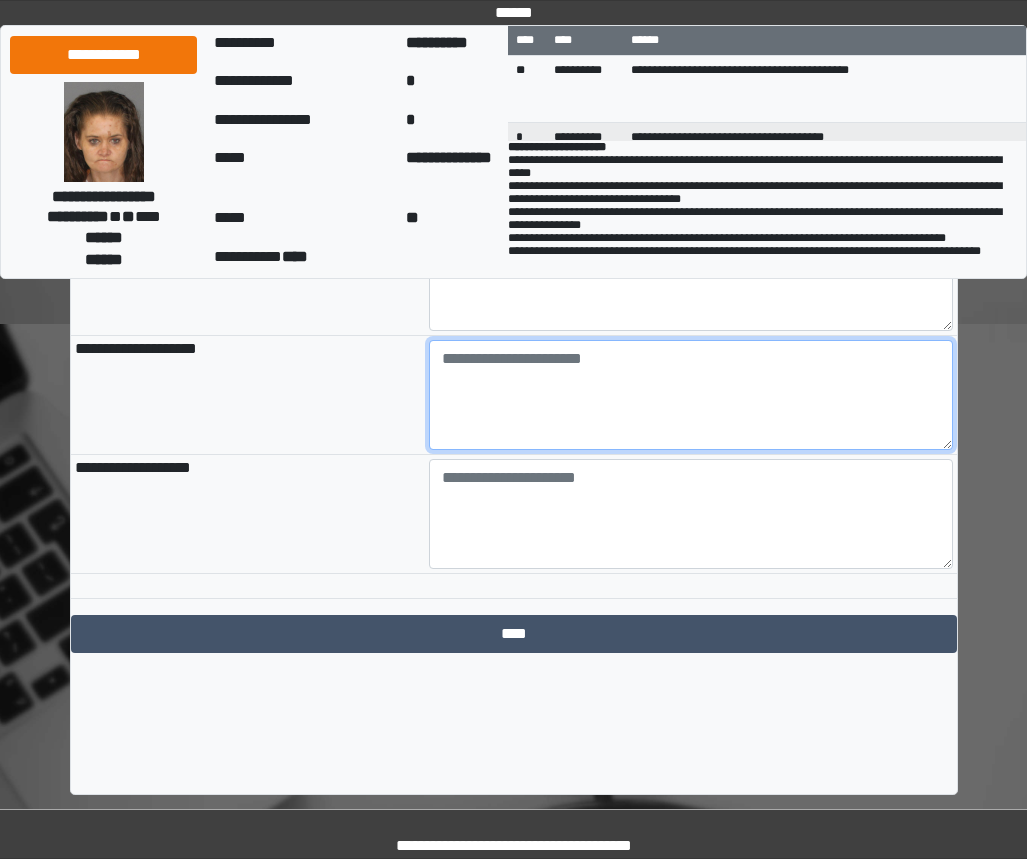 paste on "**********" 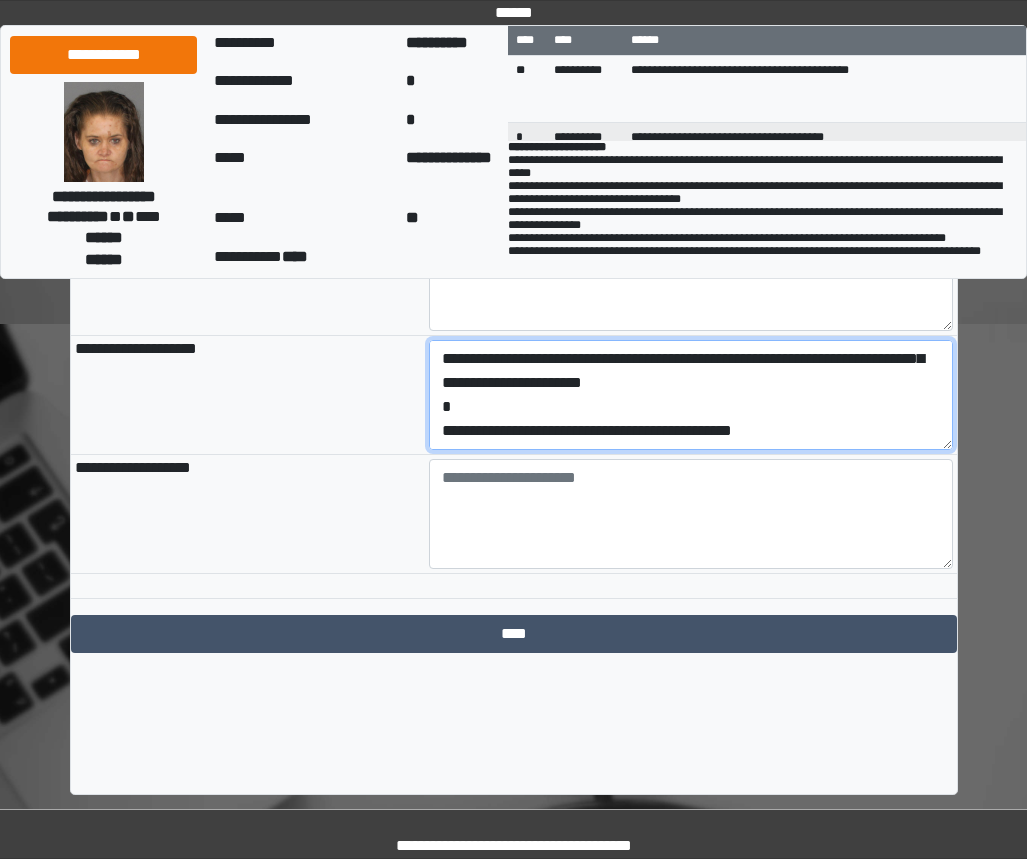 scroll, scrollTop: 144, scrollLeft: 0, axis: vertical 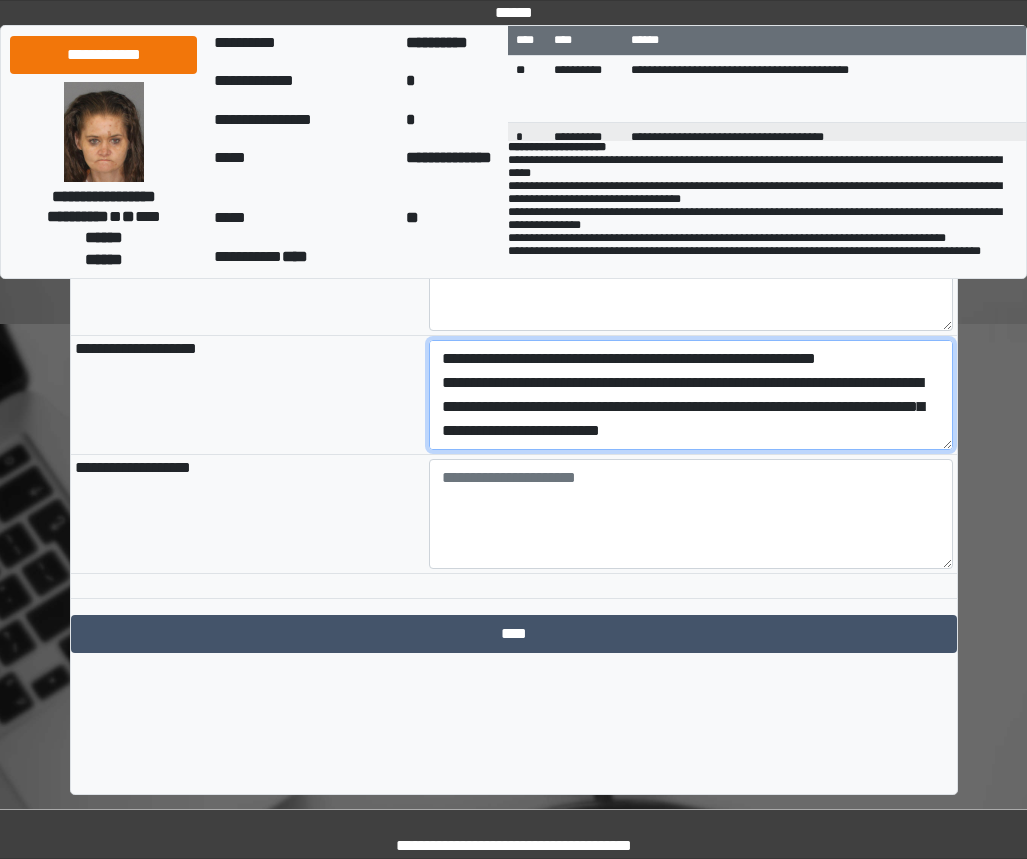 type on "**********" 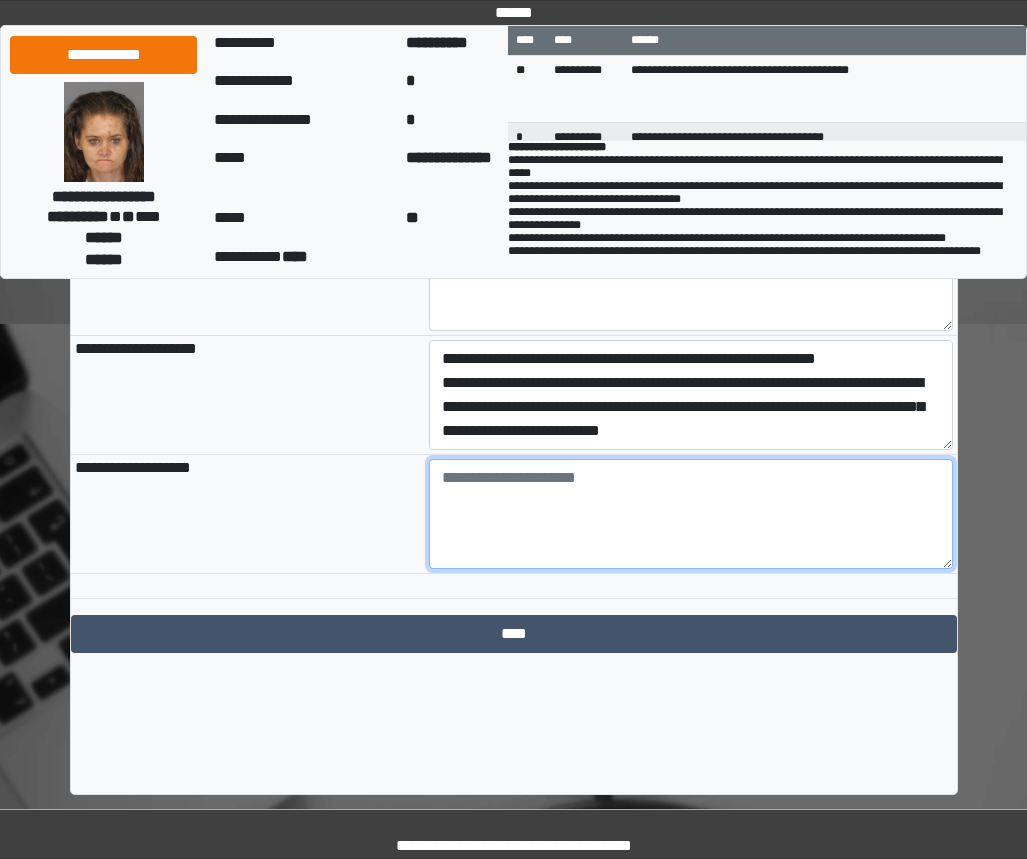 click at bounding box center [691, 514] 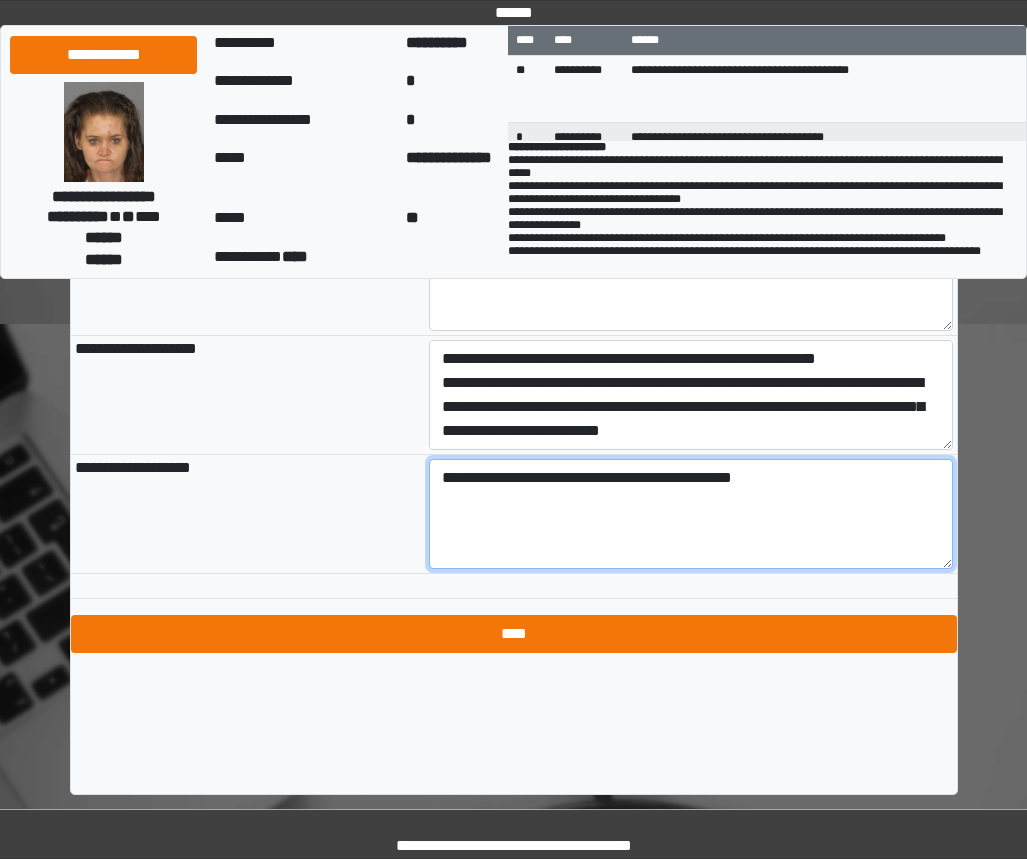 type on "**********" 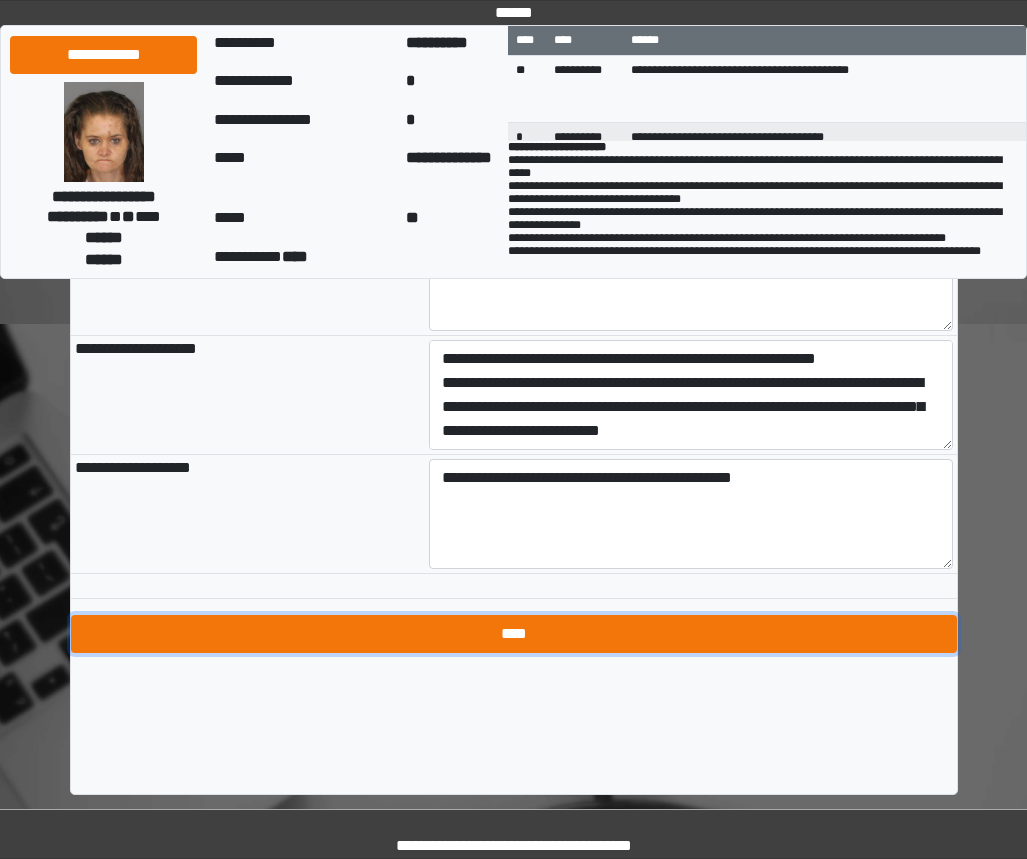 click on "****" at bounding box center [514, 634] 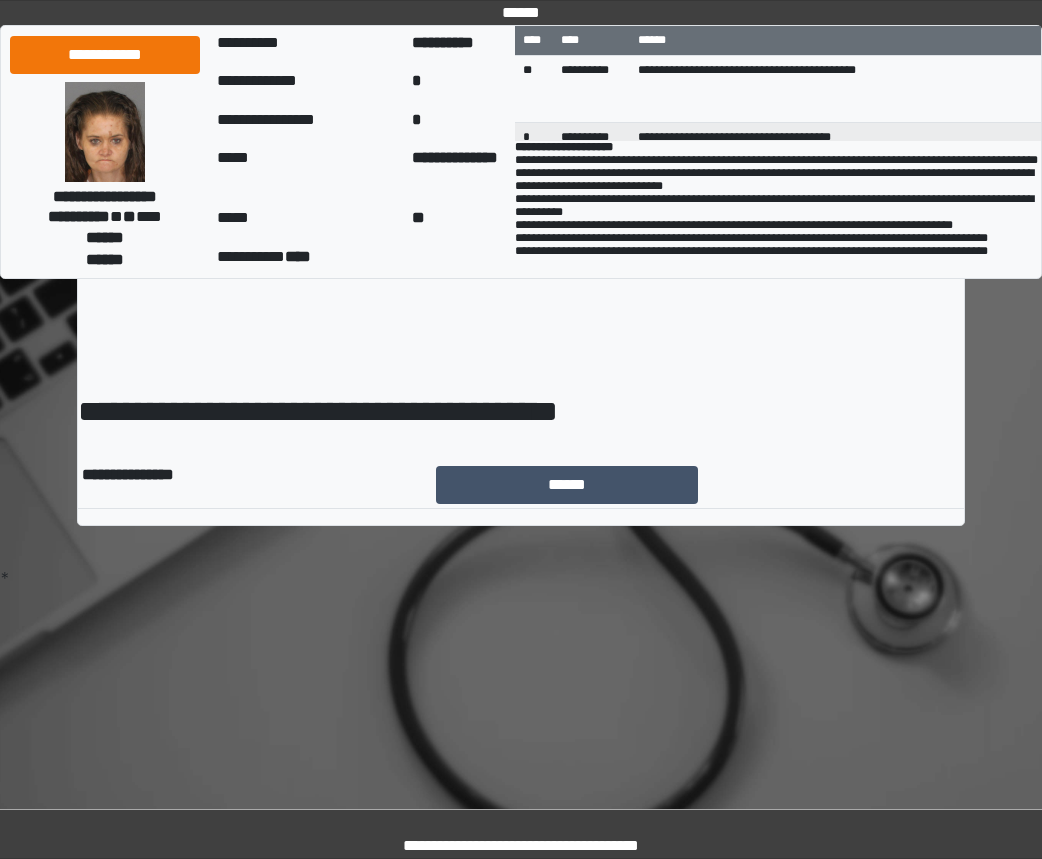 scroll, scrollTop: 0, scrollLeft: 0, axis: both 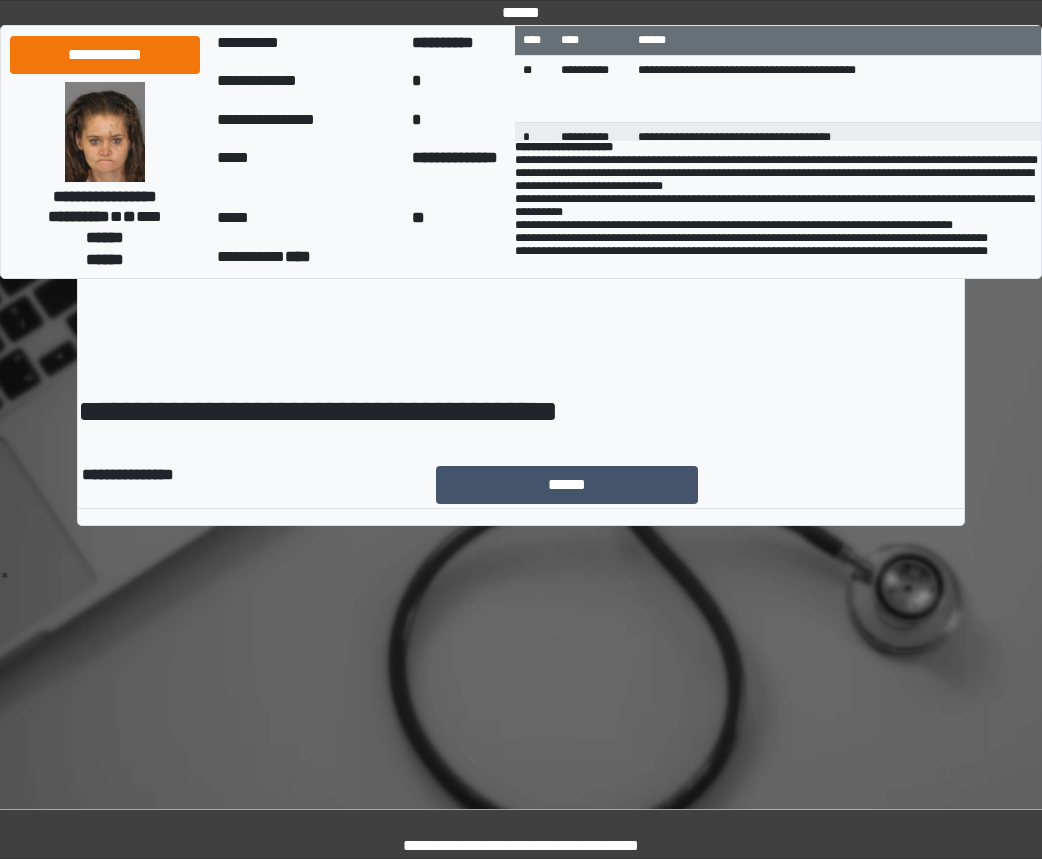 click on "**********" at bounding box center (521, 307) 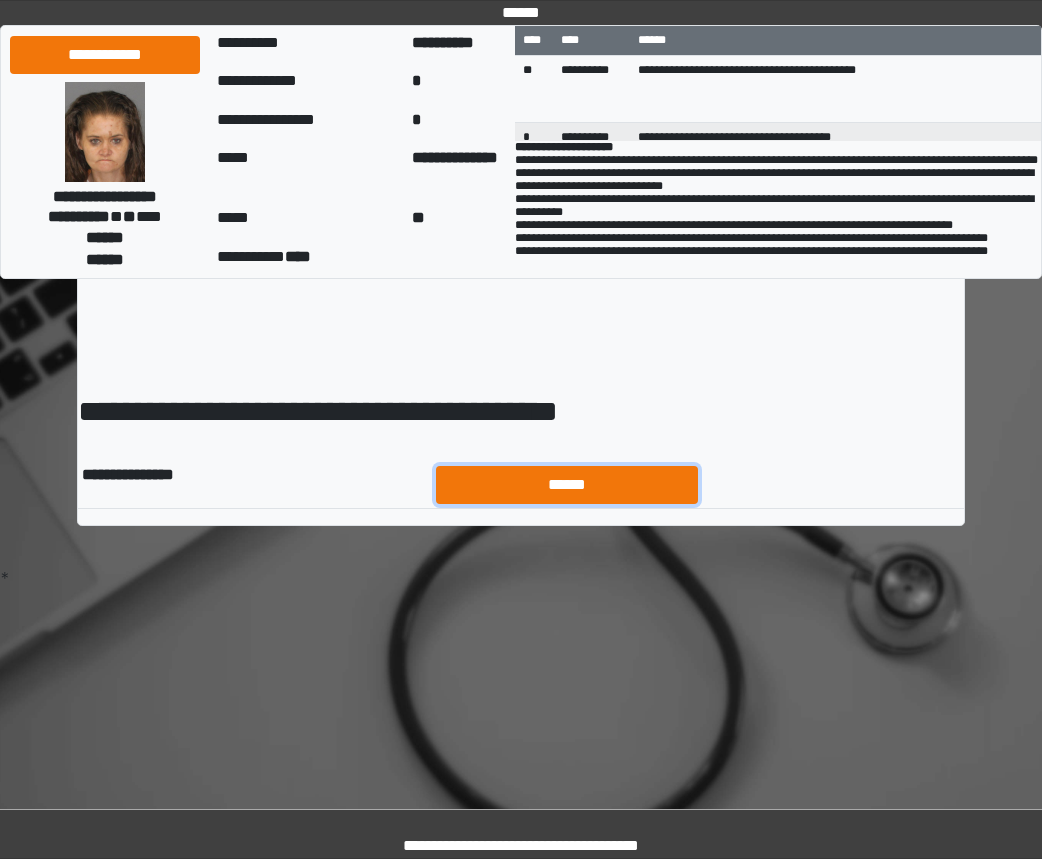 click on "******" at bounding box center (567, 485) 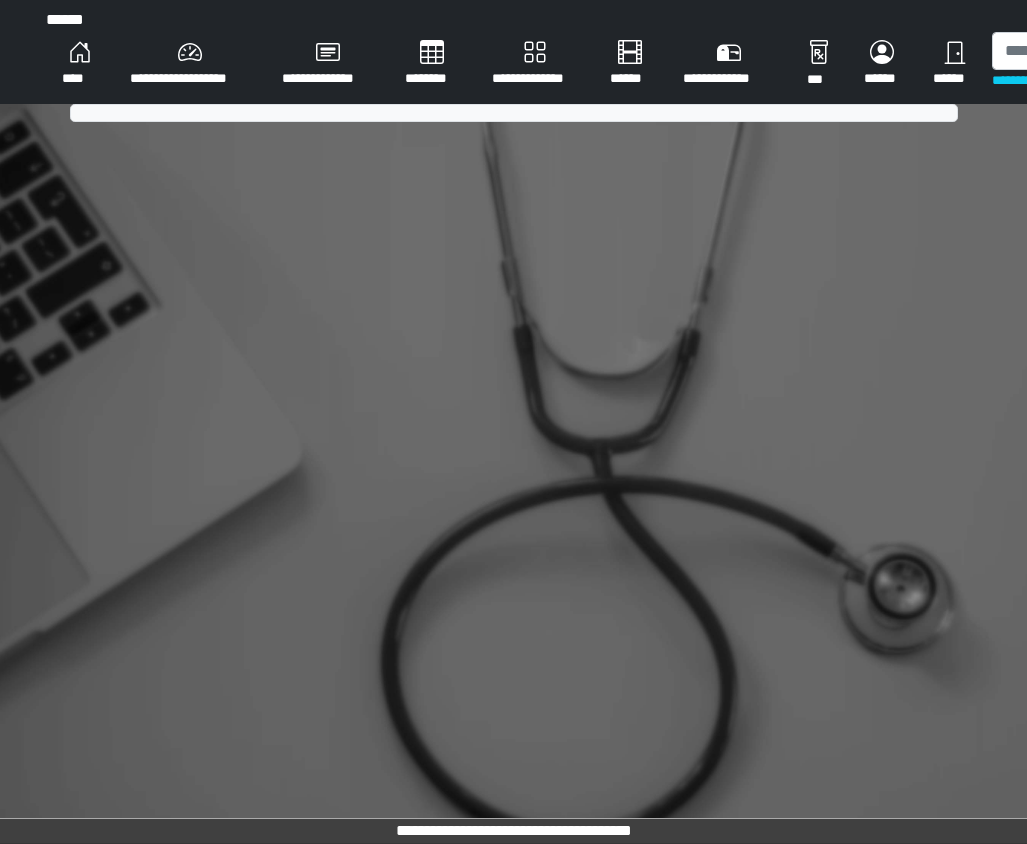 scroll, scrollTop: 0, scrollLeft: 0, axis: both 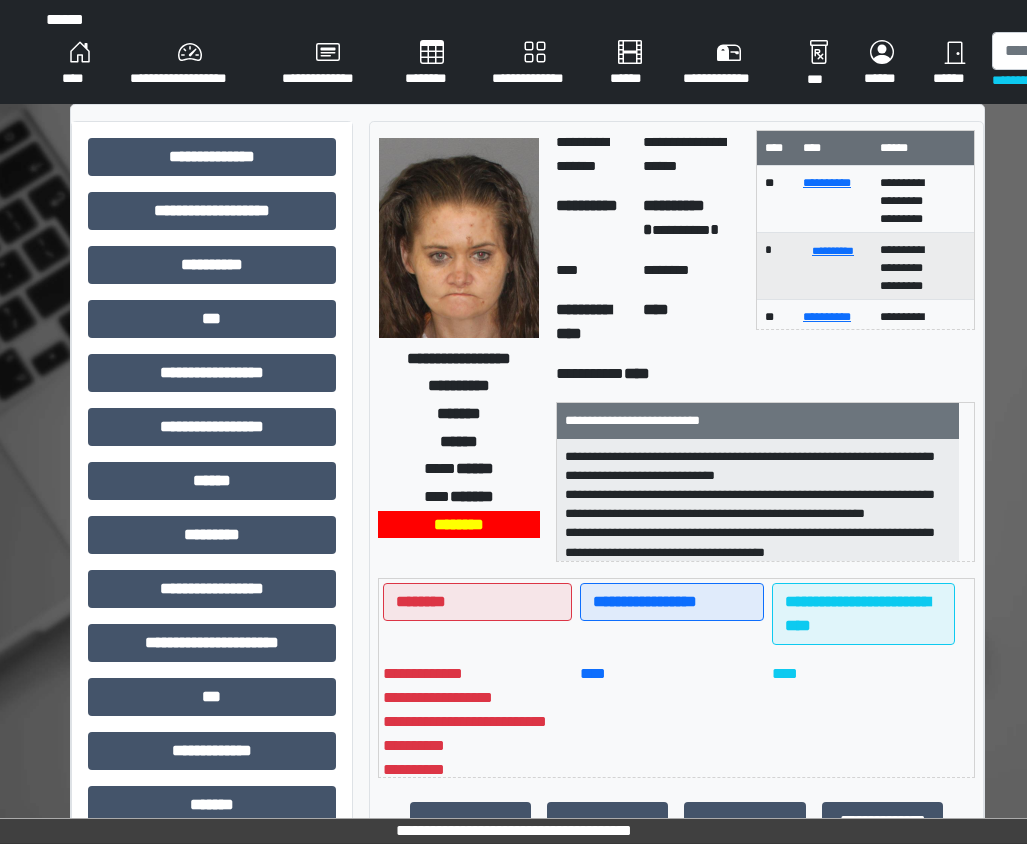 click on "******" at bounding box center [954, 64] 